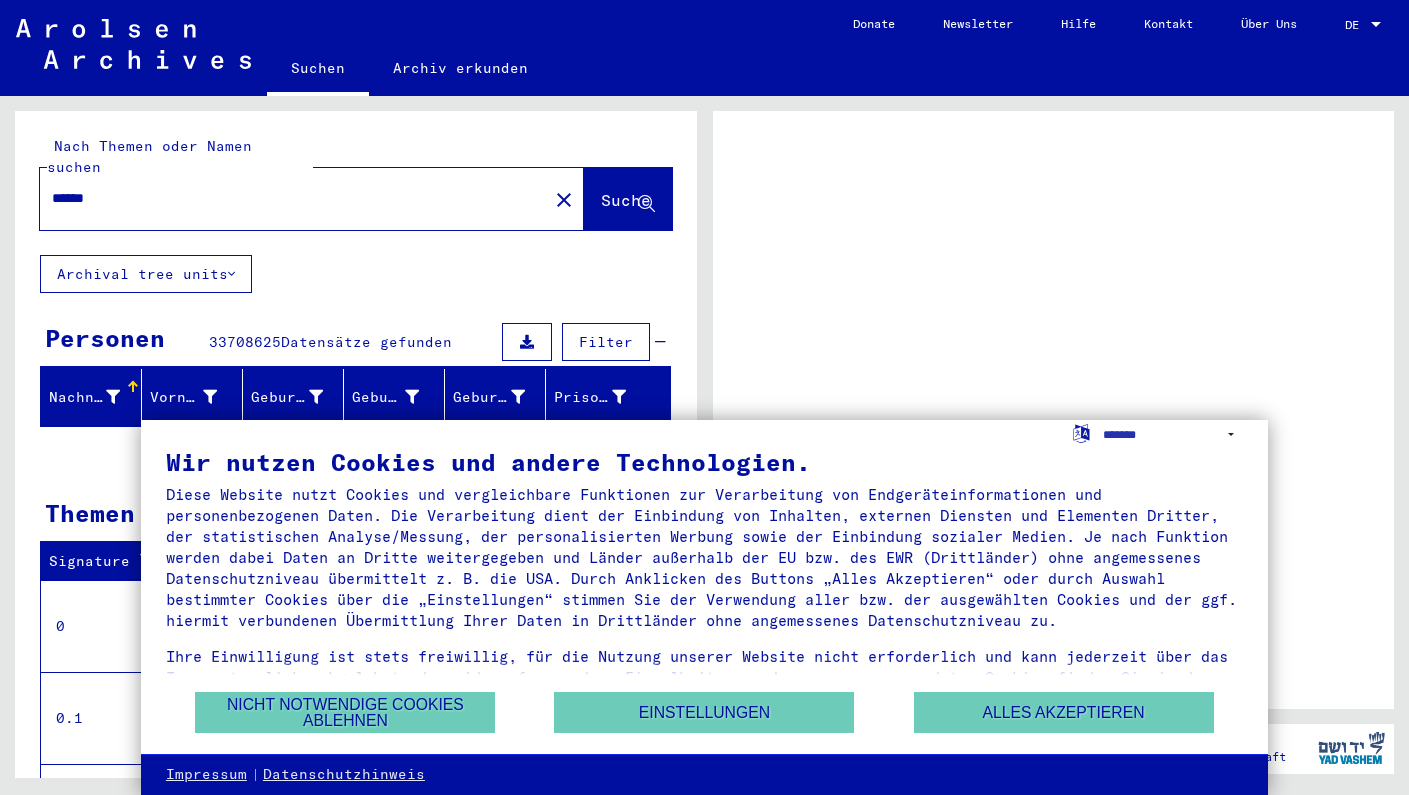 scroll, scrollTop: 0, scrollLeft: 0, axis: both 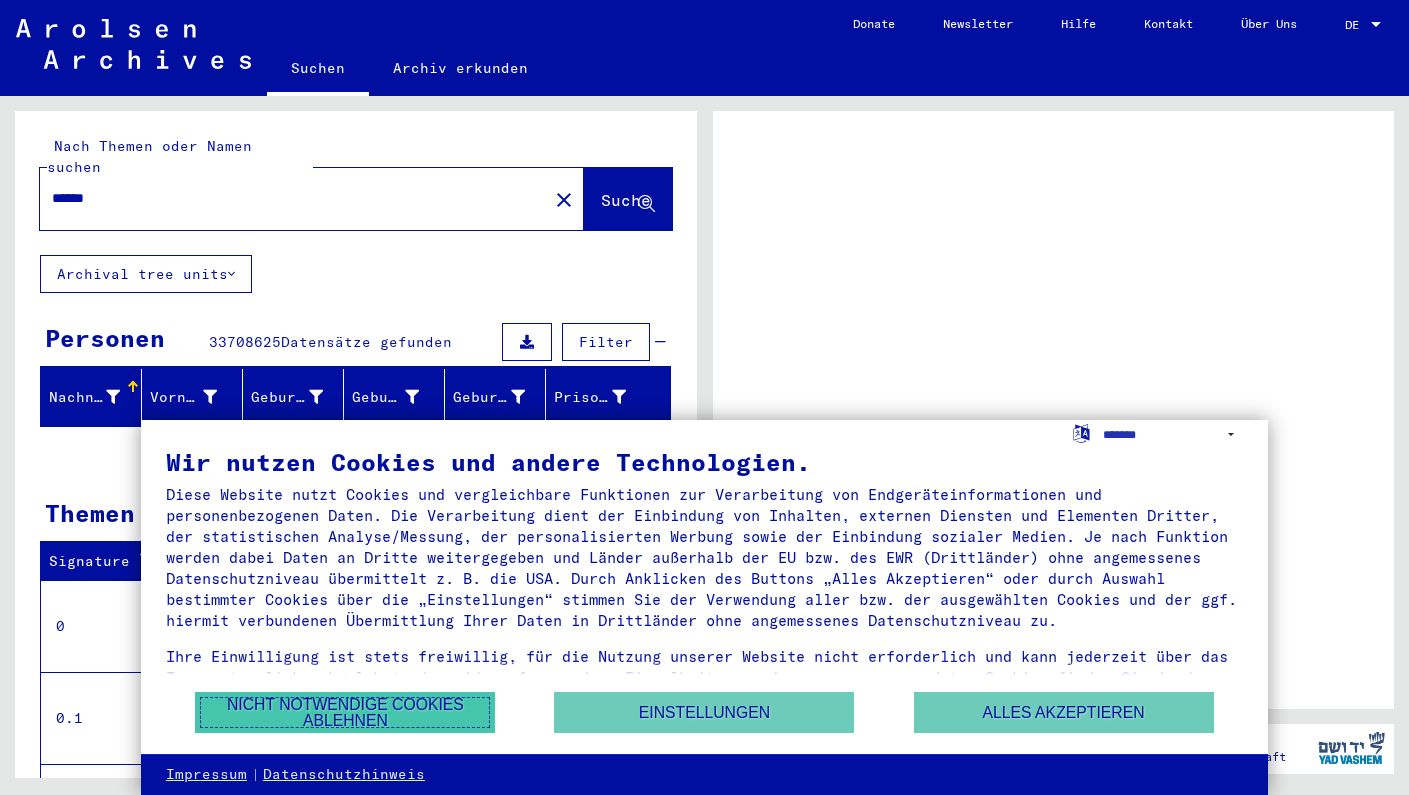 click on "Nicht notwendige Cookies ablehnen" at bounding box center [345, 712] 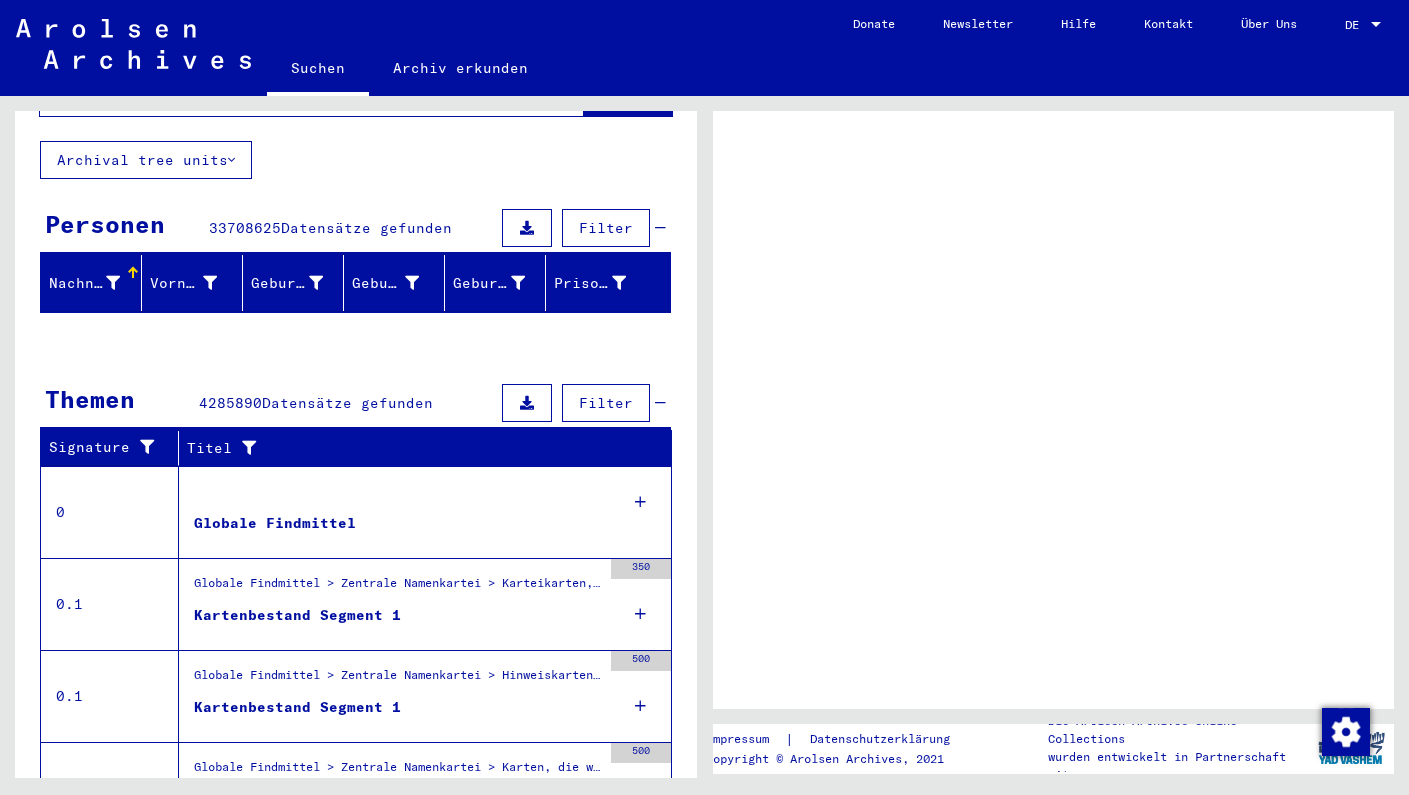 scroll, scrollTop: 115, scrollLeft: 0, axis: vertical 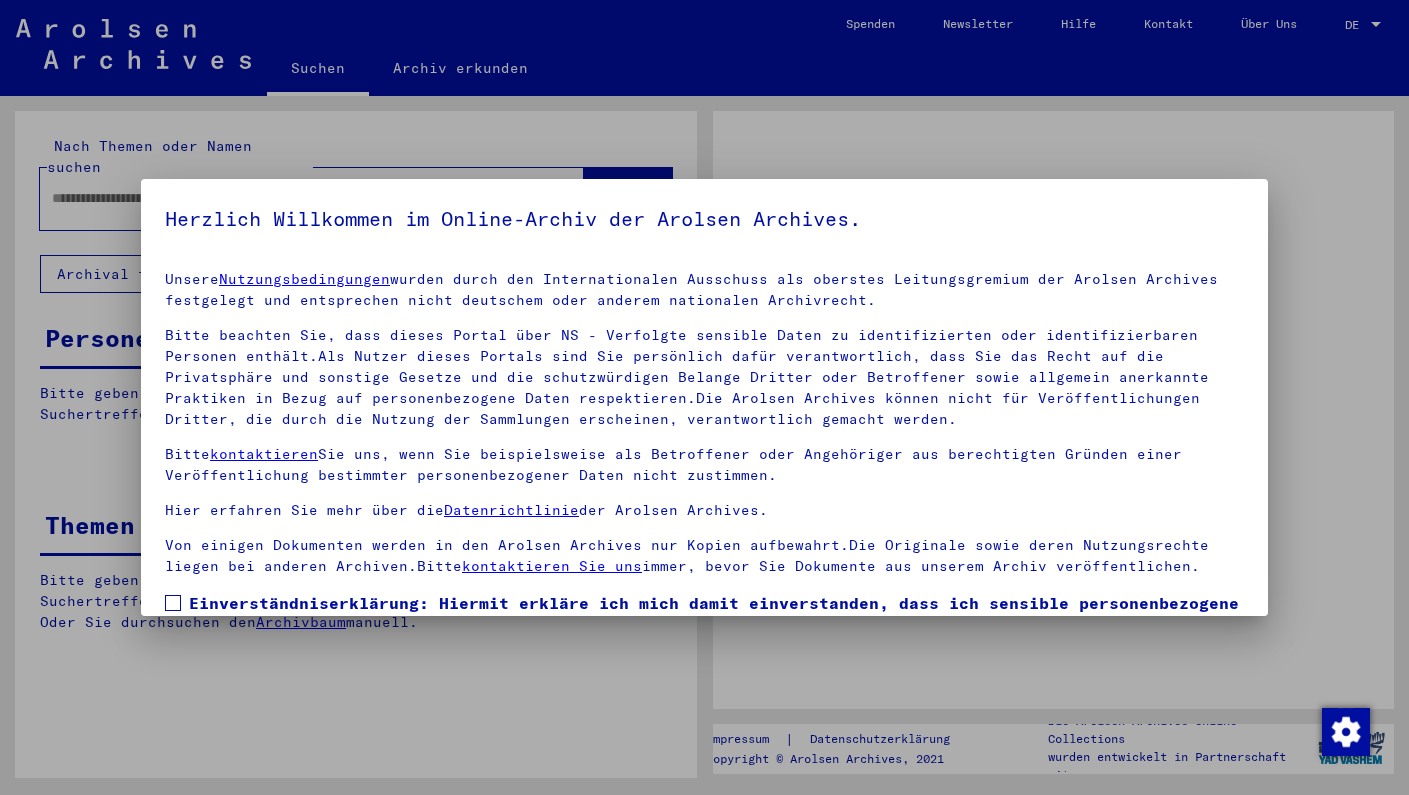 type on "******" 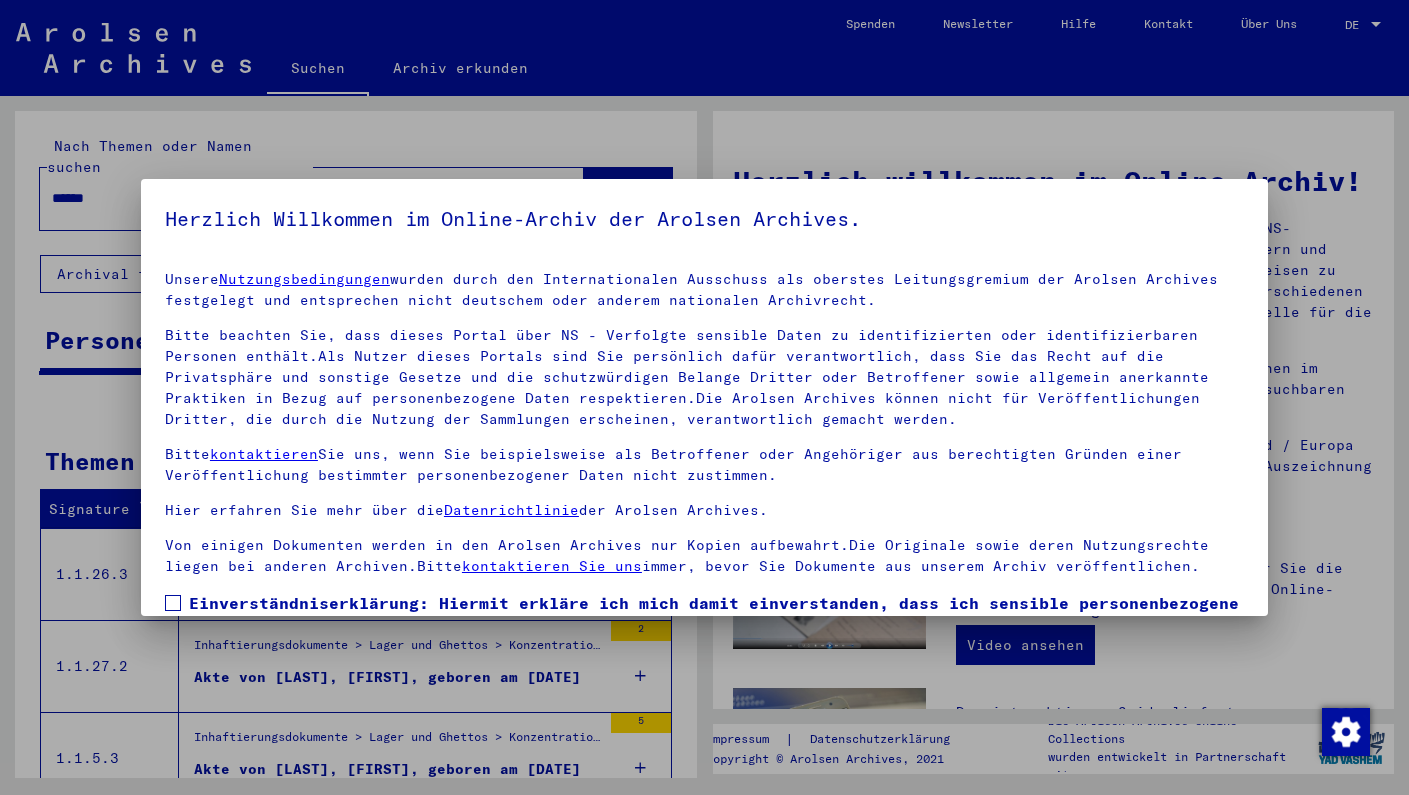 scroll, scrollTop: 142, scrollLeft: 0, axis: vertical 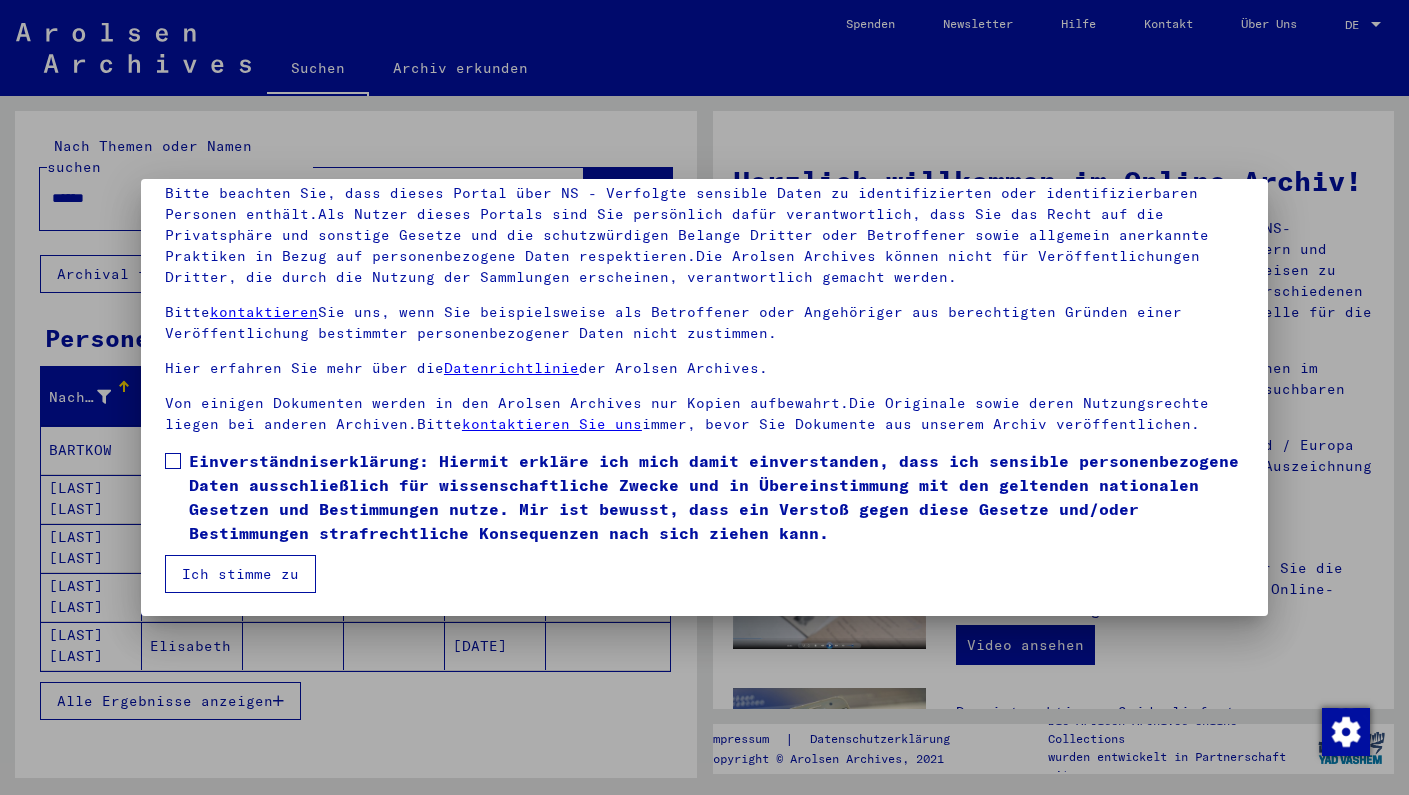 click on "Einverständniserklärung: Hiermit erkläre ich mich damit einverstanden, dass ich sensible personenbezogene Daten ausschließlich für wissenschaftliche Zwecke und in Übereinstimmung mit den geltenden nationalen Gesetzen und Bestimmungen nutze. Mir ist bewusst, dass ein Verstoß gegen diese Gesetze und/oder Bestimmungen strafrechtliche Konsequenzen nach sich ziehen kann." at bounding box center [704, 497] 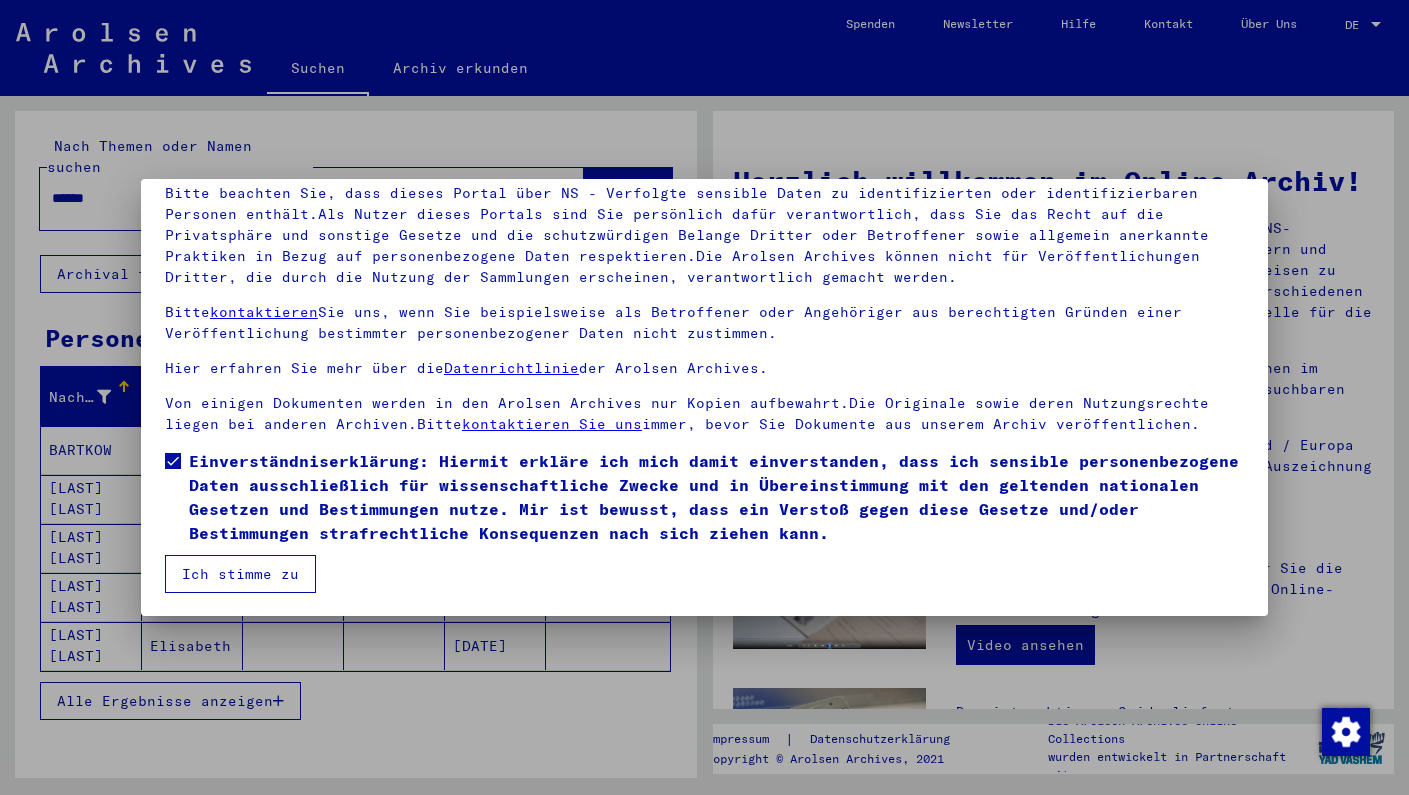 click on "Ich stimme zu" at bounding box center [240, 574] 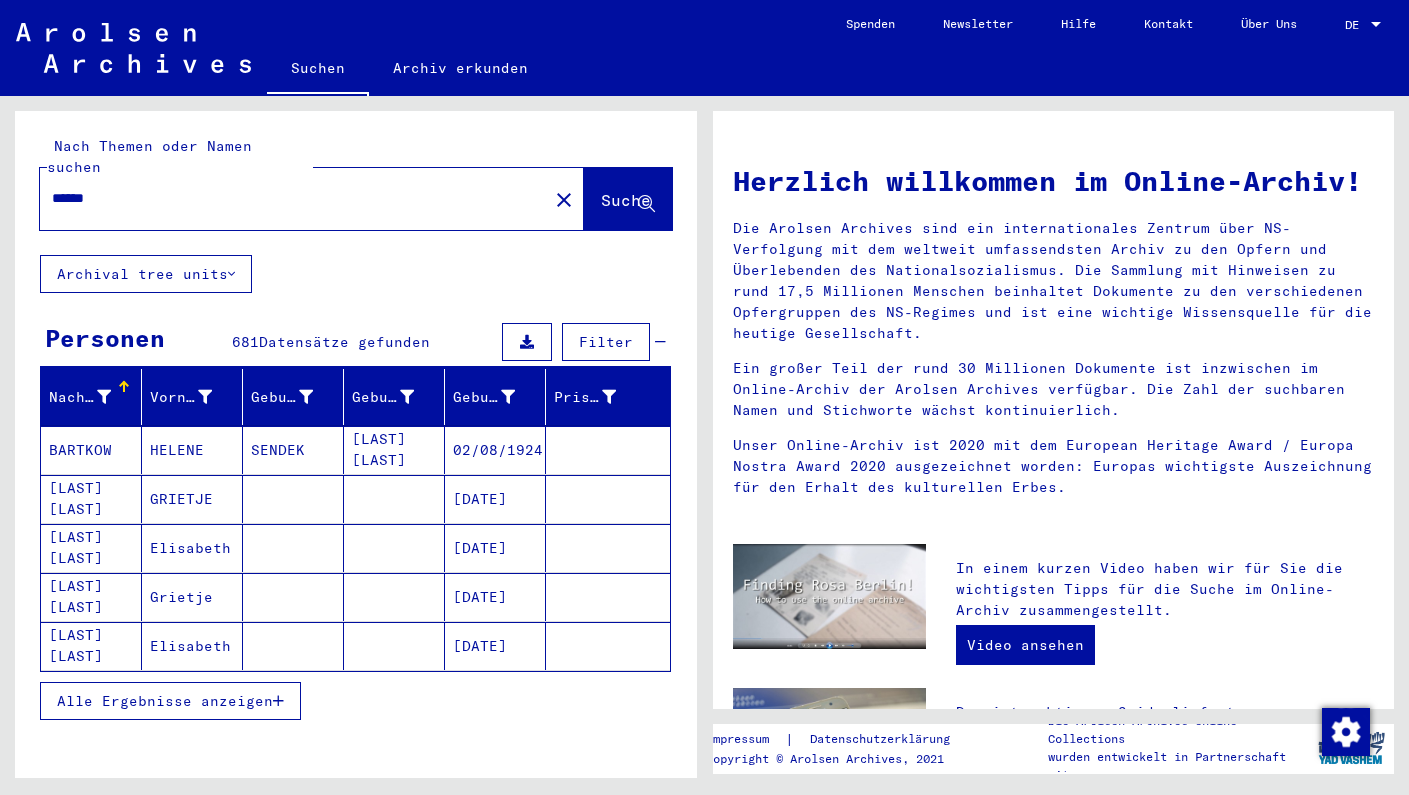click on "Alle Ergebnisse anzeigen" at bounding box center [170, 701] 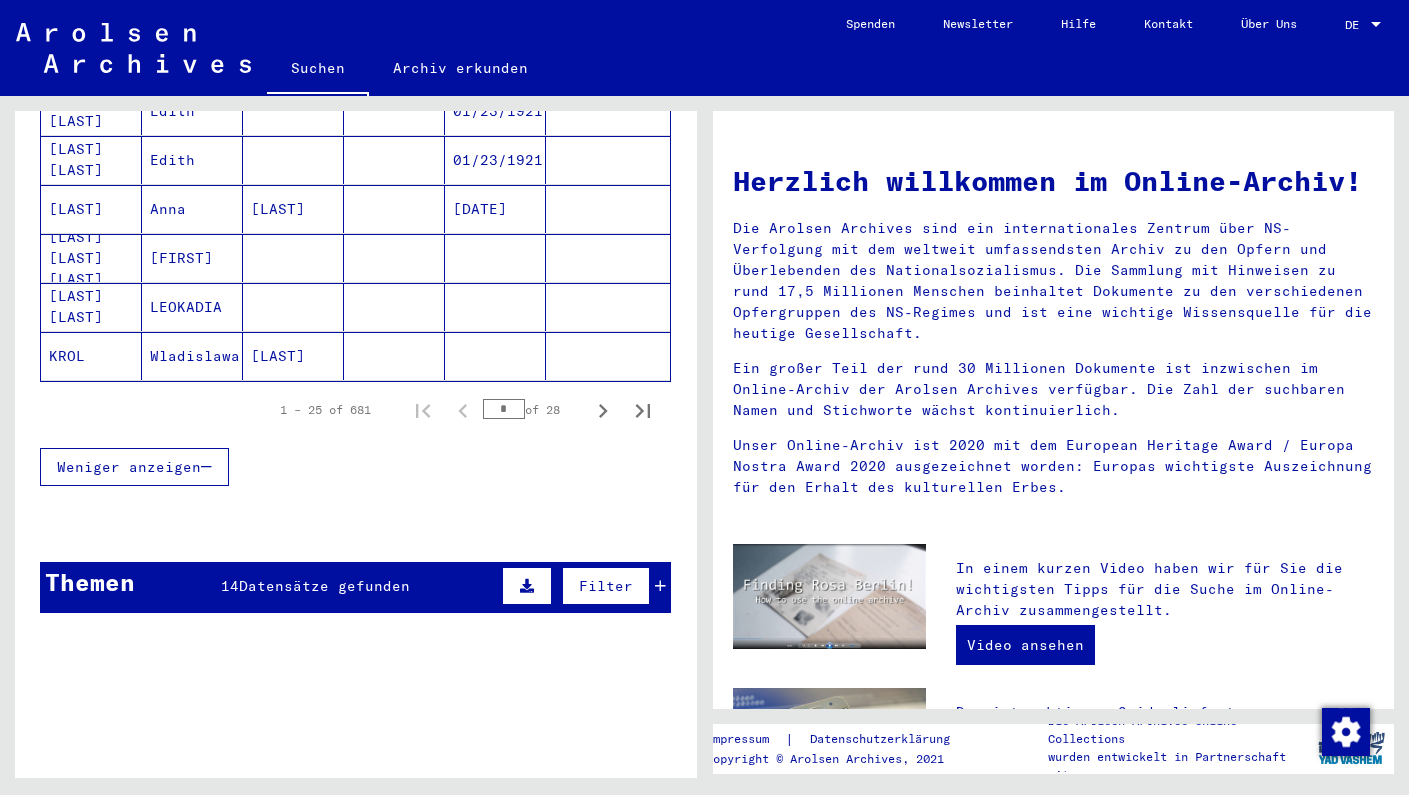 scroll, scrollTop: 1276, scrollLeft: 0, axis: vertical 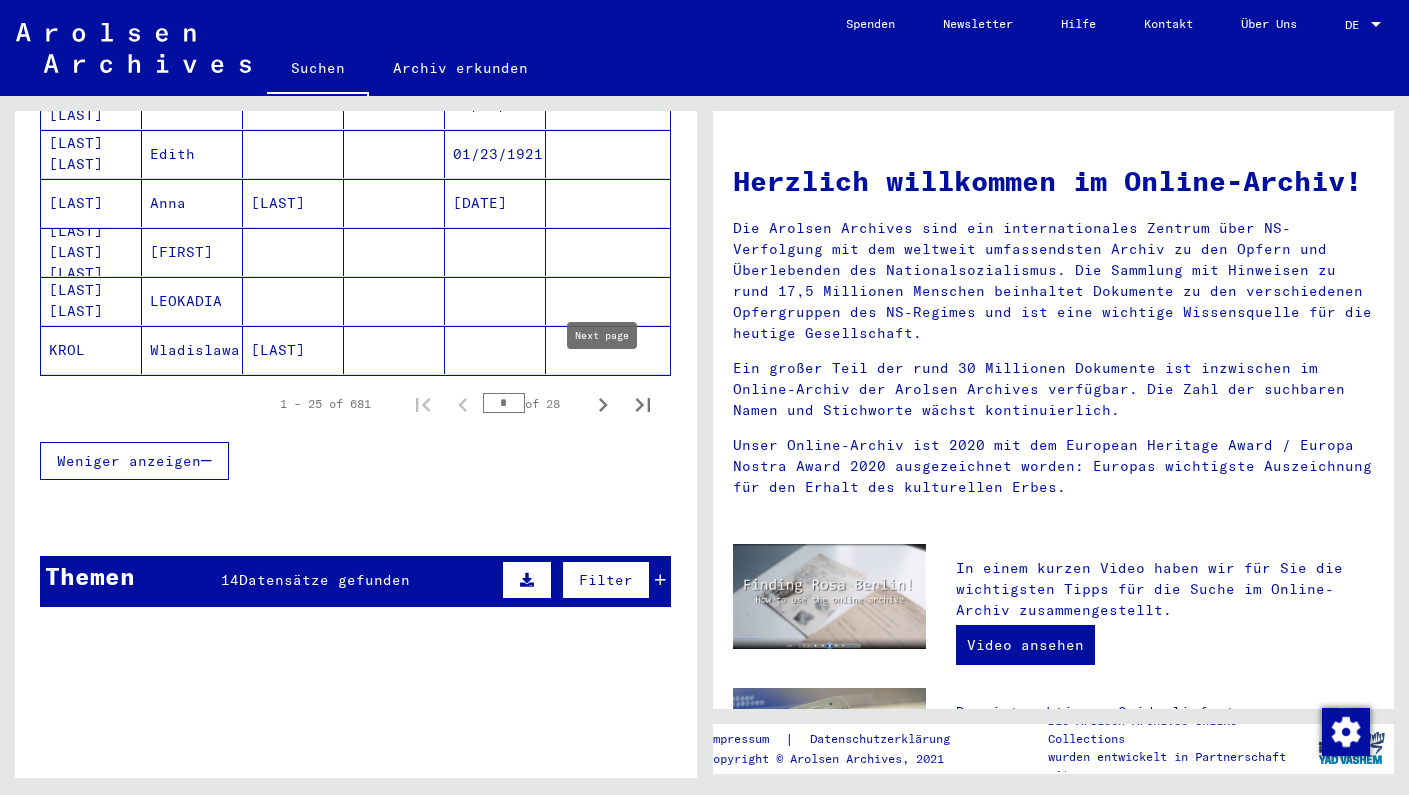 click 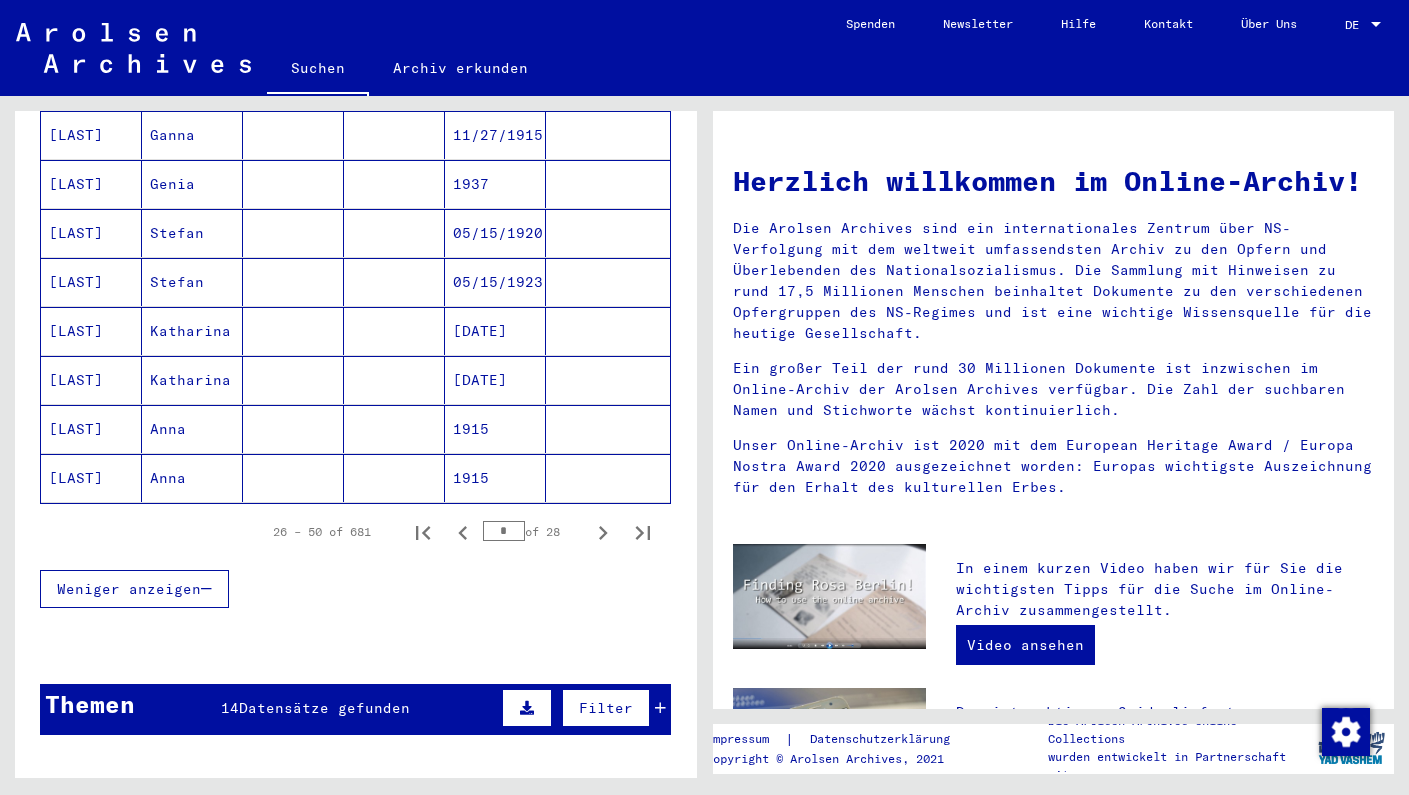 scroll, scrollTop: 1159, scrollLeft: 0, axis: vertical 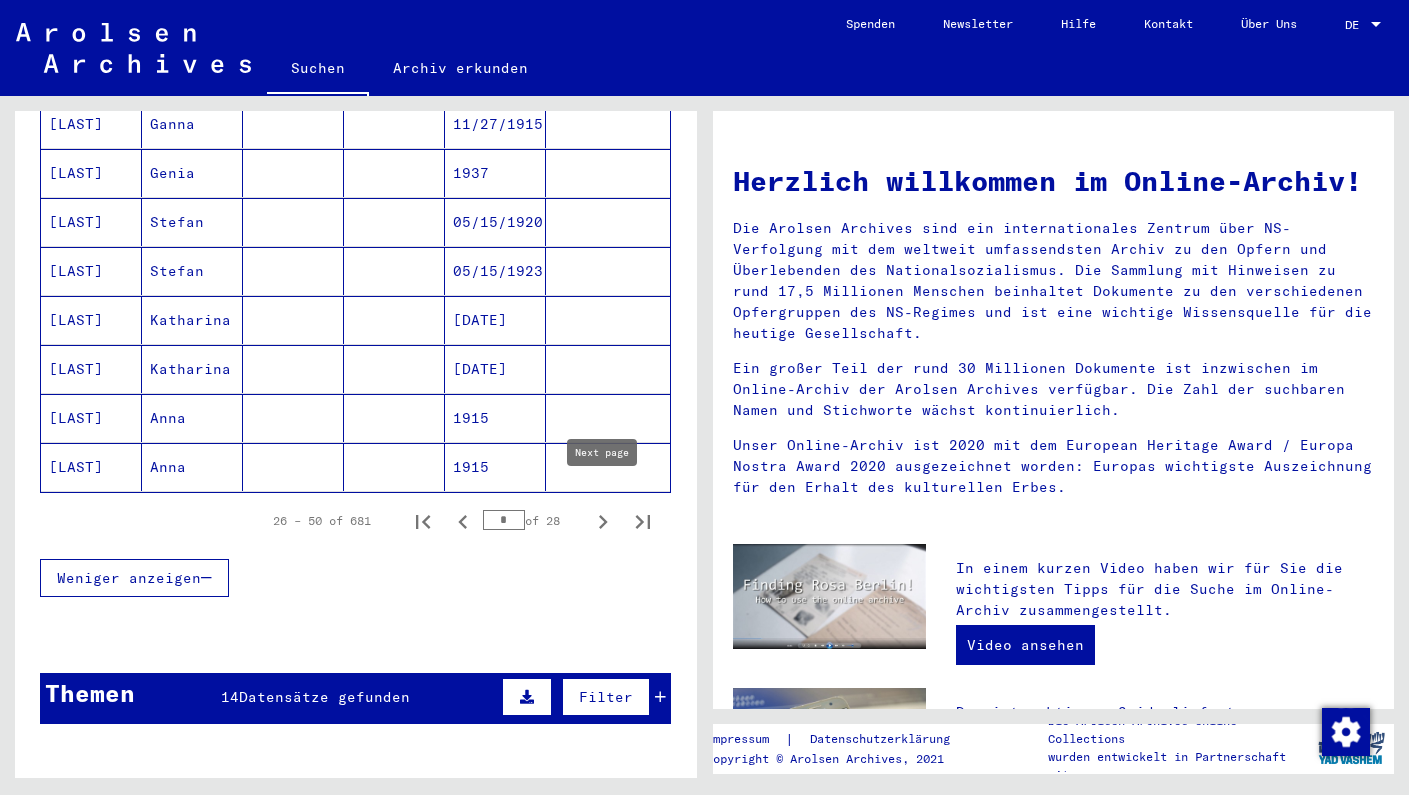 click 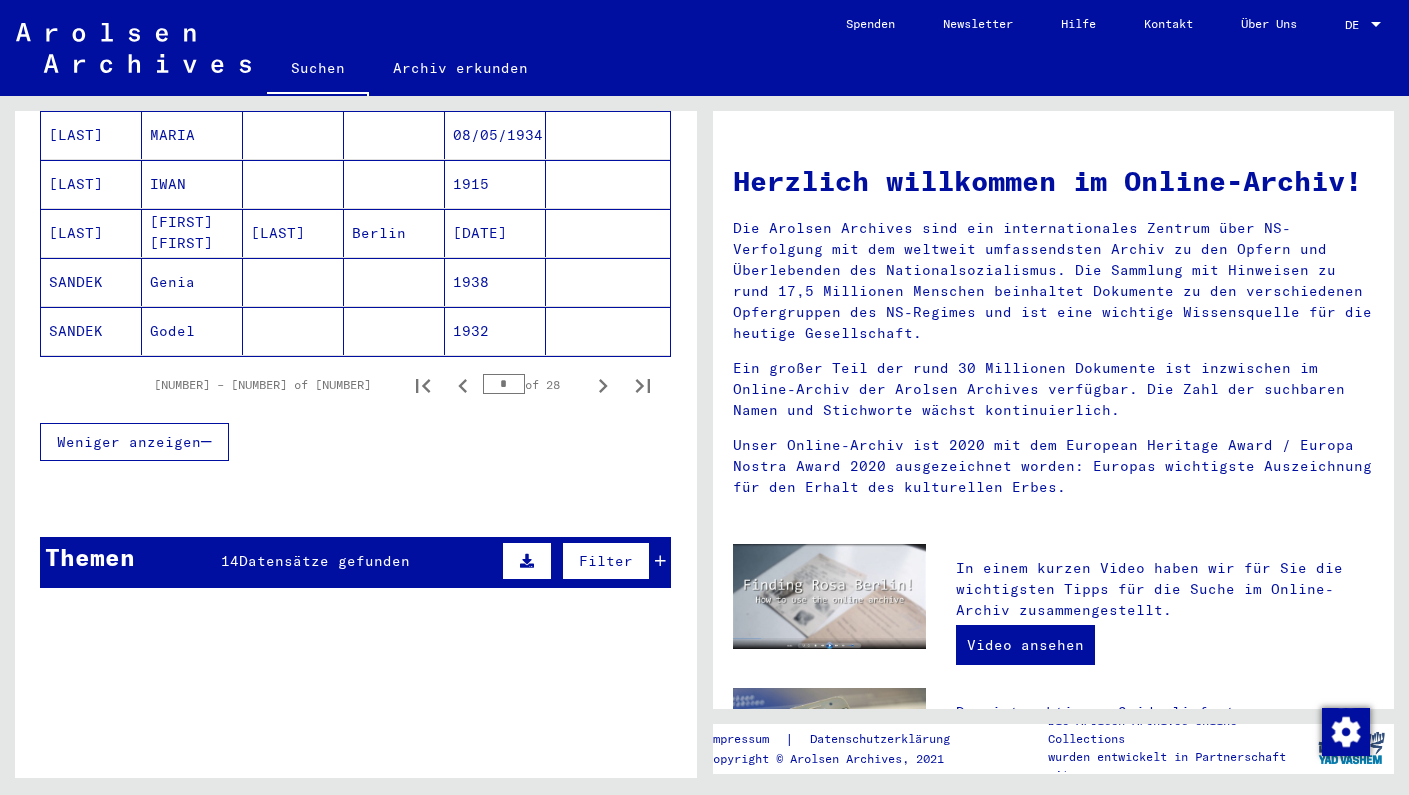 scroll, scrollTop: 1485, scrollLeft: 0, axis: vertical 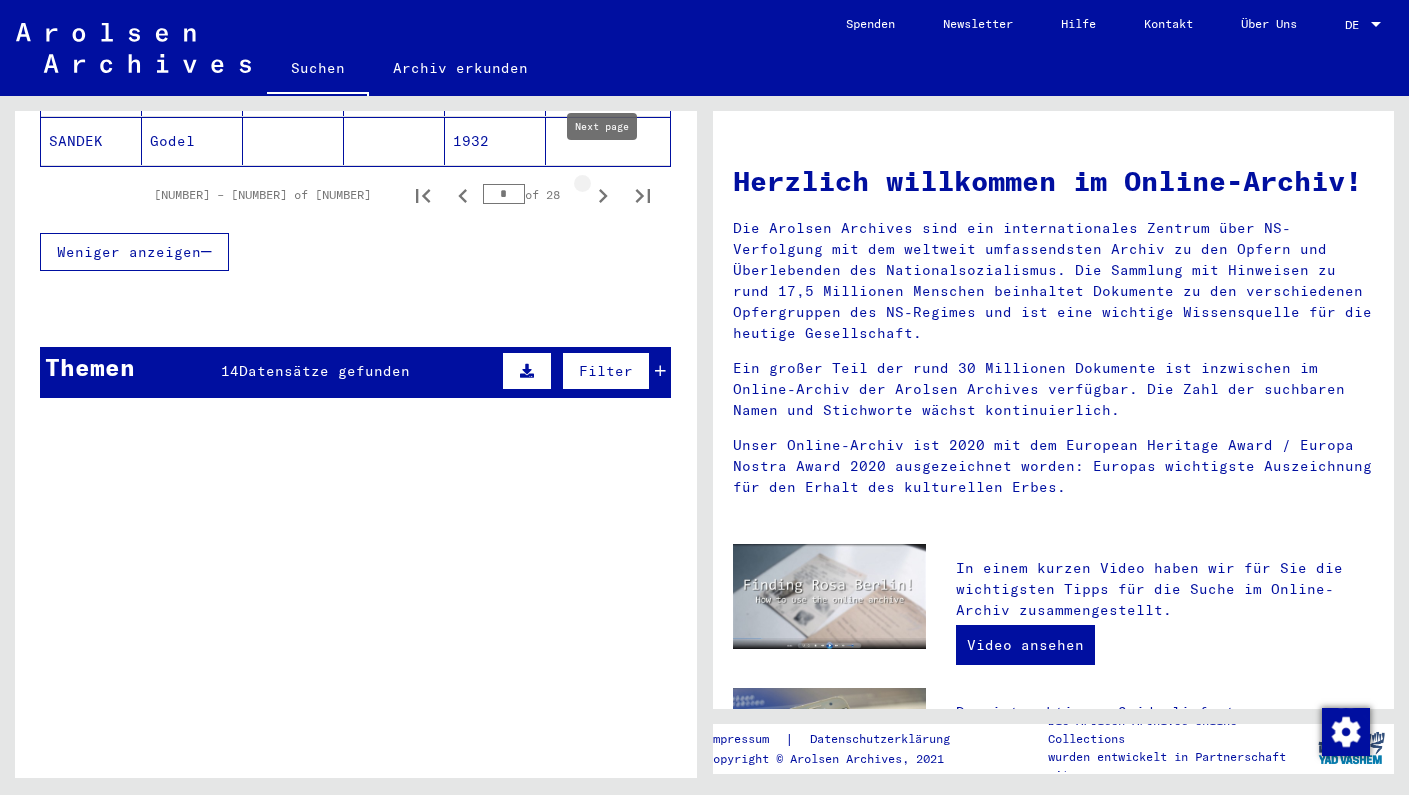 click 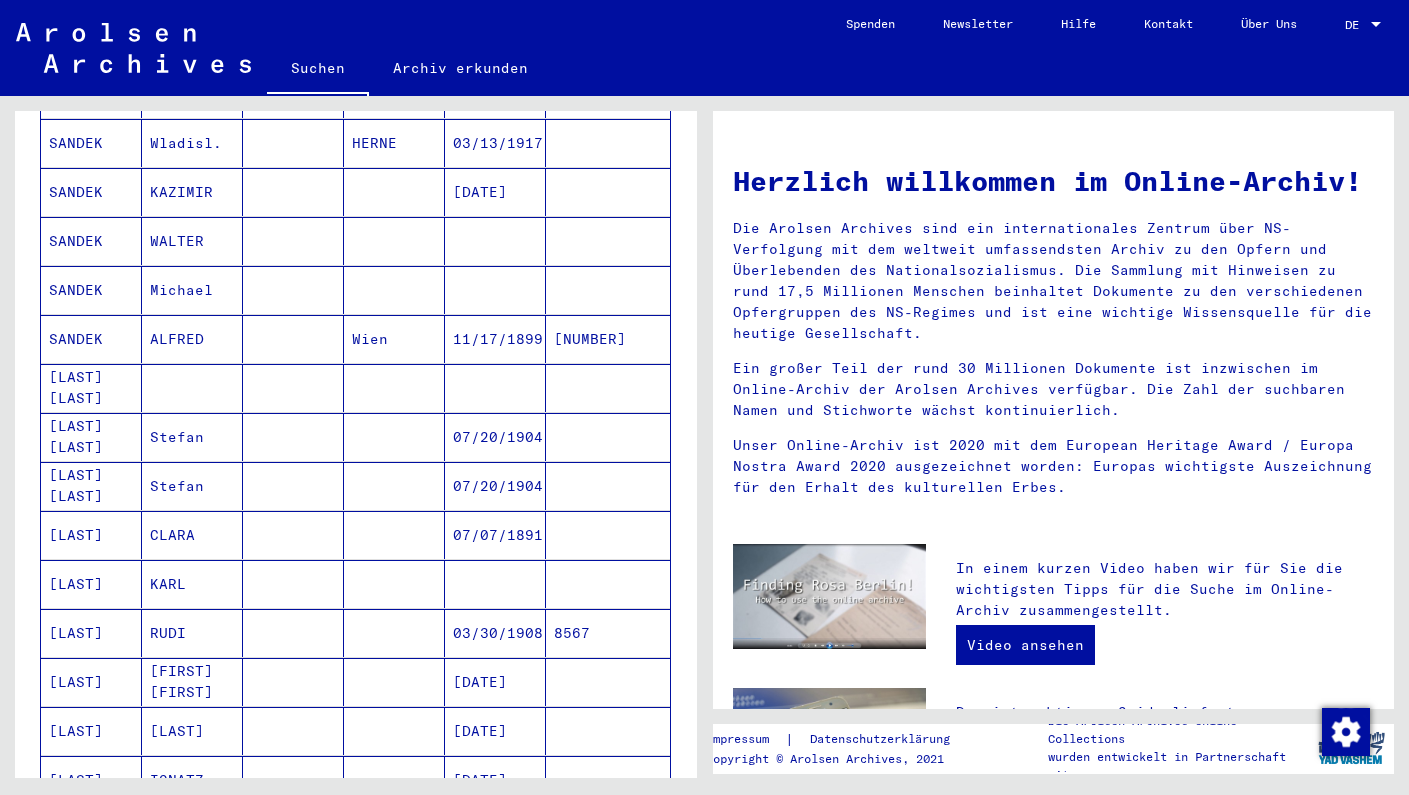 scroll, scrollTop: 752, scrollLeft: 0, axis: vertical 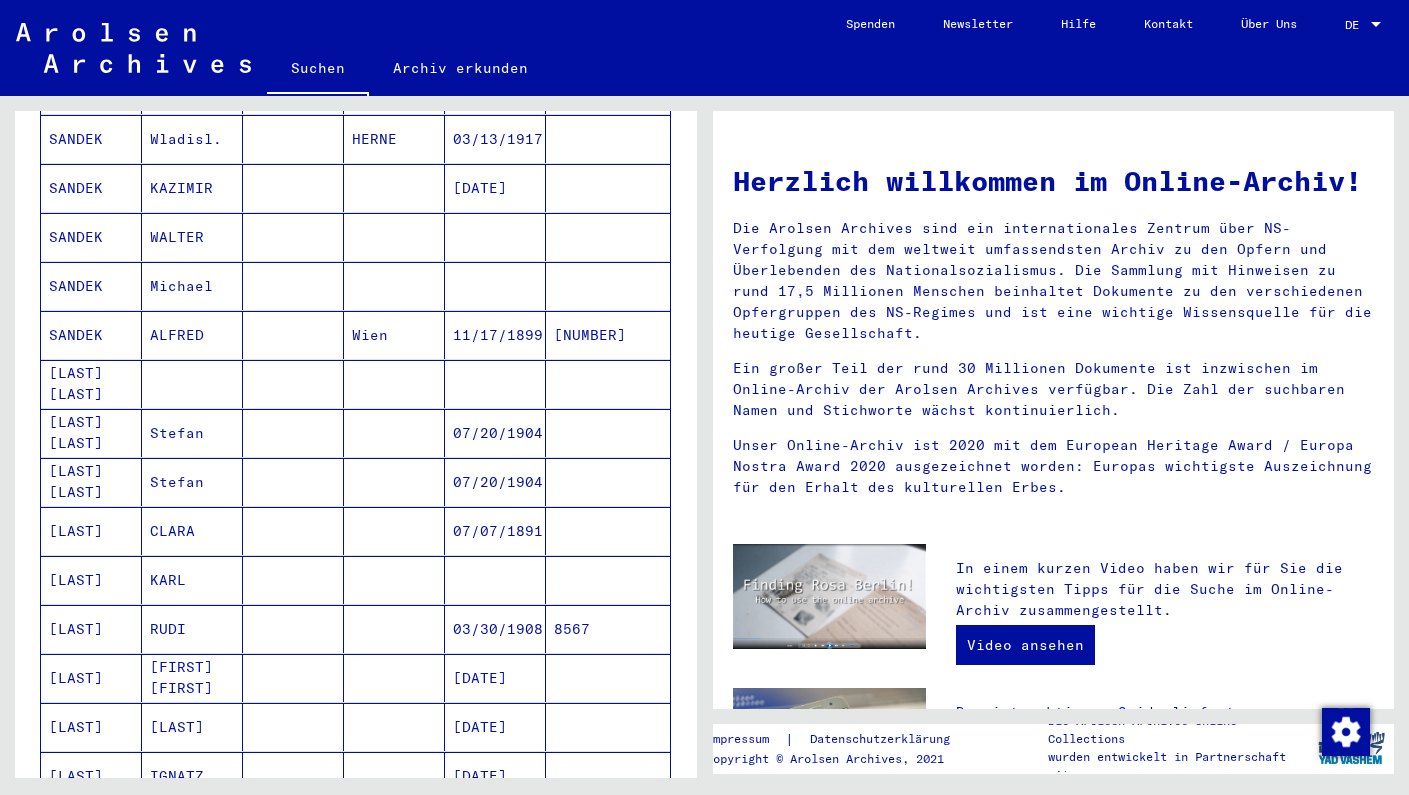 click on "[LAST]" at bounding box center (91, 580) 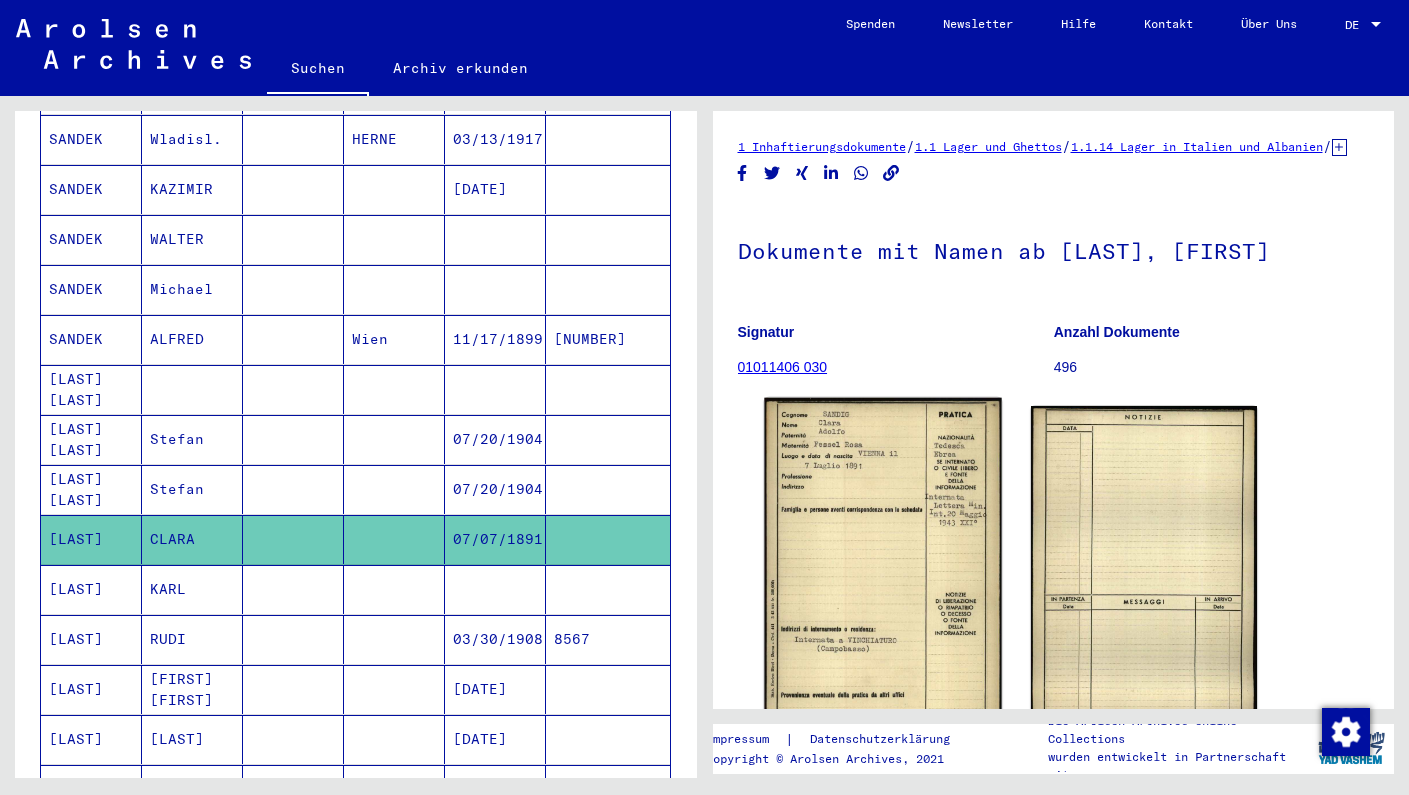 scroll, scrollTop: 0, scrollLeft: 0, axis: both 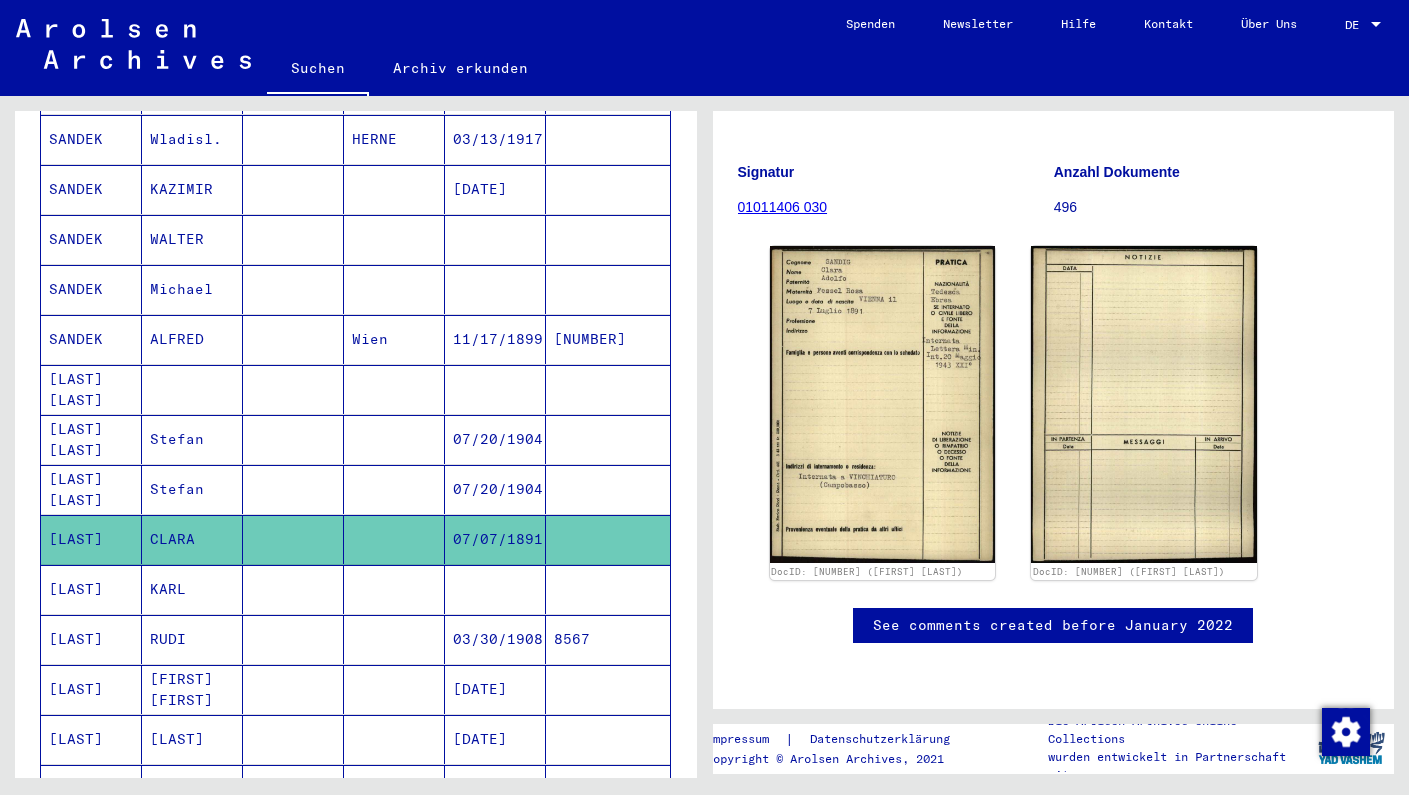 click on "KARL" at bounding box center [192, 639] 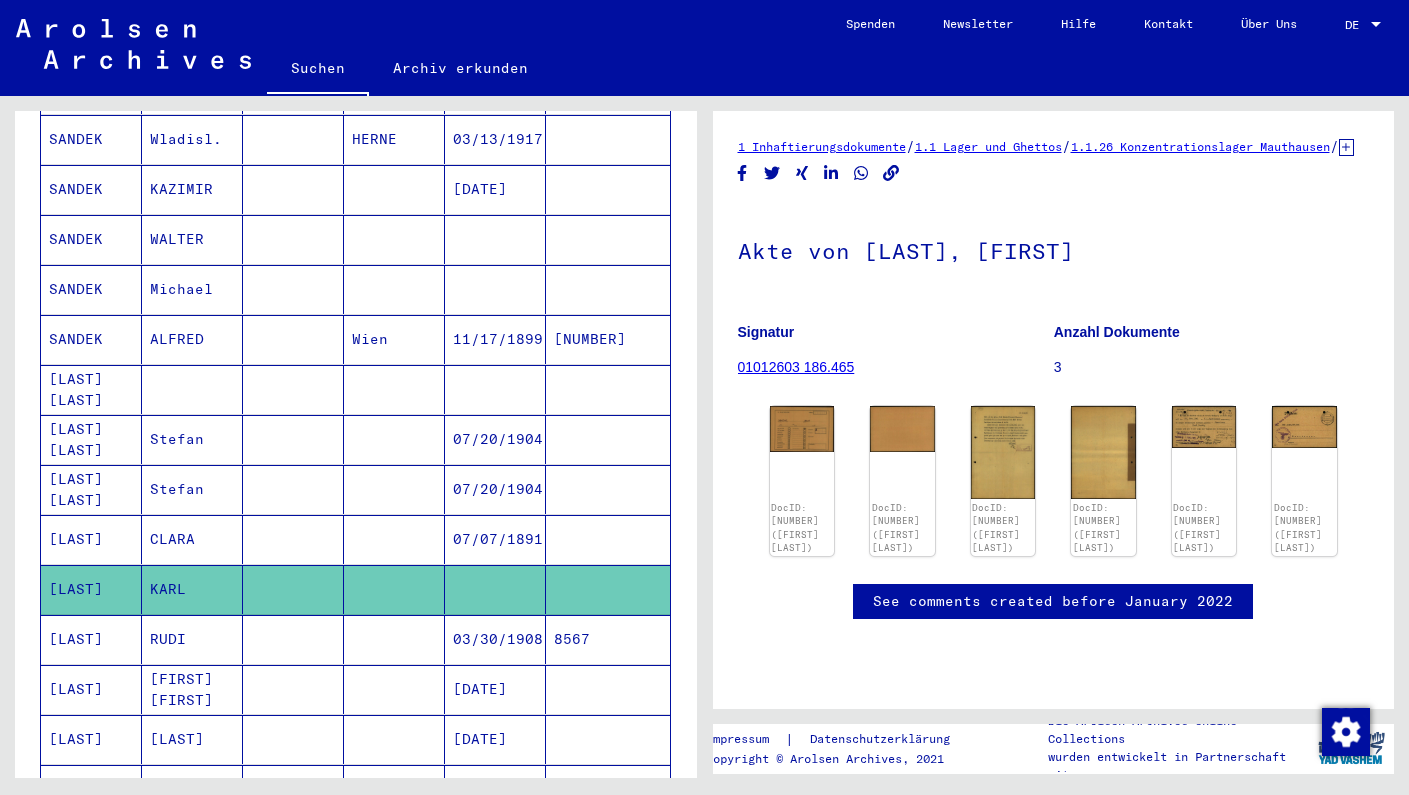 scroll, scrollTop: 0, scrollLeft: 0, axis: both 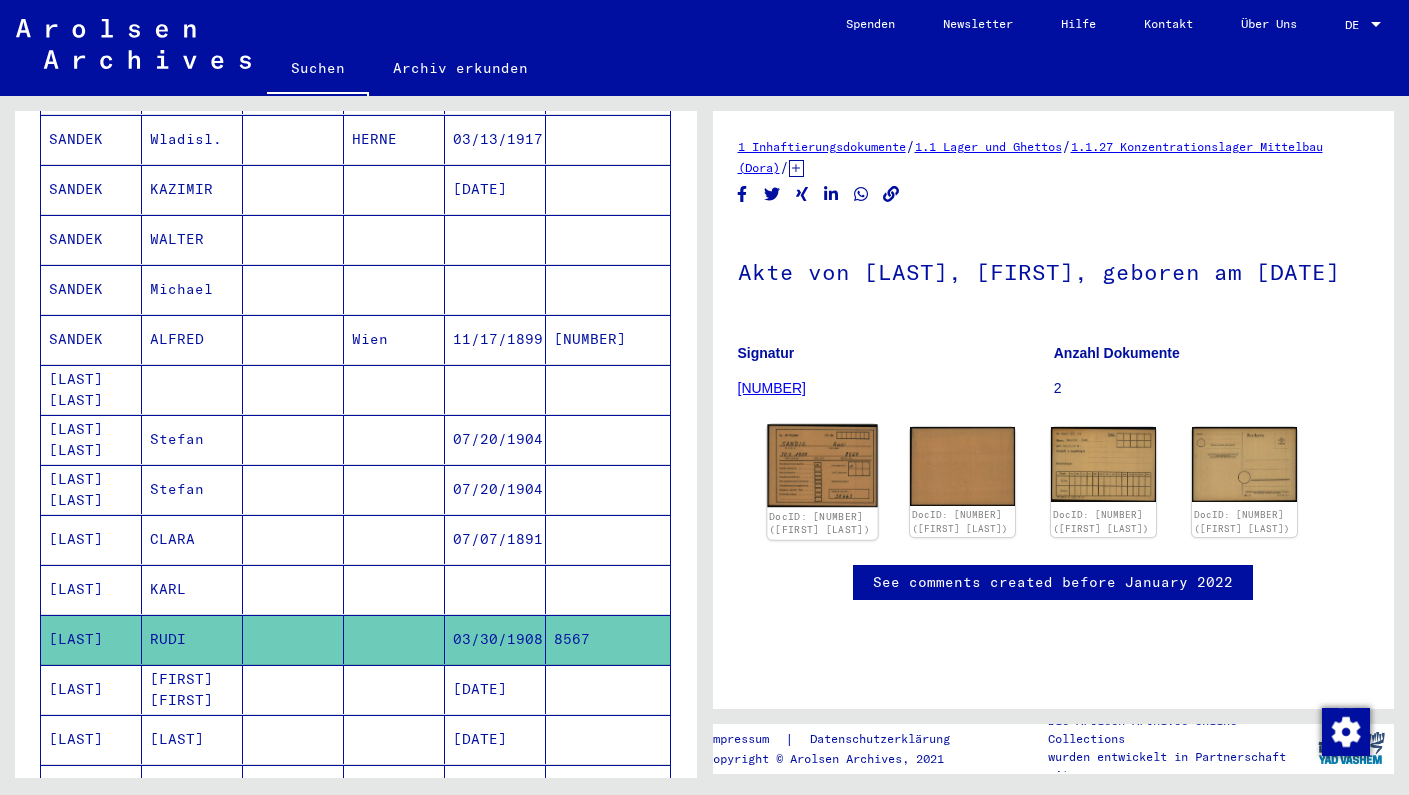 click 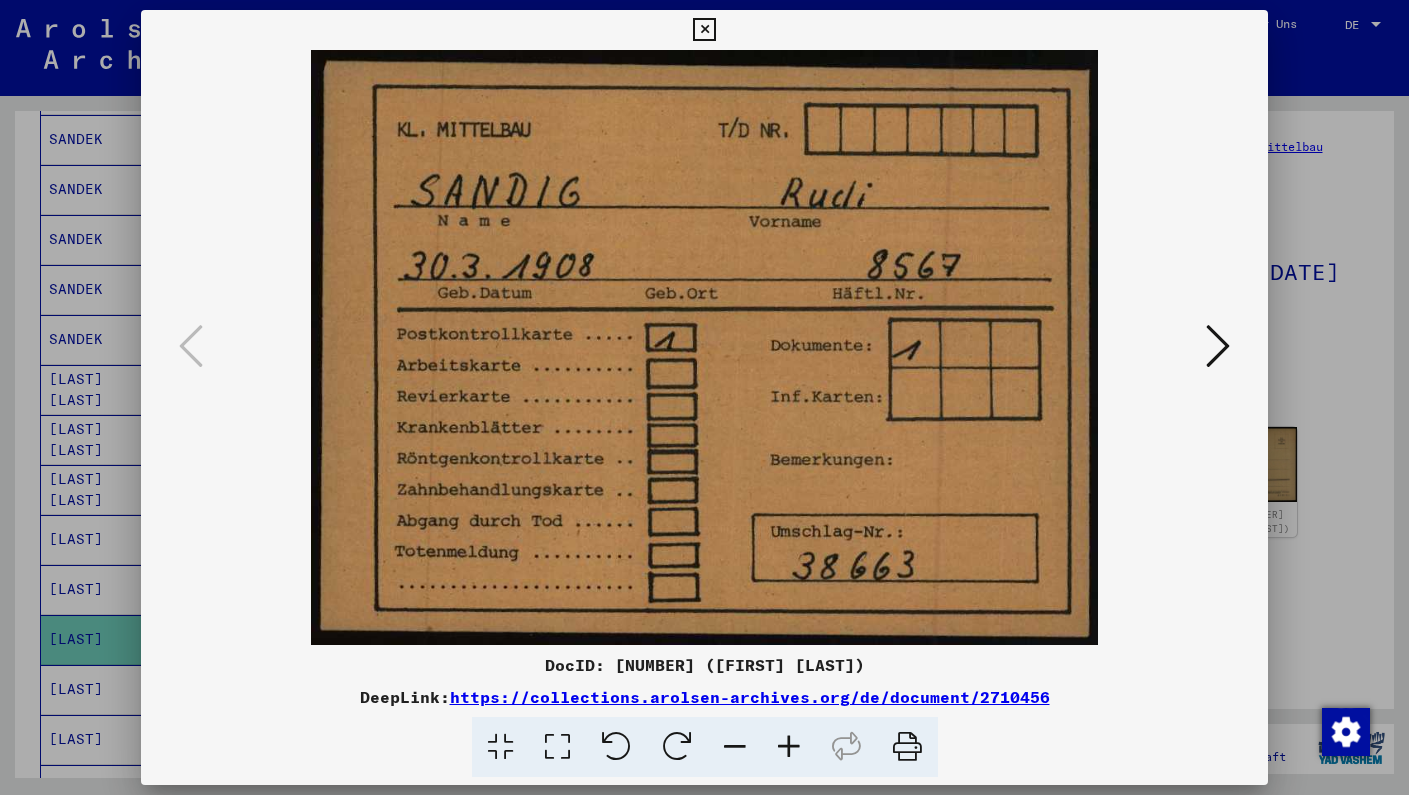 click at bounding box center [1218, 346] 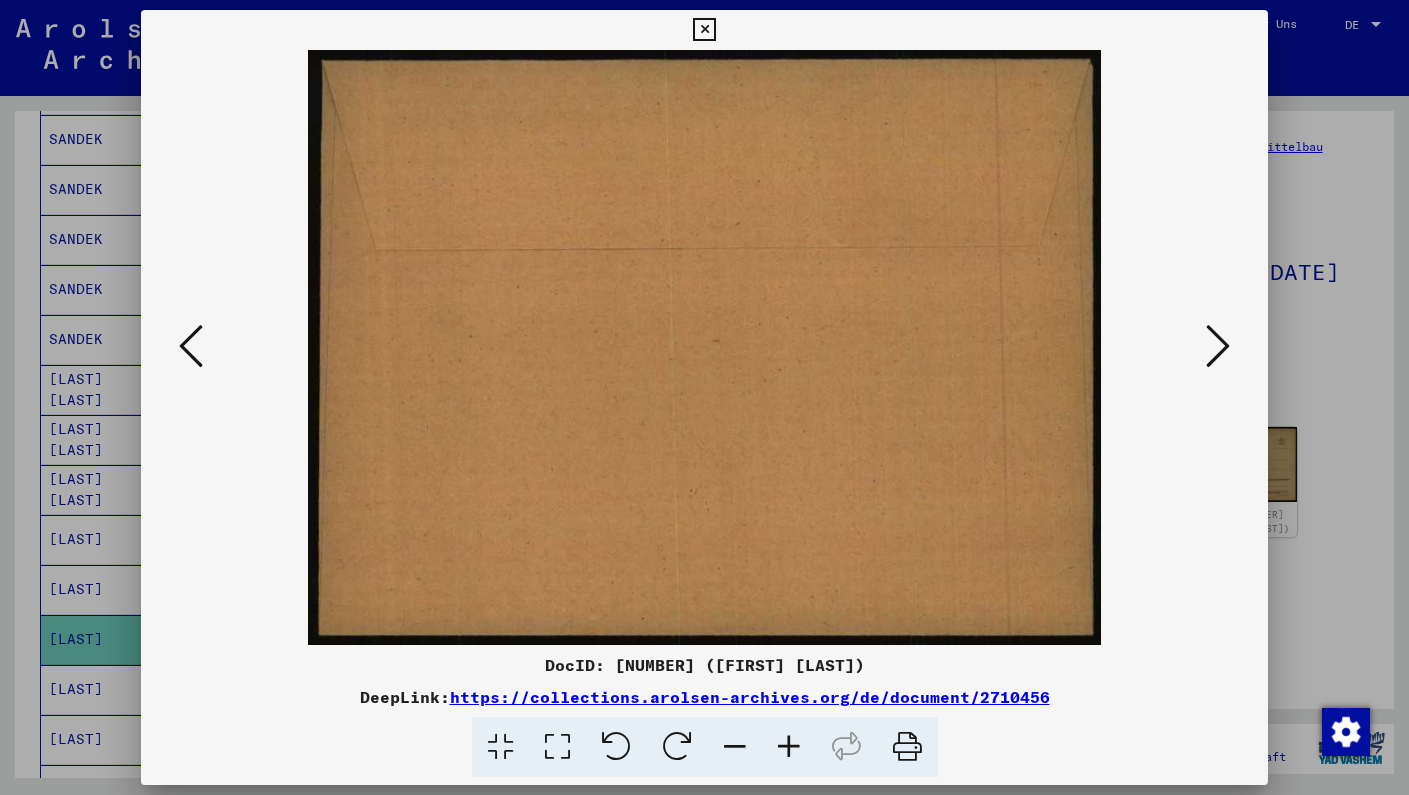 click at bounding box center [1218, 346] 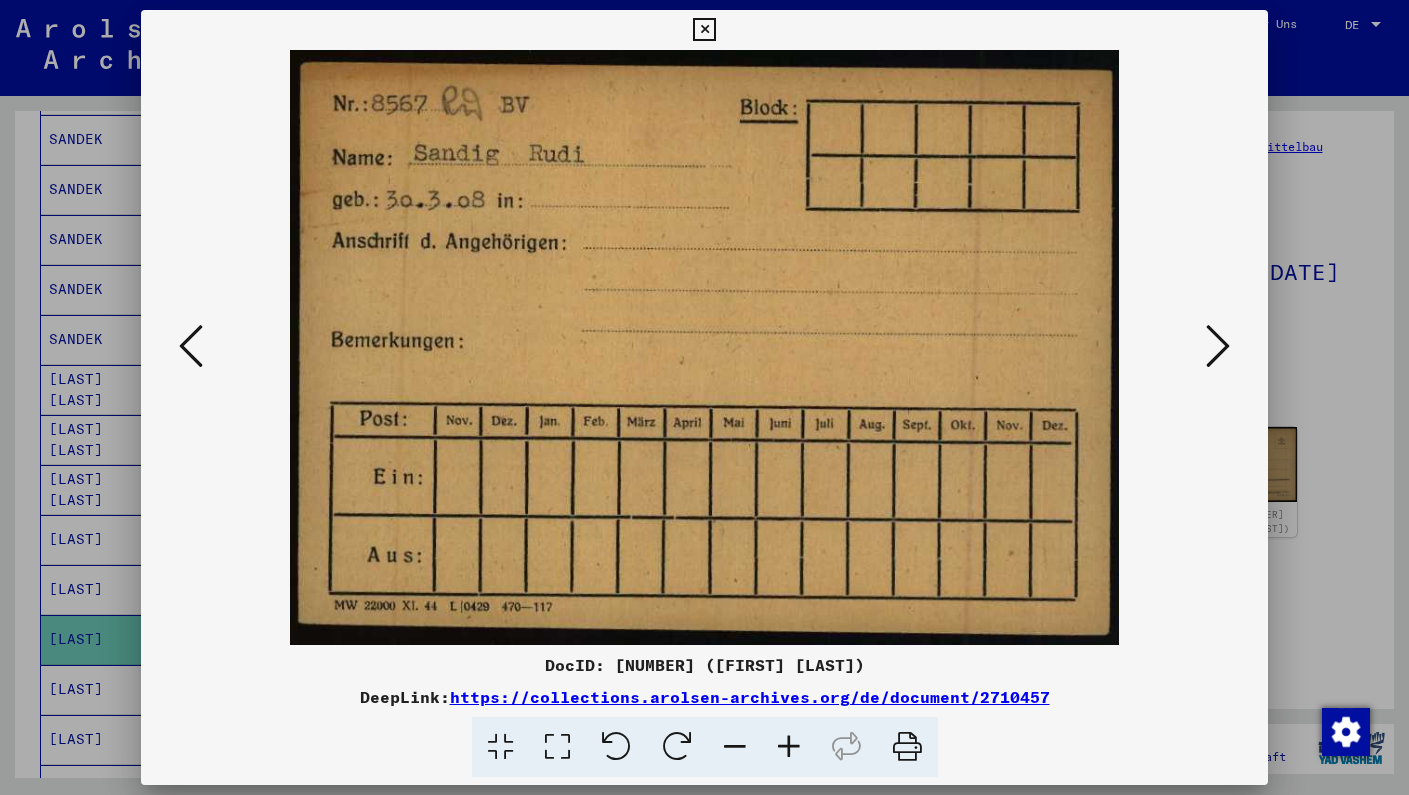 click at bounding box center (1218, 346) 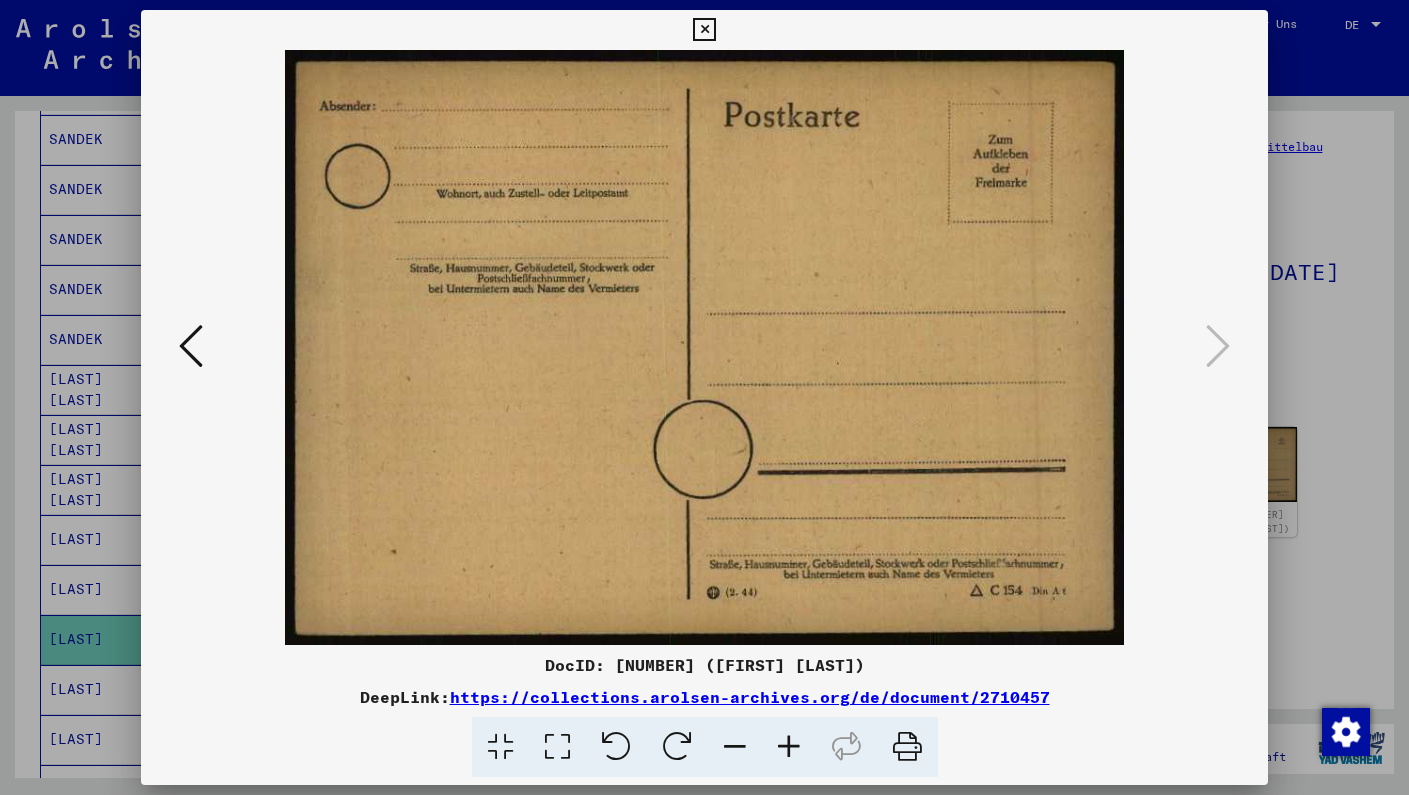 click at bounding box center [704, 30] 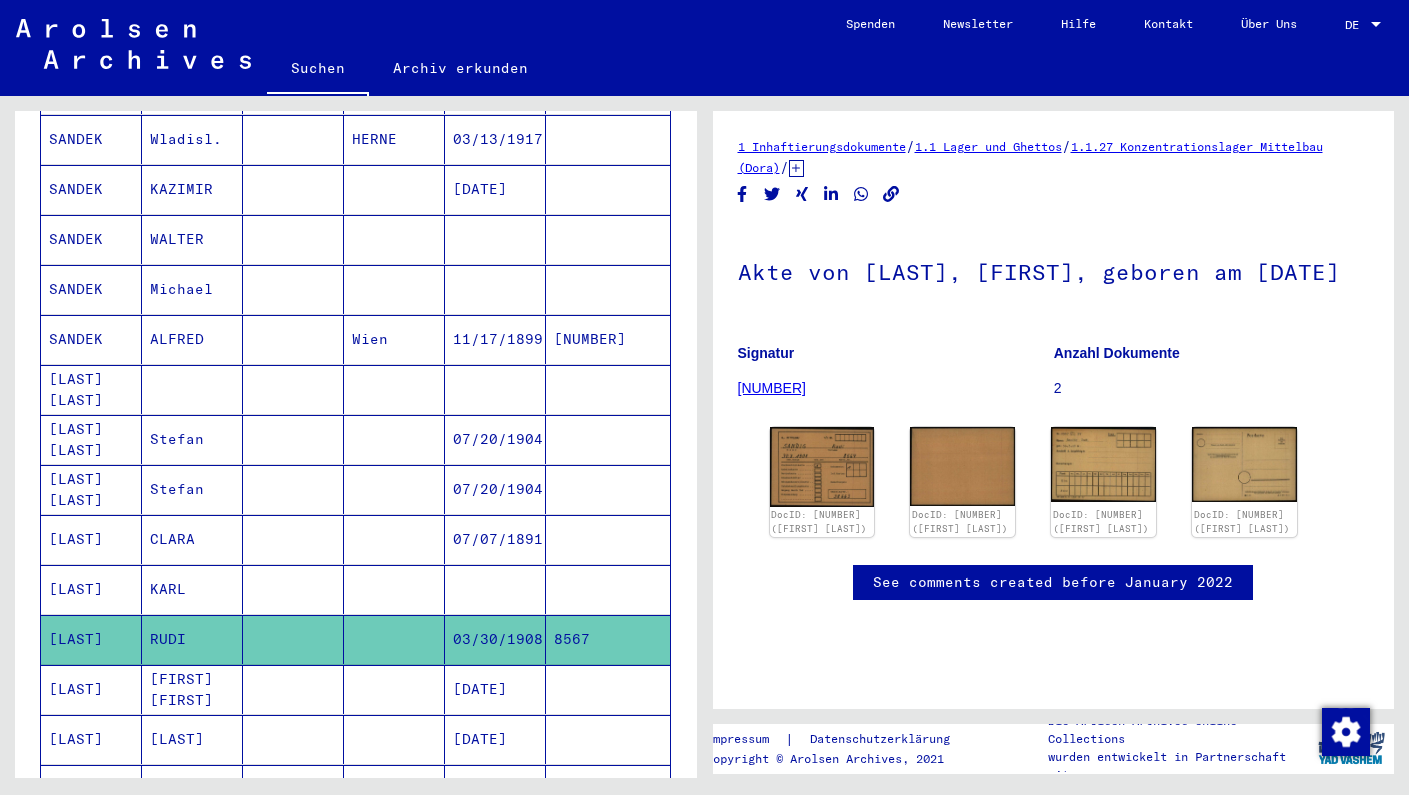 click on "KARL" at bounding box center [192, 639] 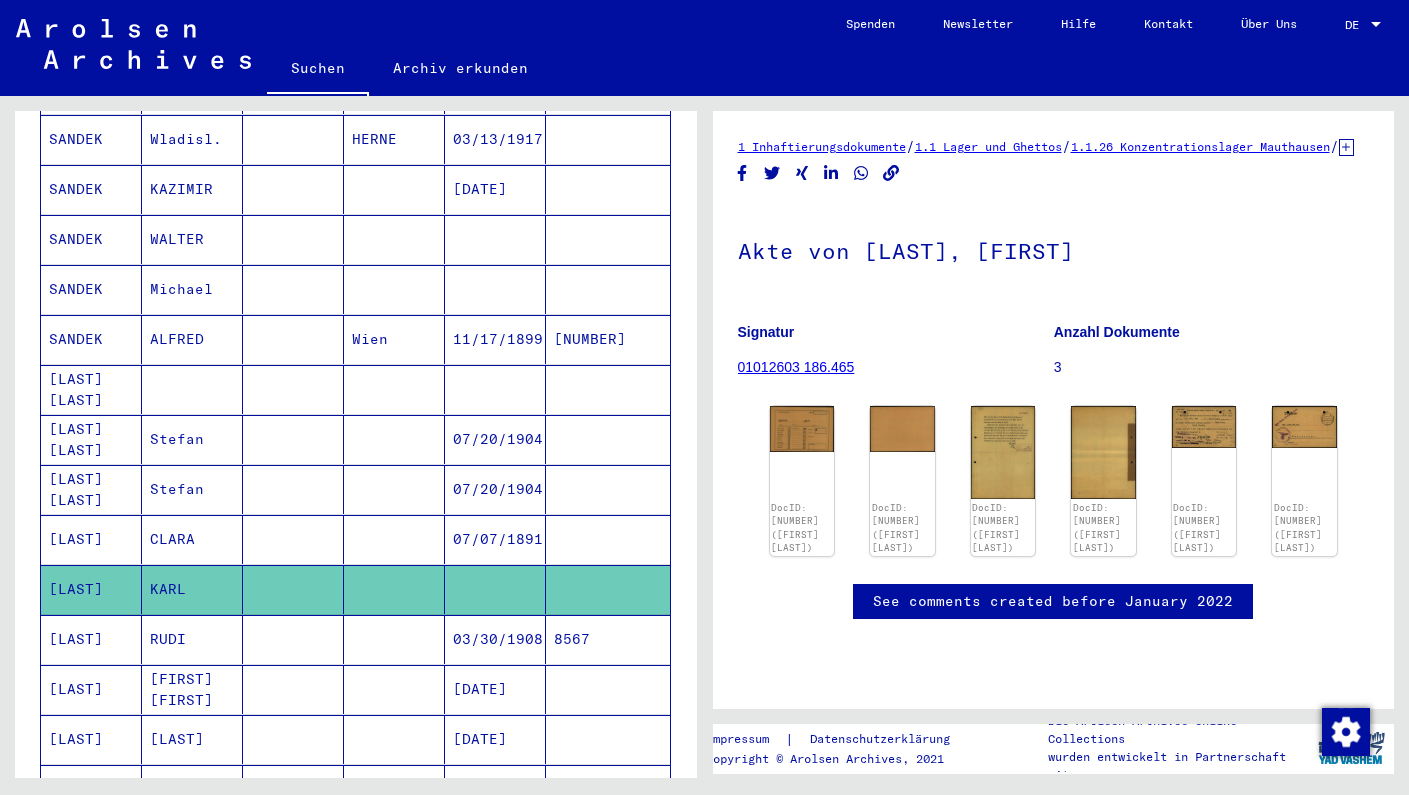 scroll, scrollTop: 0, scrollLeft: 0, axis: both 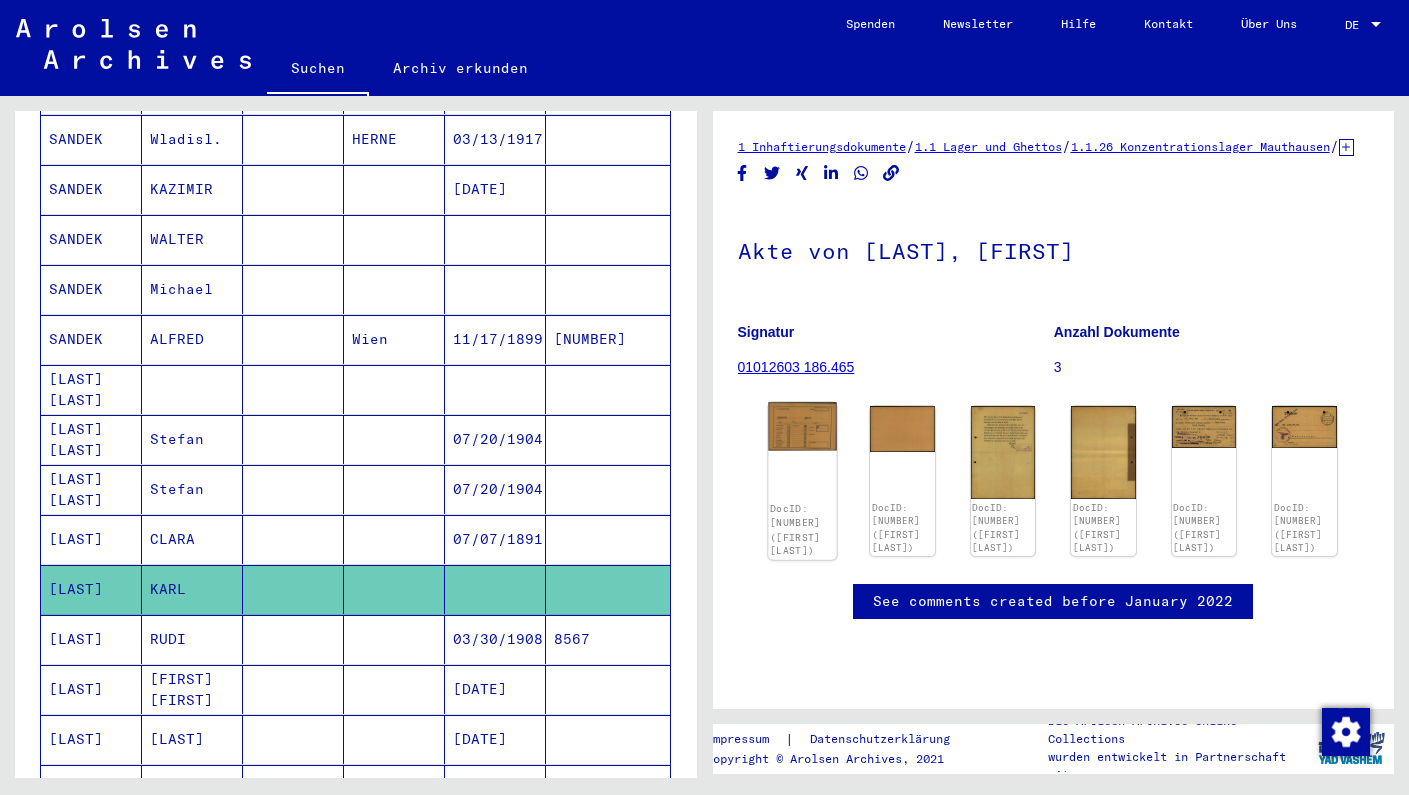 click 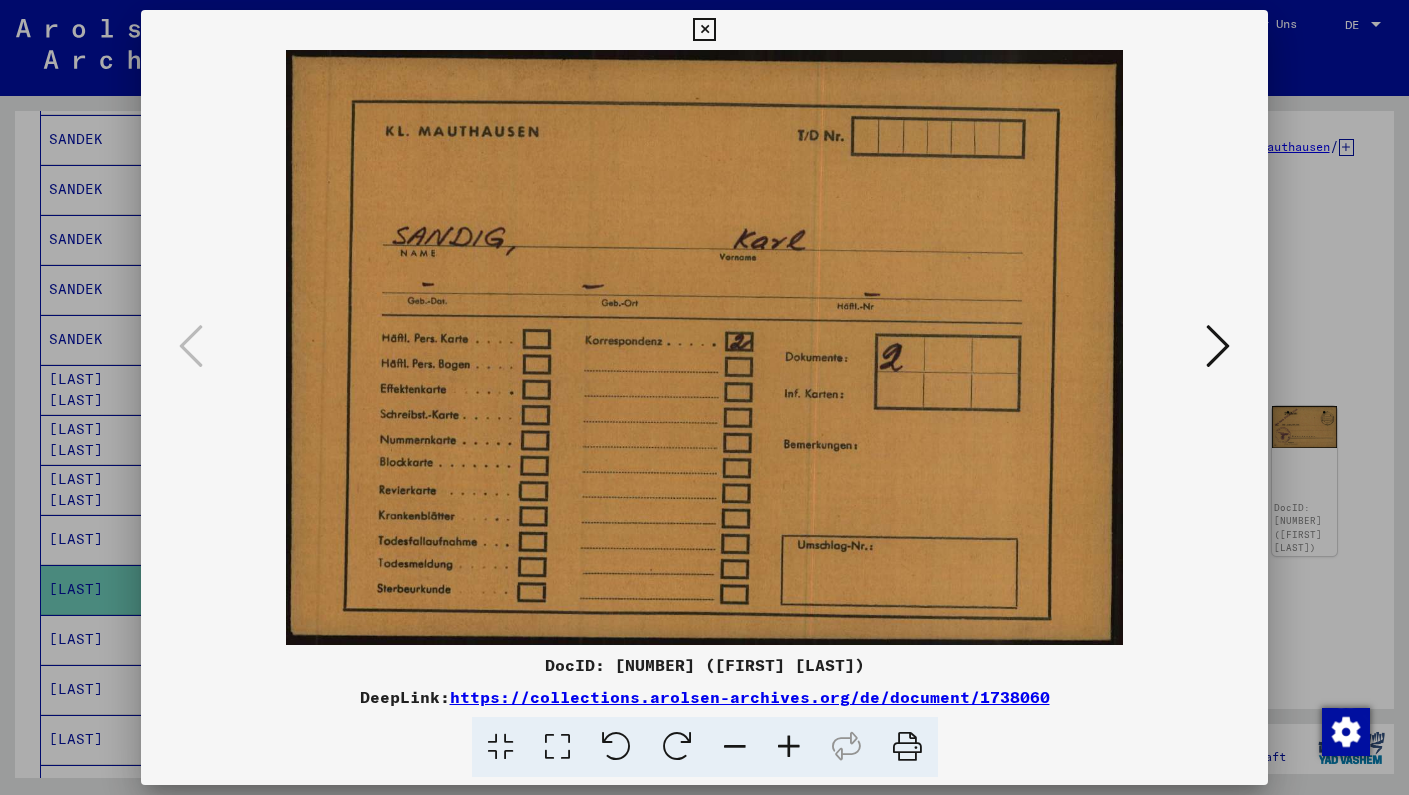 click at bounding box center (1218, 346) 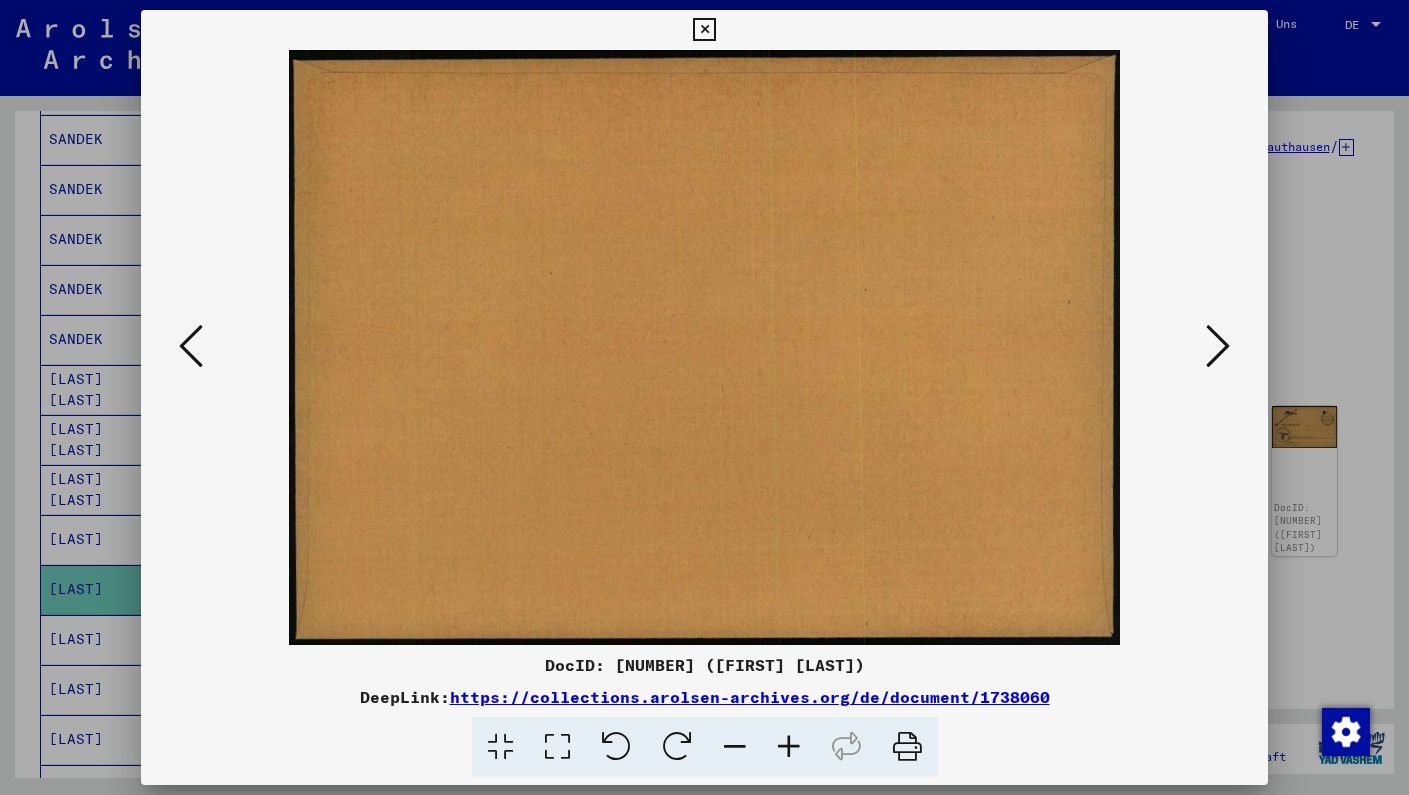 click at bounding box center (1218, 346) 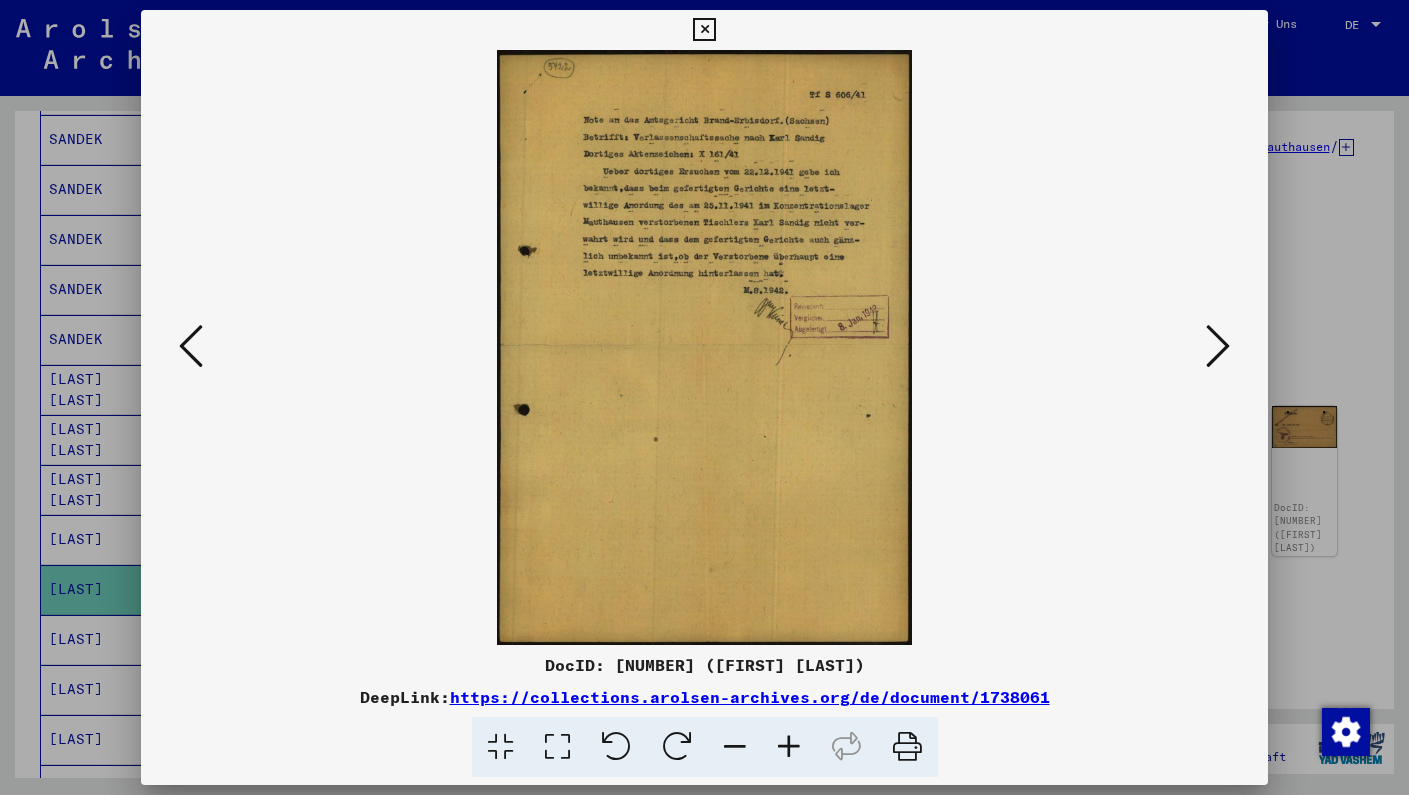 click at bounding box center [1218, 346] 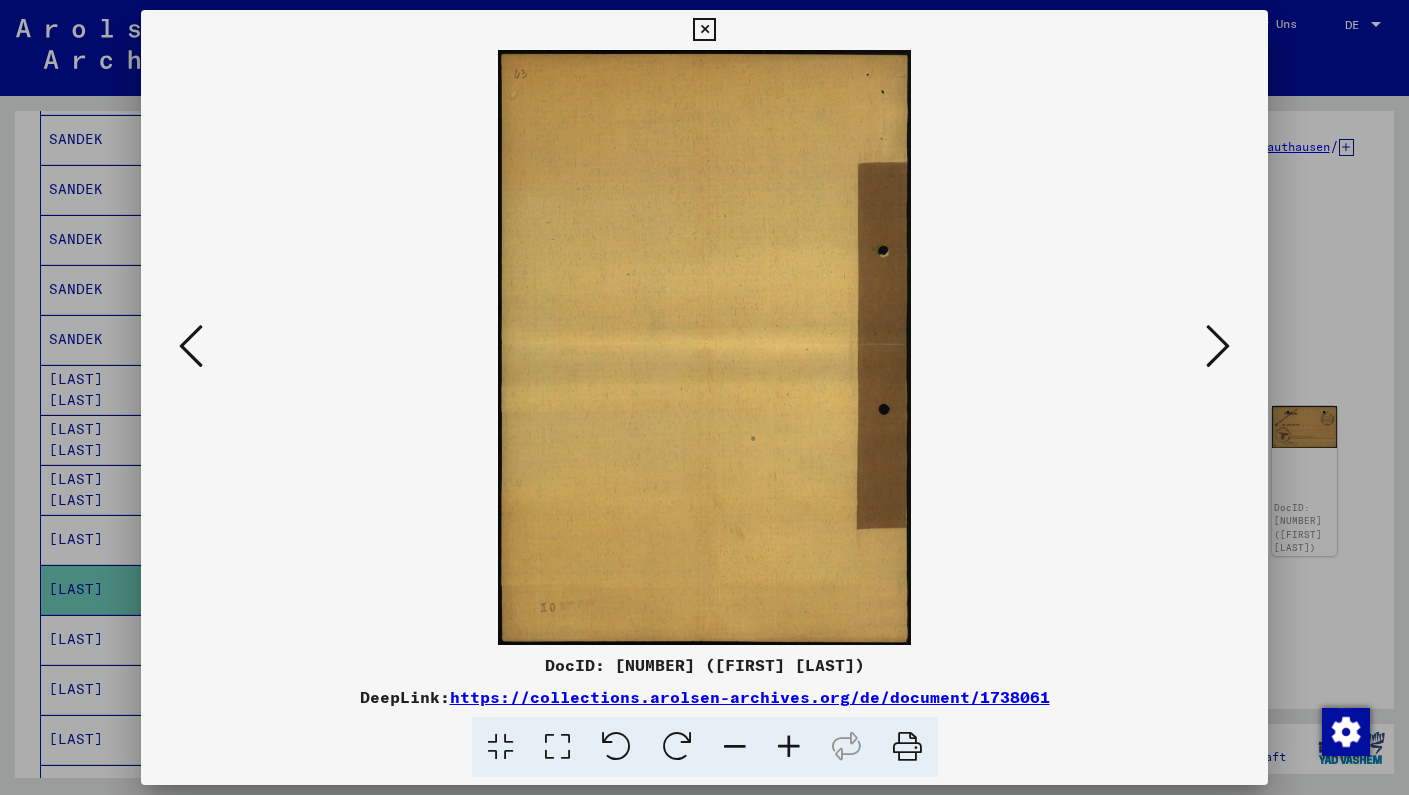 click at bounding box center (1218, 346) 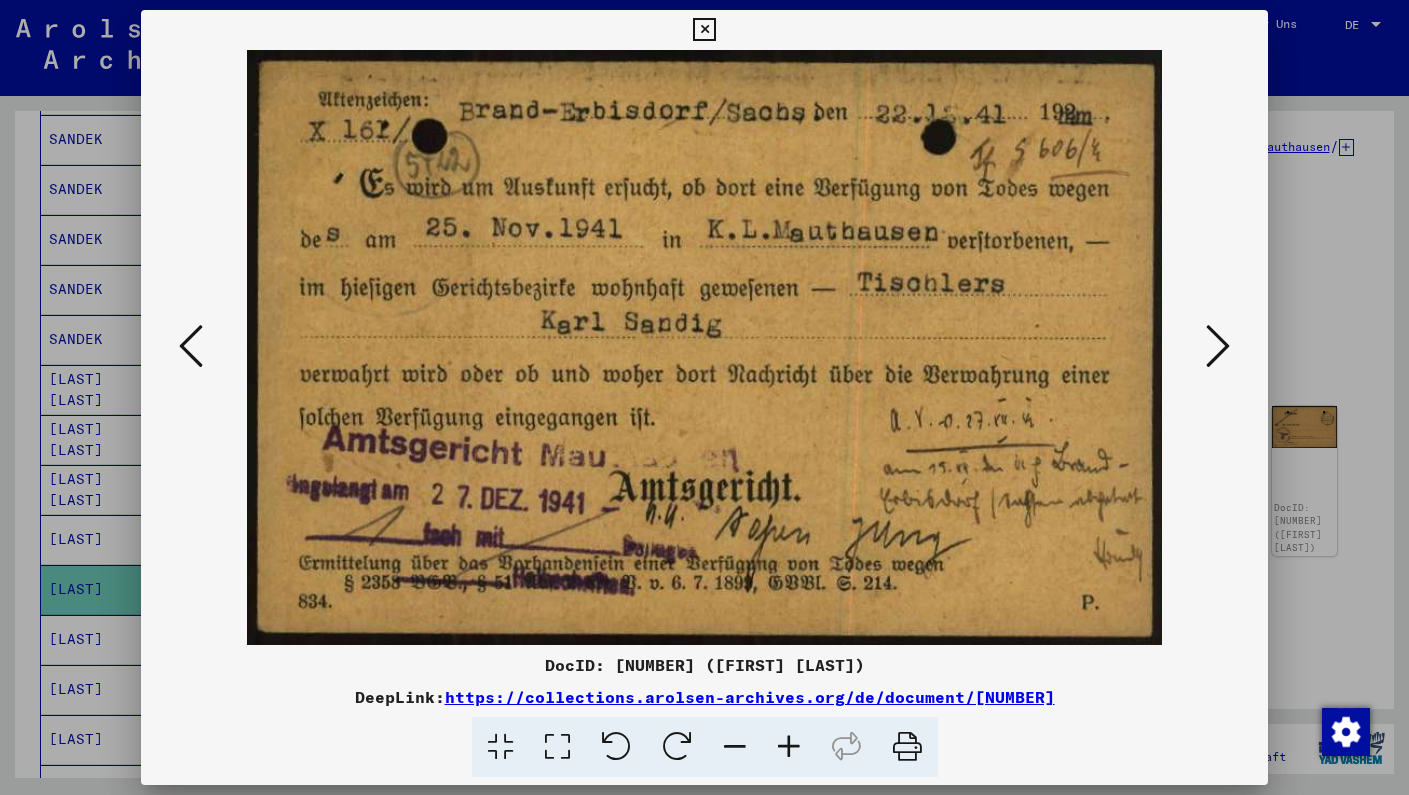 click at bounding box center (704, 30) 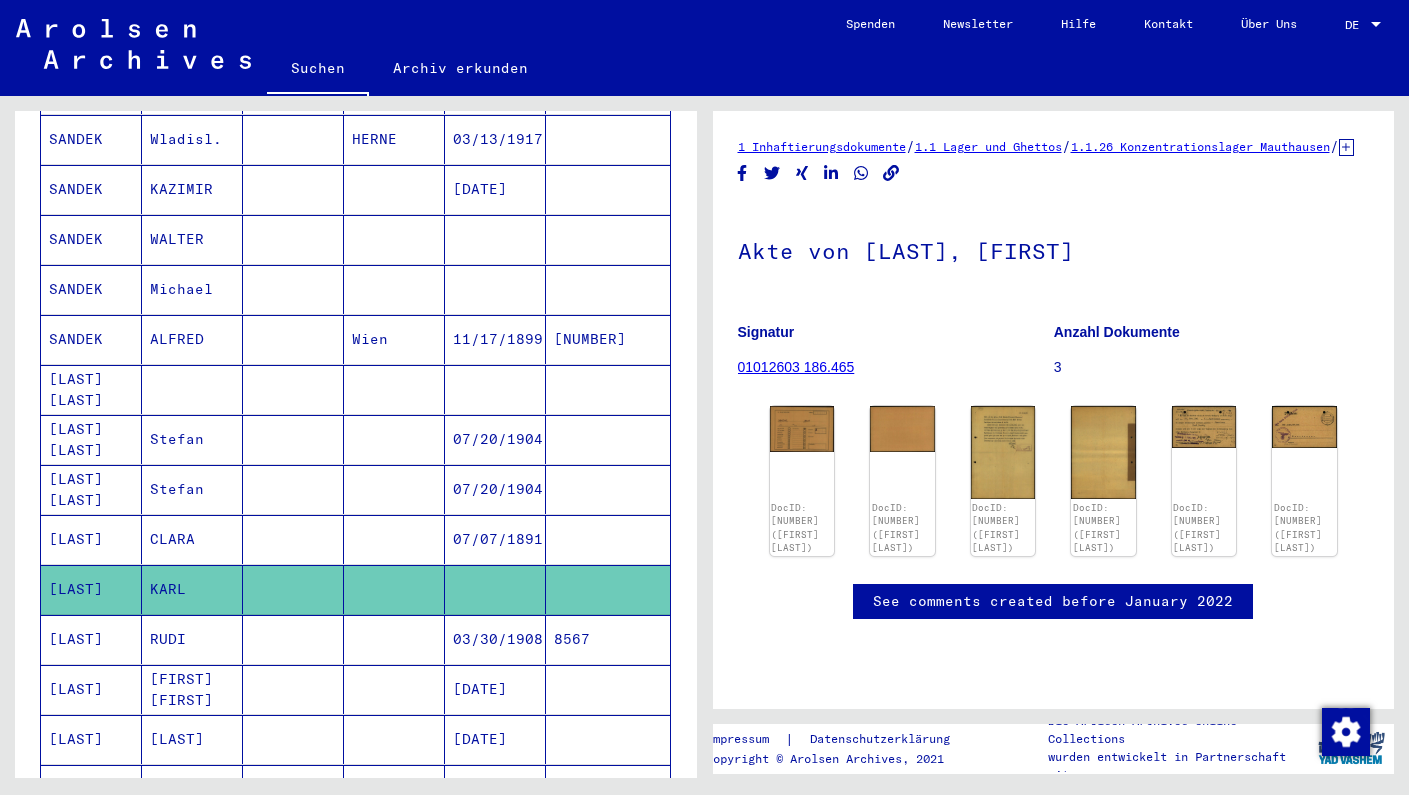 scroll, scrollTop: 786, scrollLeft: 0, axis: vertical 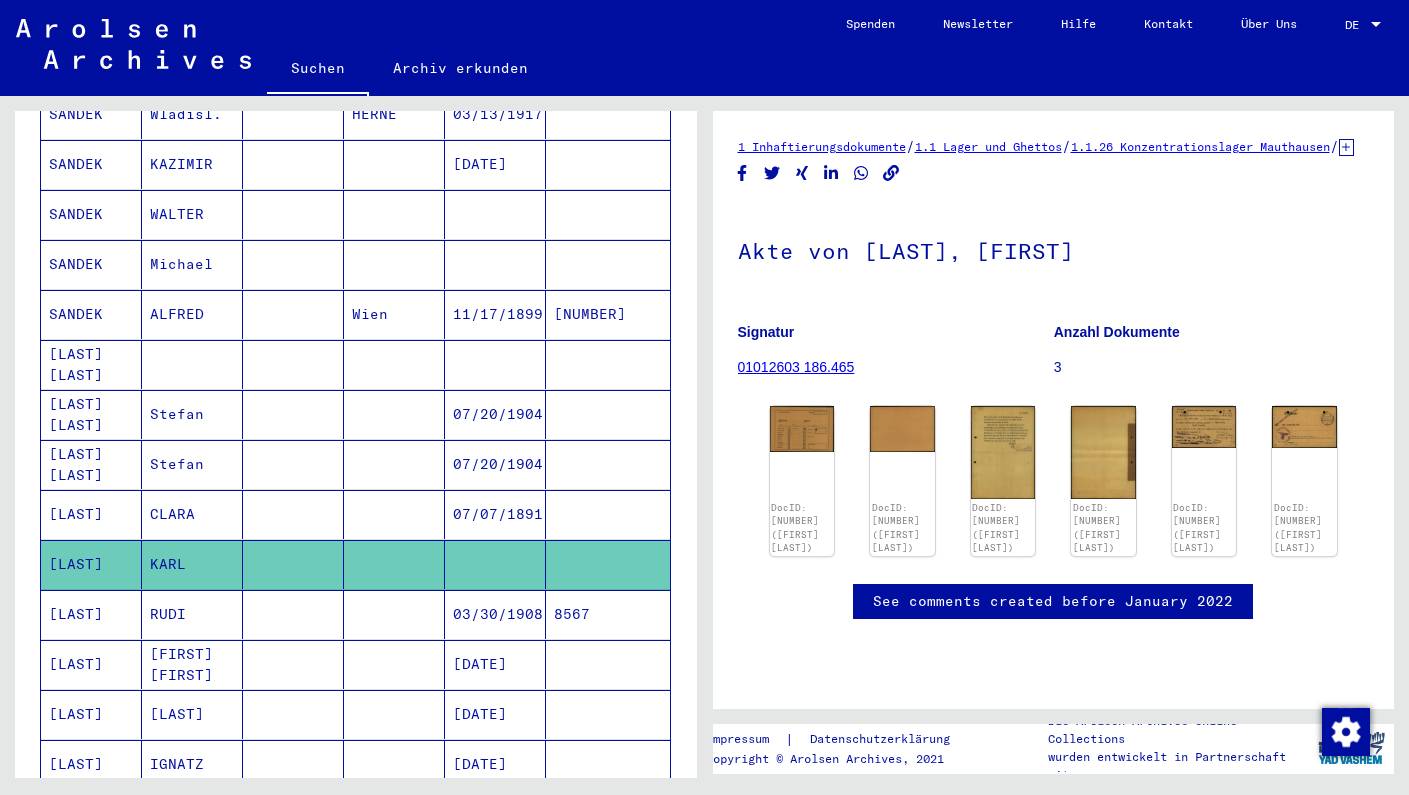 click on "RUDI" at bounding box center (192, 664) 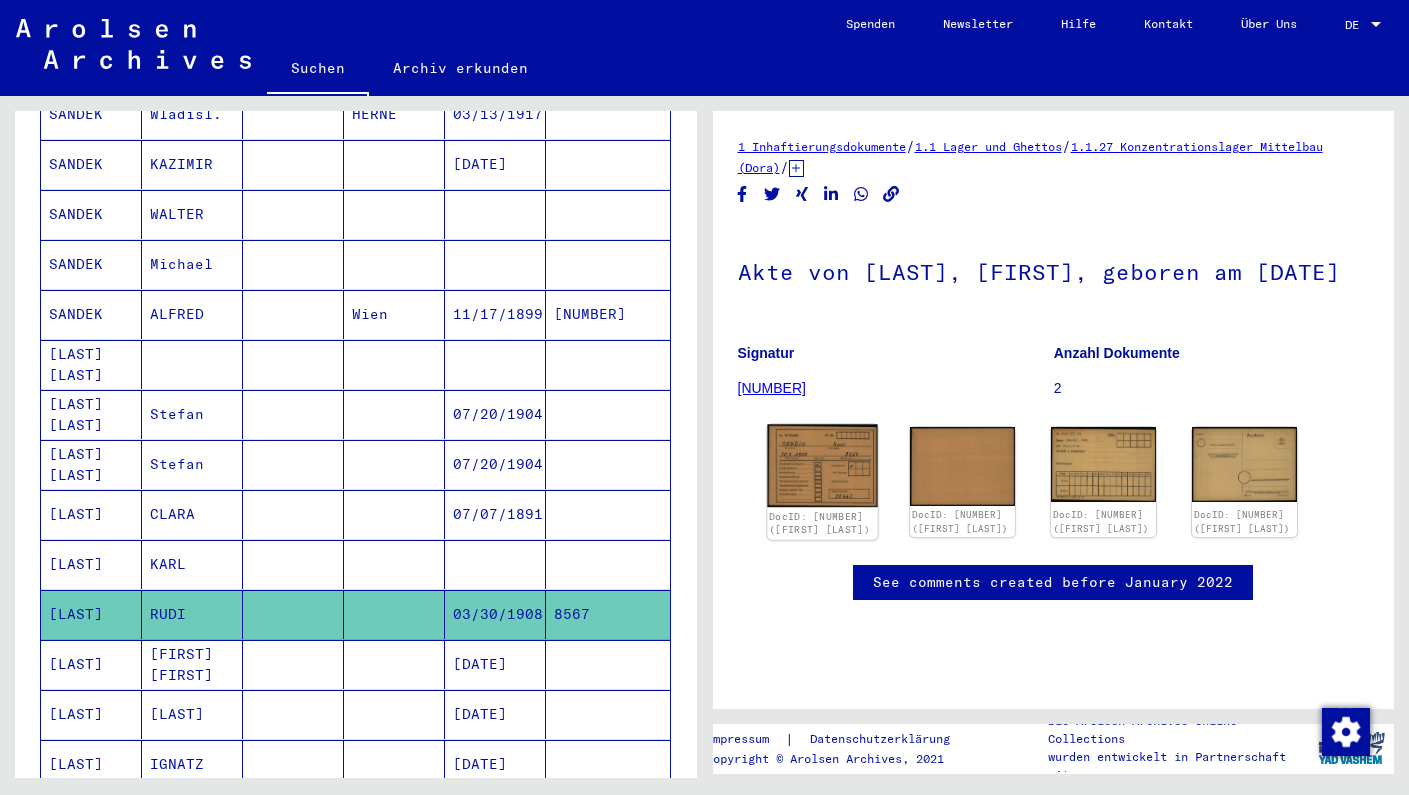 scroll, scrollTop: 0, scrollLeft: 0, axis: both 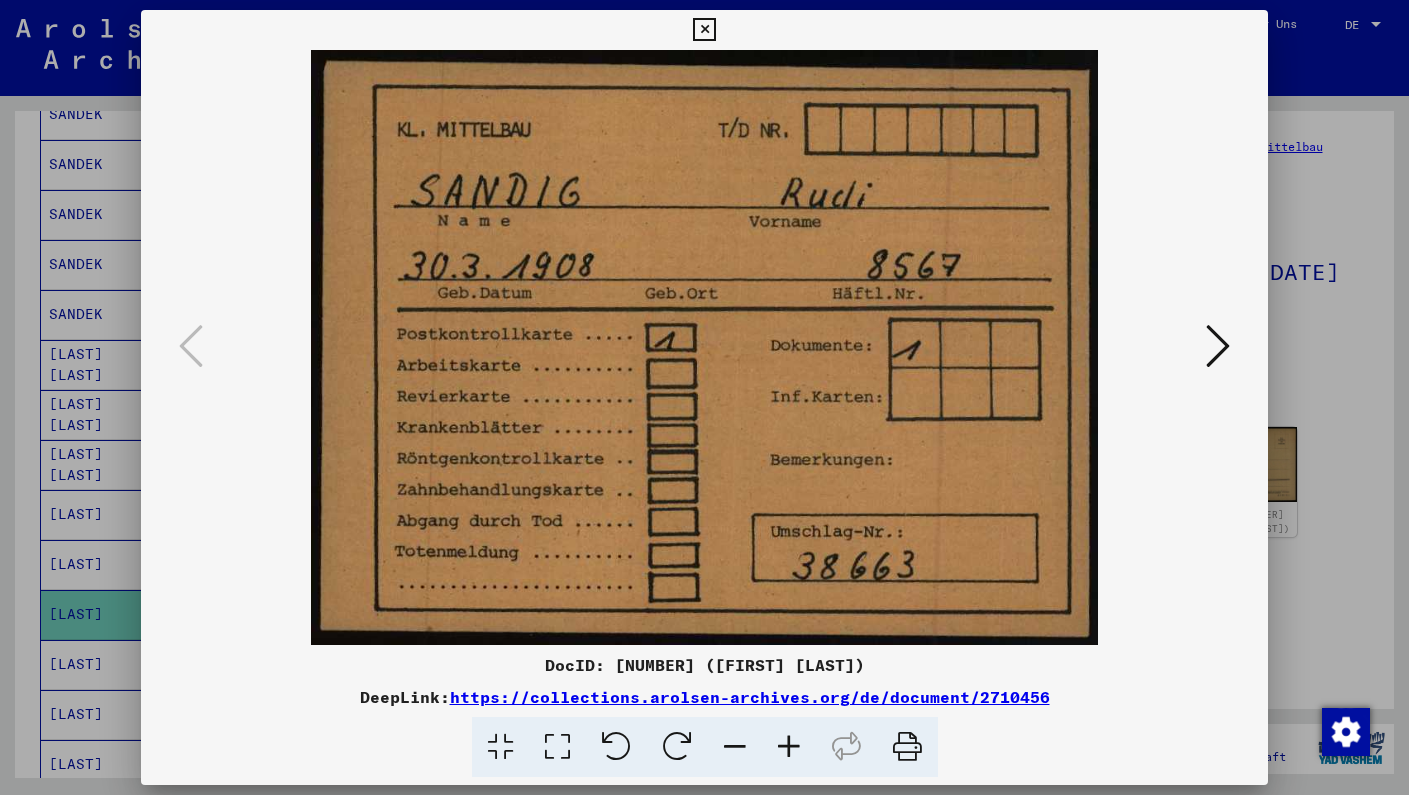 click at bounding box center (1218, 347) 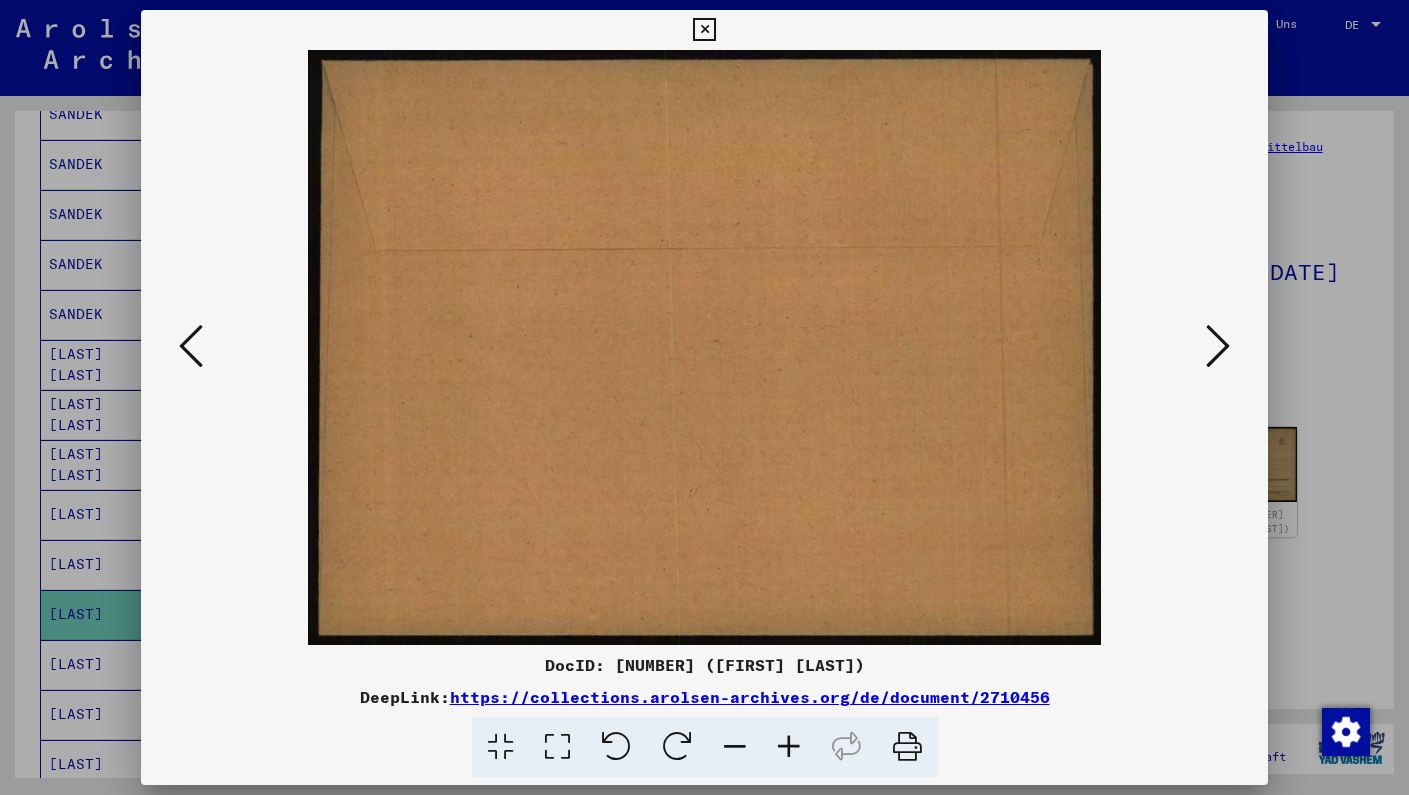 click at bounding box center (1218, 347) 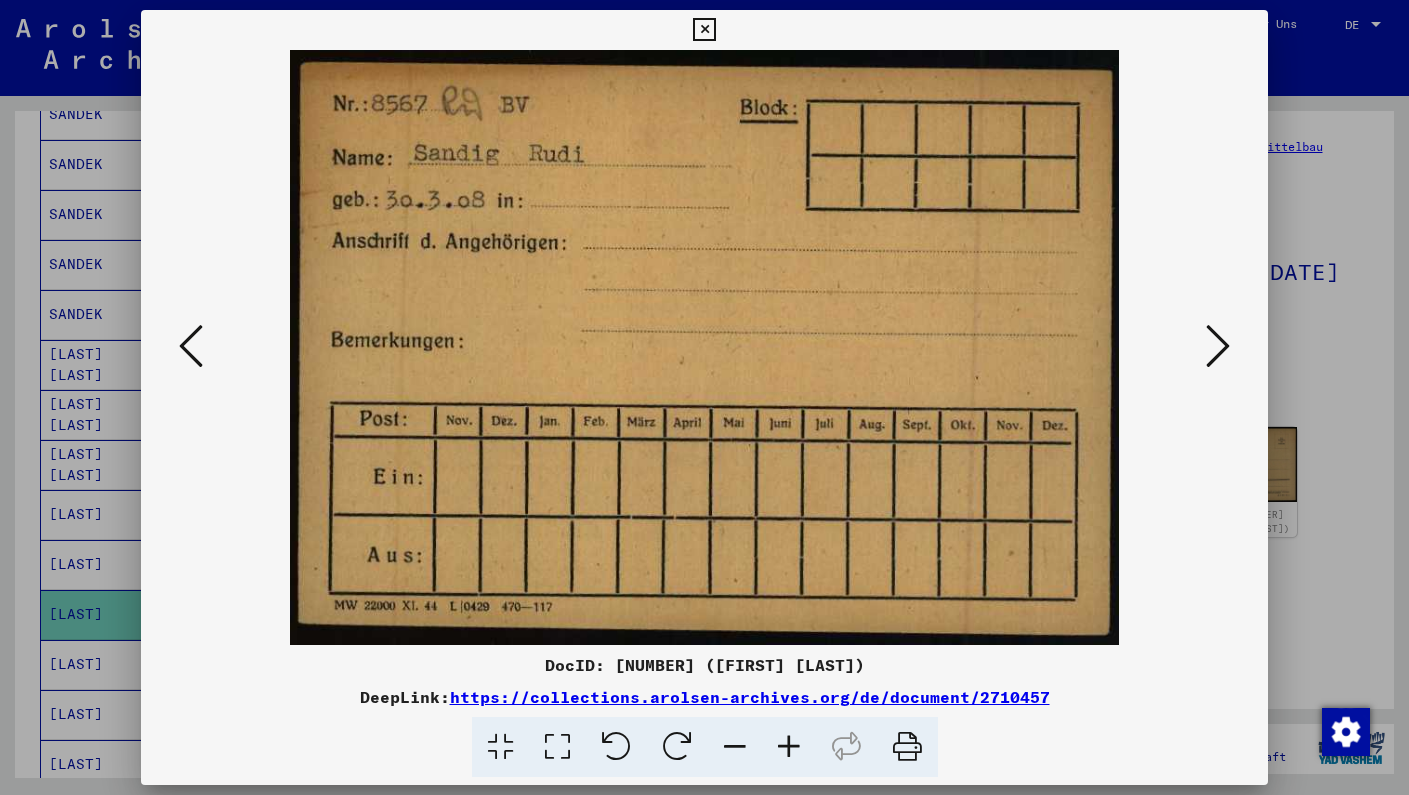 click at bounding box center (1218, 347) 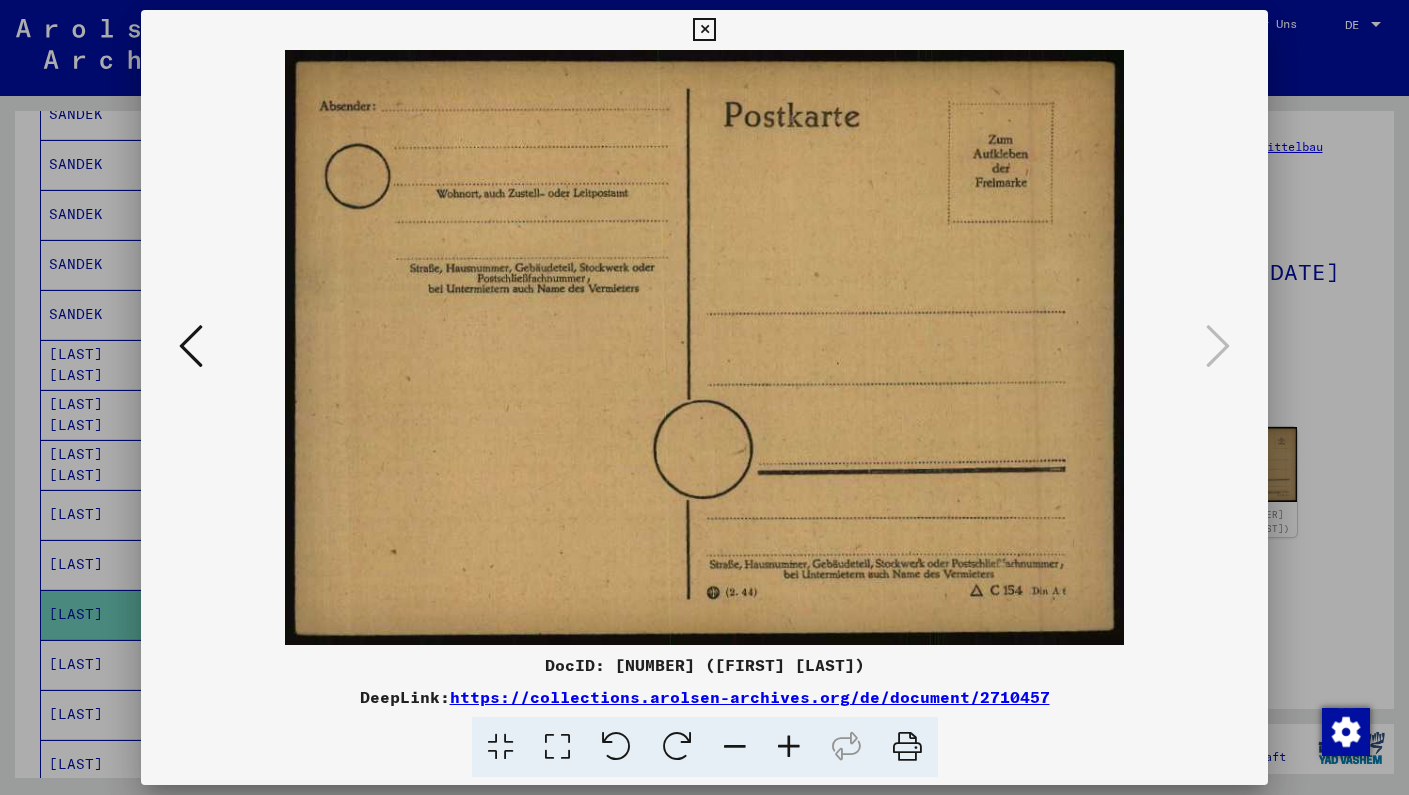 click at bounding box center [704, 30] 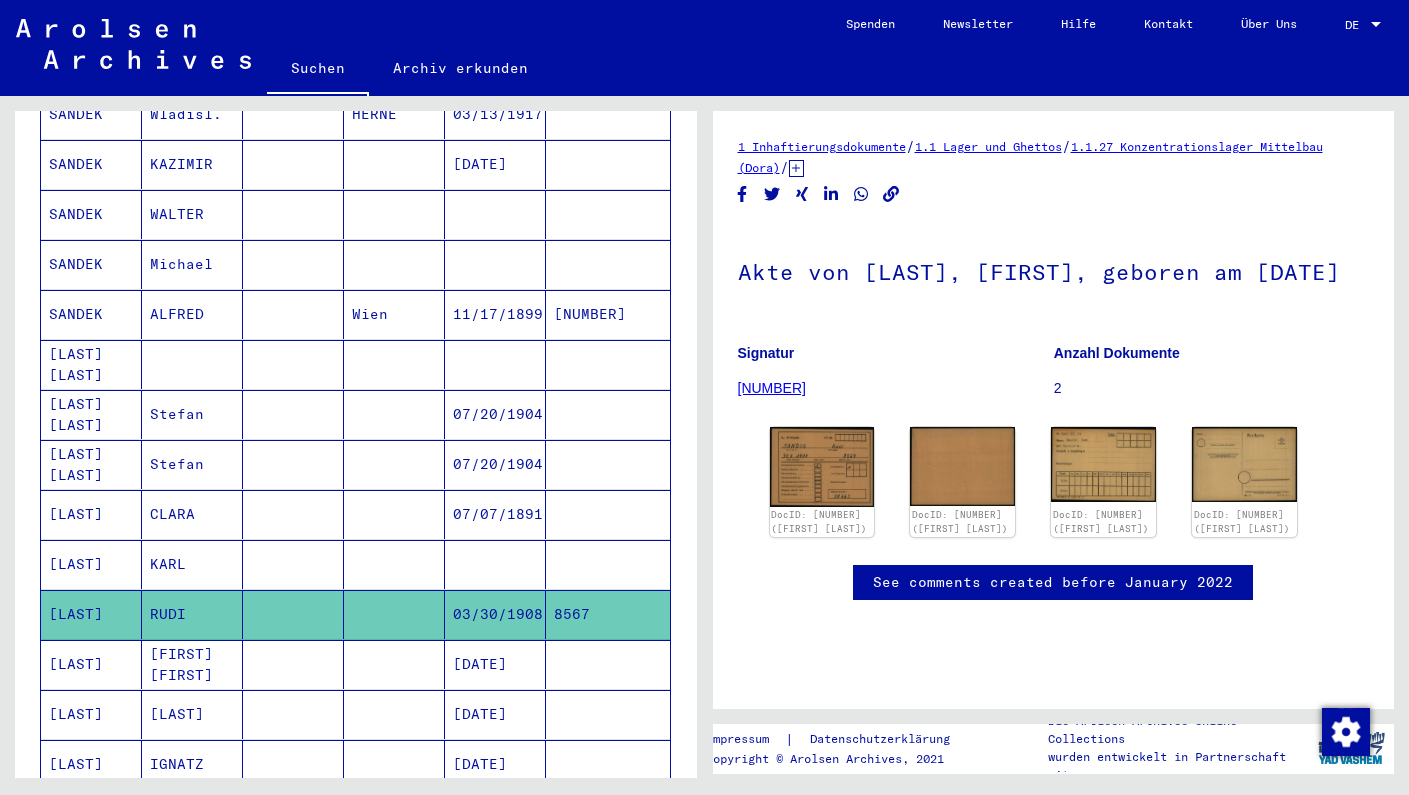 click on "[FIRST] [FIRST]" at bounding box center [192, 714] 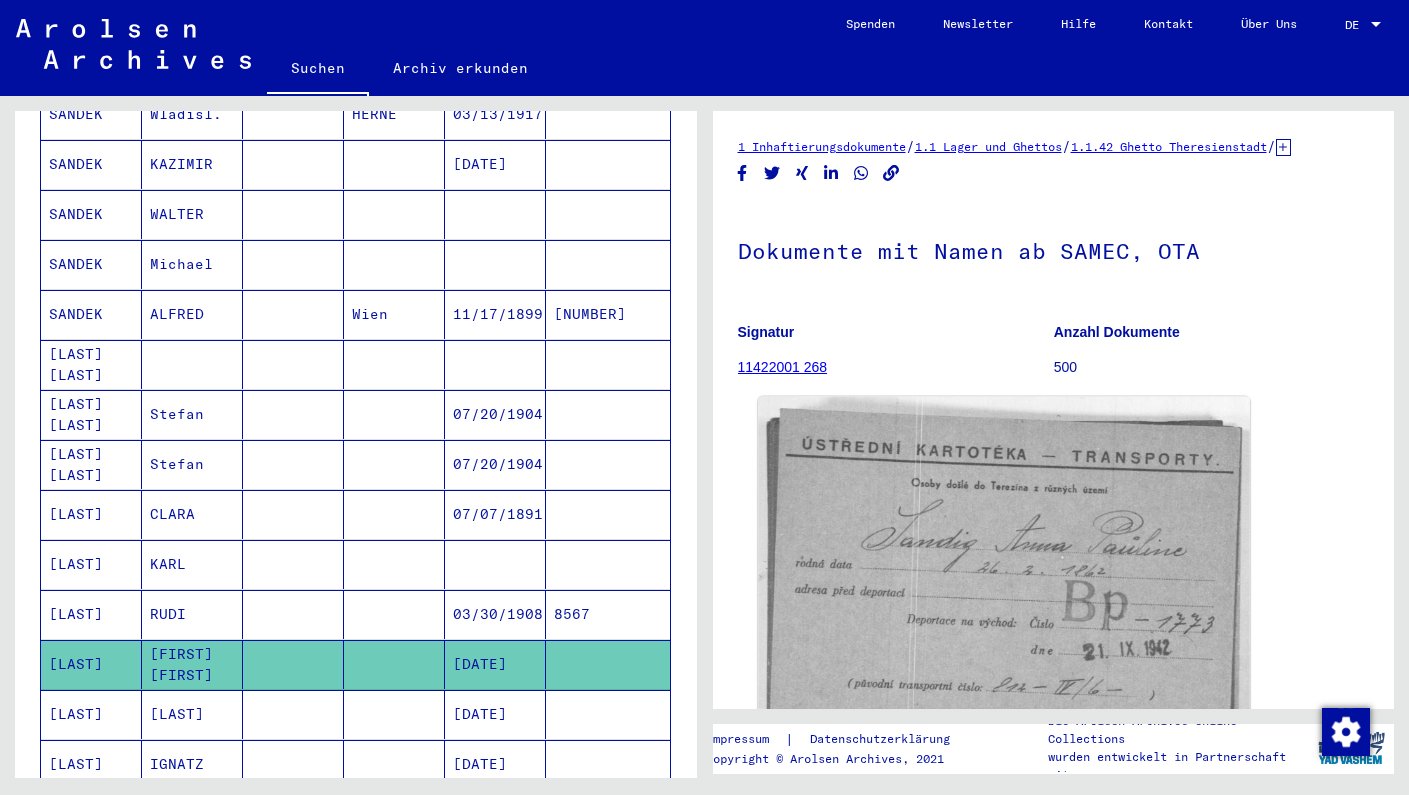 click 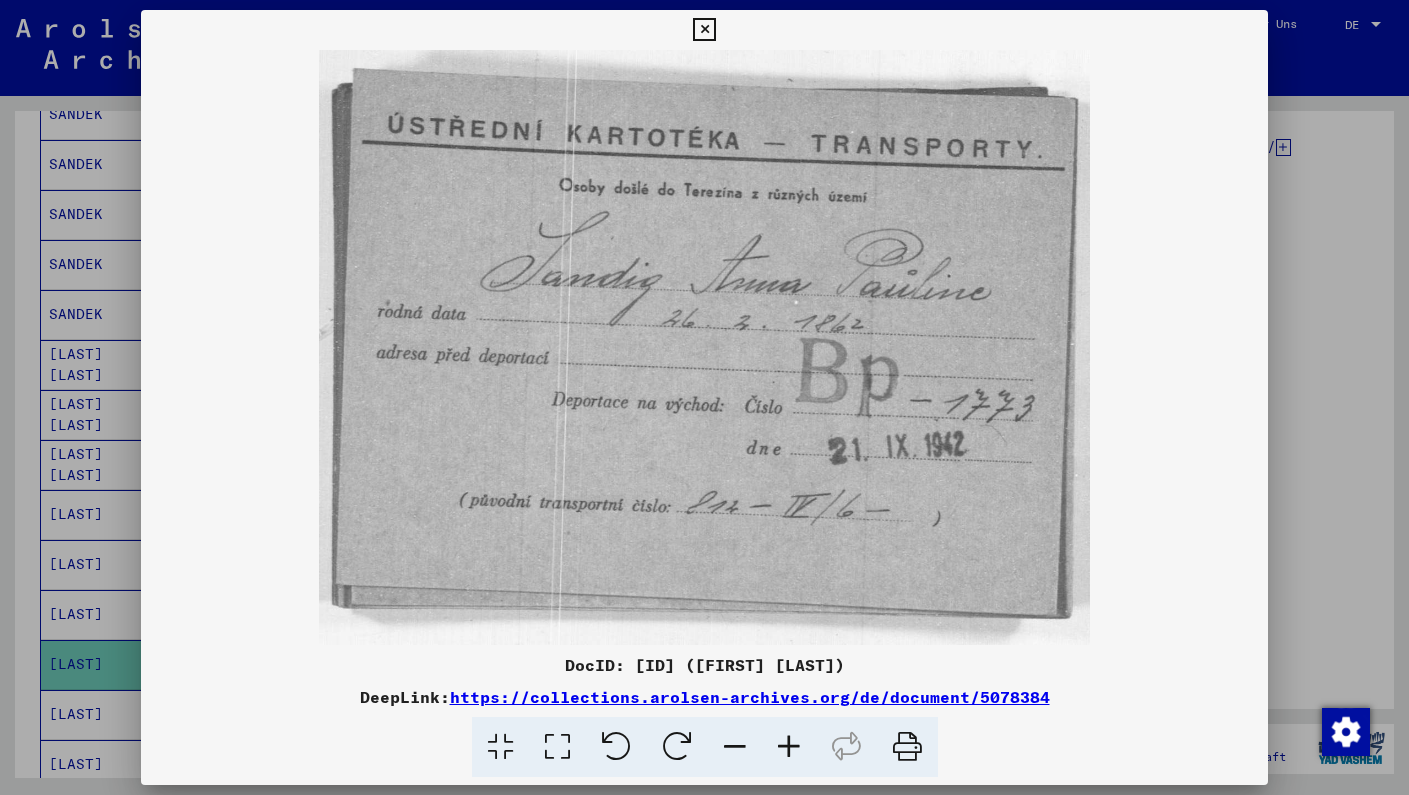 click at bounding box center (704, 30) 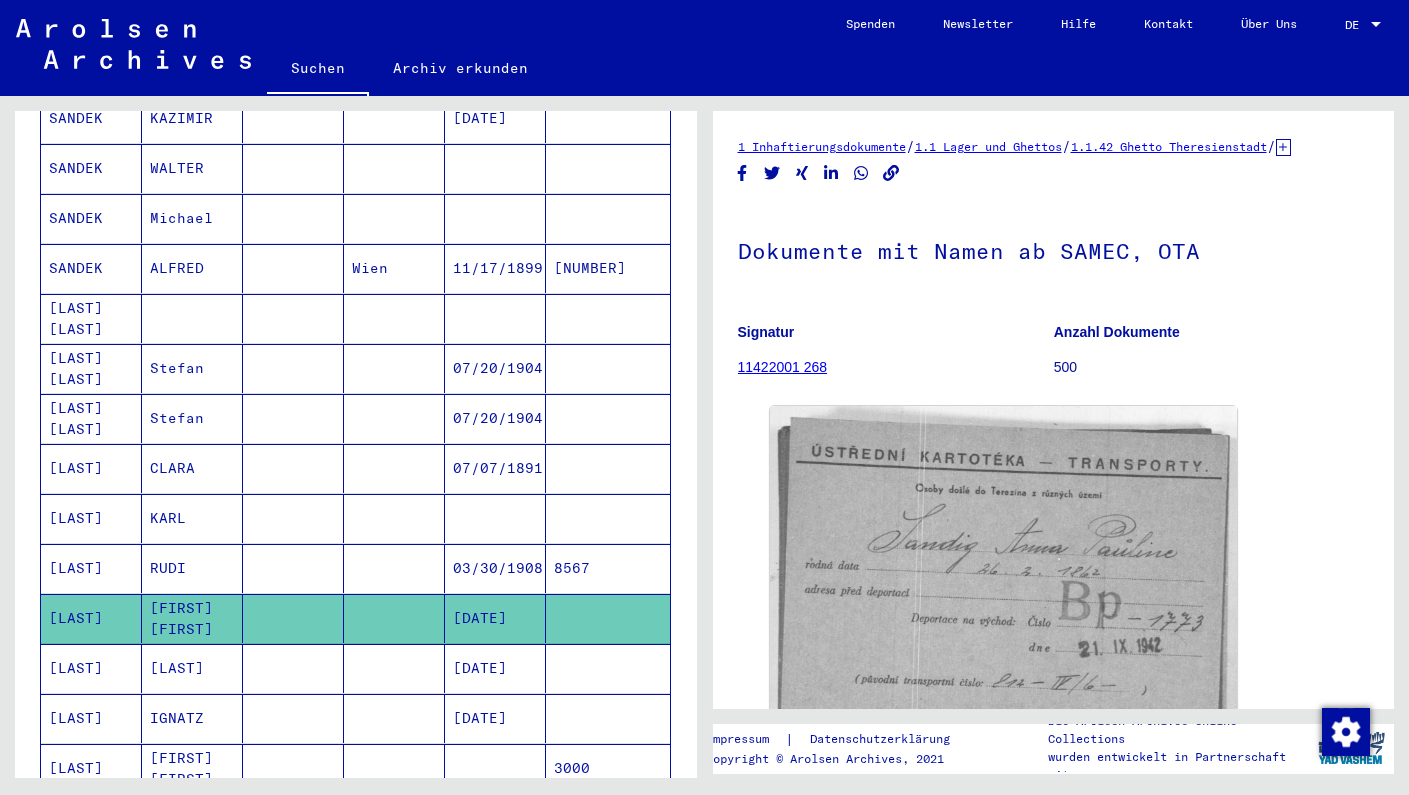 scroll, scrollTop: 833, scrollLeft: 0, axis: vertical 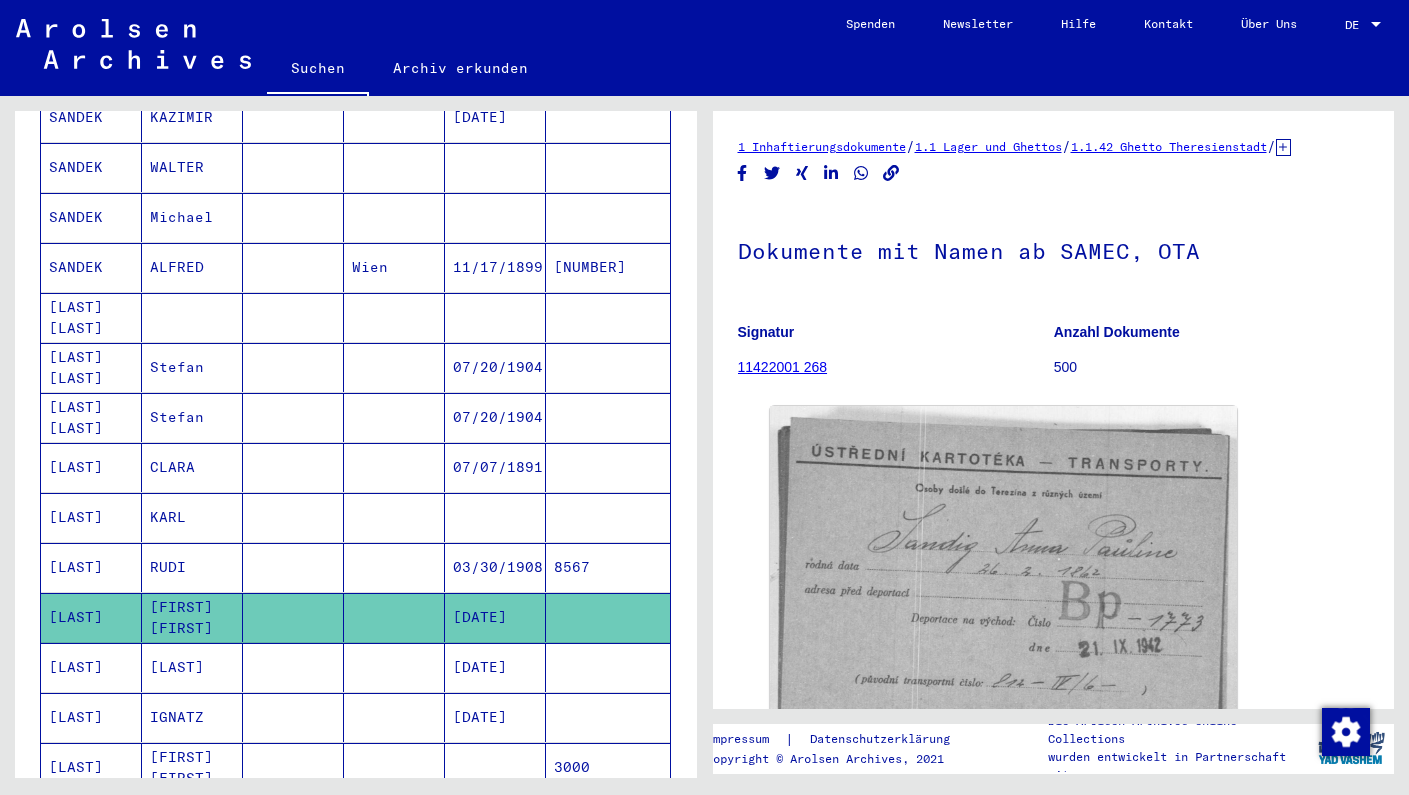 click at bounding box center (394, 717) 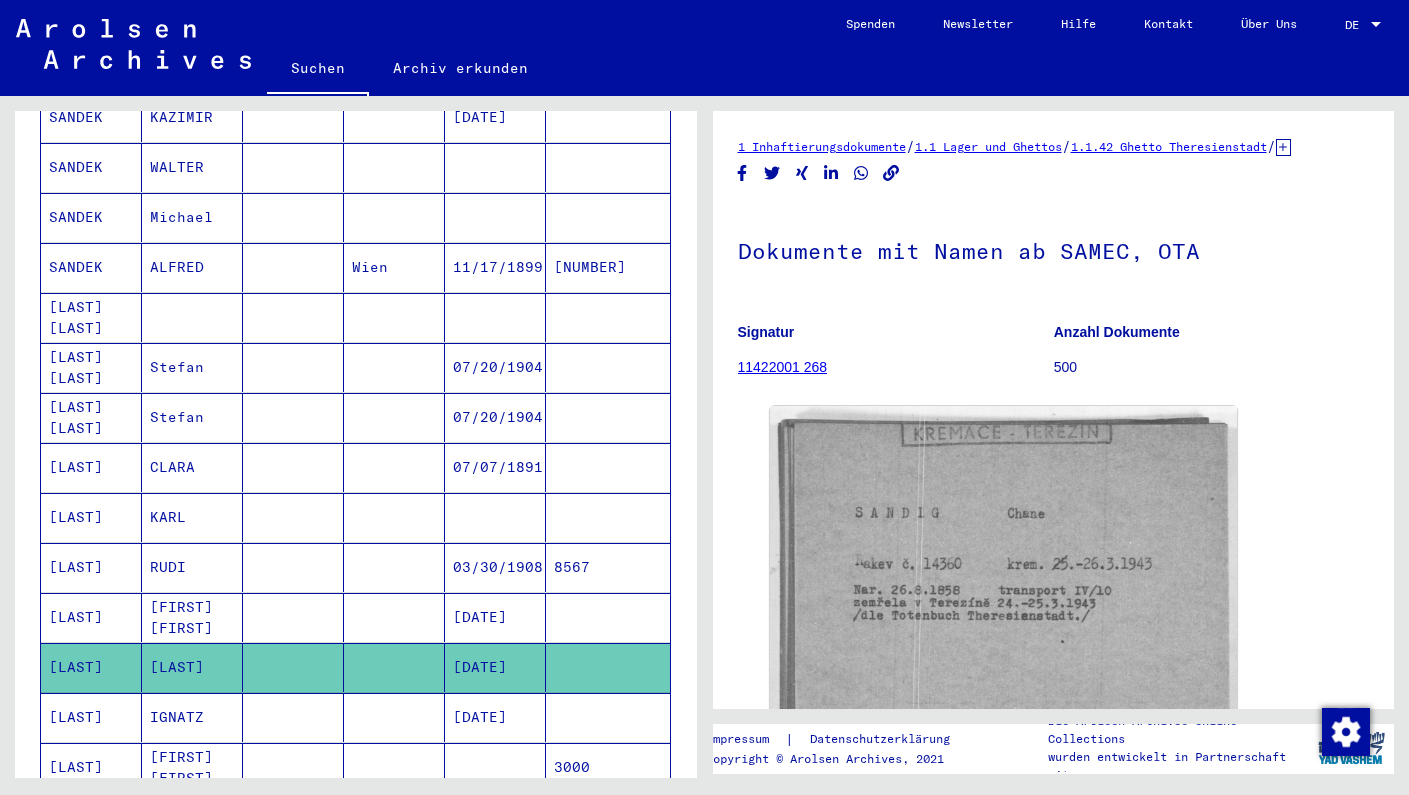 scroll, scrollTop: 0, scrollLeft: 0, axis: both 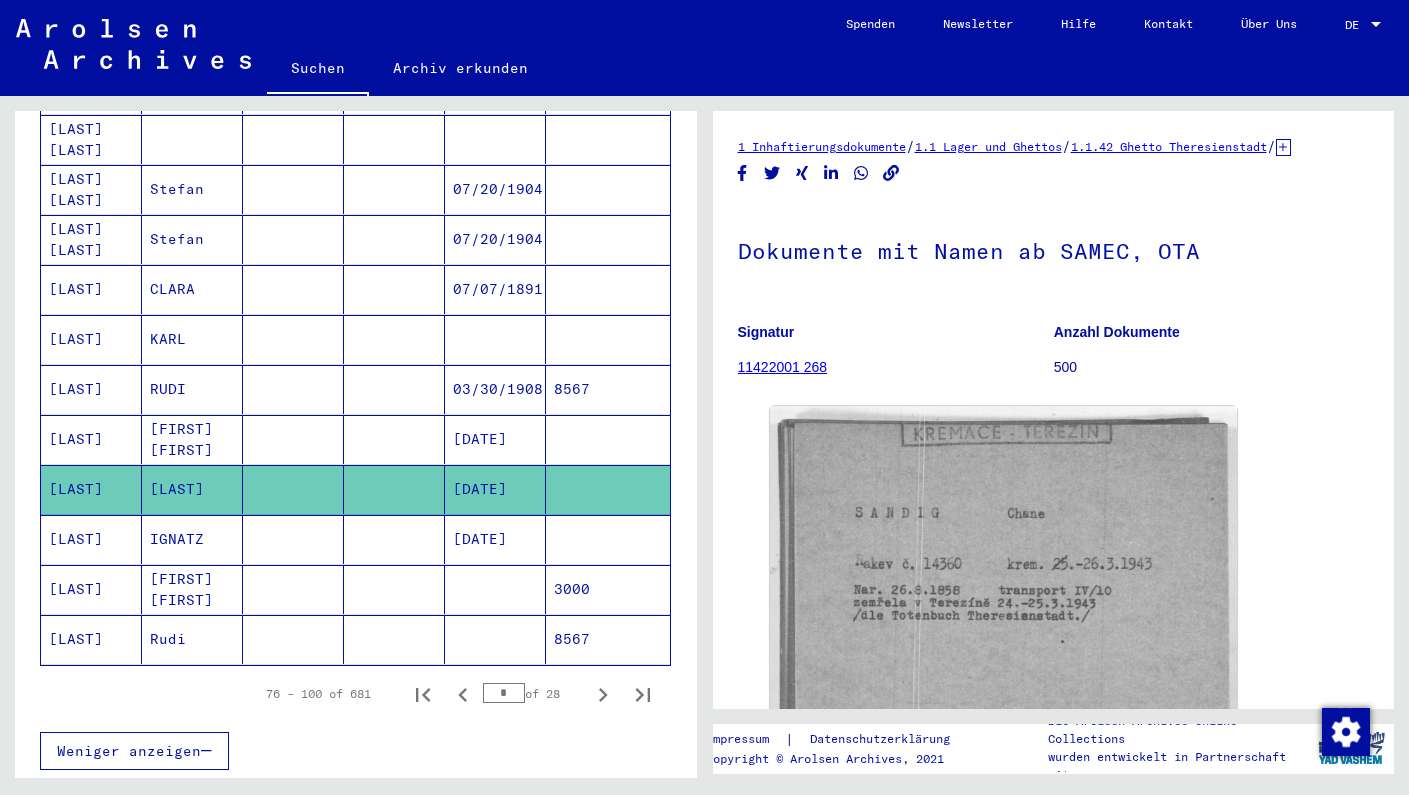 click on "IGNATZ" at bounding box center [192, 589] 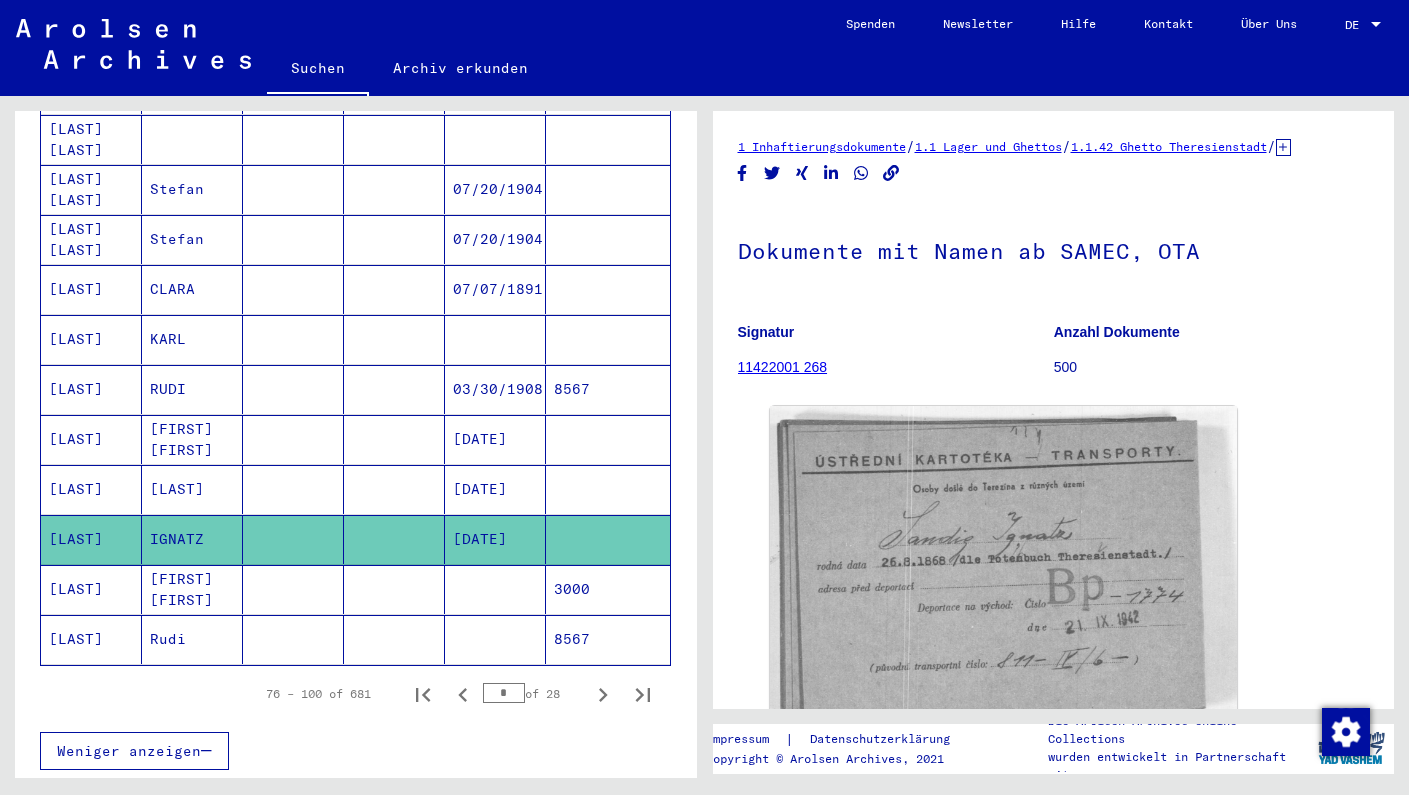 scroll, scrollTop: 0, scrollLeft: 0, axis: both 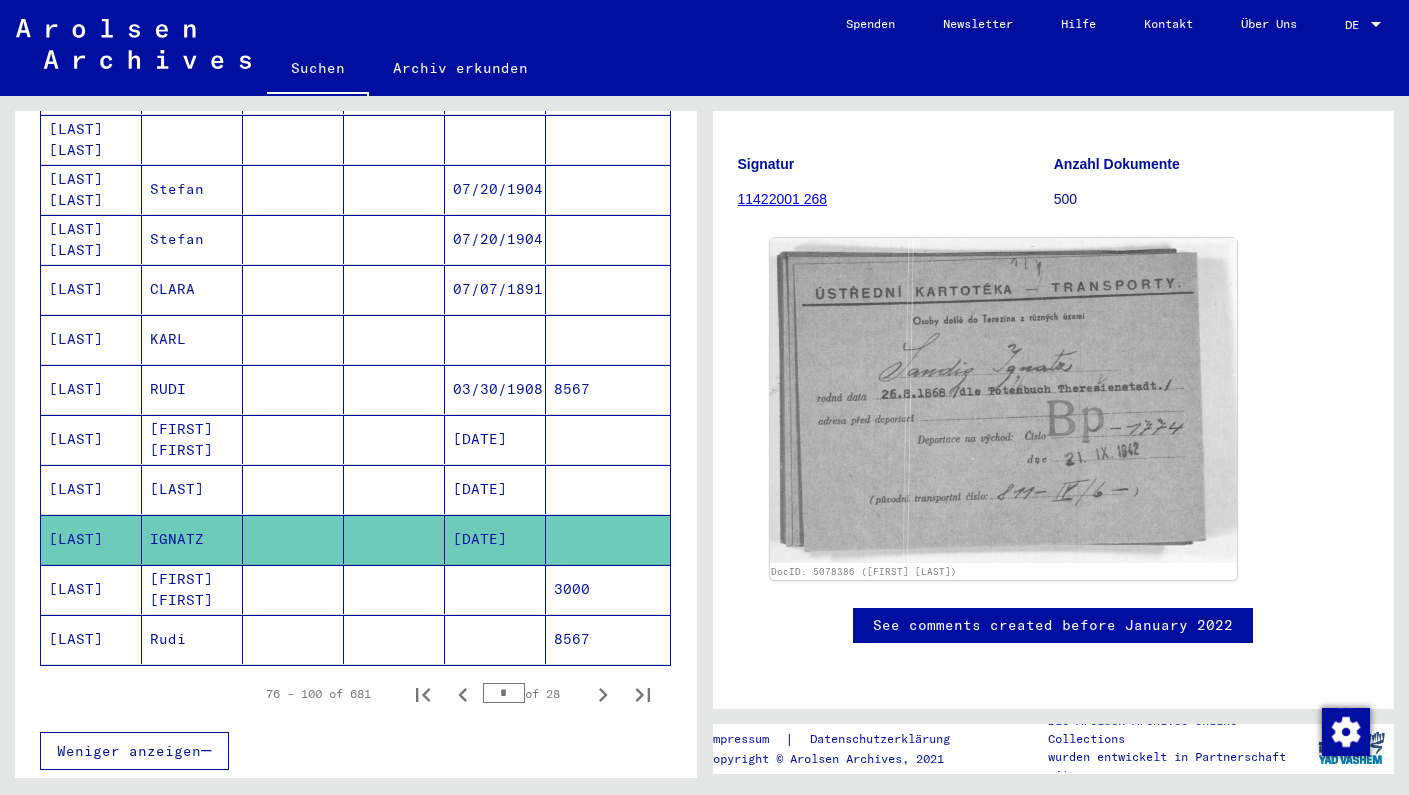 click on "[FIRST] [FIRST]" at bounding box center (192, 639) 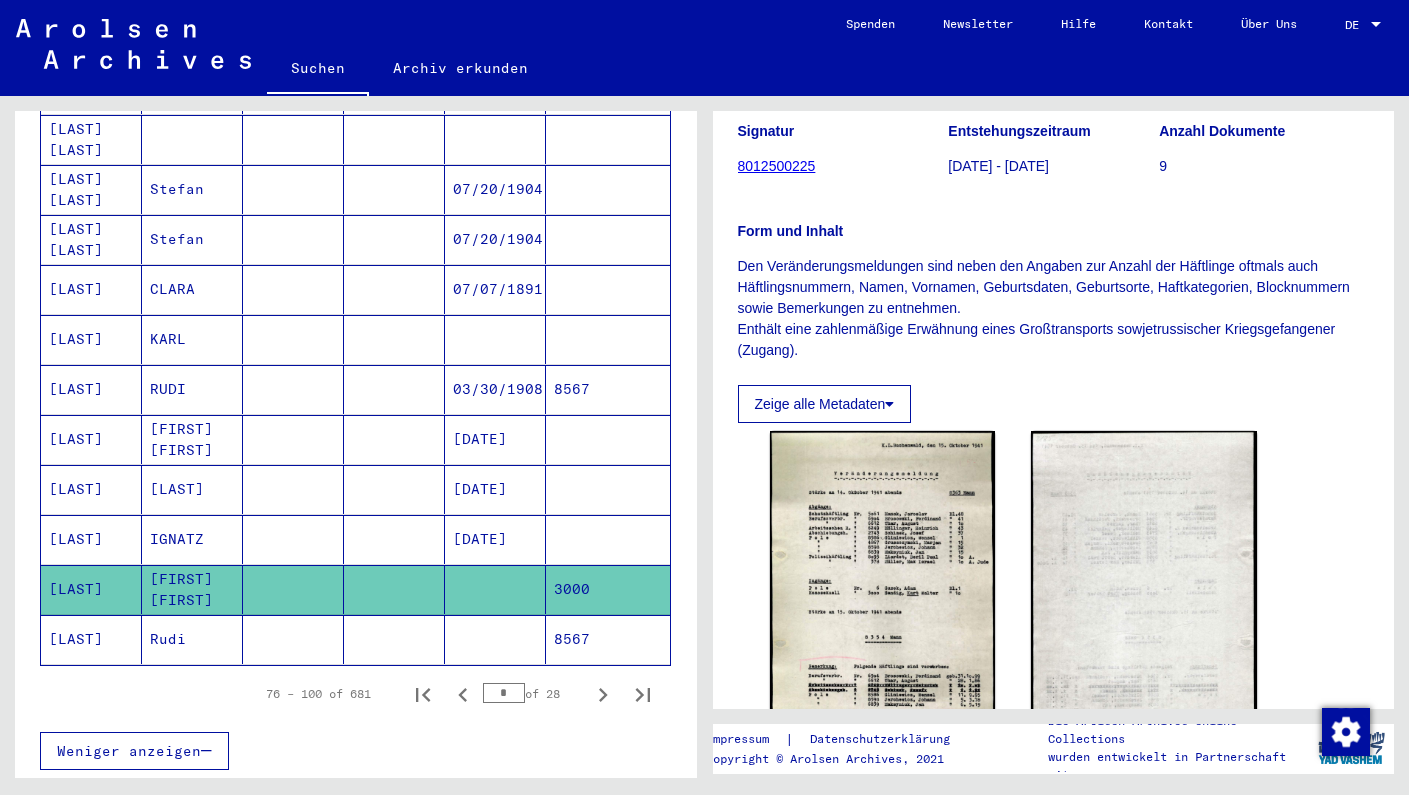 scroll, scrollTop: 247, scrollLeft: 0, axis: vertical 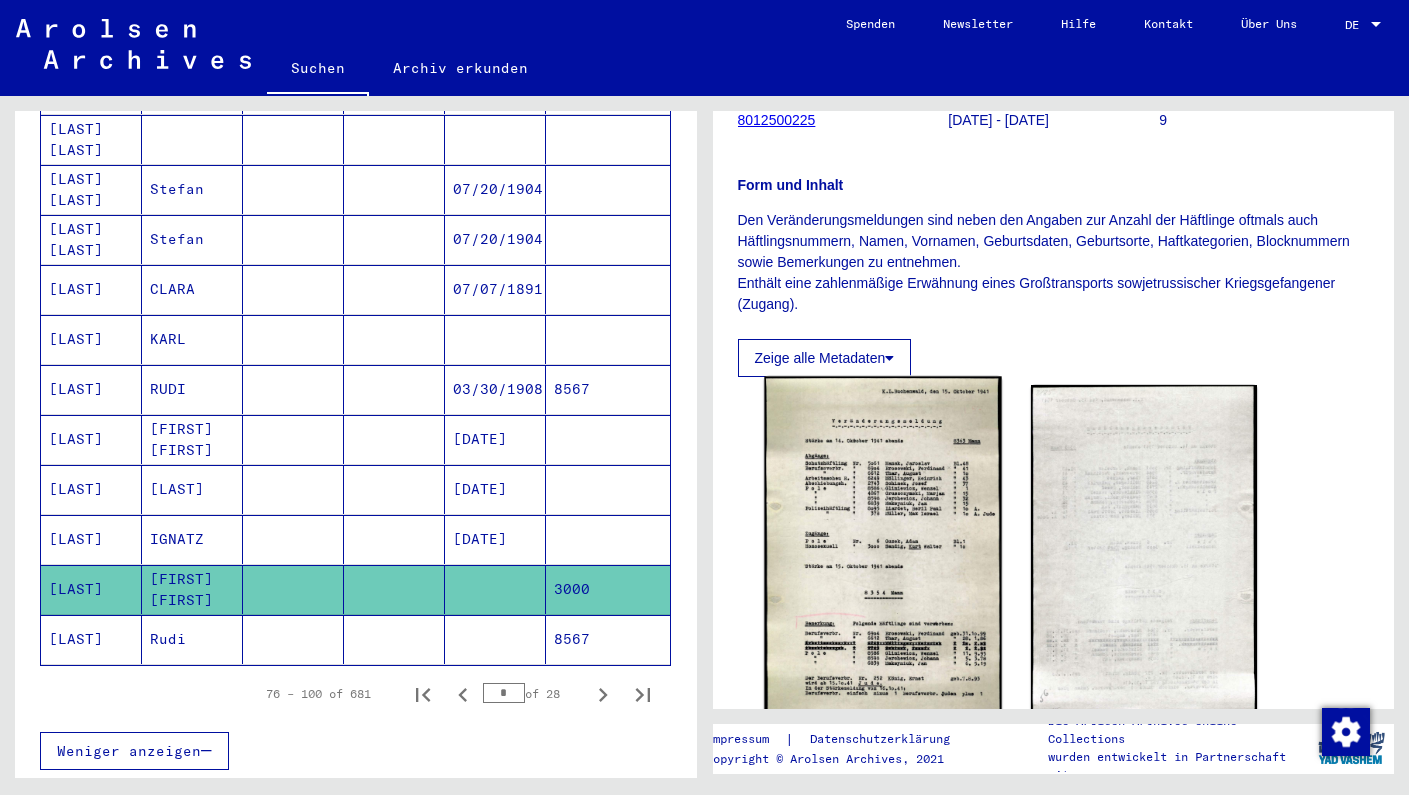 click 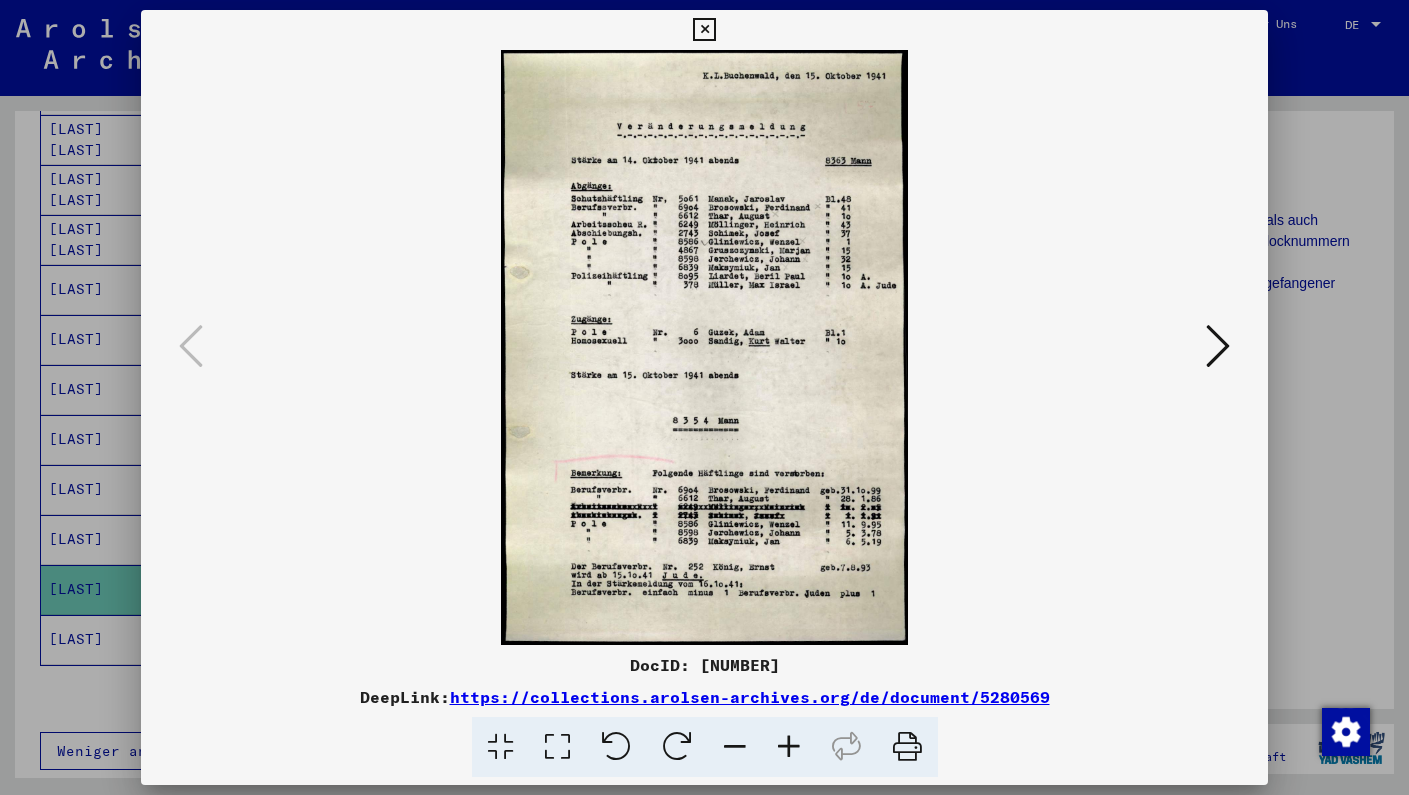 click at bounding box center (1218, 346) 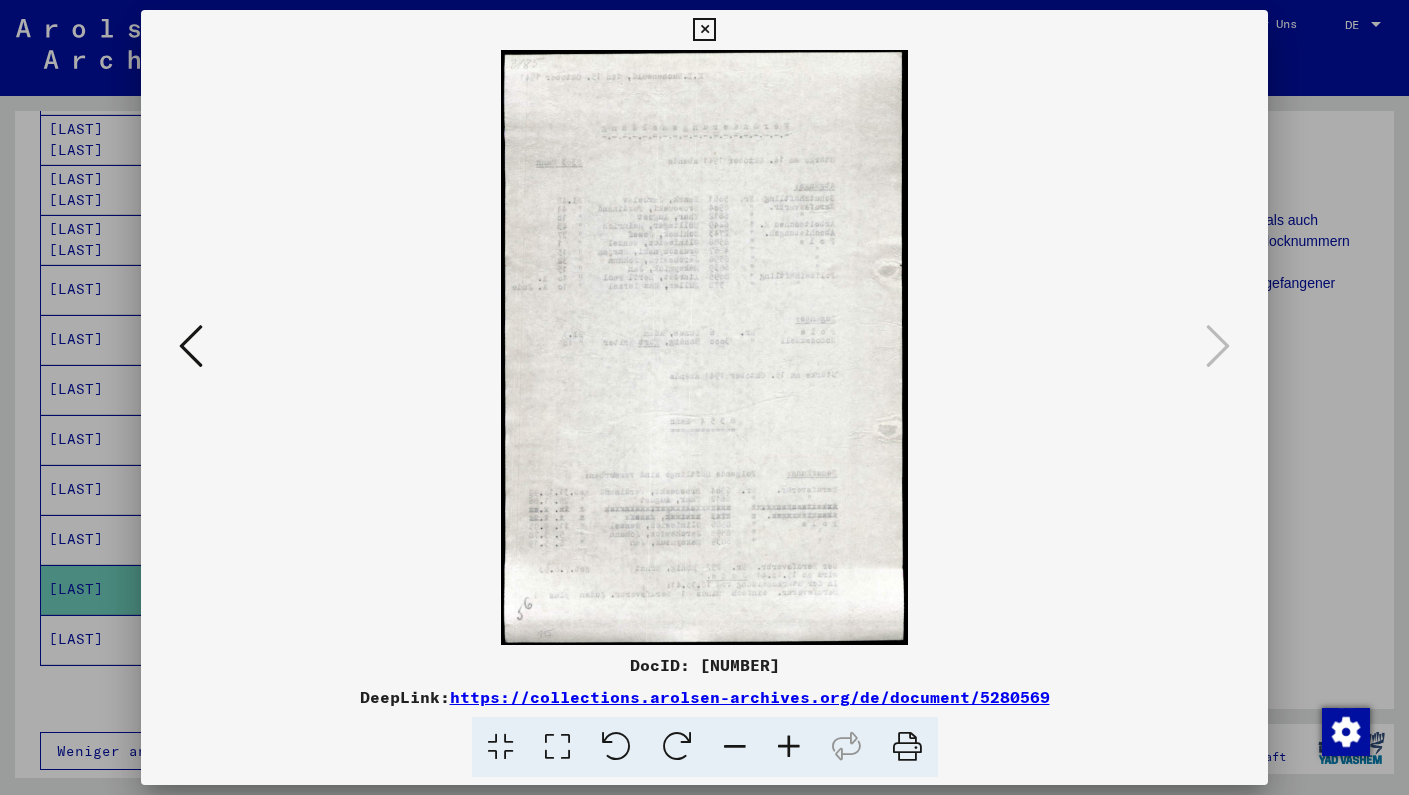 click at bounding box center (704, 30) 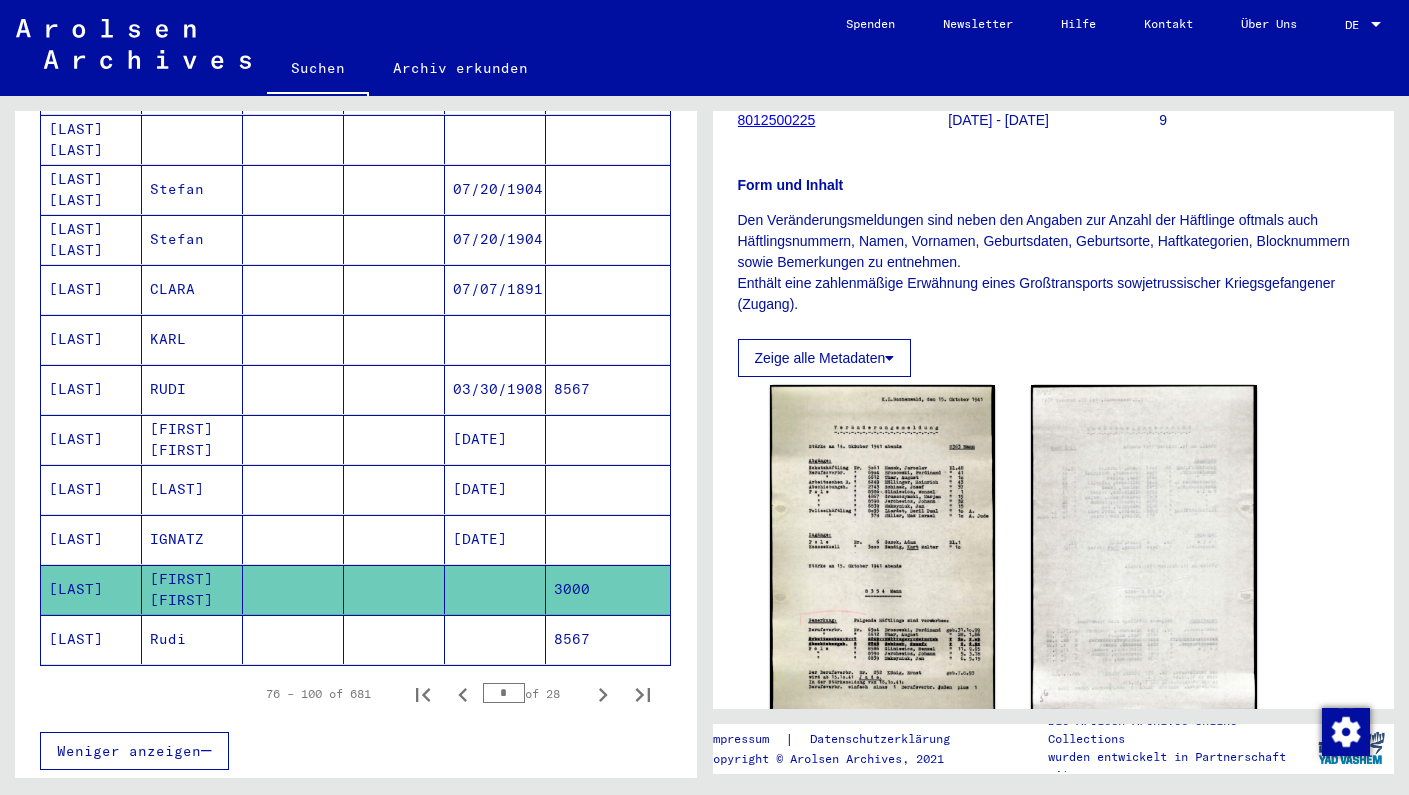 click on "Rudi" 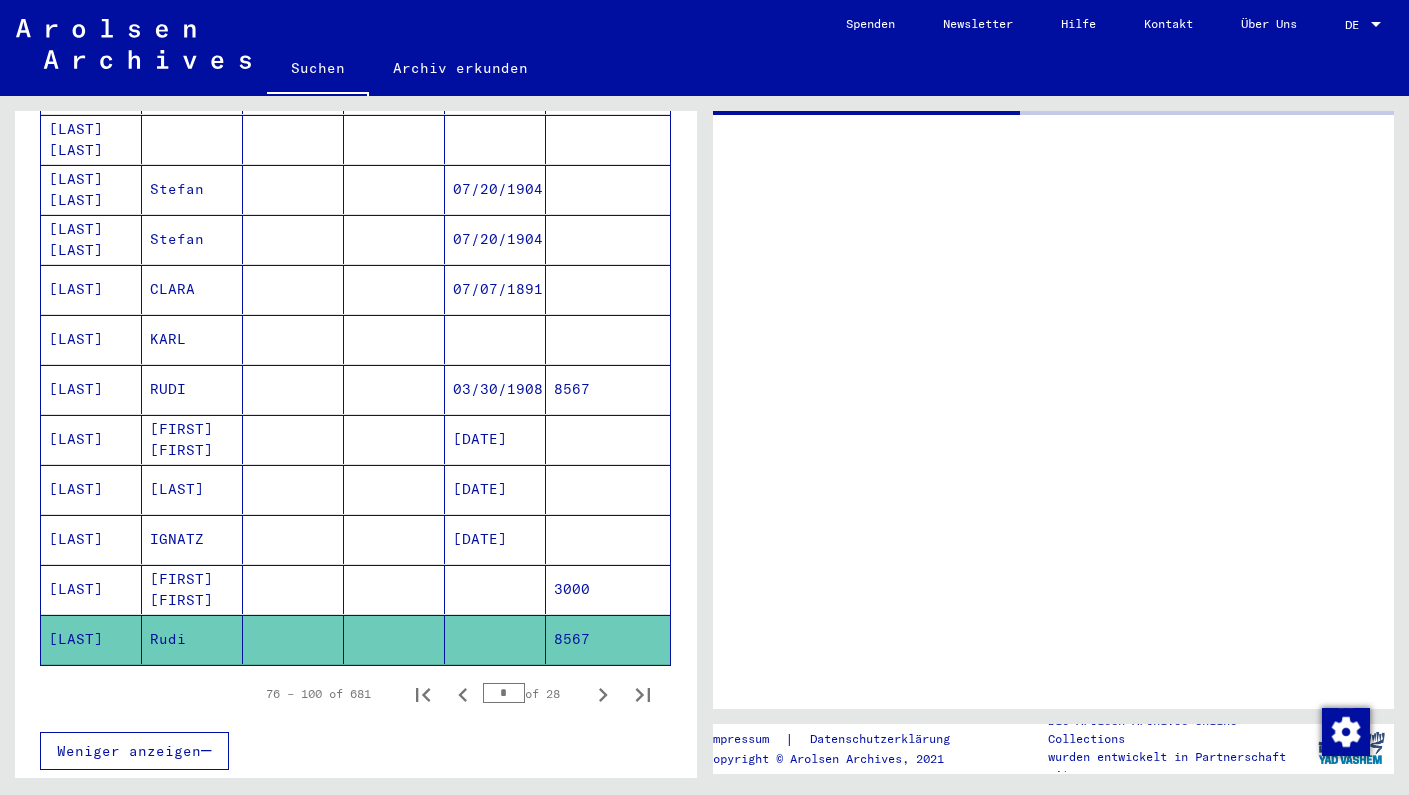 scroll, scrollTop: 0, scrollLeft: 0, axis: both 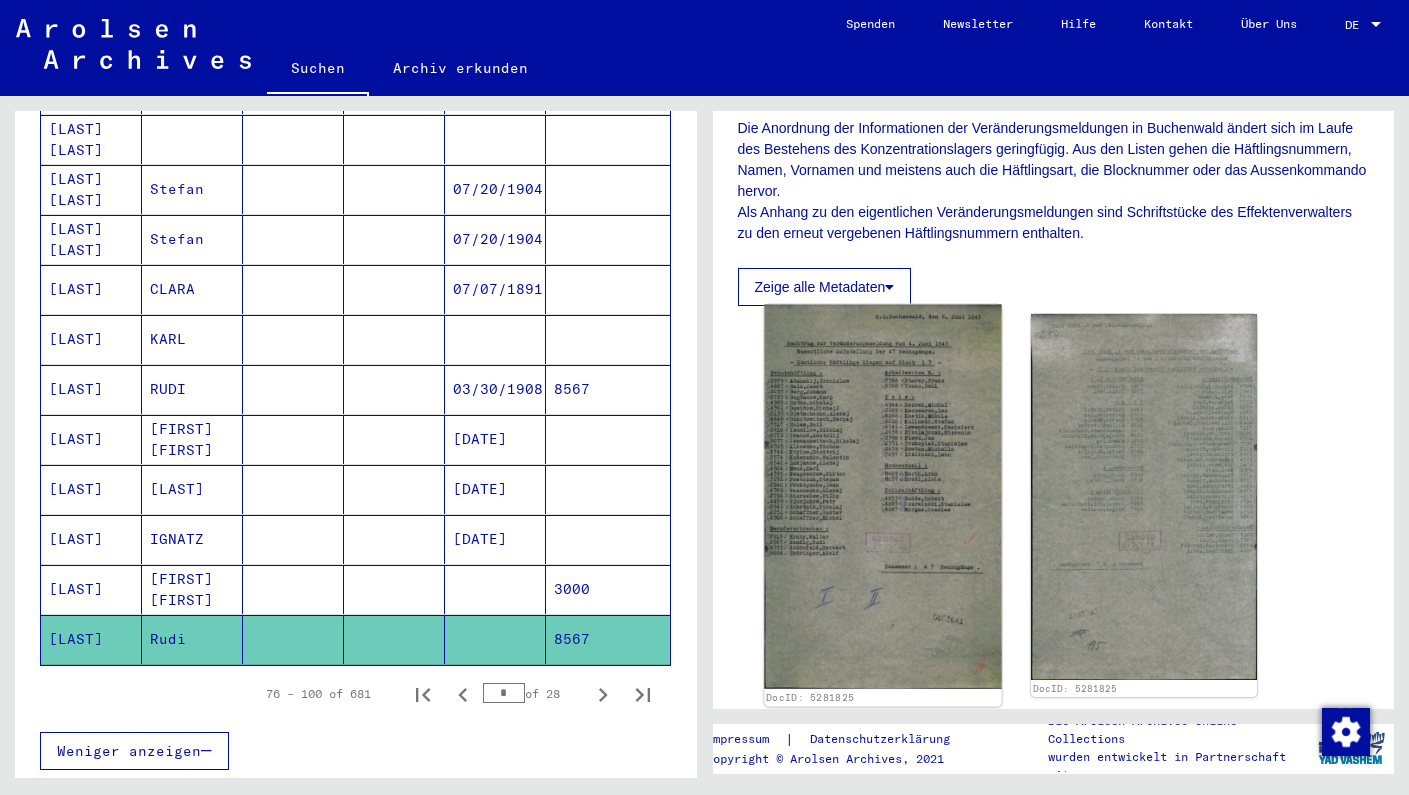 click 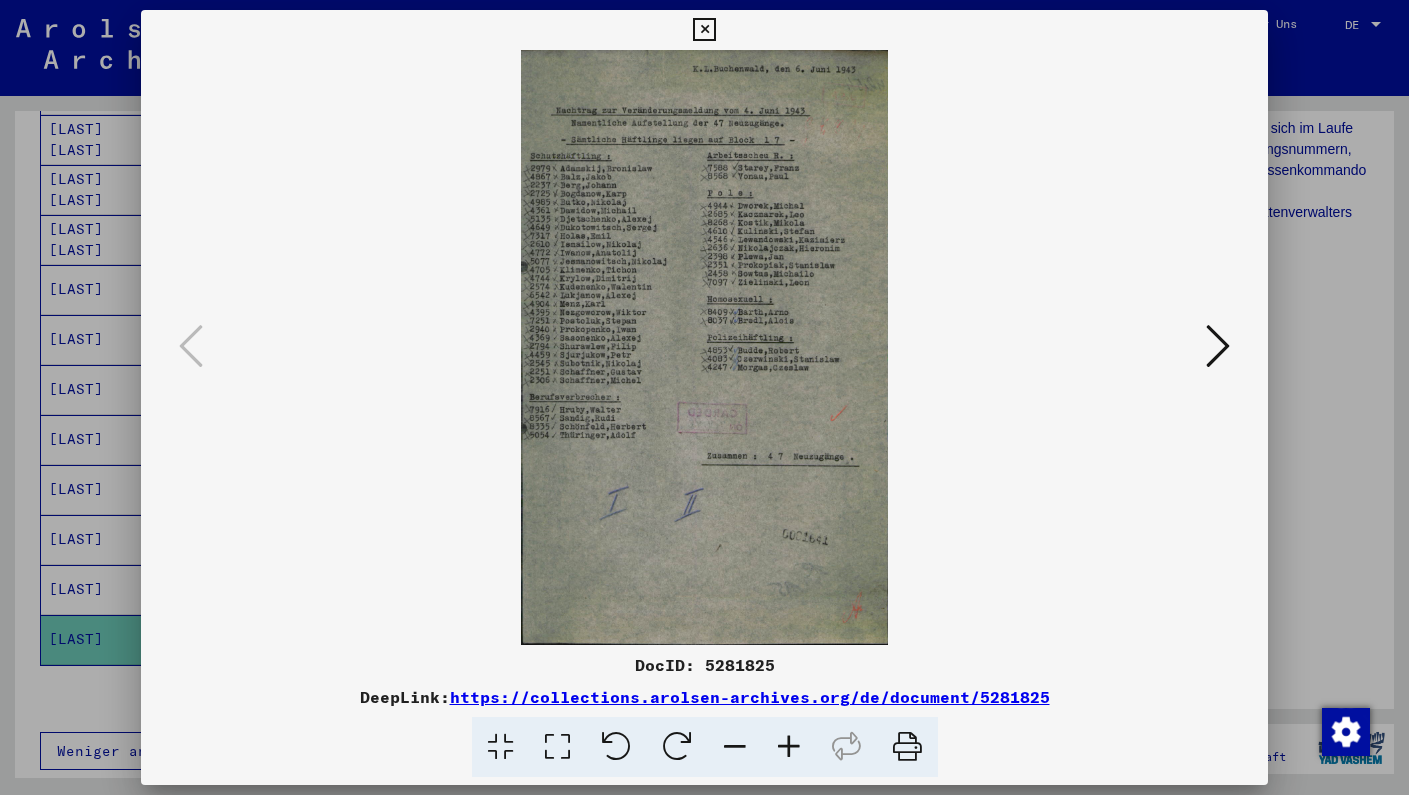click at bounding box center (1218, 346) 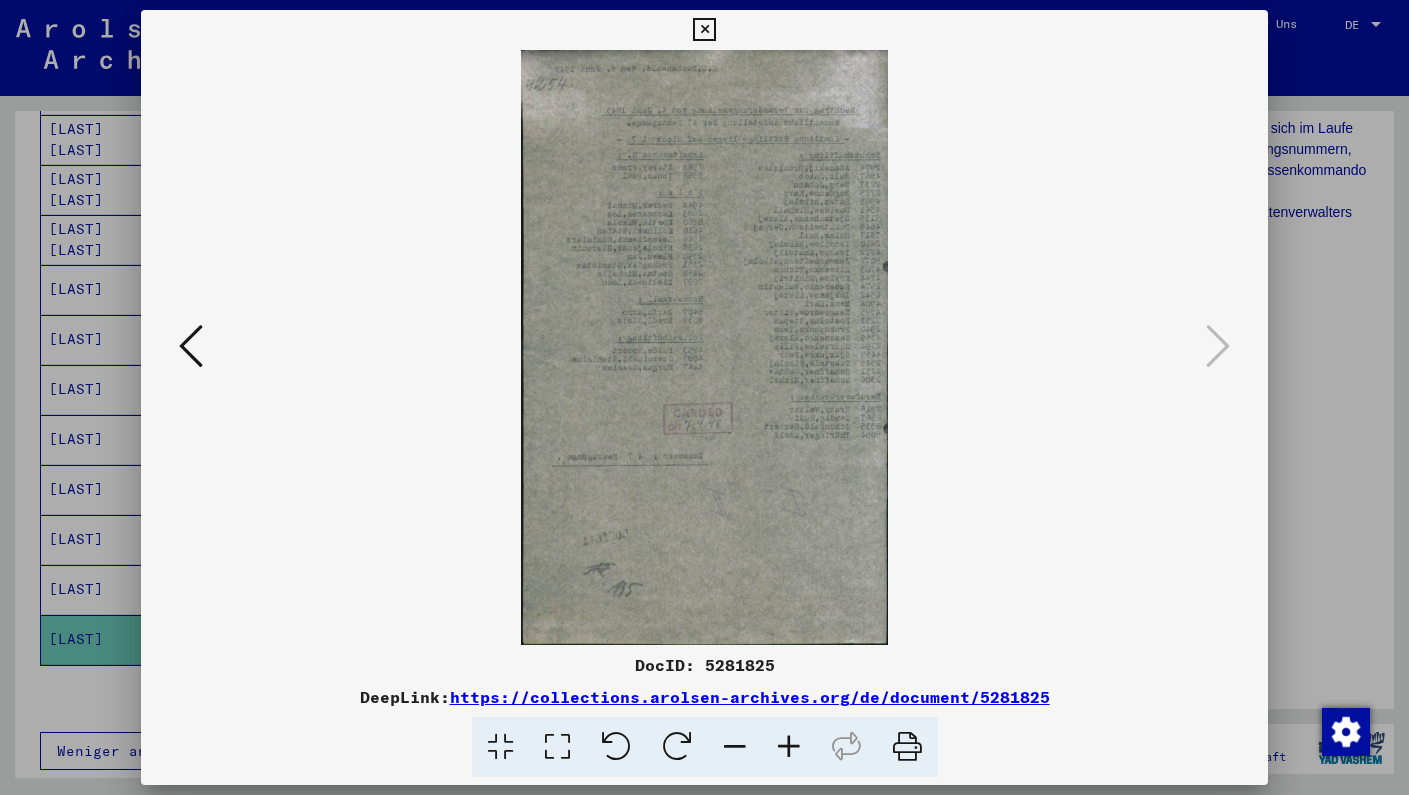 click at bounding box center (704, 30) 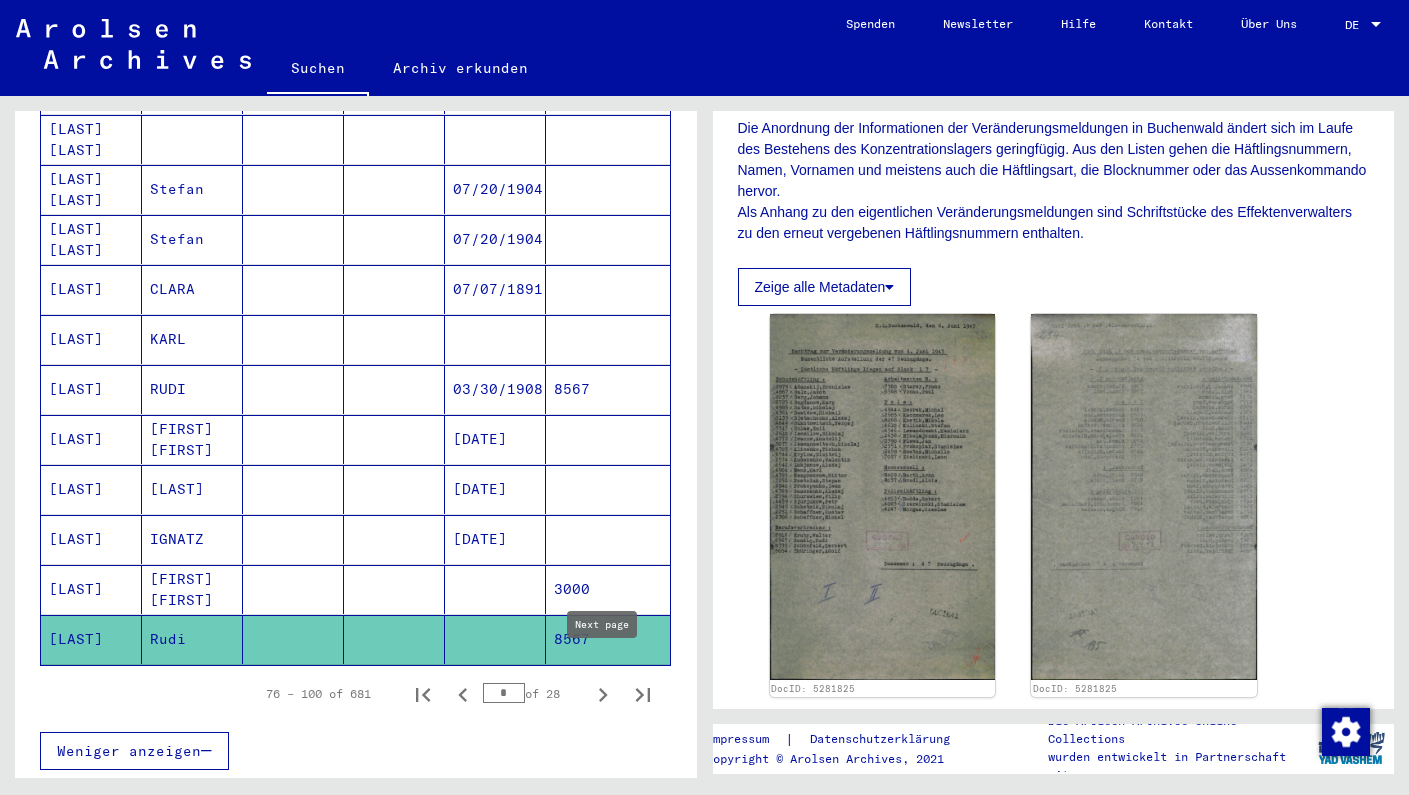 click 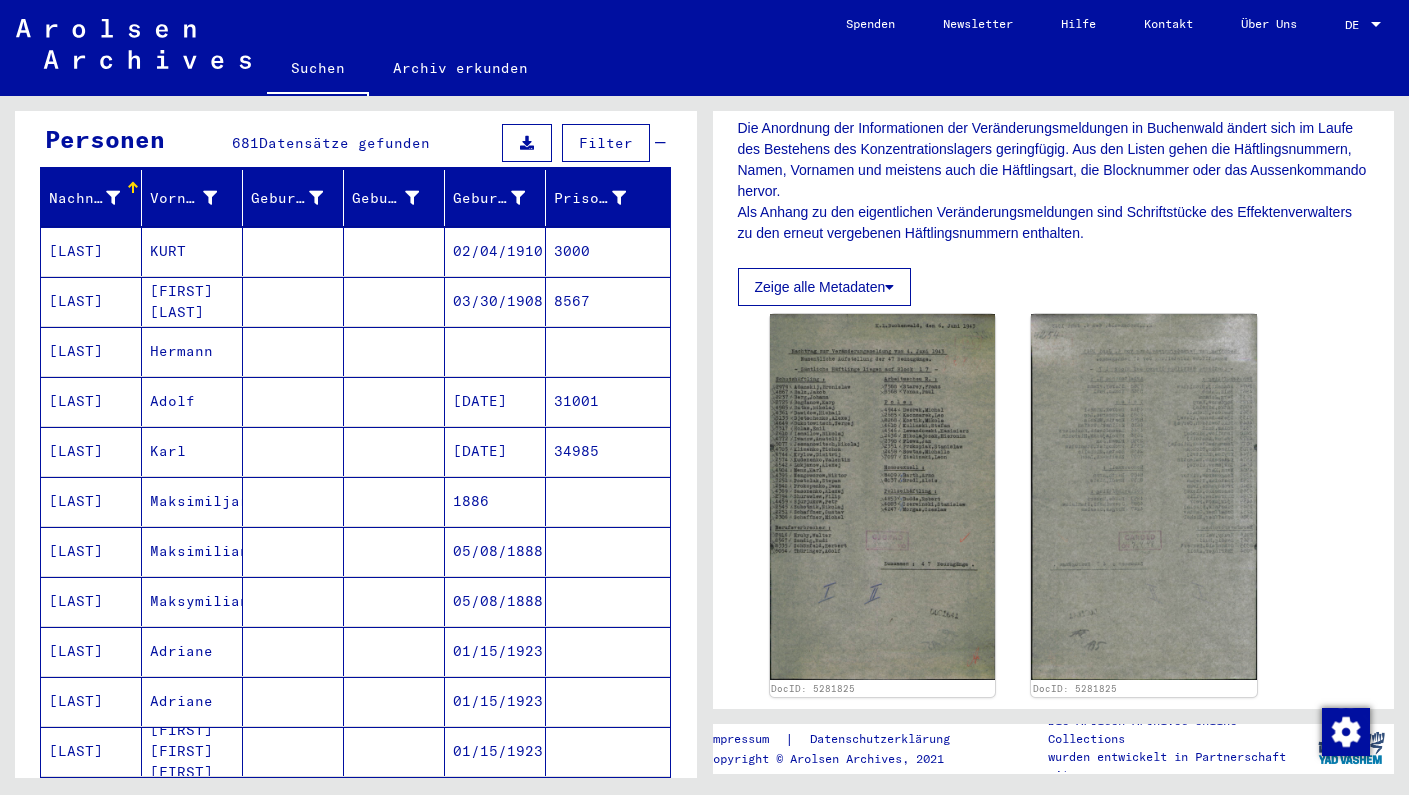 scroll, scrollTop: 183, scrollLeft: 0, axis: vertical 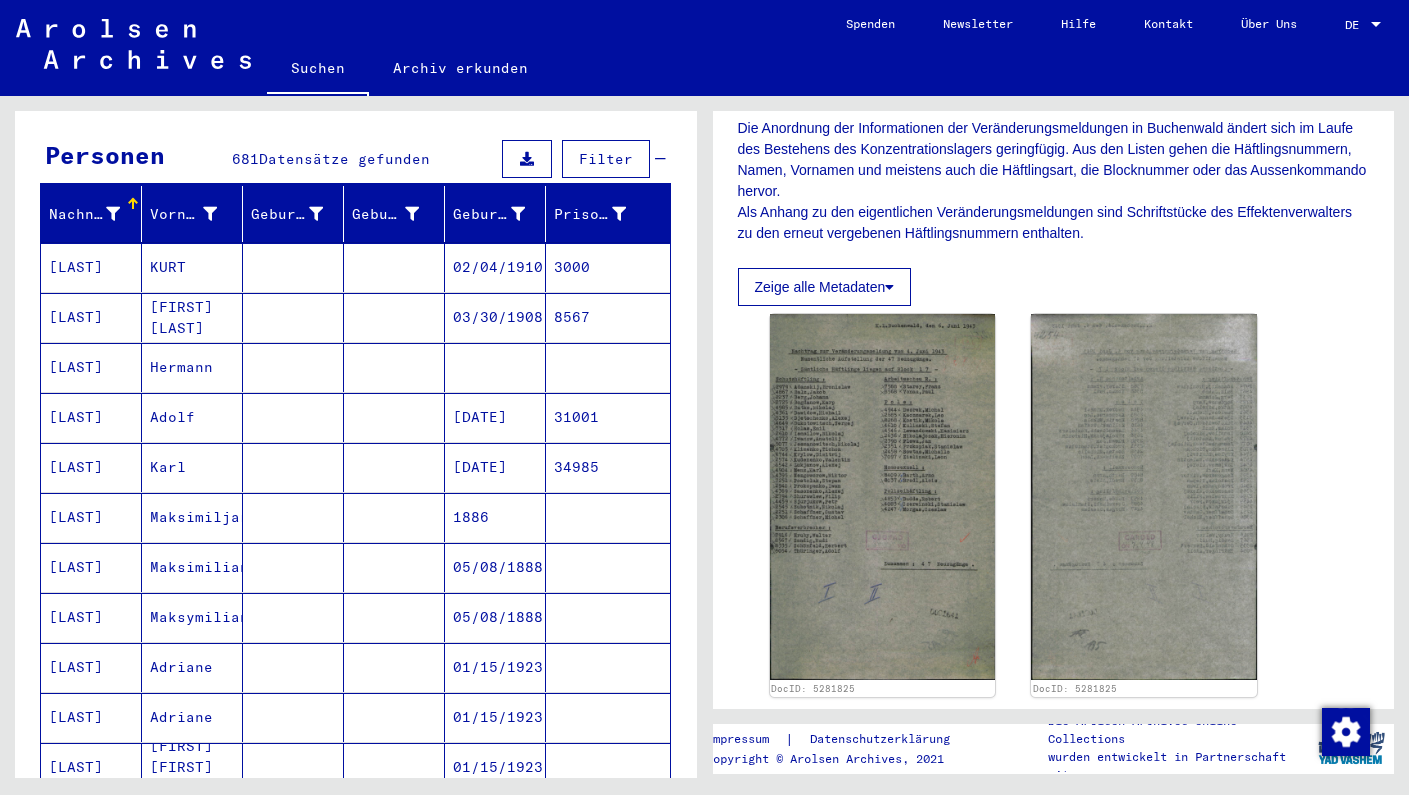 click at bounding box center (293, 317) 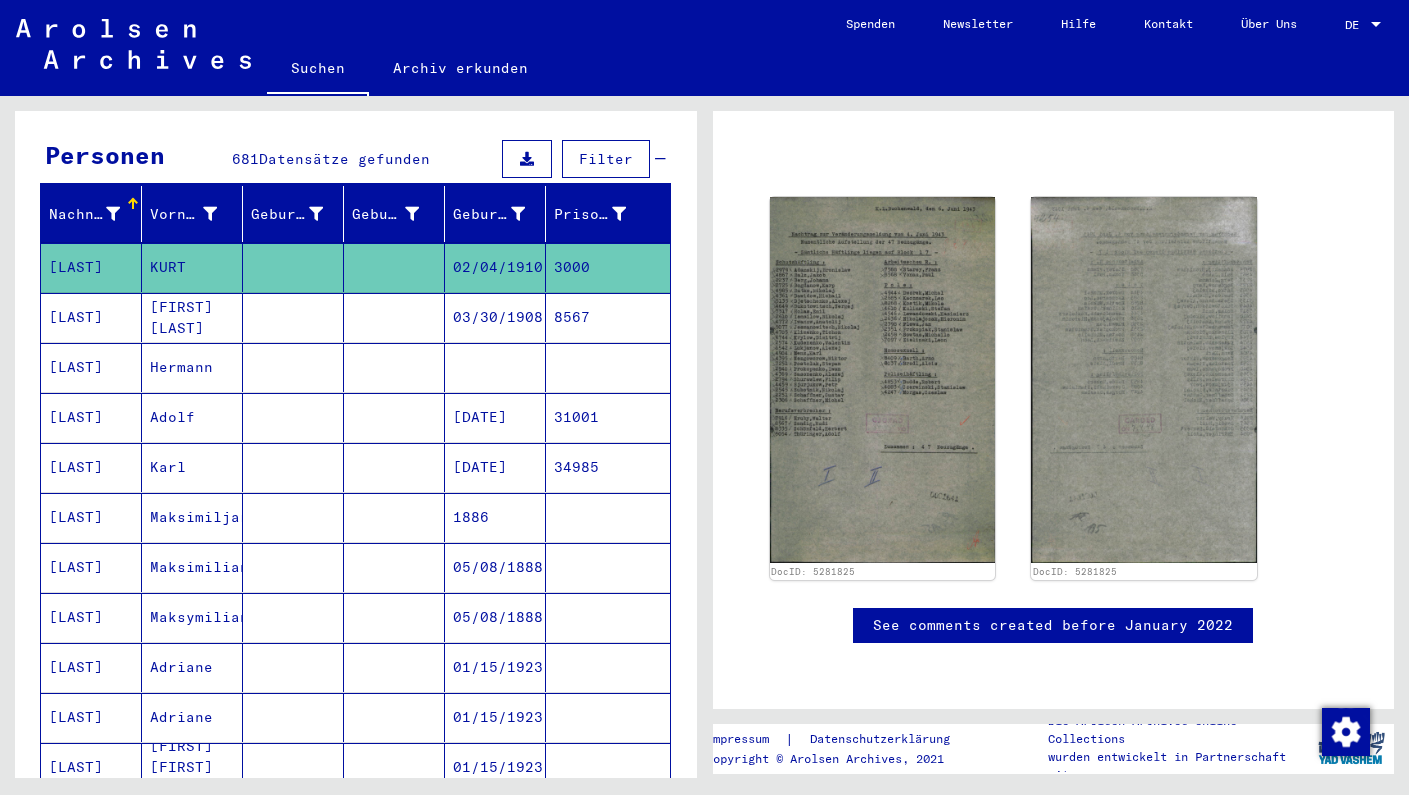 scroll, scrollTop: 65, scrollLeft: 0, axis: vertical 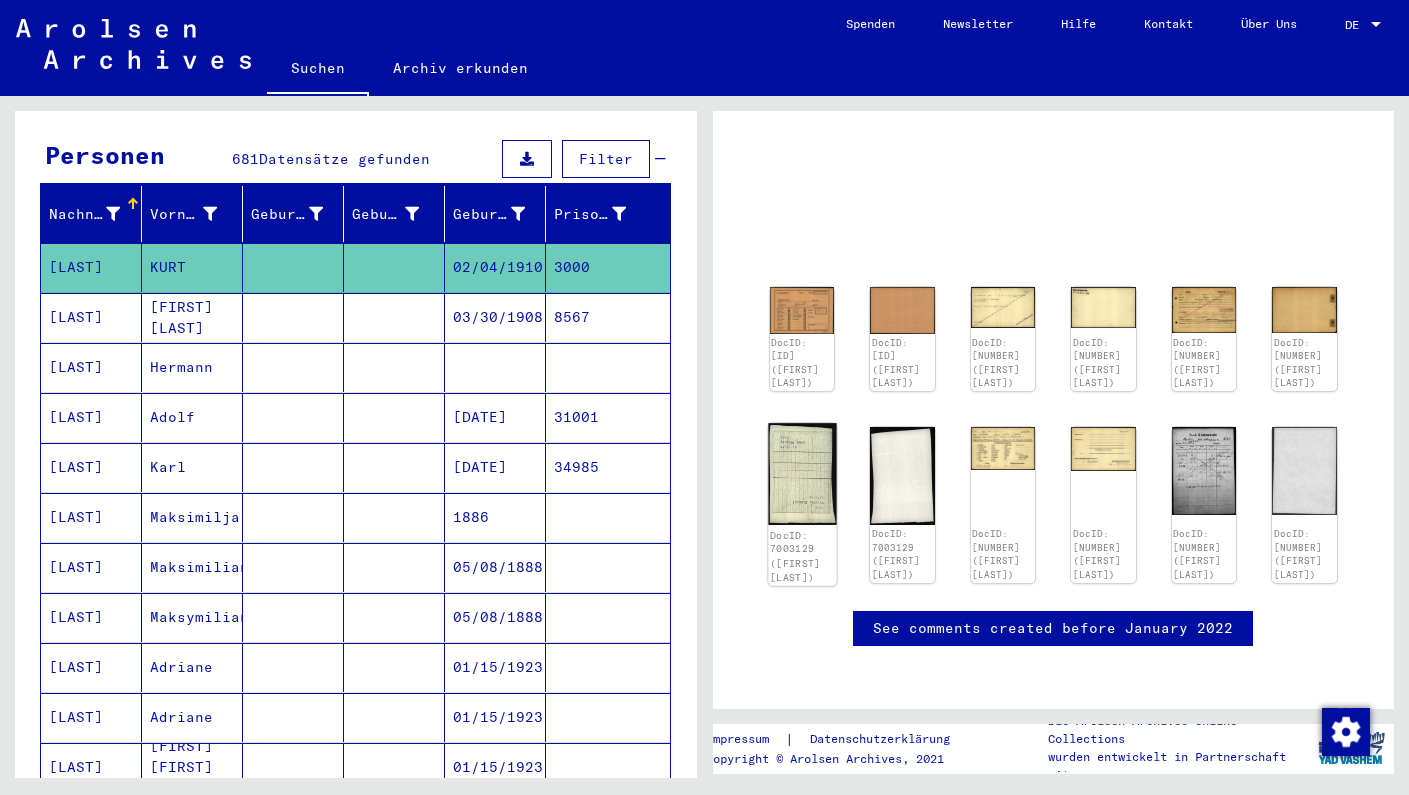 click 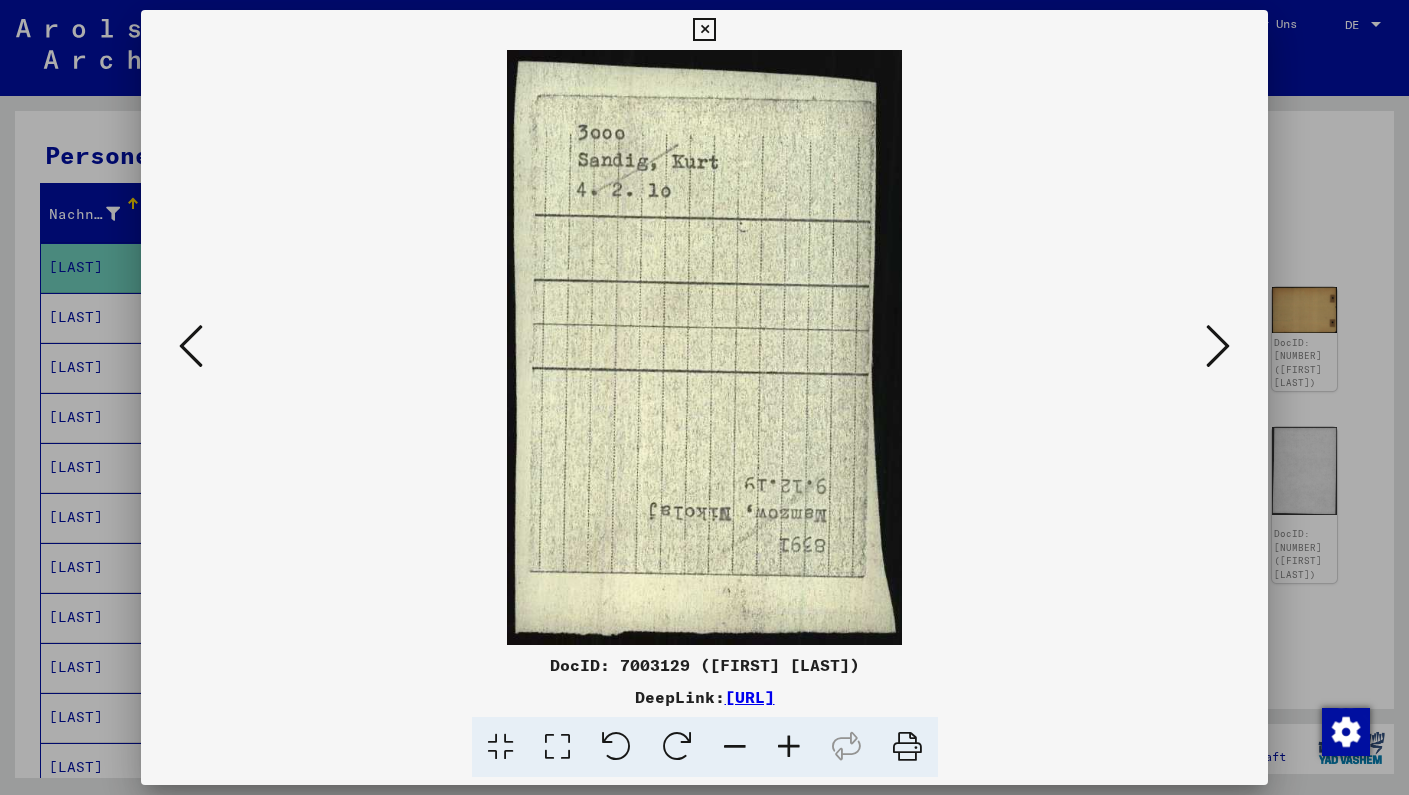 click at bounding box center (1218, 346) 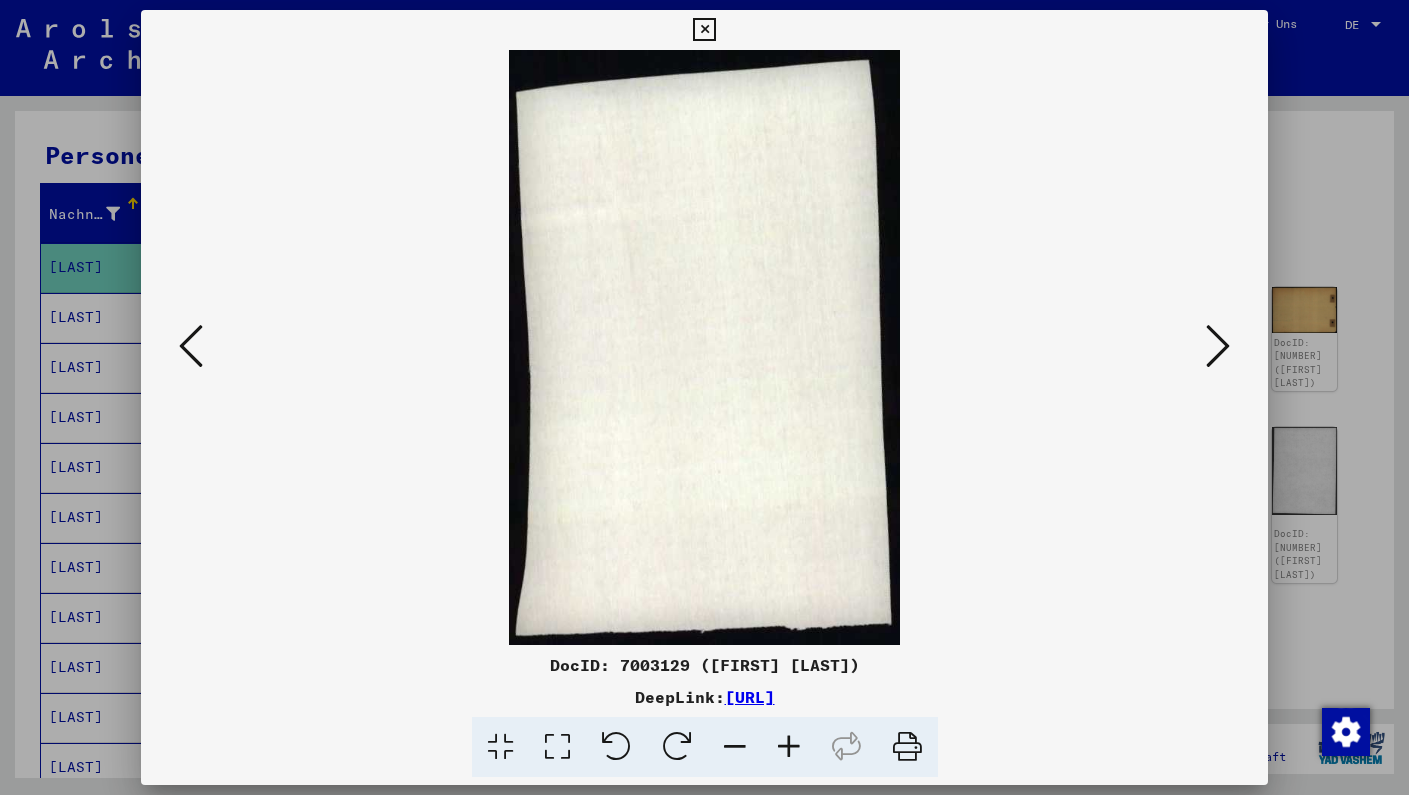 click at bounding box center (1218, 346) 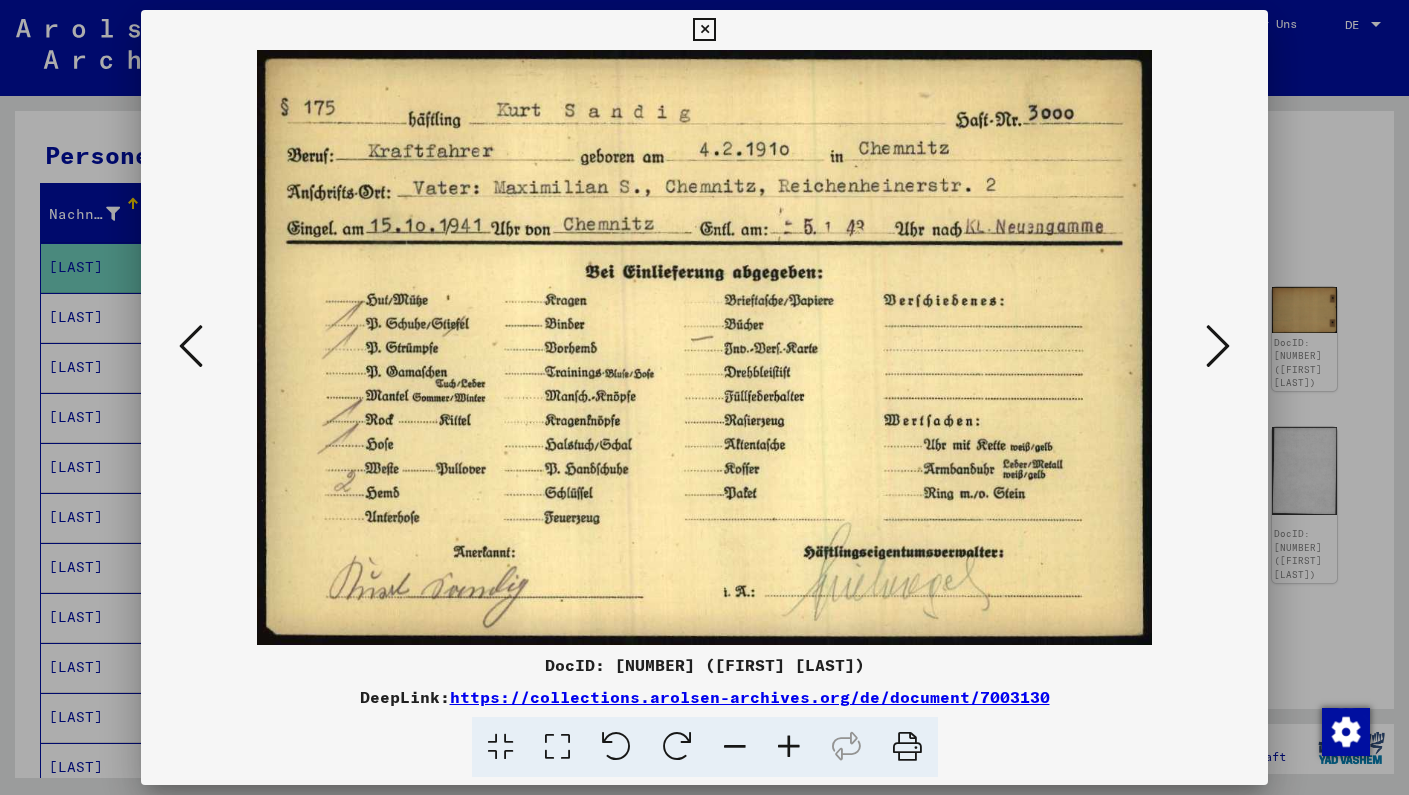 click at bounding box center [1218, 346] 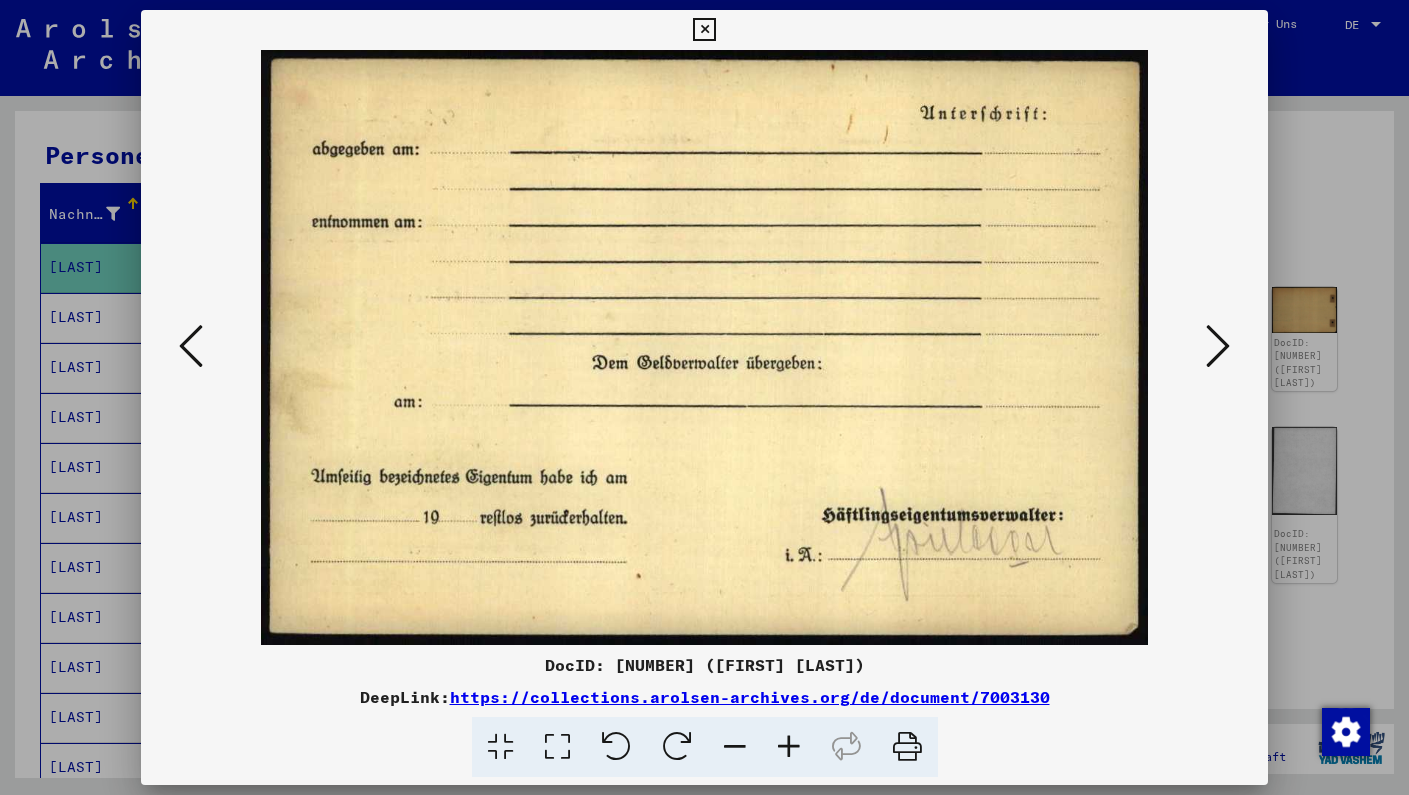 click at bounding box center [1218, 346] 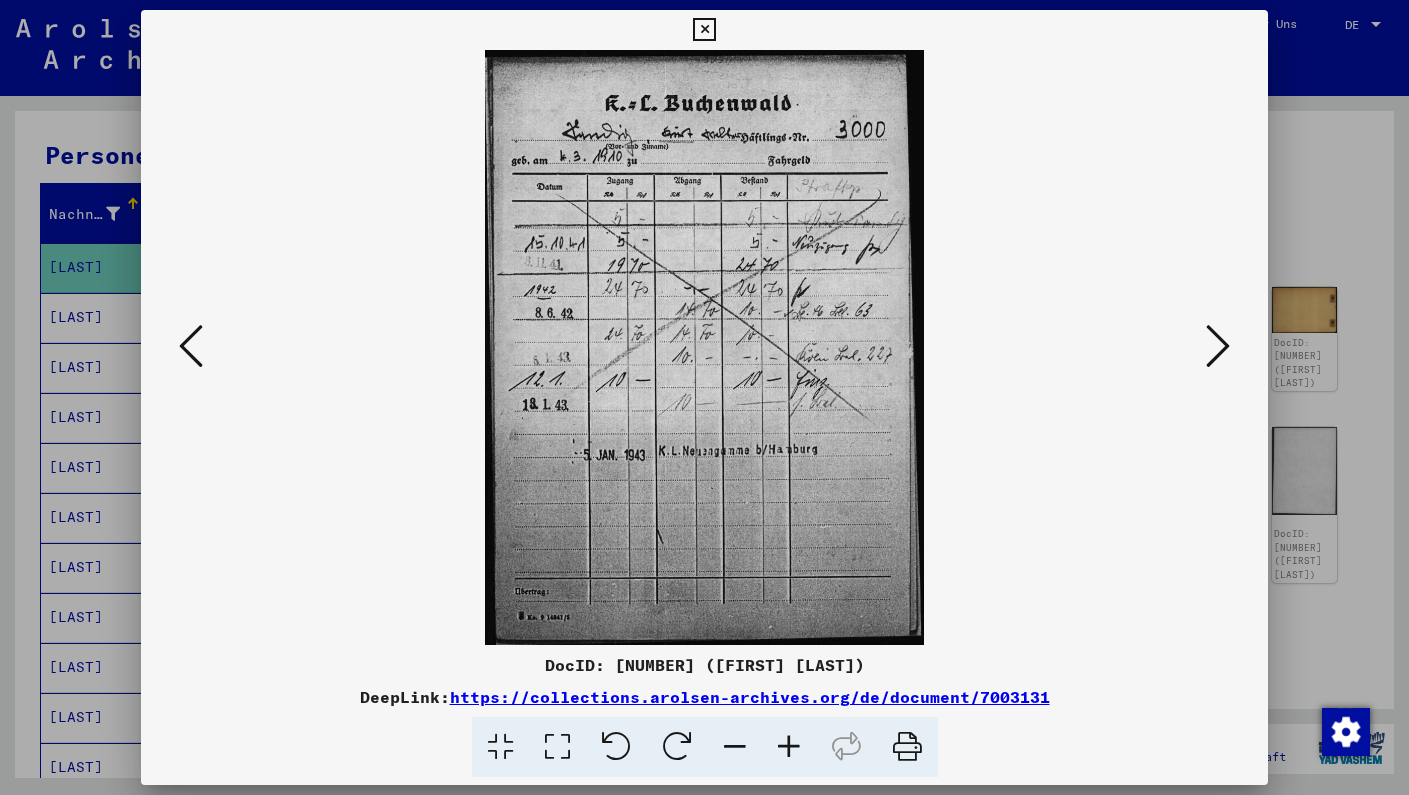 click at bounding box center (1218, 347) 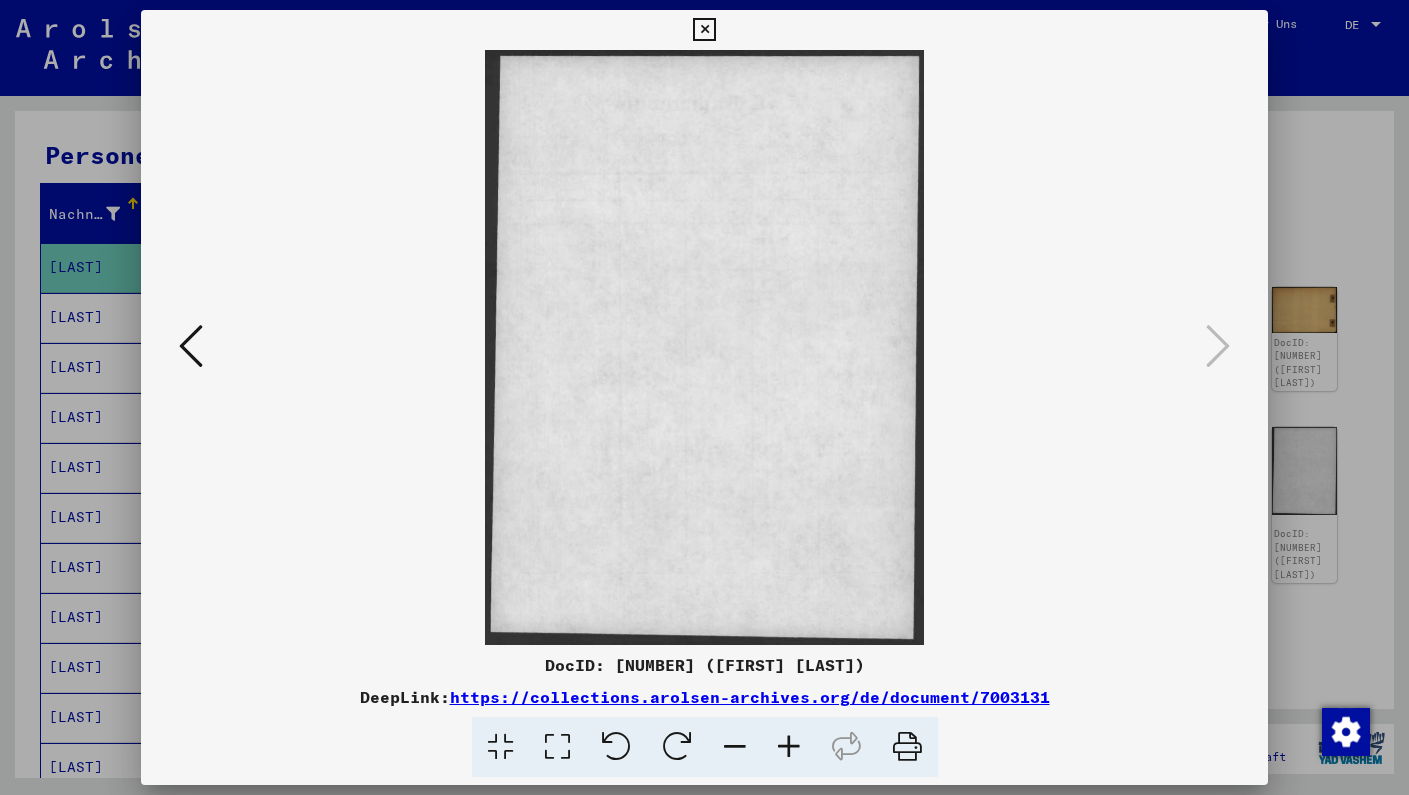 click at bounding box center (704, 30) 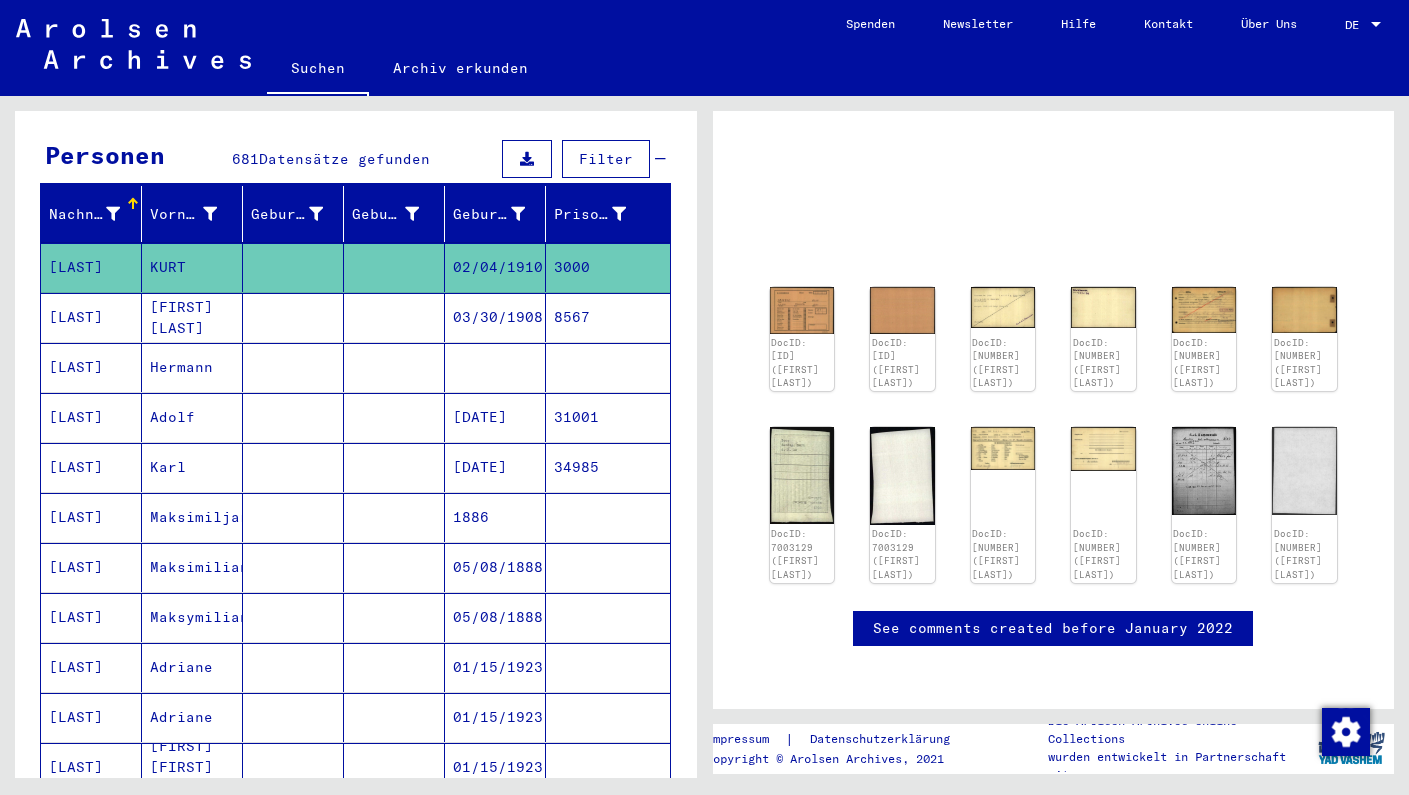 click on "[FIRST] [LAST]" at bounding box center [192, 367] 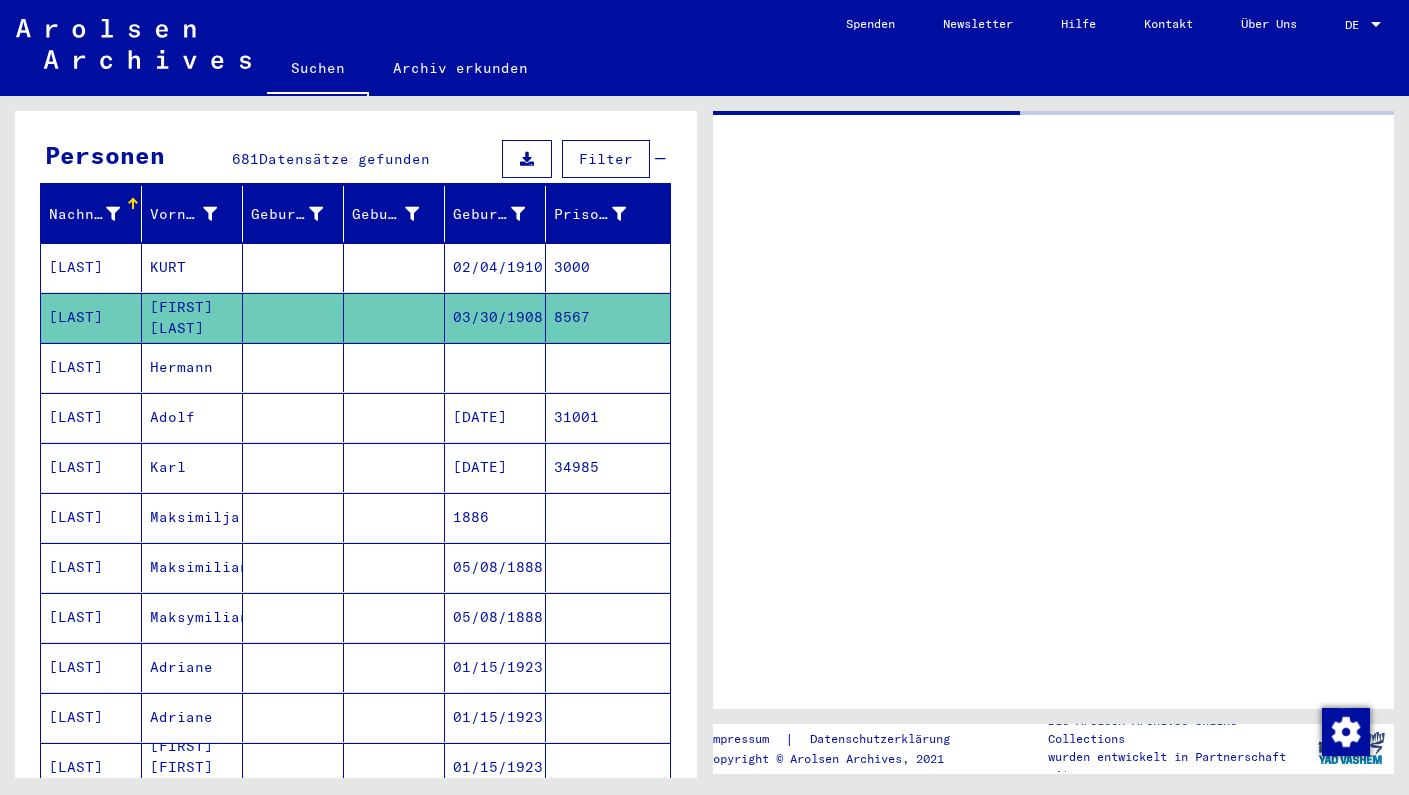scroll, scrollTop: 0, scrollLeft: 0, axis: both 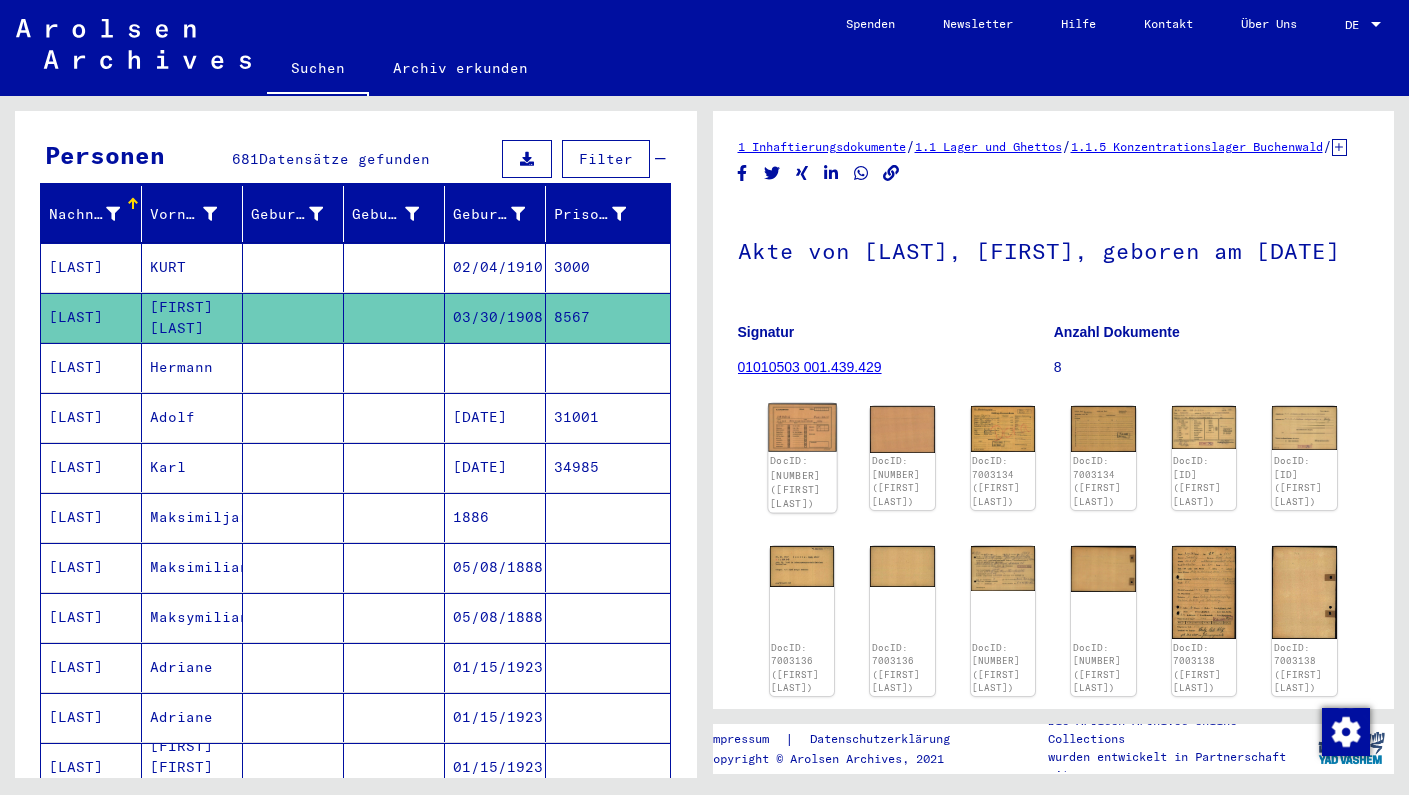 click 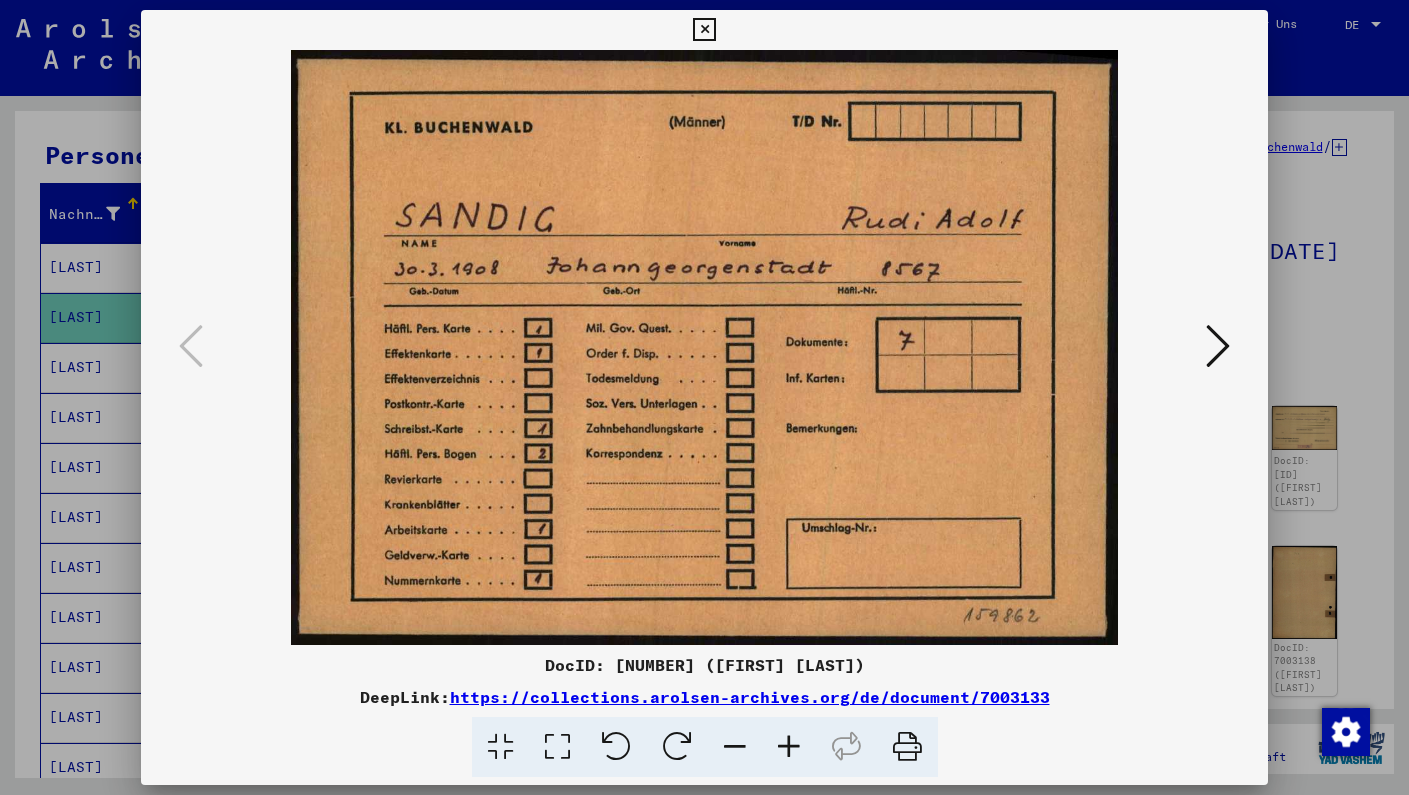 click at bounding box center (1218, 346) 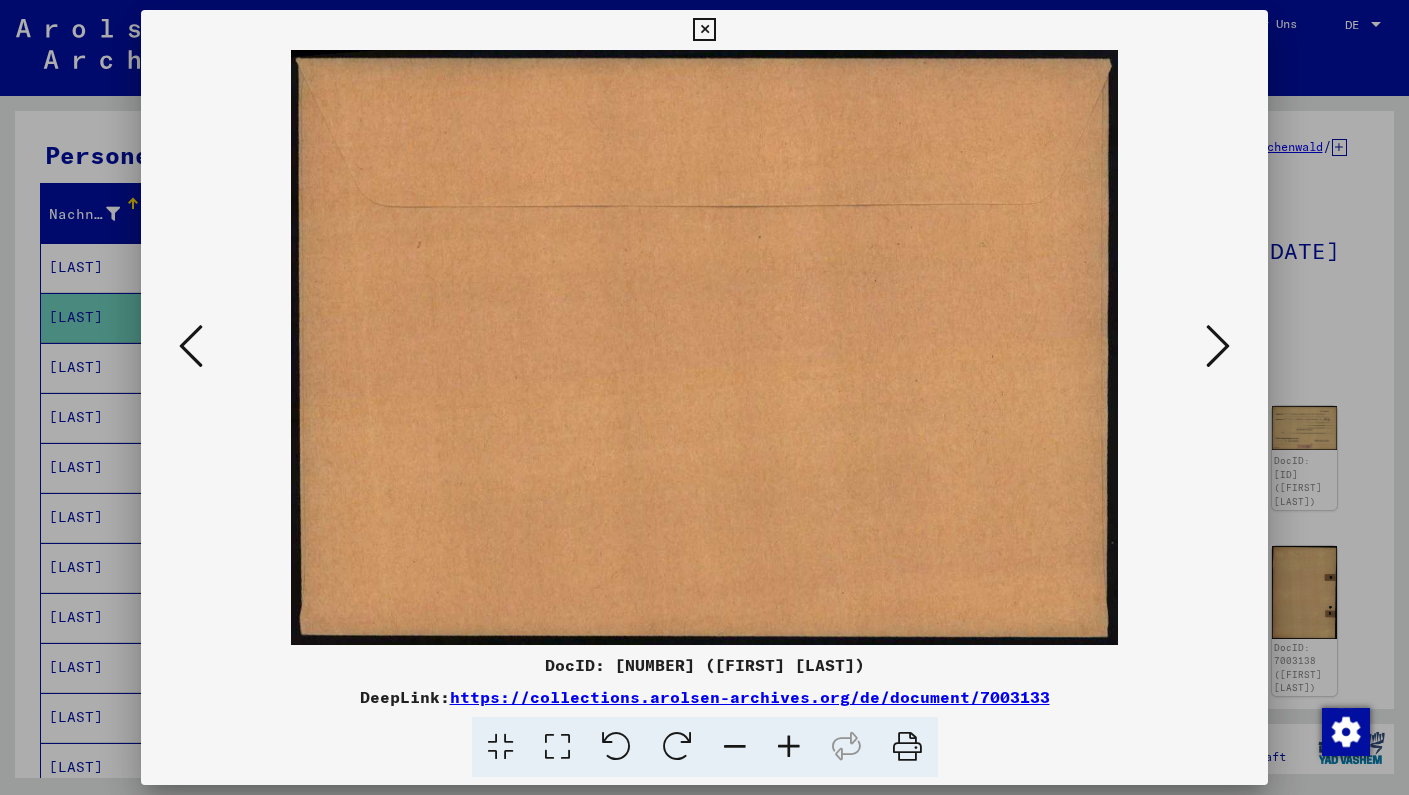 click at bounding box center (1218, 346) 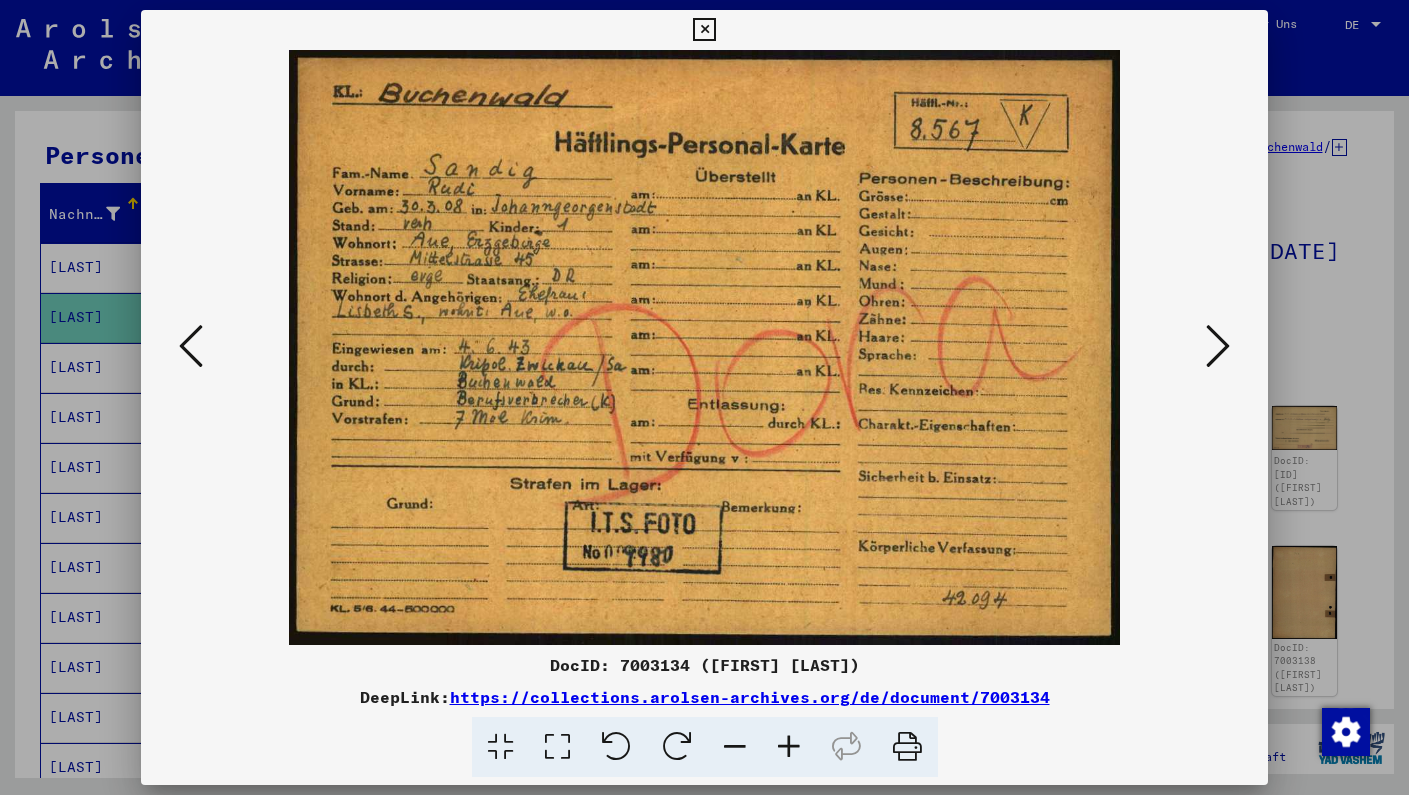 click at bounding box center (1218, 346) 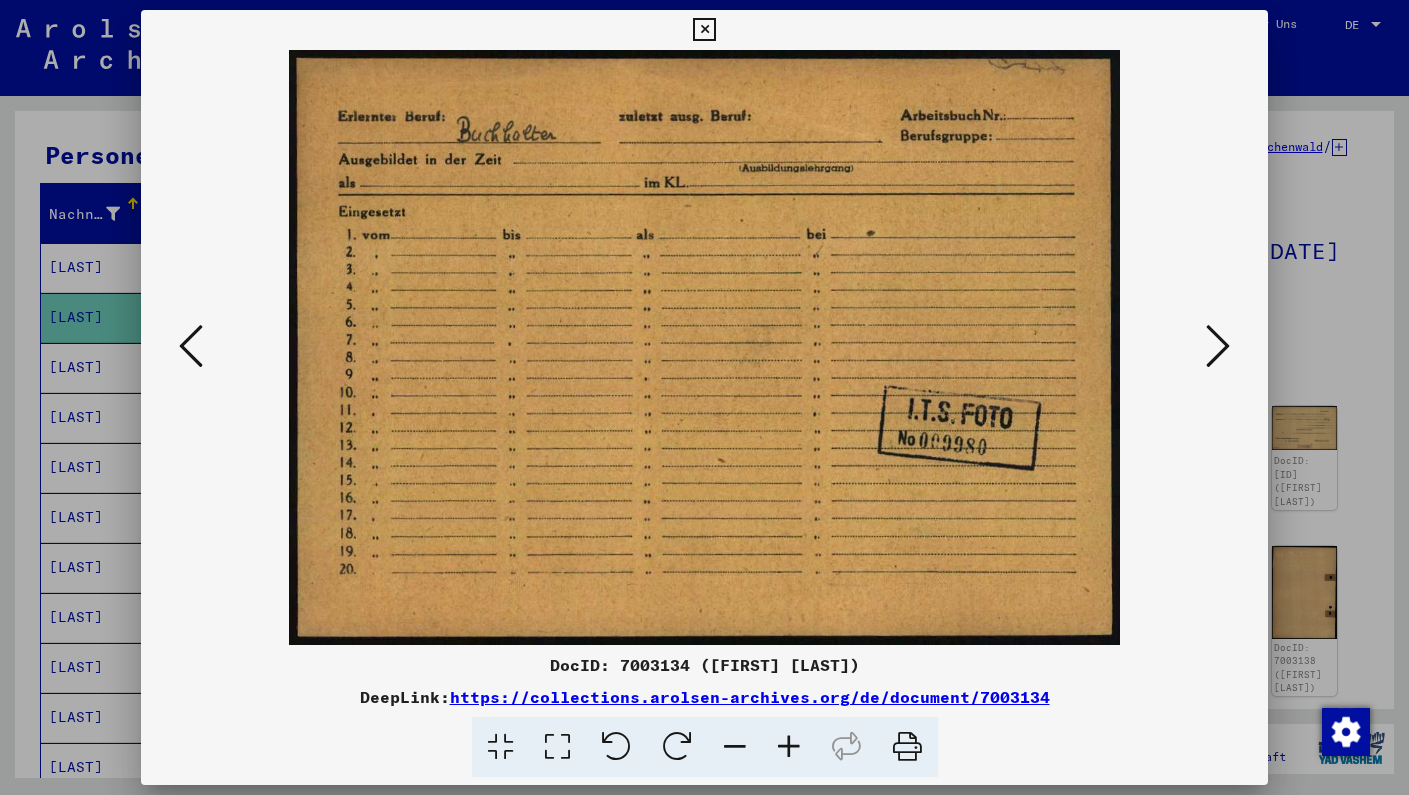 click at bounding box center (1218, 346) 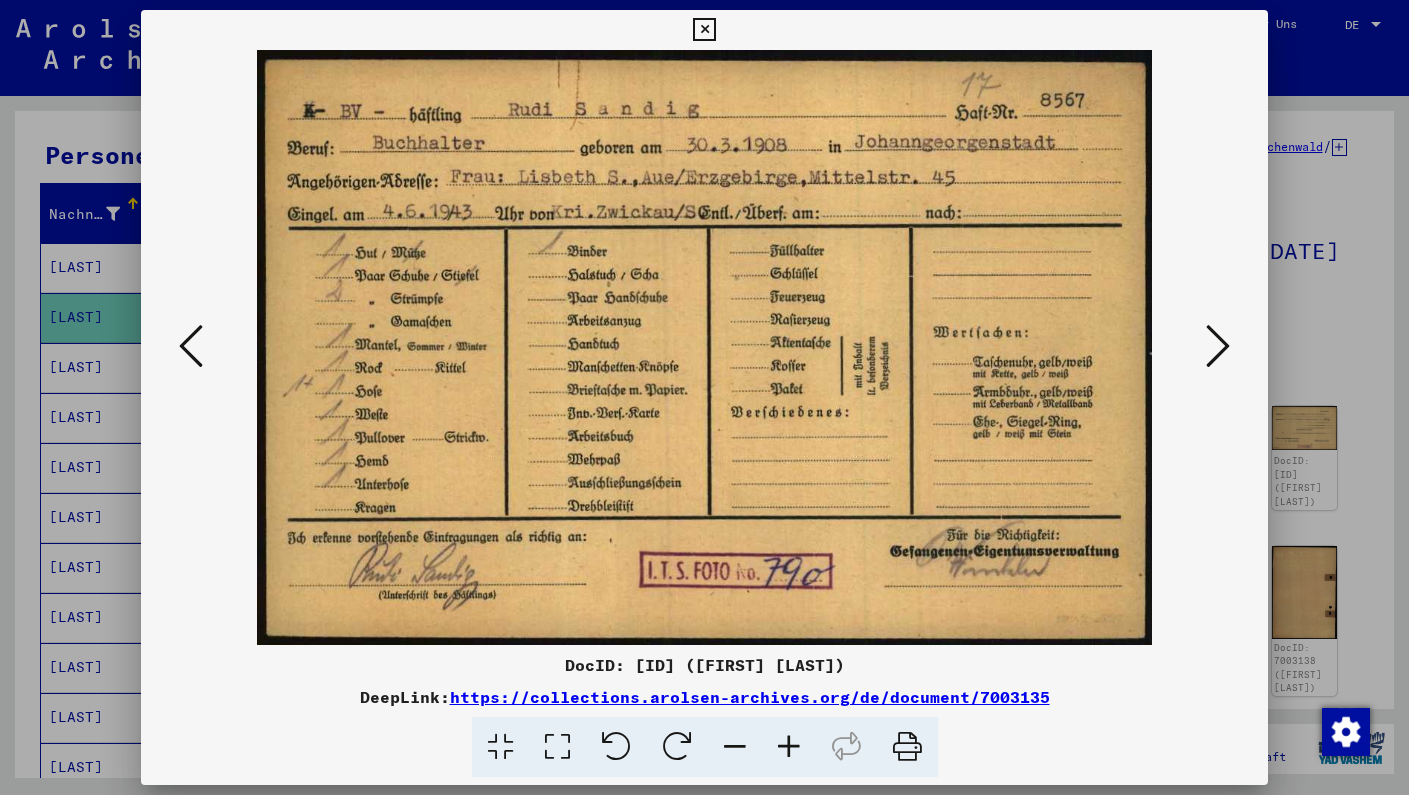 click at bounding box center (704, 30) 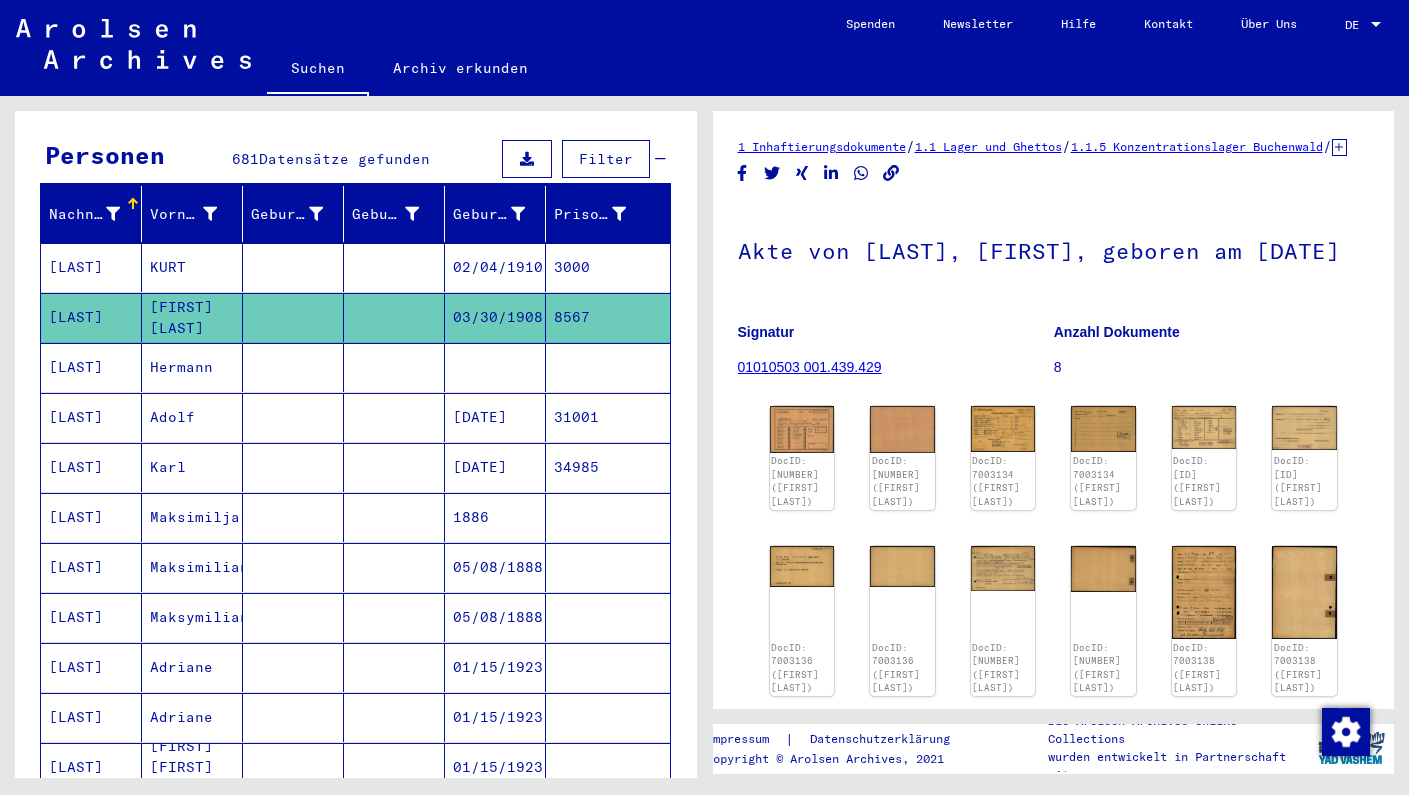 click on "Hermann" at bounding box center [192, 417] 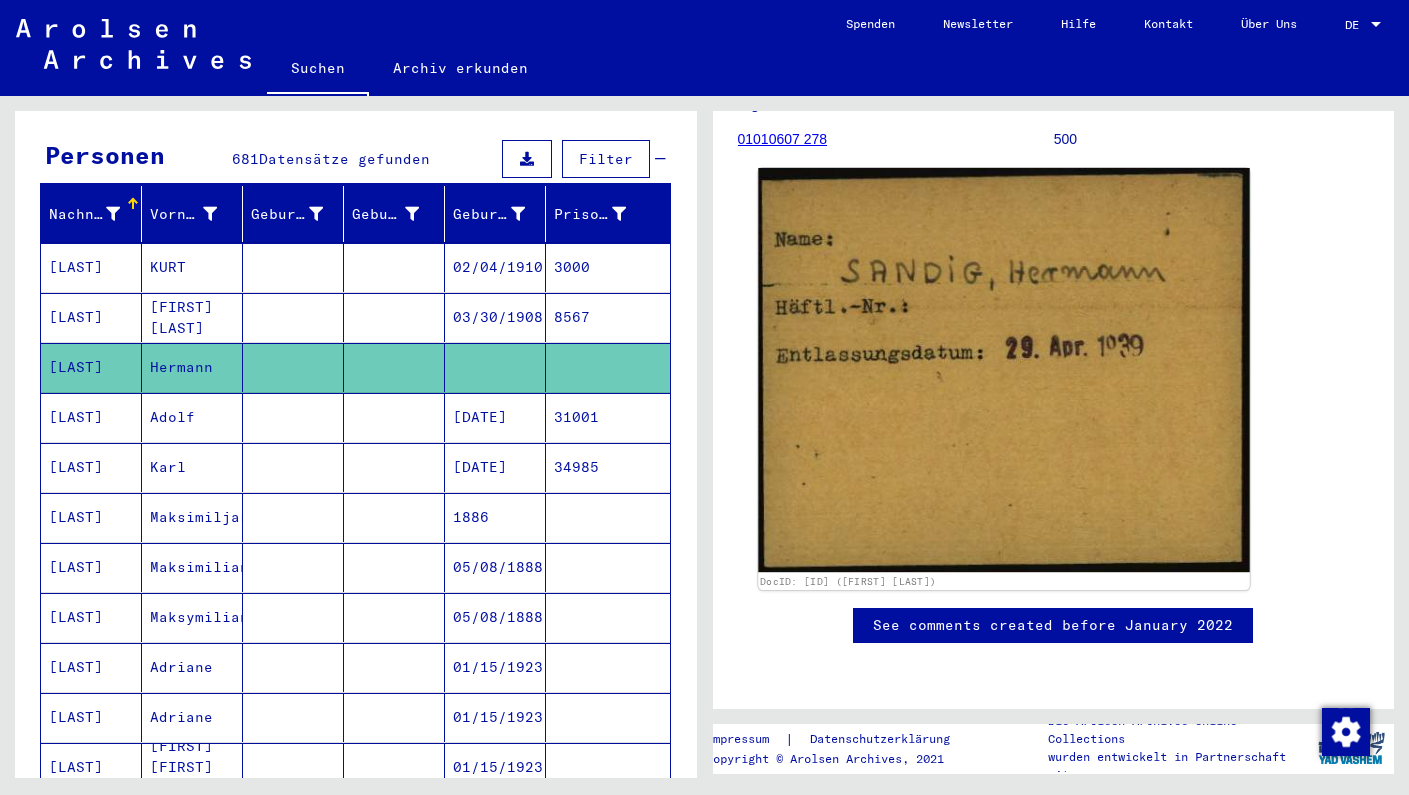 scroll, scrollTop: 642, scrollLeft: 0, axis: vertical 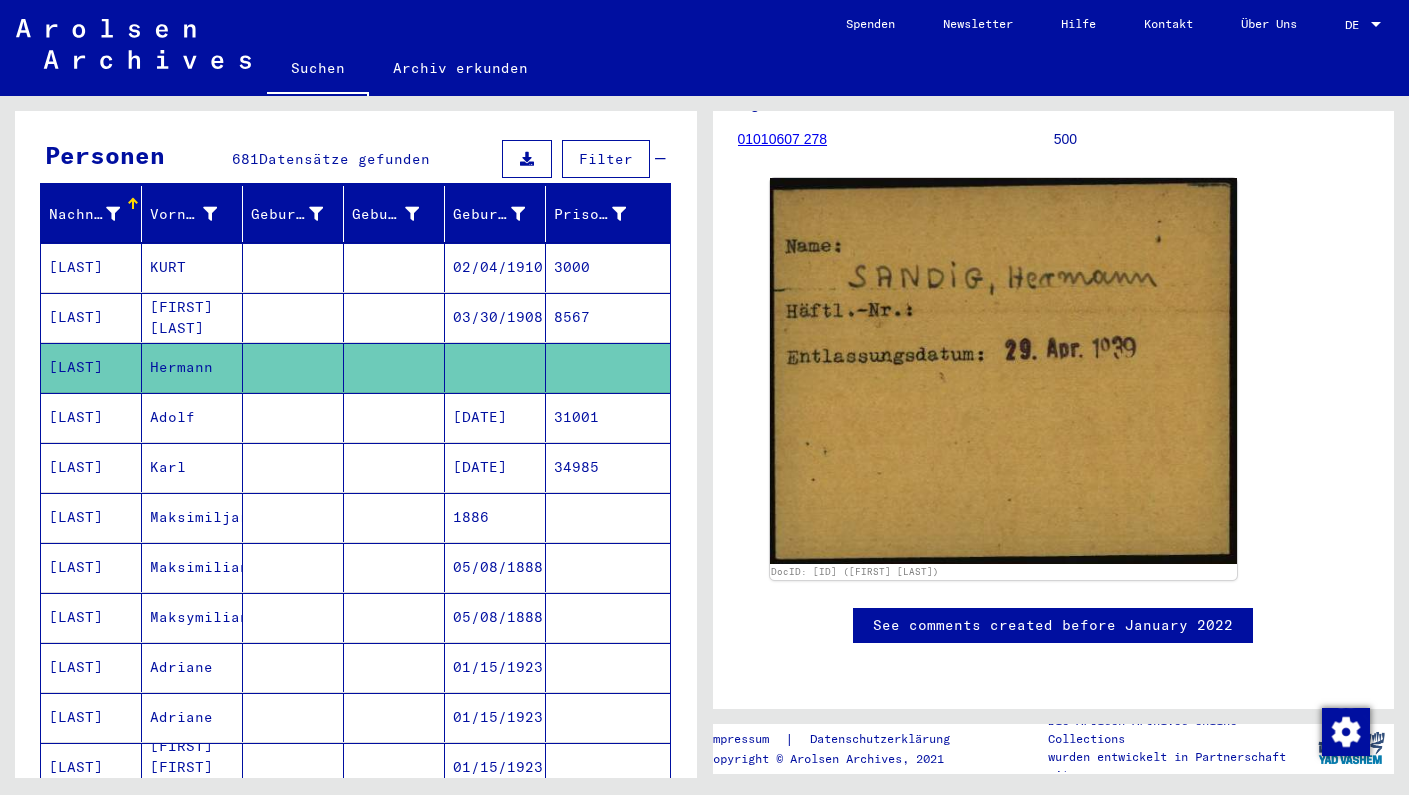click on "Adolf" at bounding box center (192, 467) 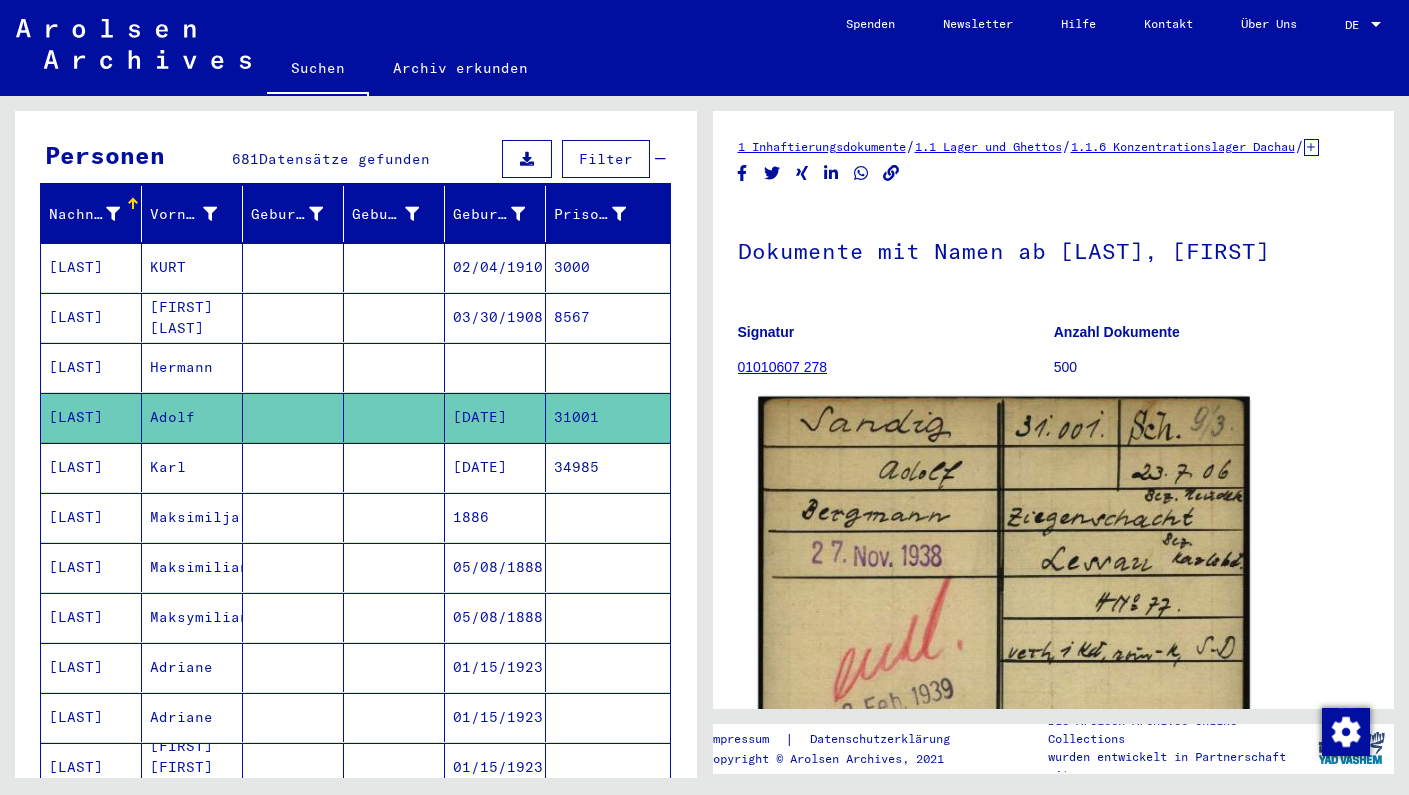scroll, scrollTop: 0, scrollLeft: 0, axis: both 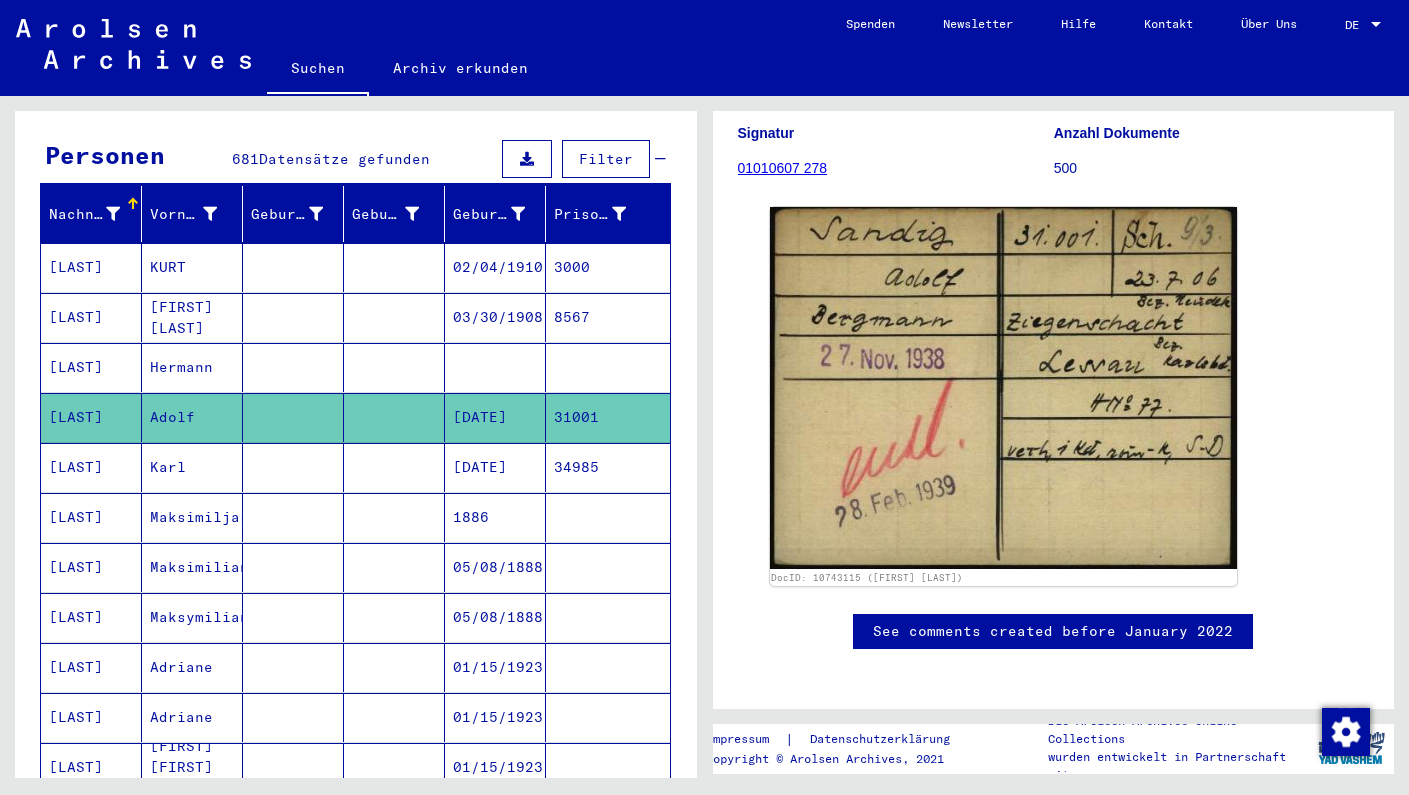click on "Karl" at bounding box center (192, 517) 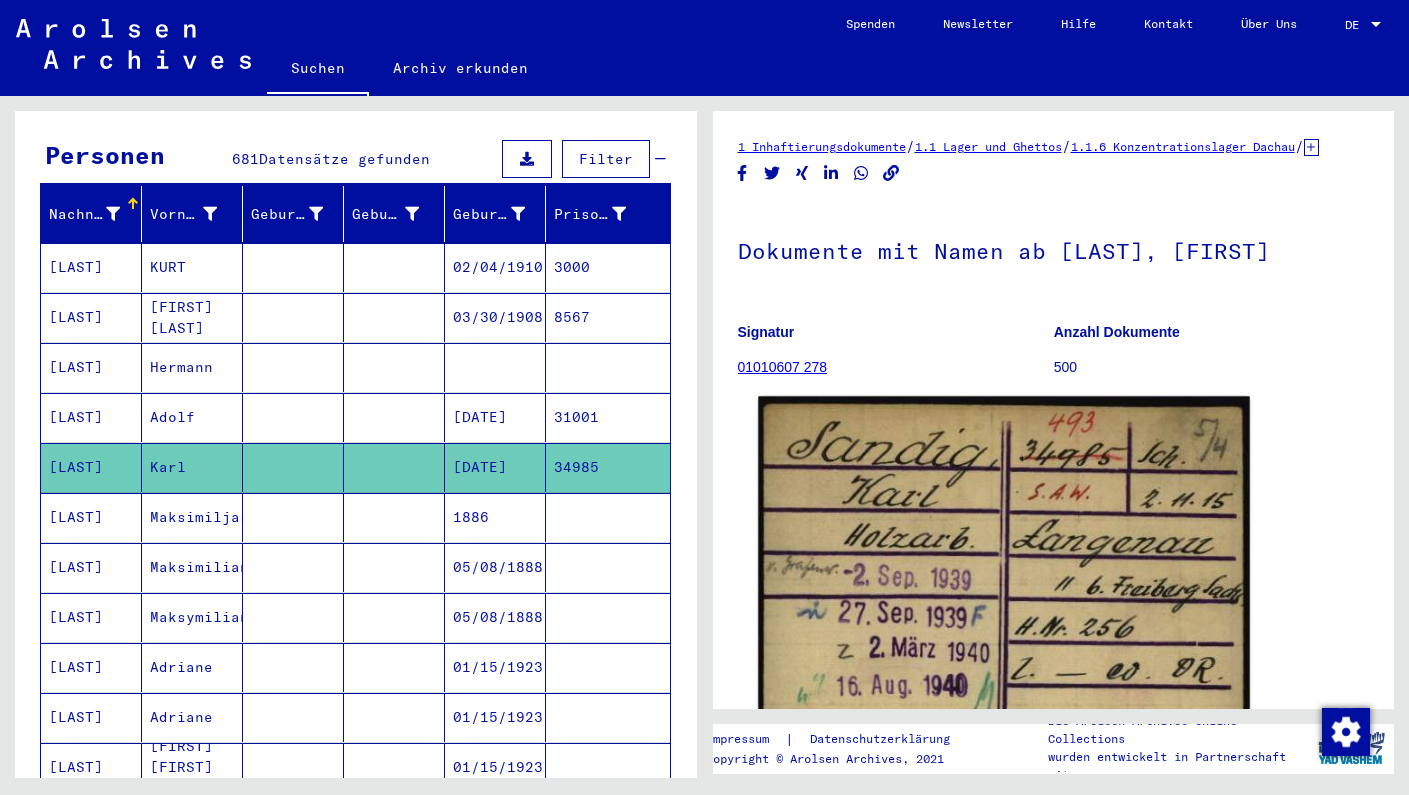 scroll, scrollTop: 0, scrollLeft: 0, axis: both 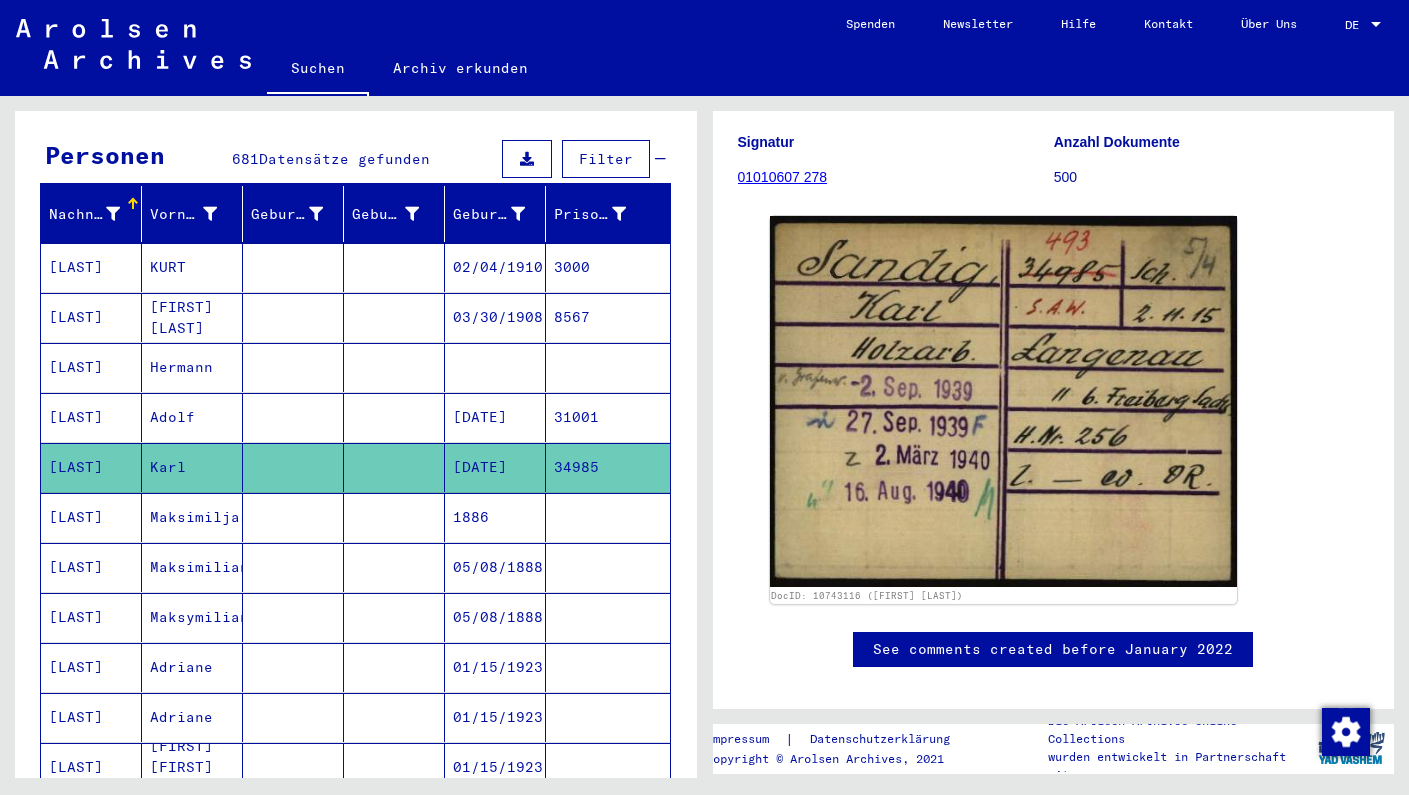 click at bounding box center (293, 567) 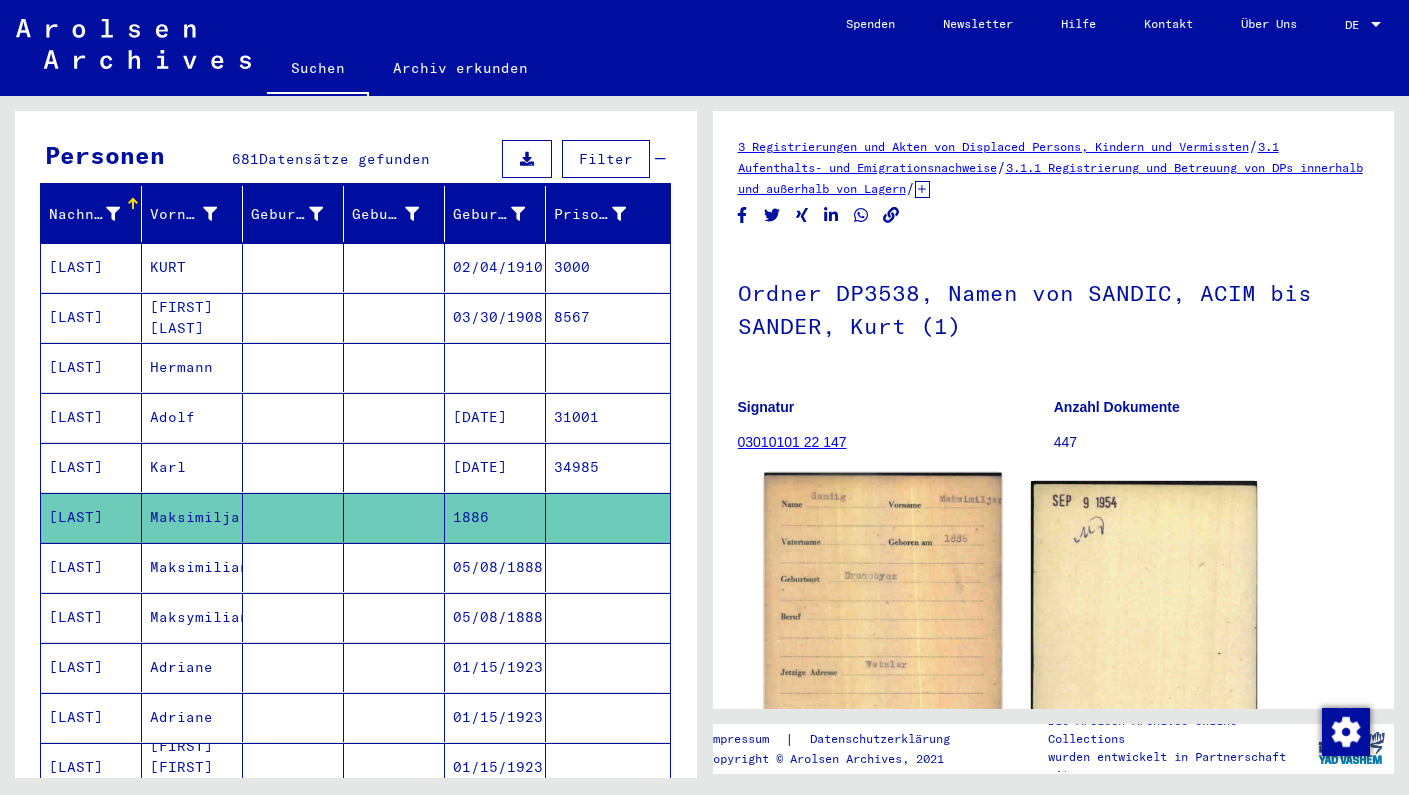 scroll, scrollTop: 0, scrollLeft: 0, axis: both 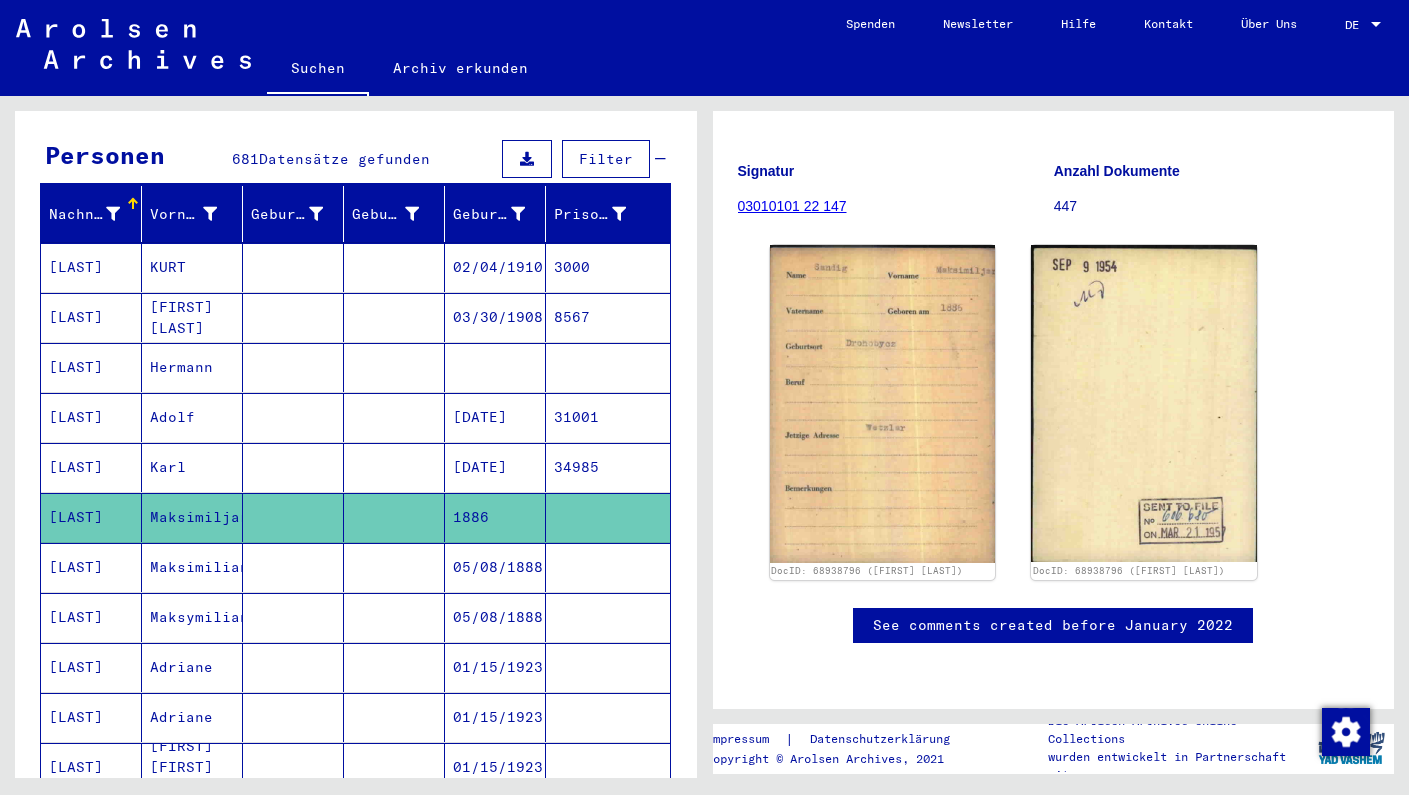 click on "05/08/1888" at bounding box center (495, 617) 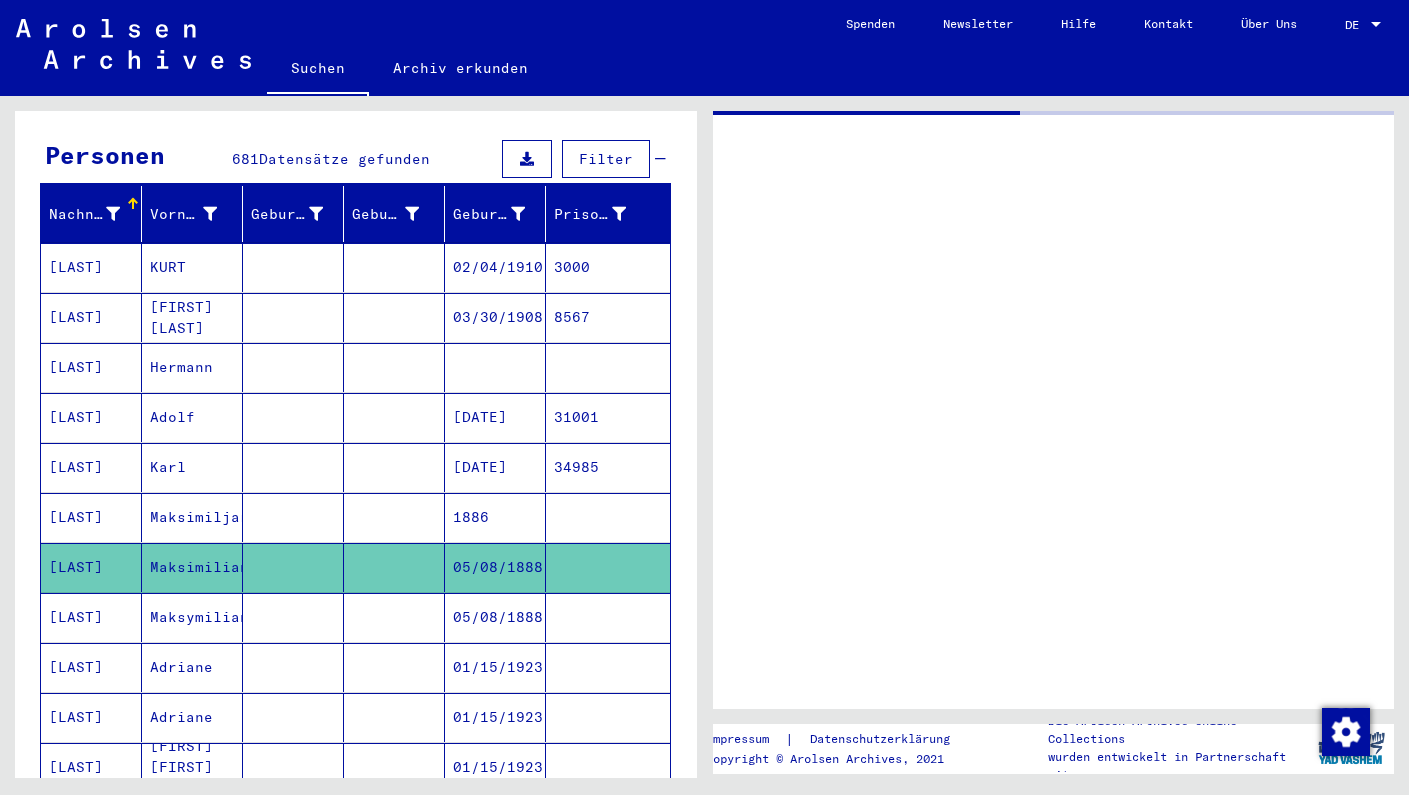 scroll, scrollTop: 0, scrollLeft: 0, axis: both 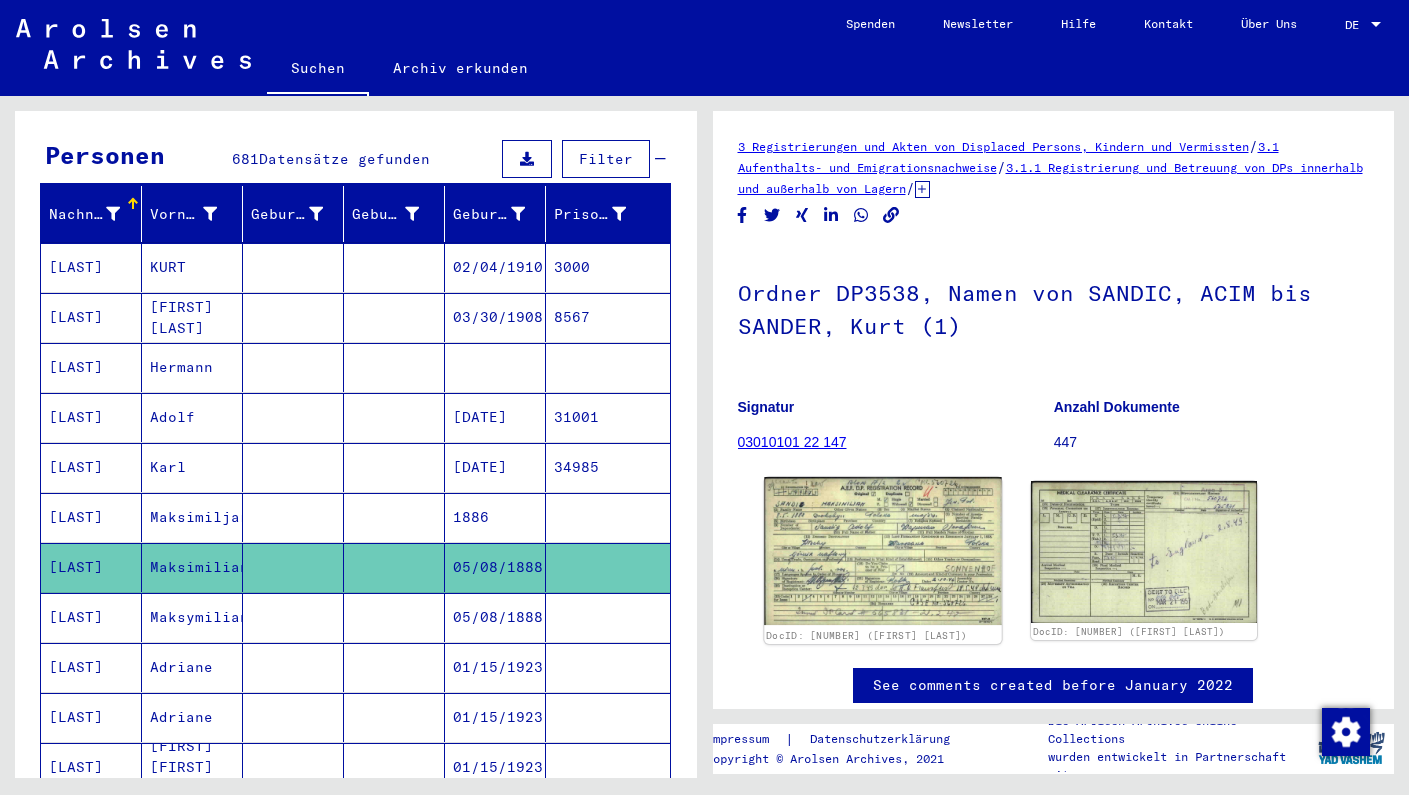 click 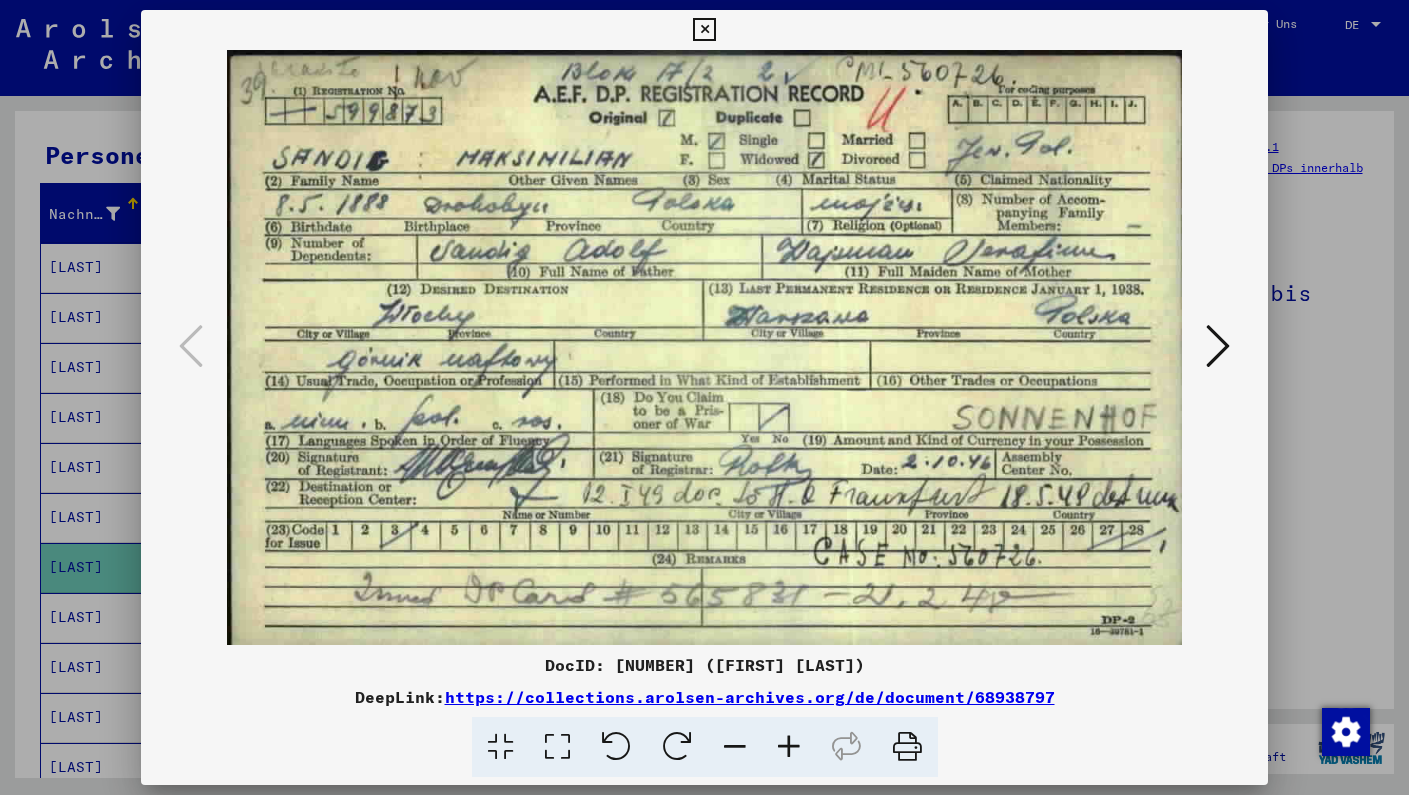 click at bounding box center [1218, 346] 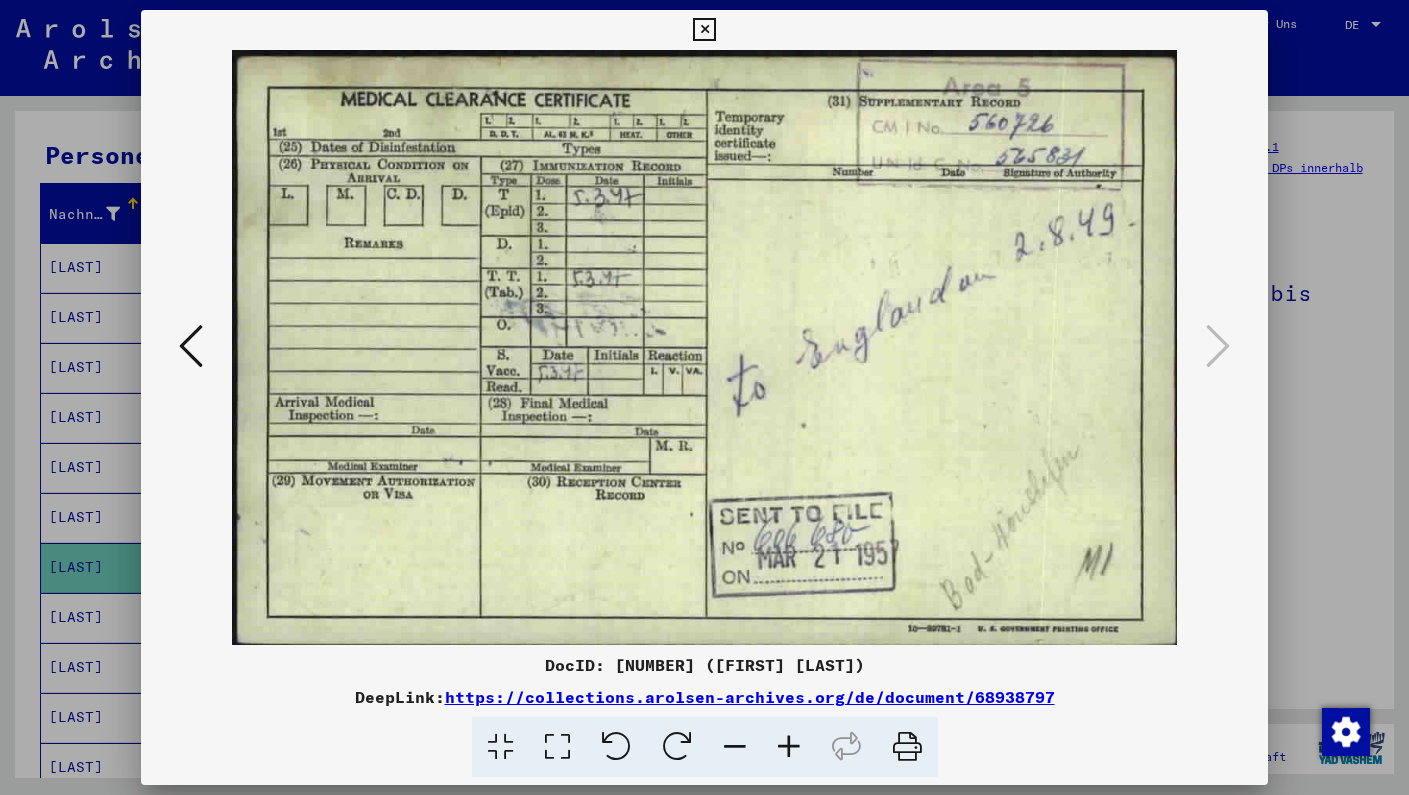 click at bounding box center (704, 30) 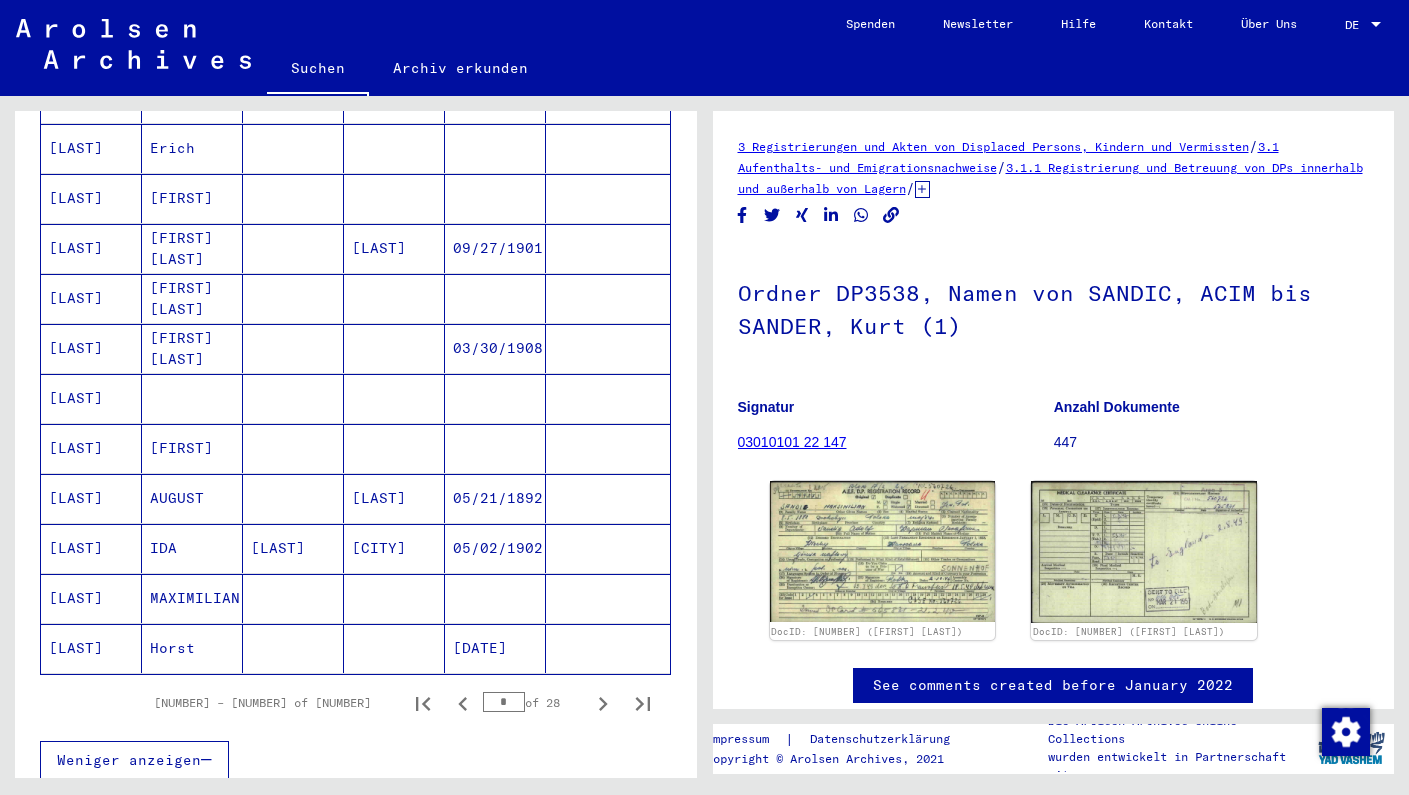 scroll, scrollTop: 998, scrollLeft: 0, axis: vertical 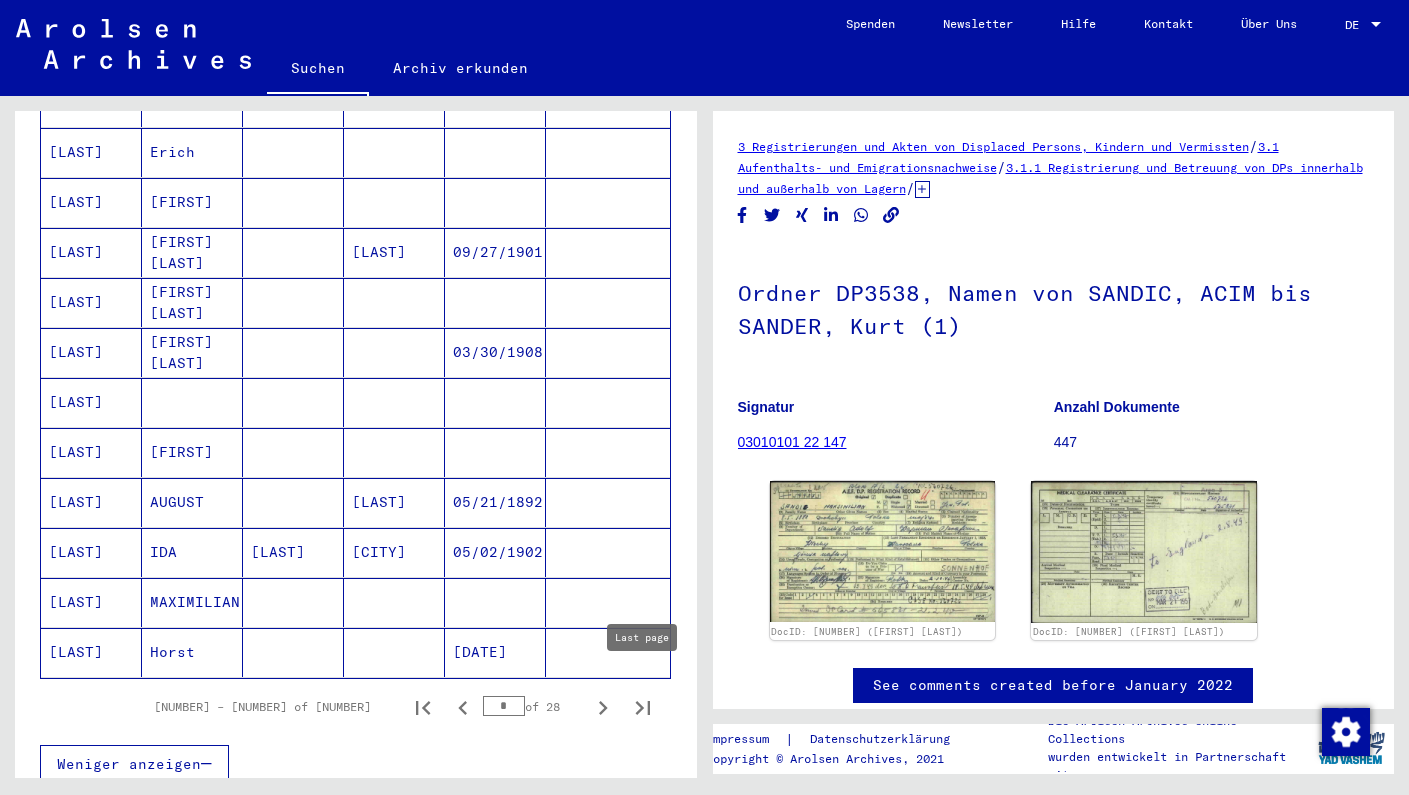click 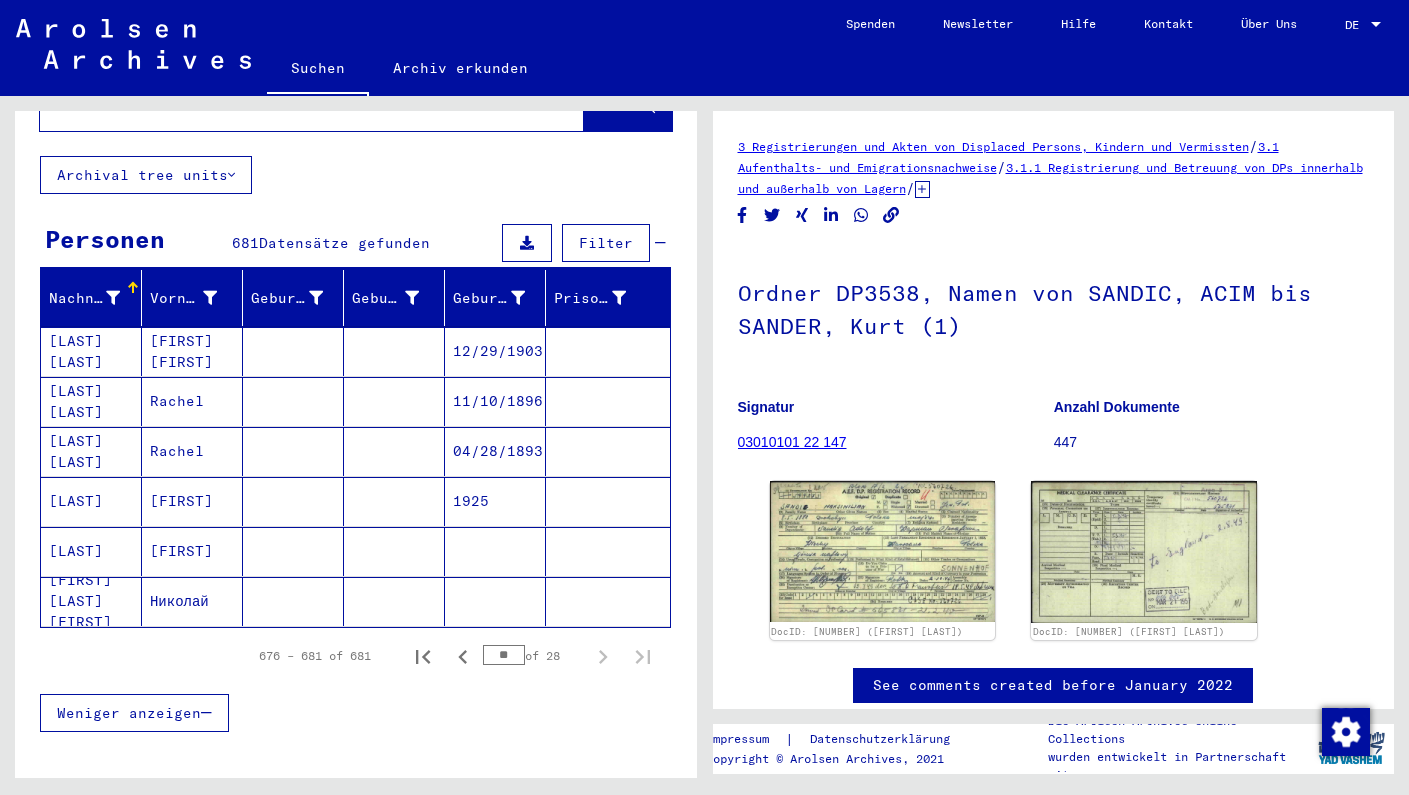 scroll, scrollTop: 100, scrollLeft: 0, axis: vertical 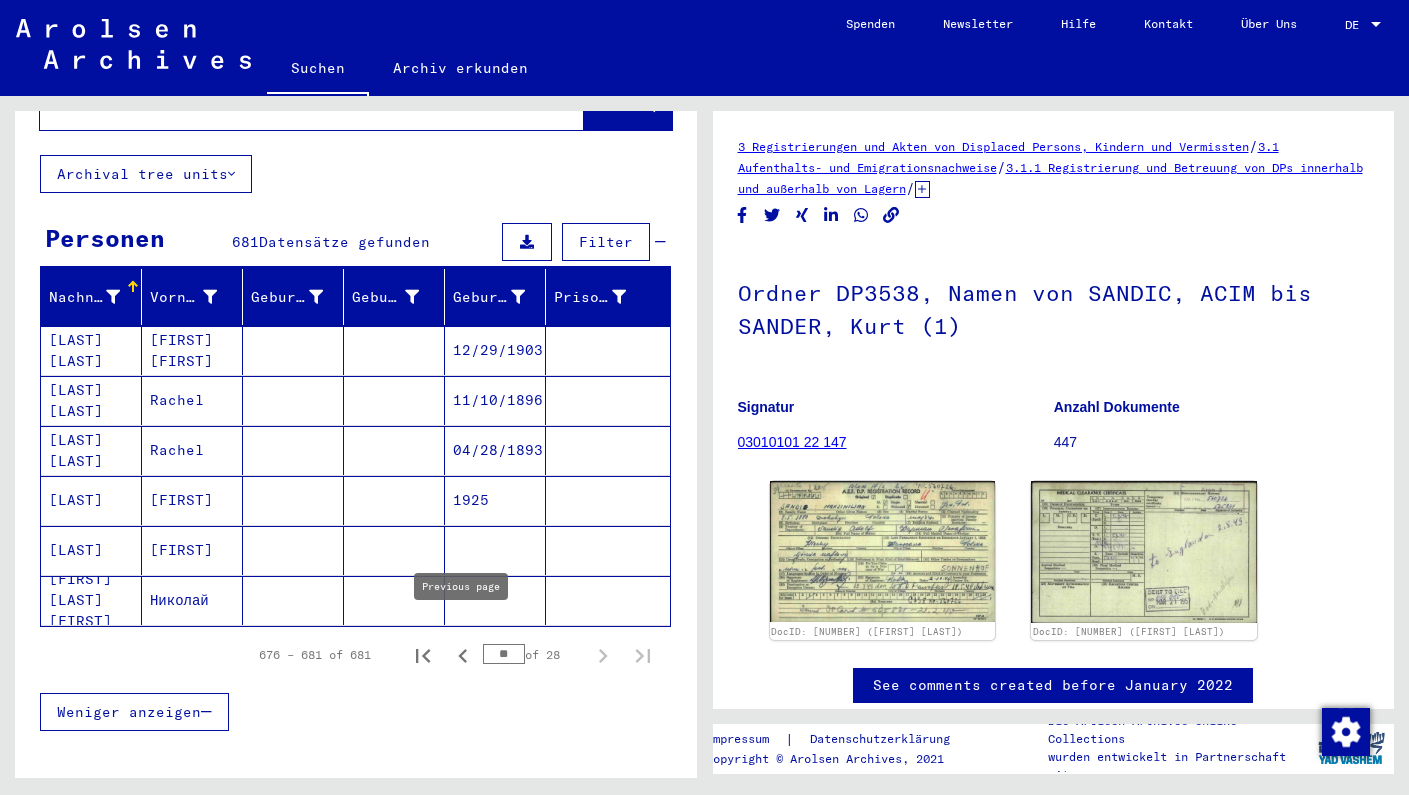 click 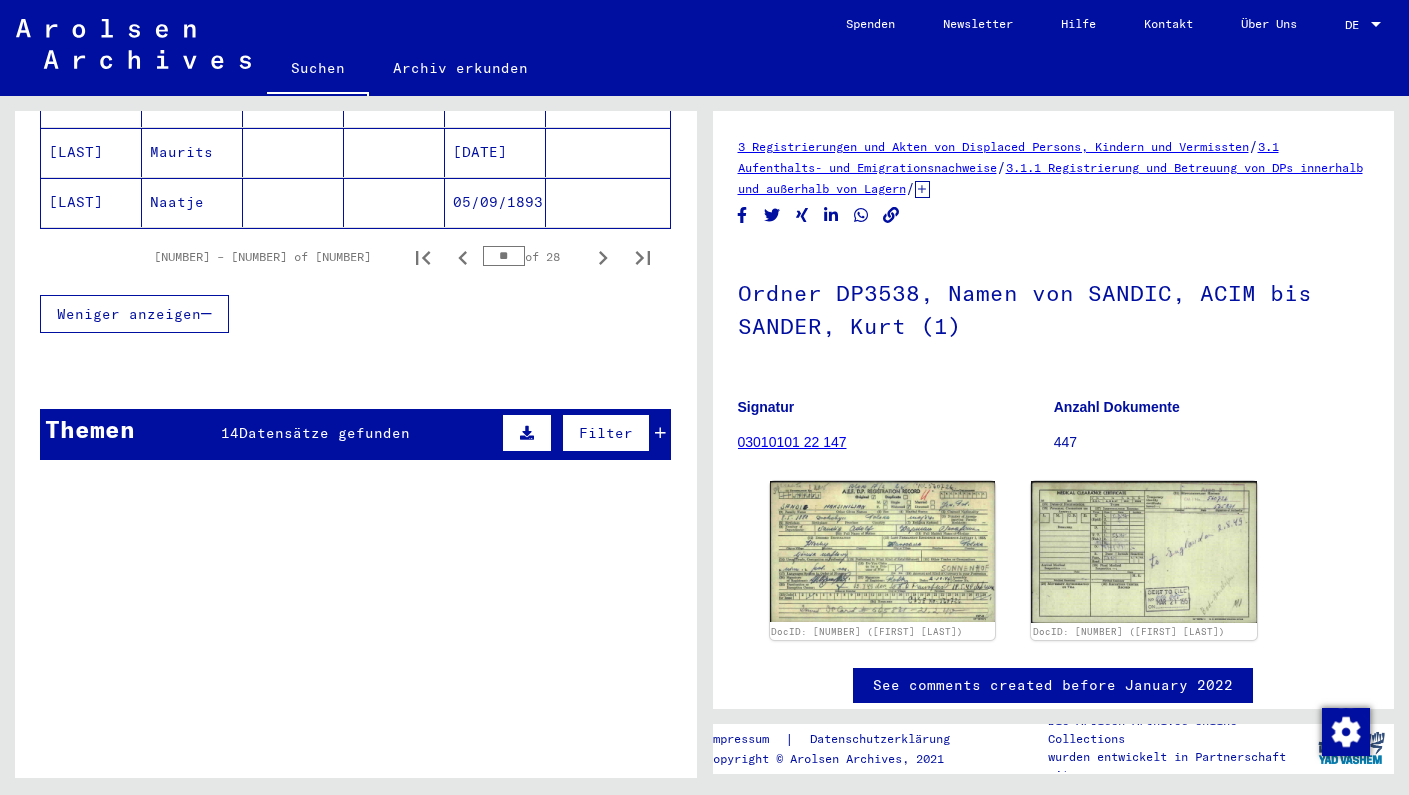 scroll, scrollTop: 1487, scrollLeft: 0, axis: vertical 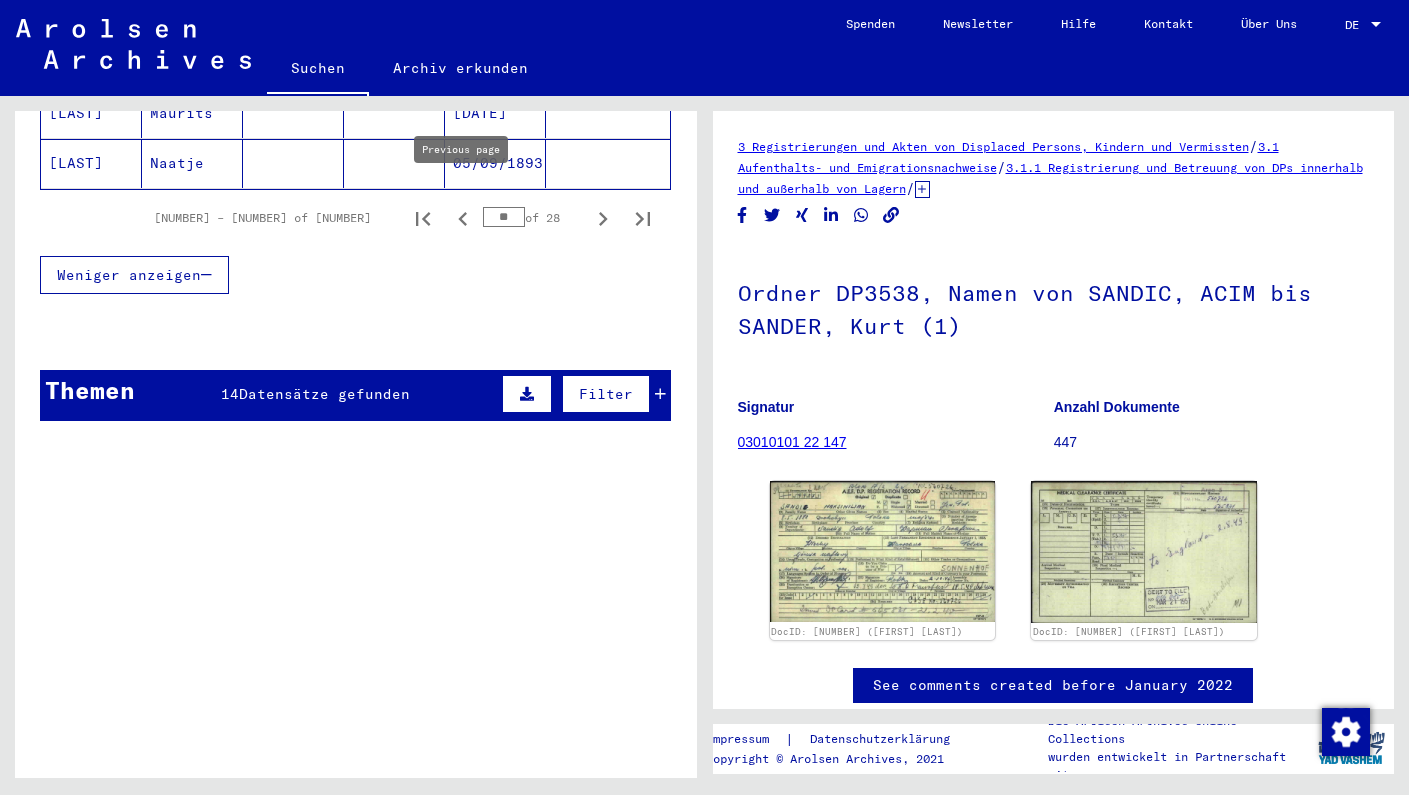 click 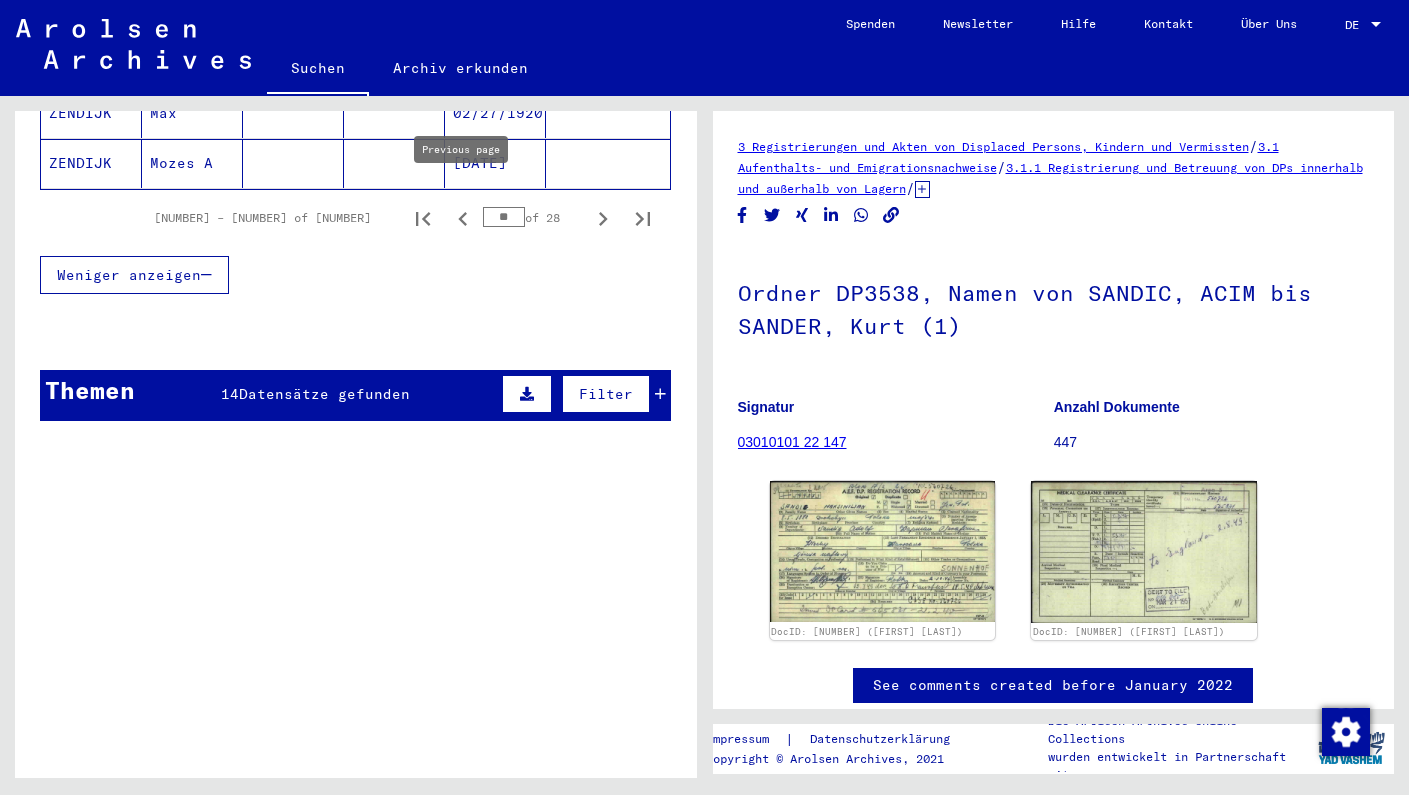 click 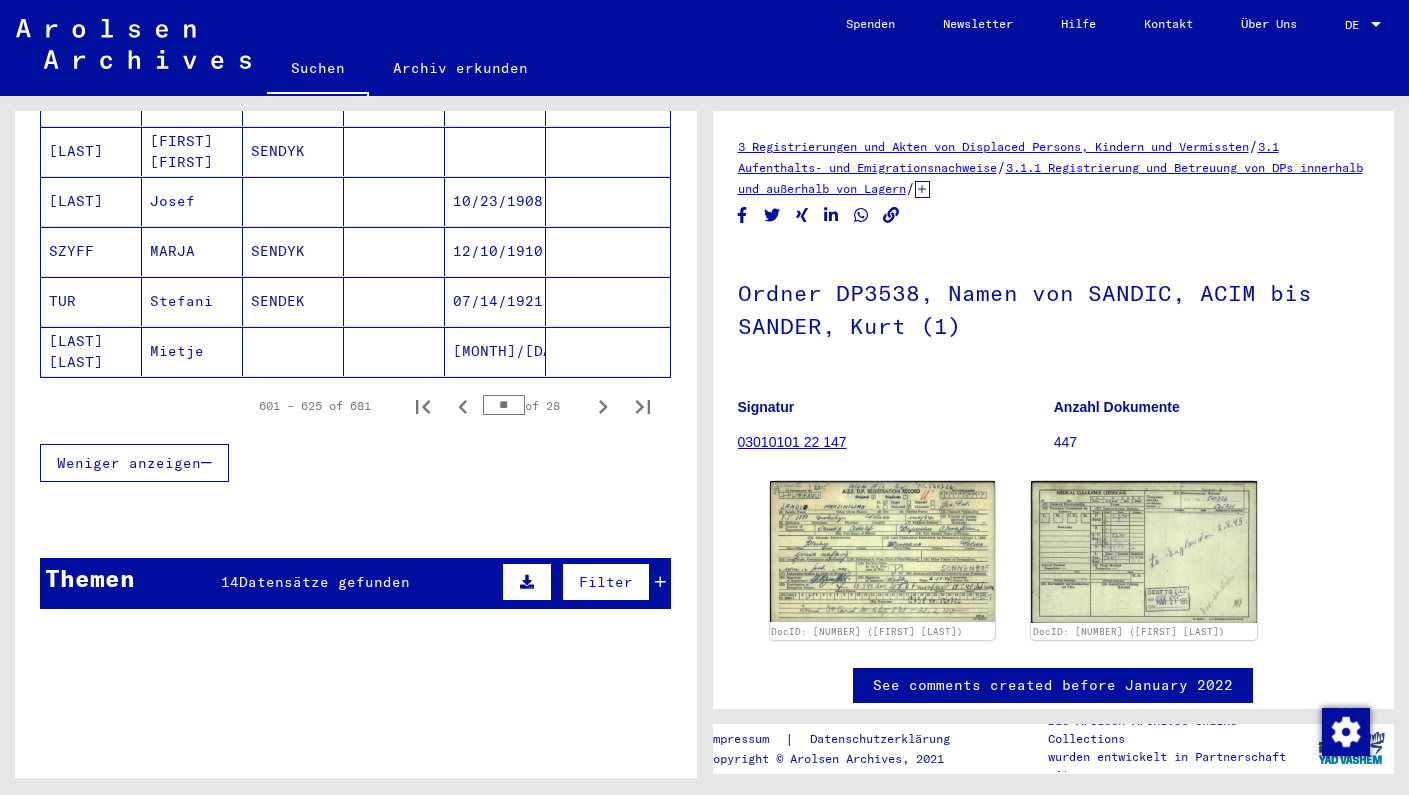 scroll, scrollTop: 1320, scrollLeft: 0, axis: vertical 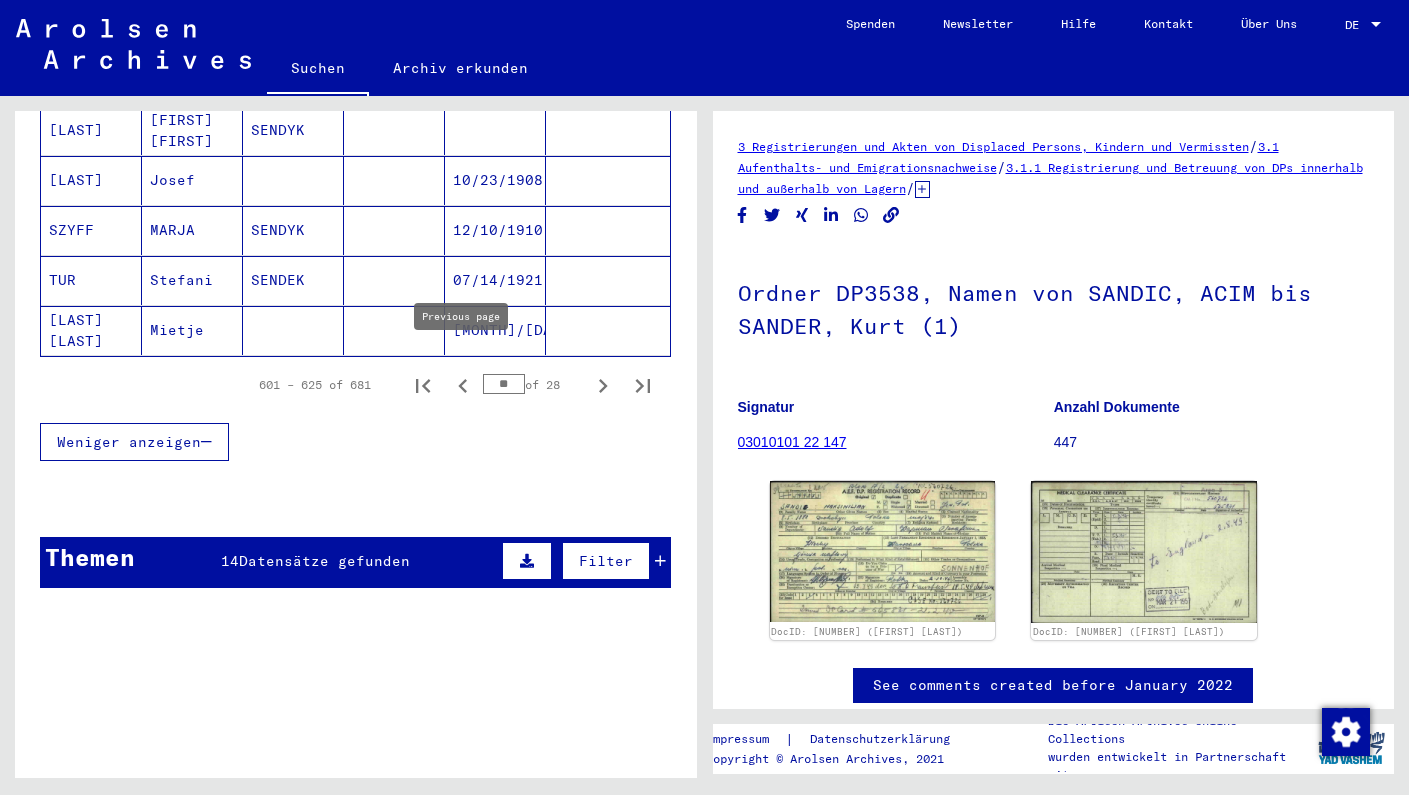 click 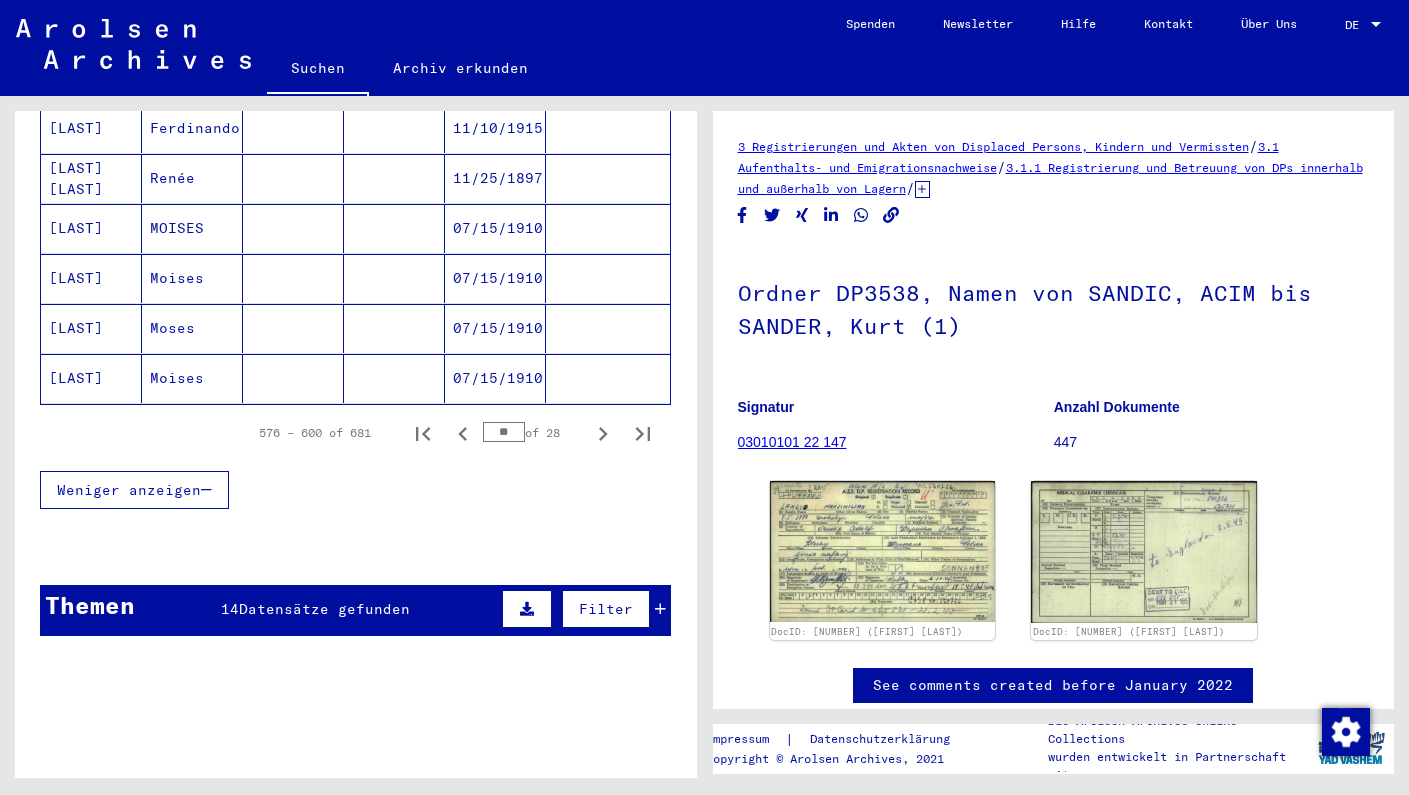 scroll, scrollTop: 1261, scrollLeft: 0, axis: vertical 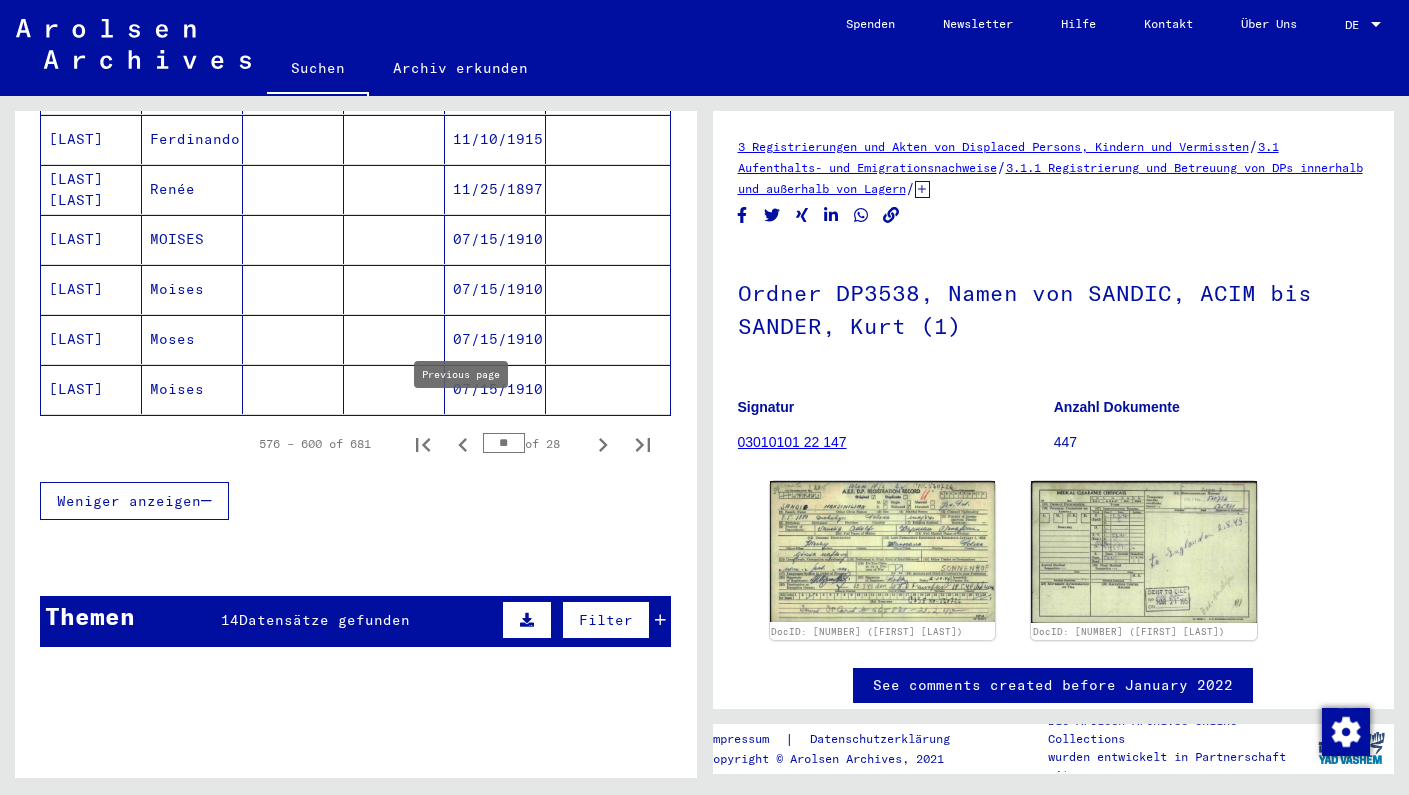 click 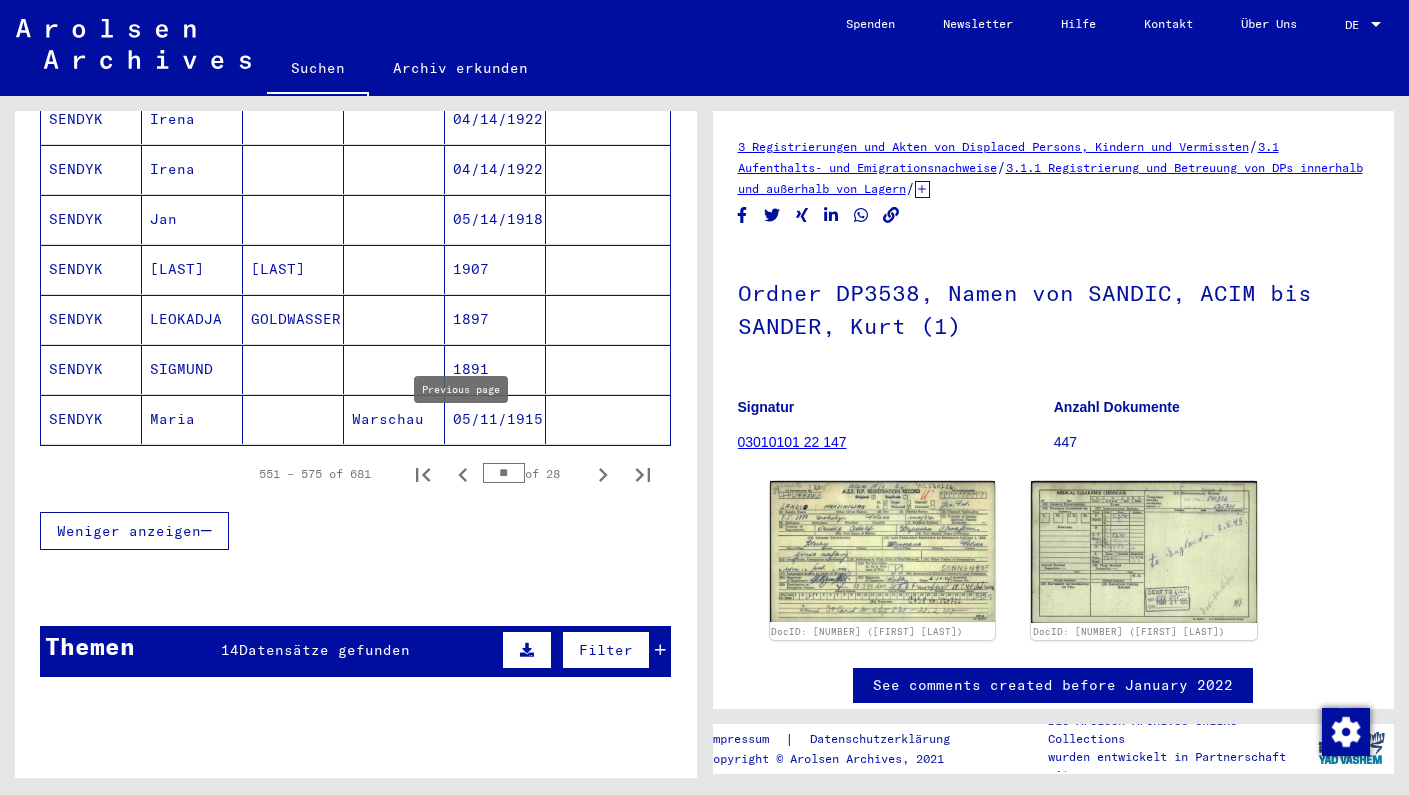 scroll, scrollTop: 1246, scrollLeft: 0, axis: vertical 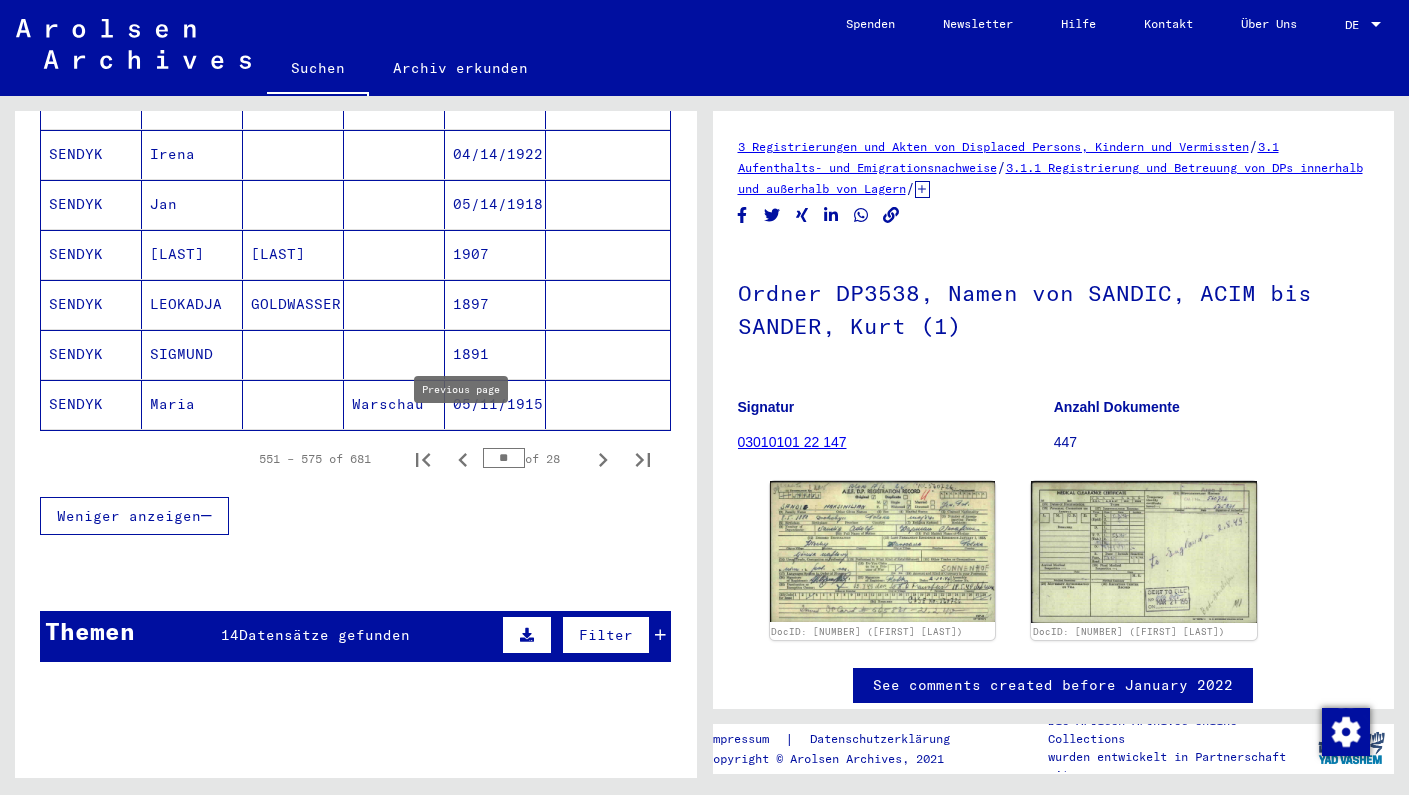 click 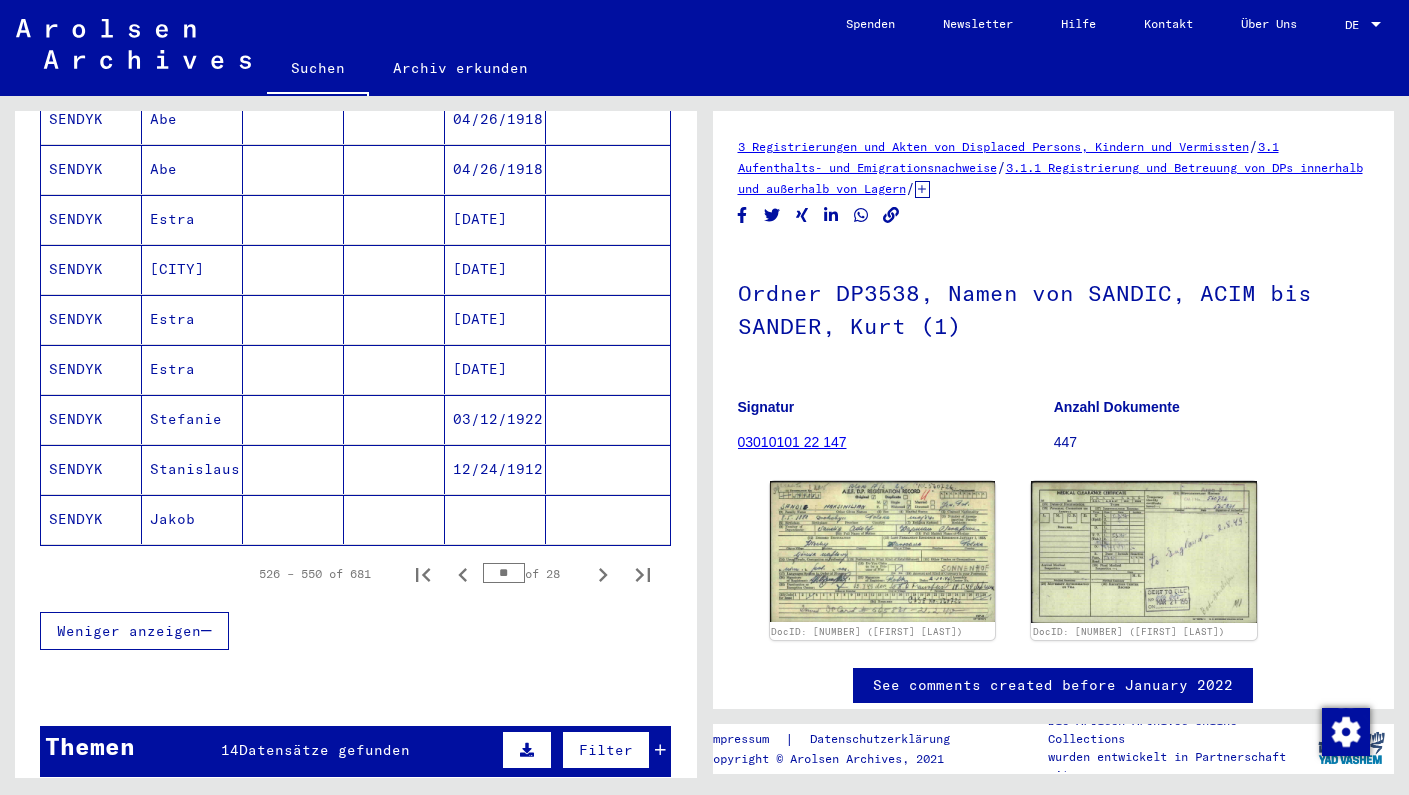 scroll, scrollTop: 1151, scrollLeft: 0, axis: vertical 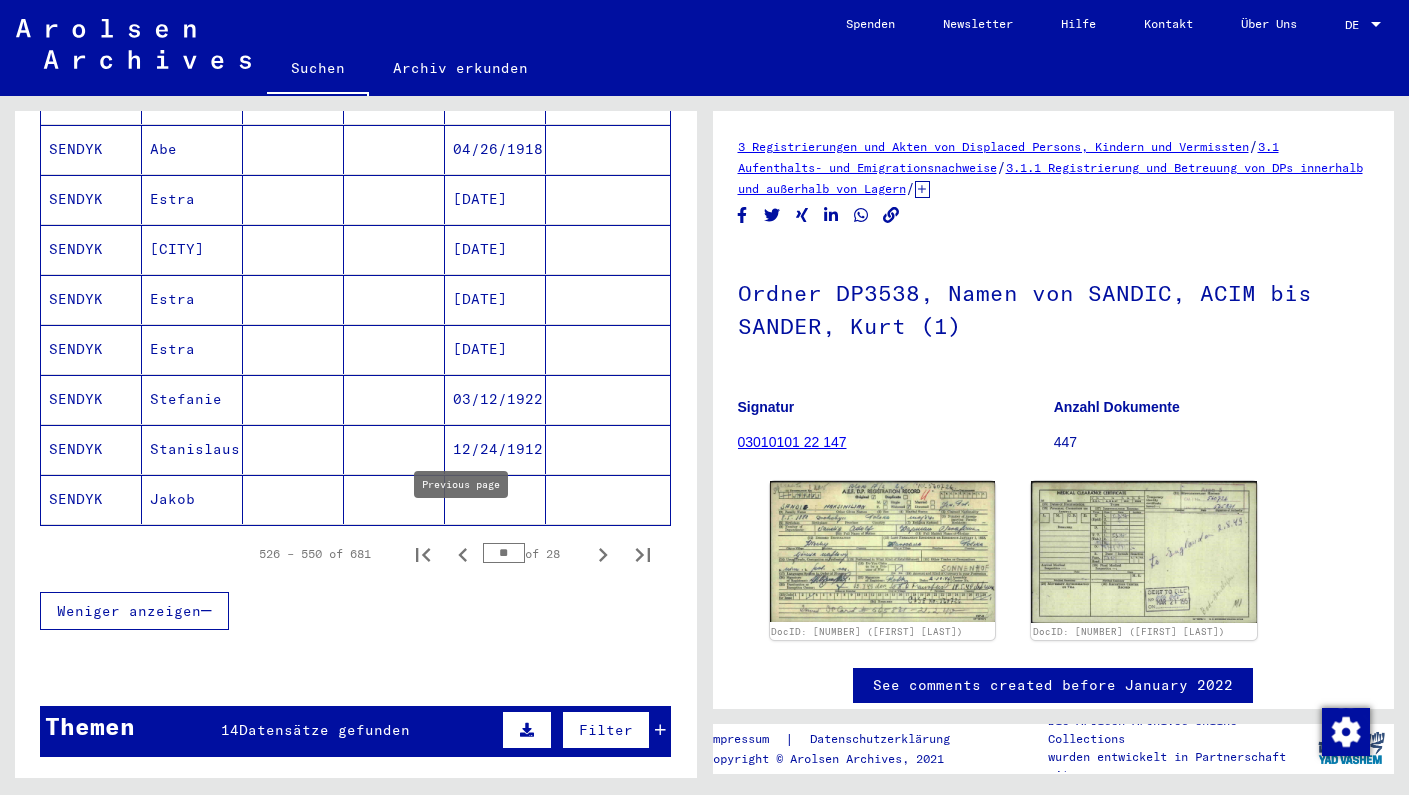 click 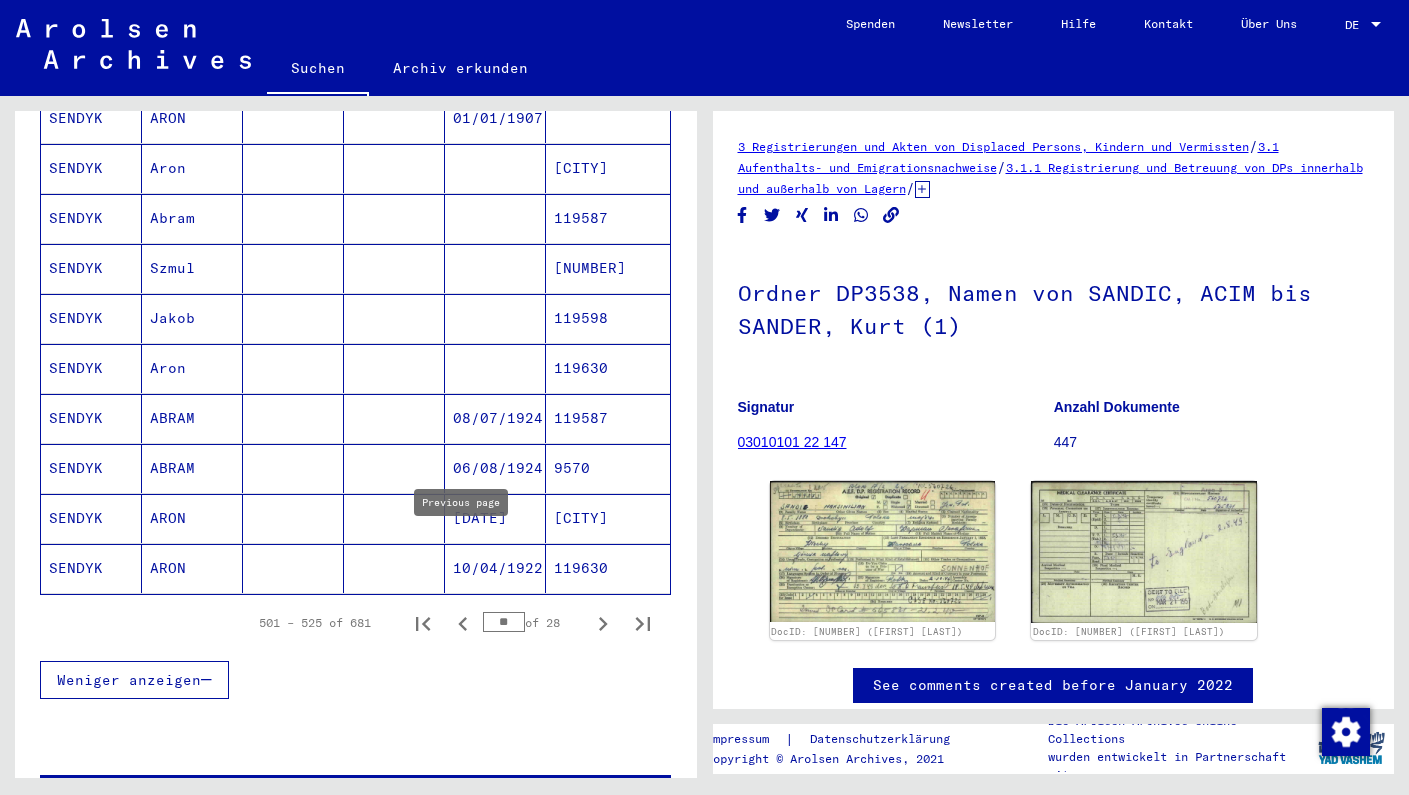 scroll, scrollTop: 1138, scrollLeft: 0, axis: vertical 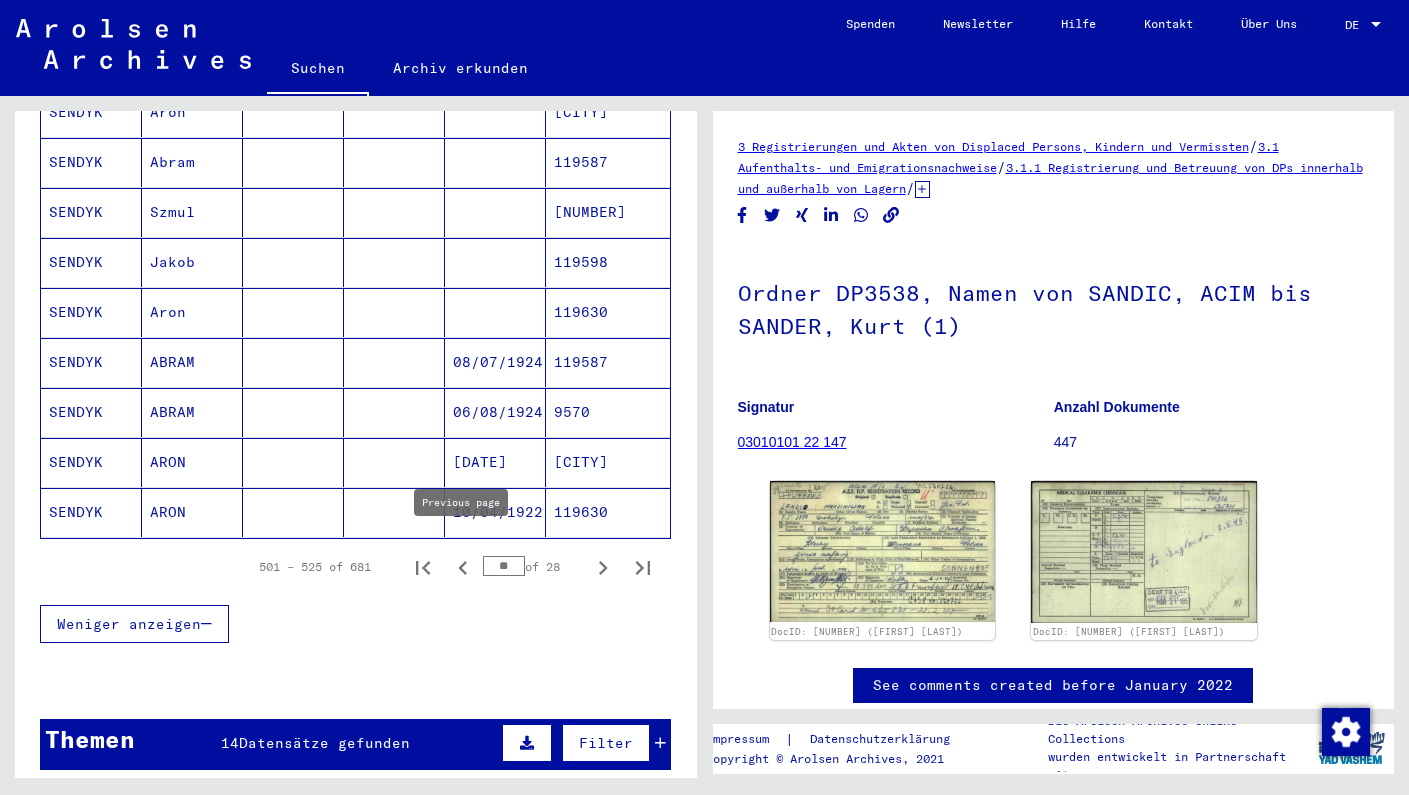 click 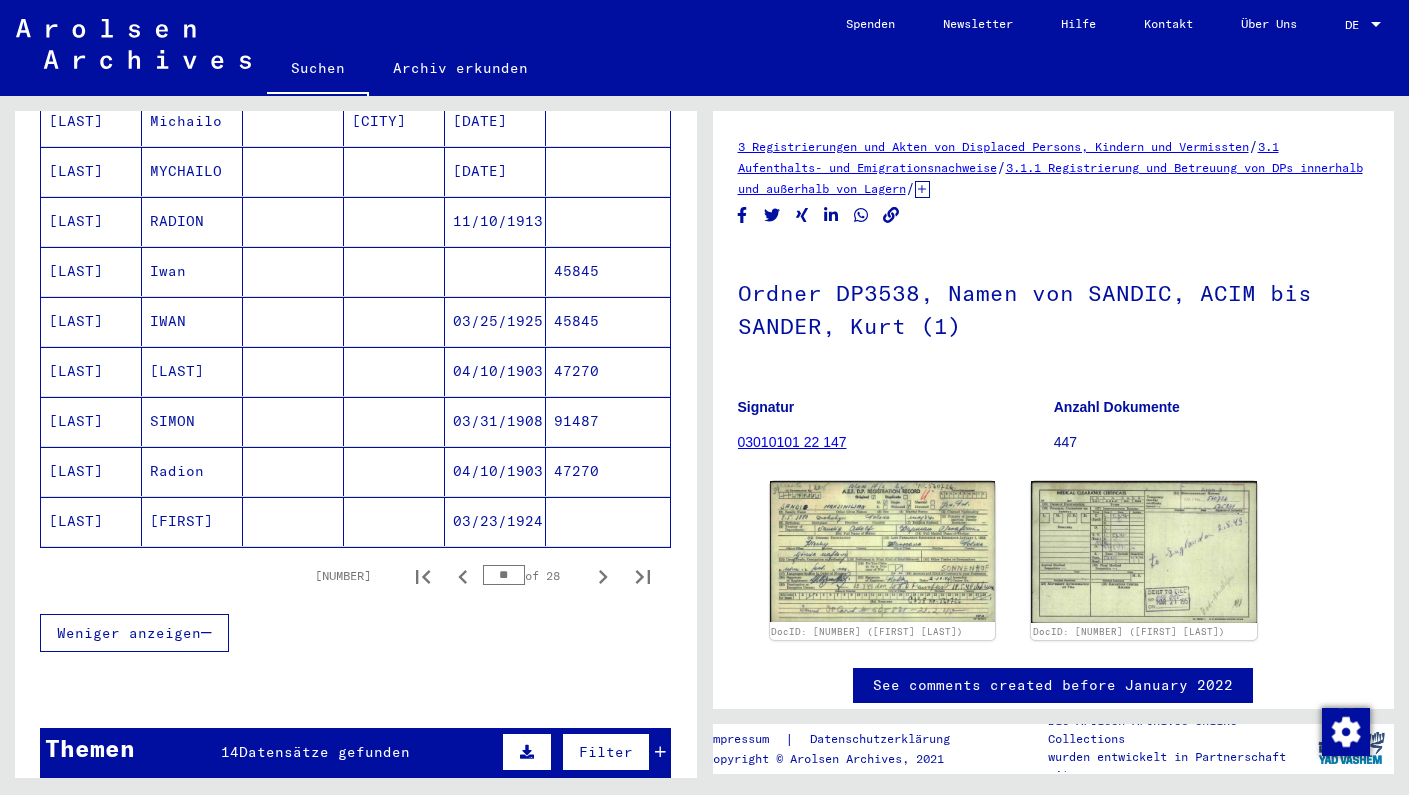scroll, scrollTop: 1134, scrollLeft: 0, axis: vertical 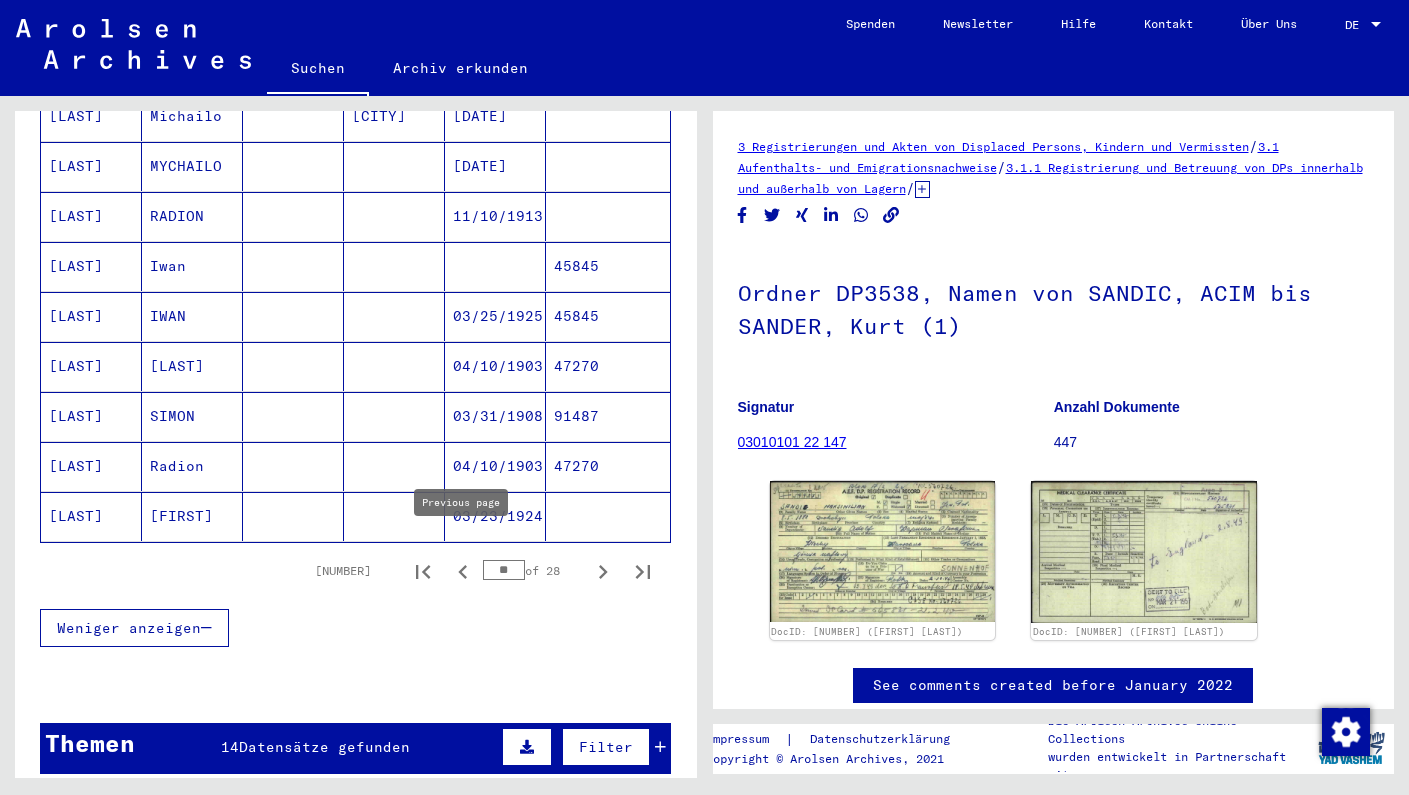 click 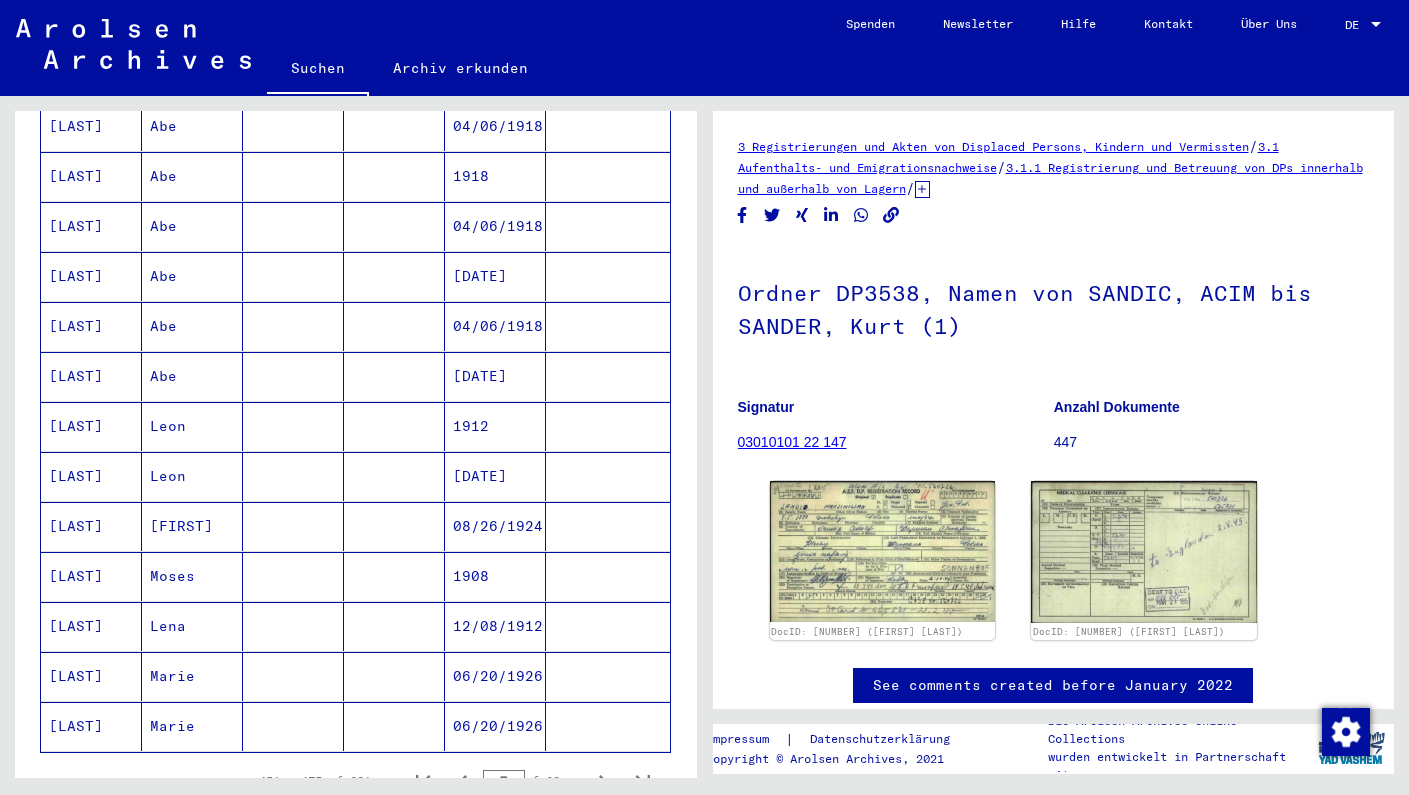 scroll, scrollTop: 1200, scrollLeft: 0, axis: vertical 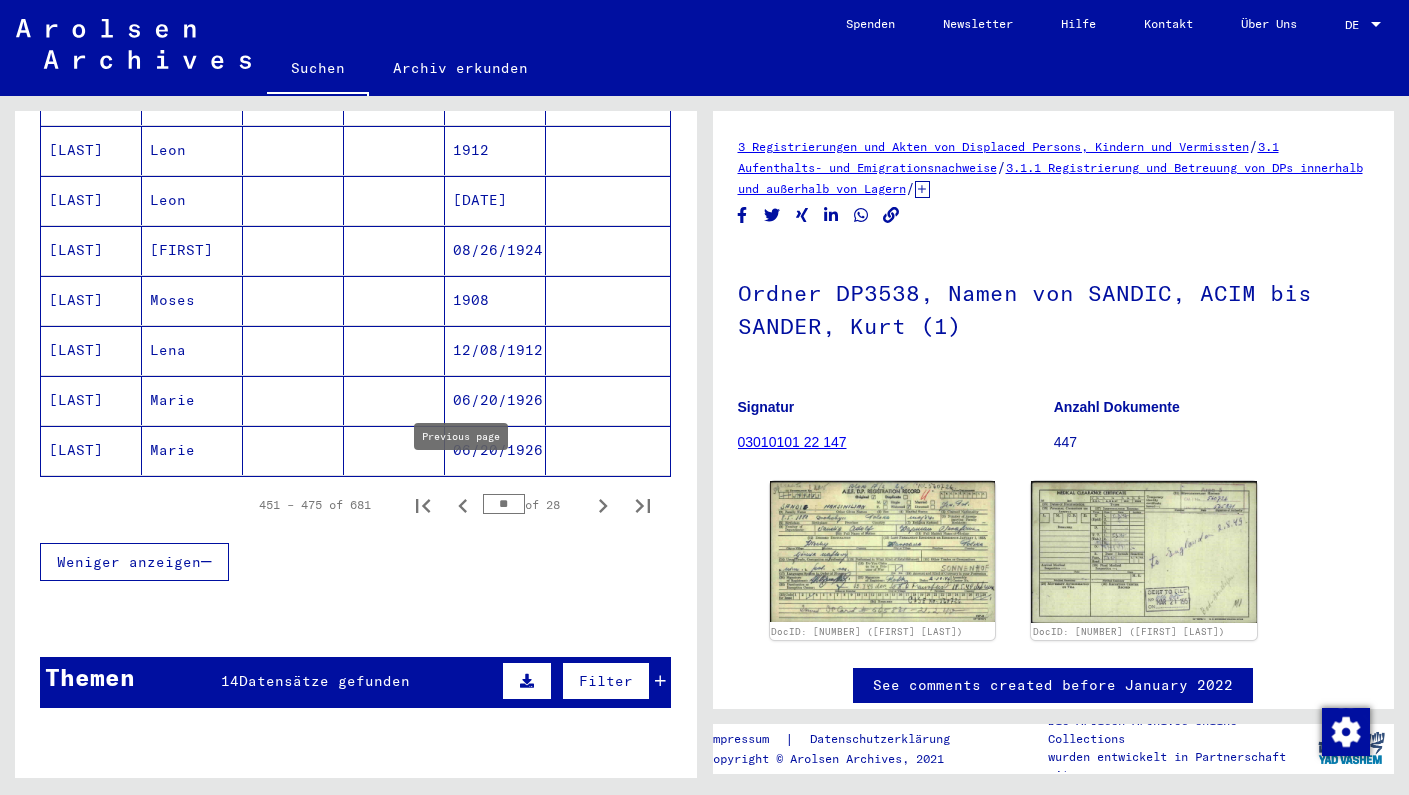 click 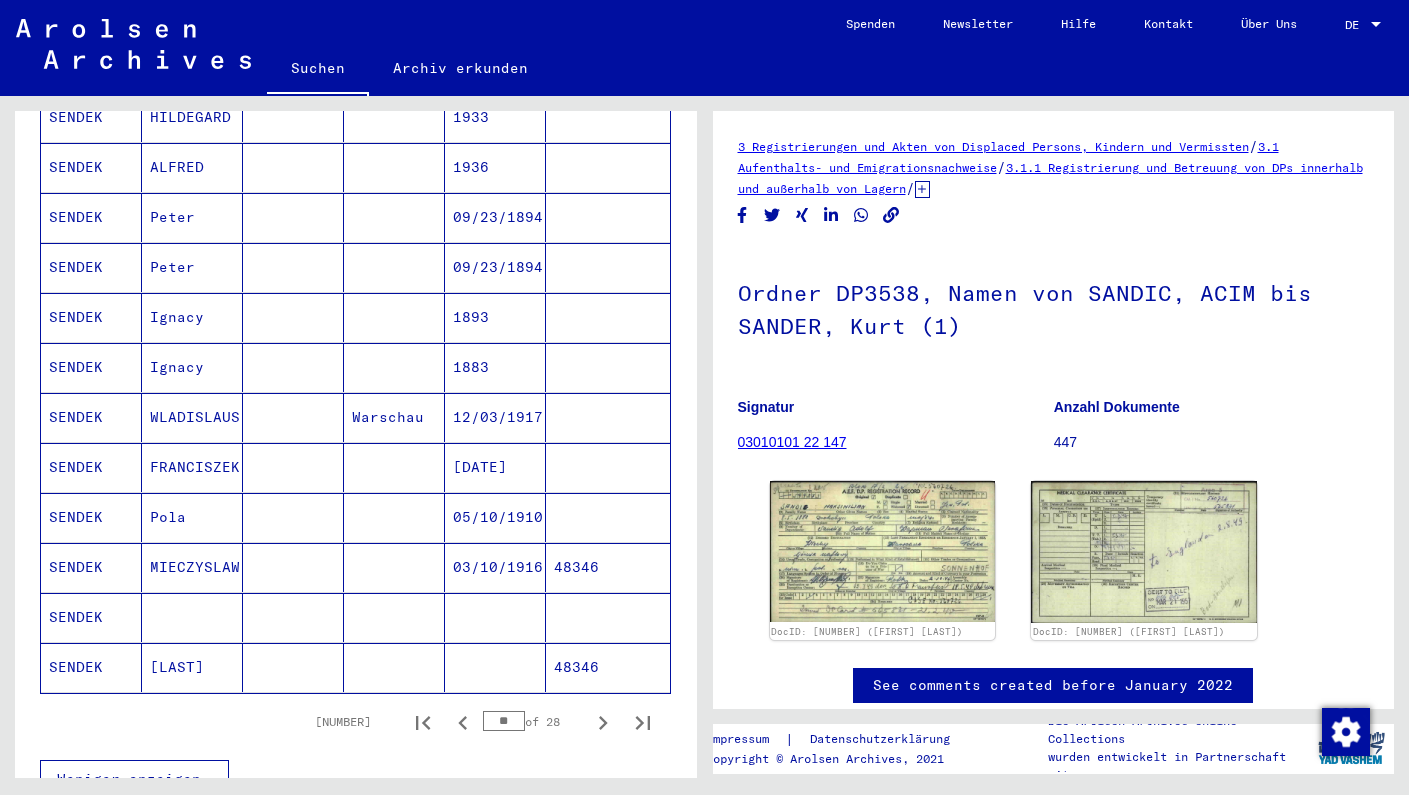 scroll, scrollTop: 988, scrollLeft: 0, axis: vertical 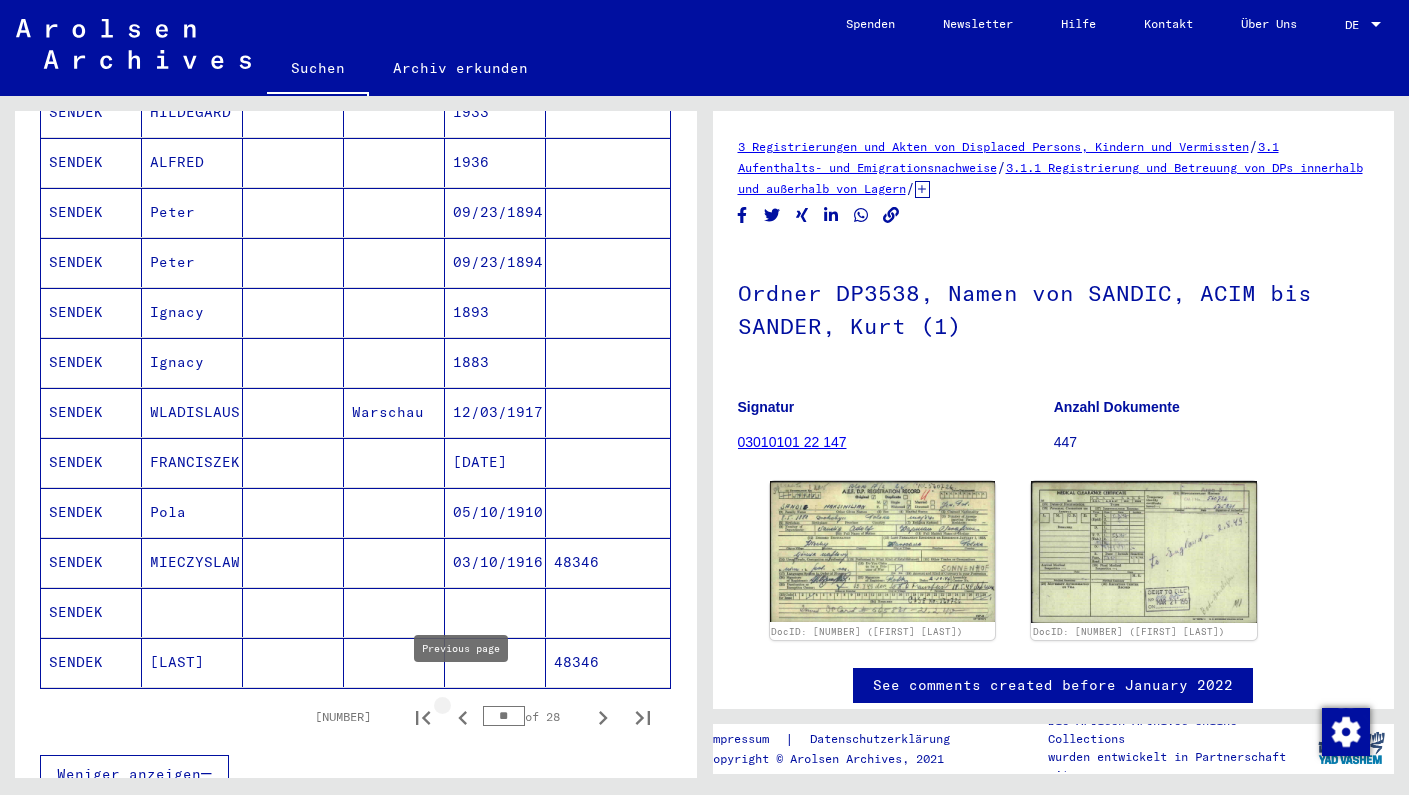 click 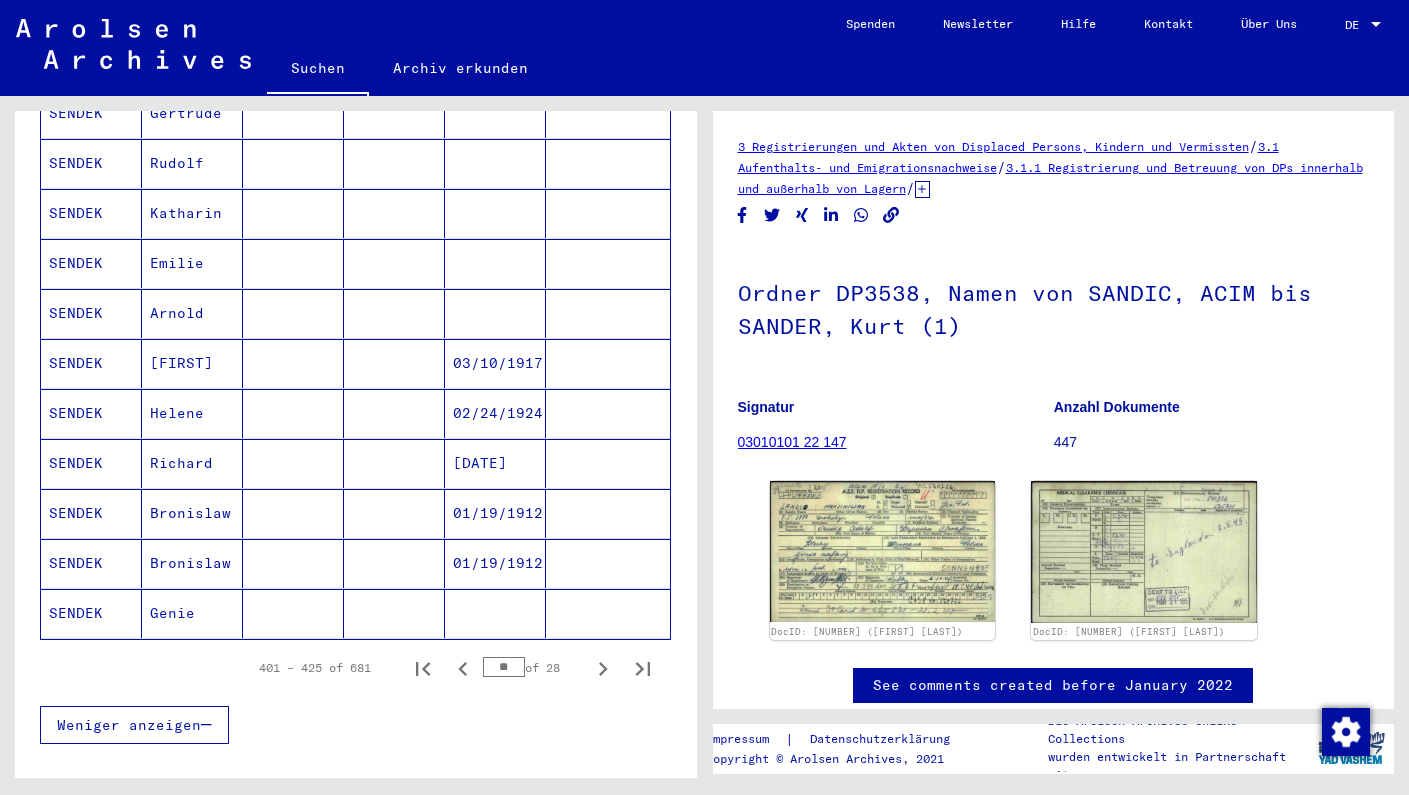 scroll, scrollTop: 1059, scrollLeft: 0, axis: vertical 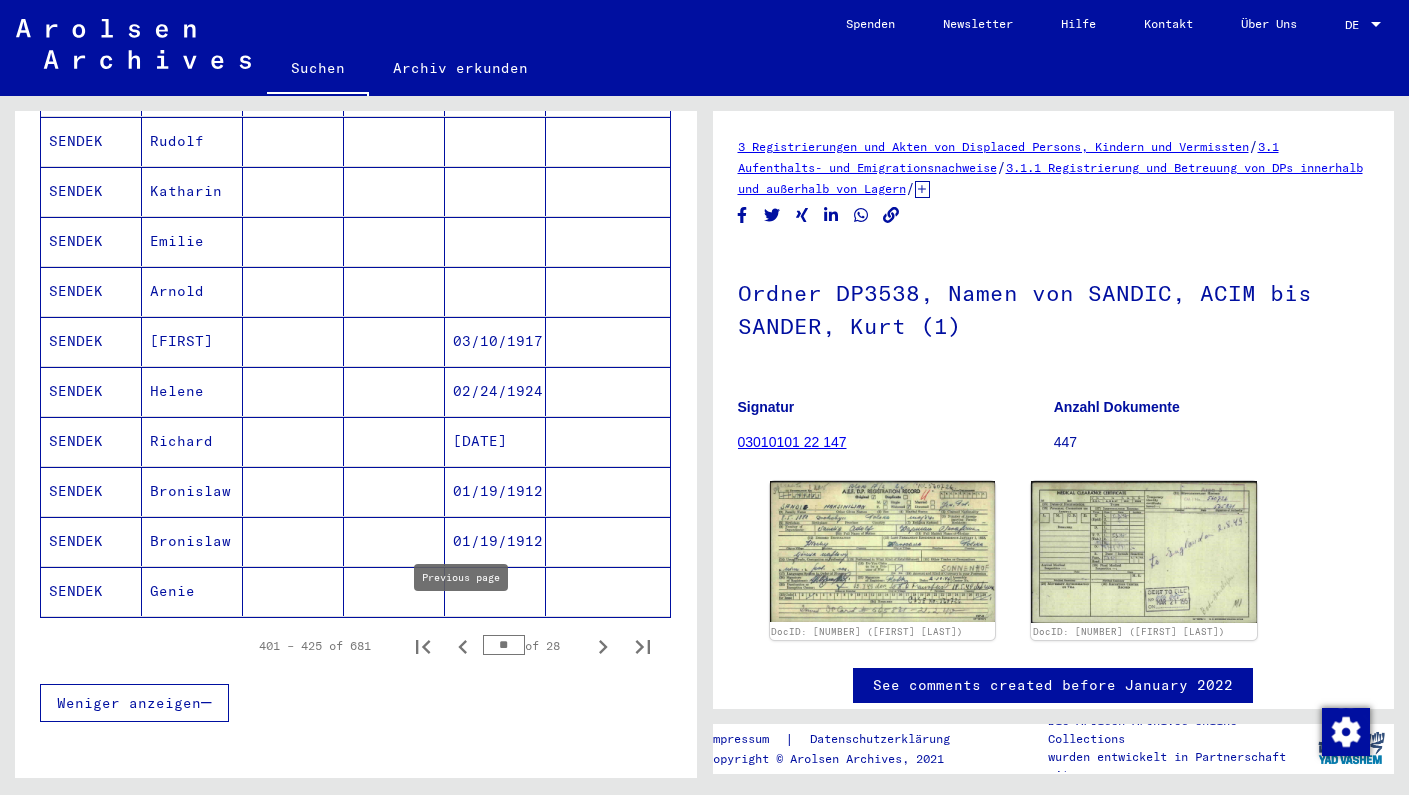 click 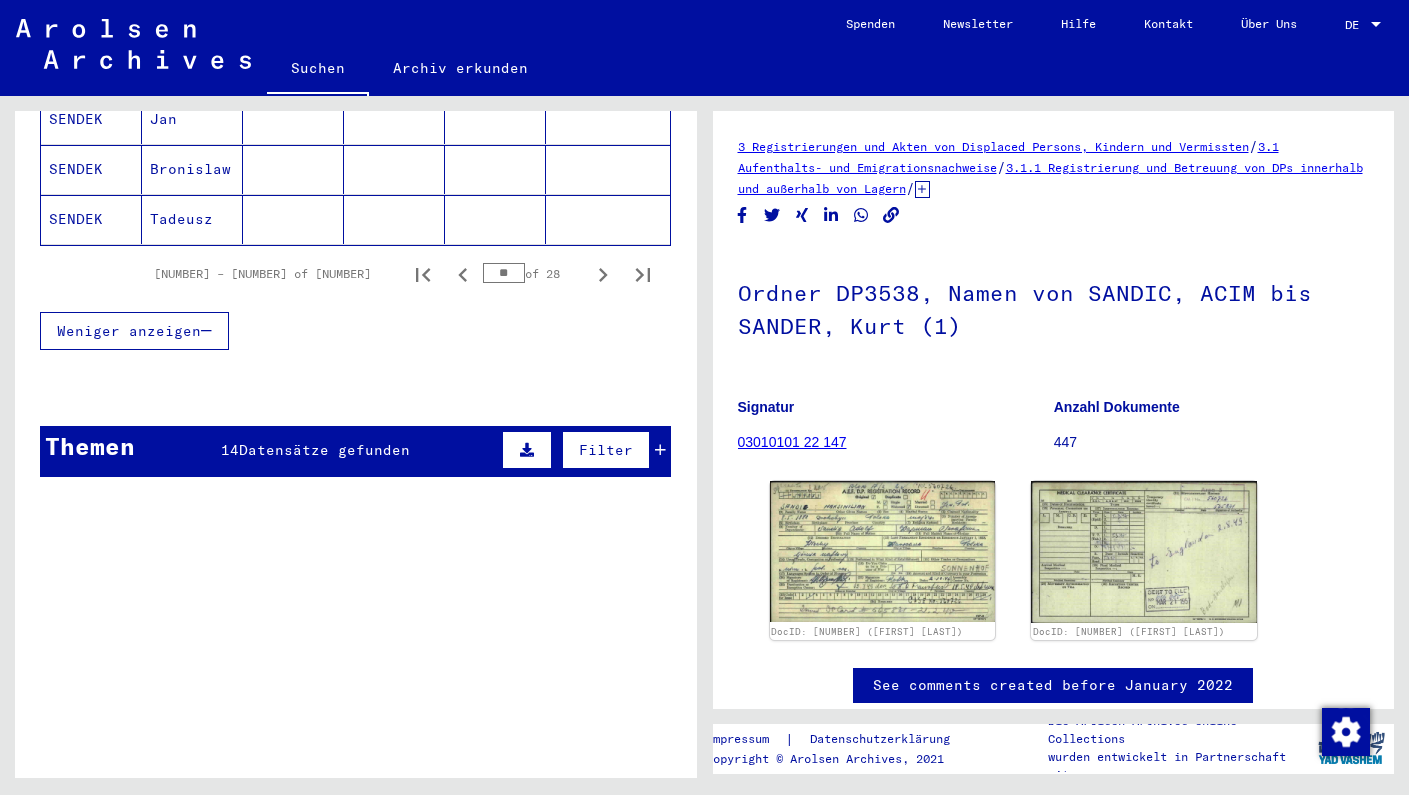 scroll, scrollTop: 1444, scrollLeft: 0, axis: vertical 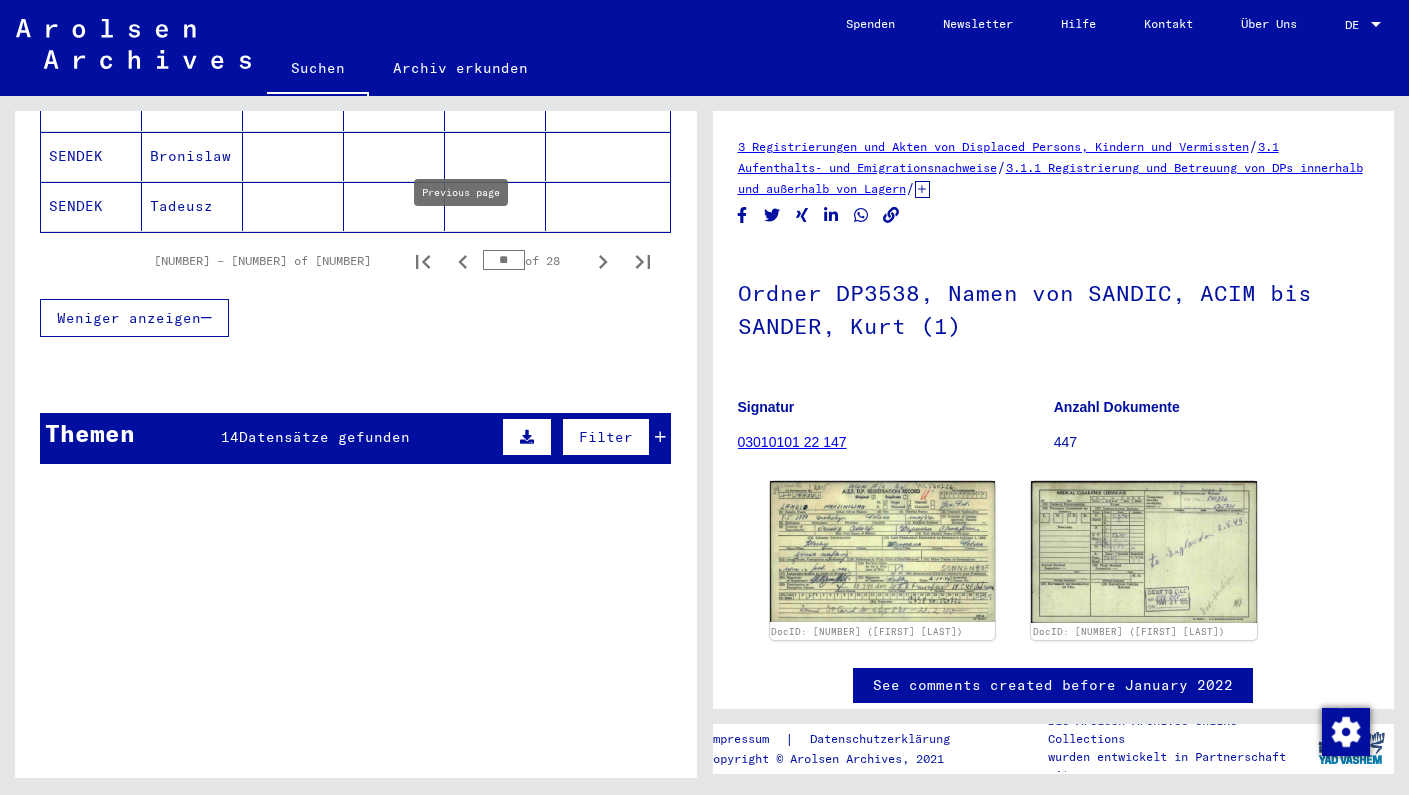 click 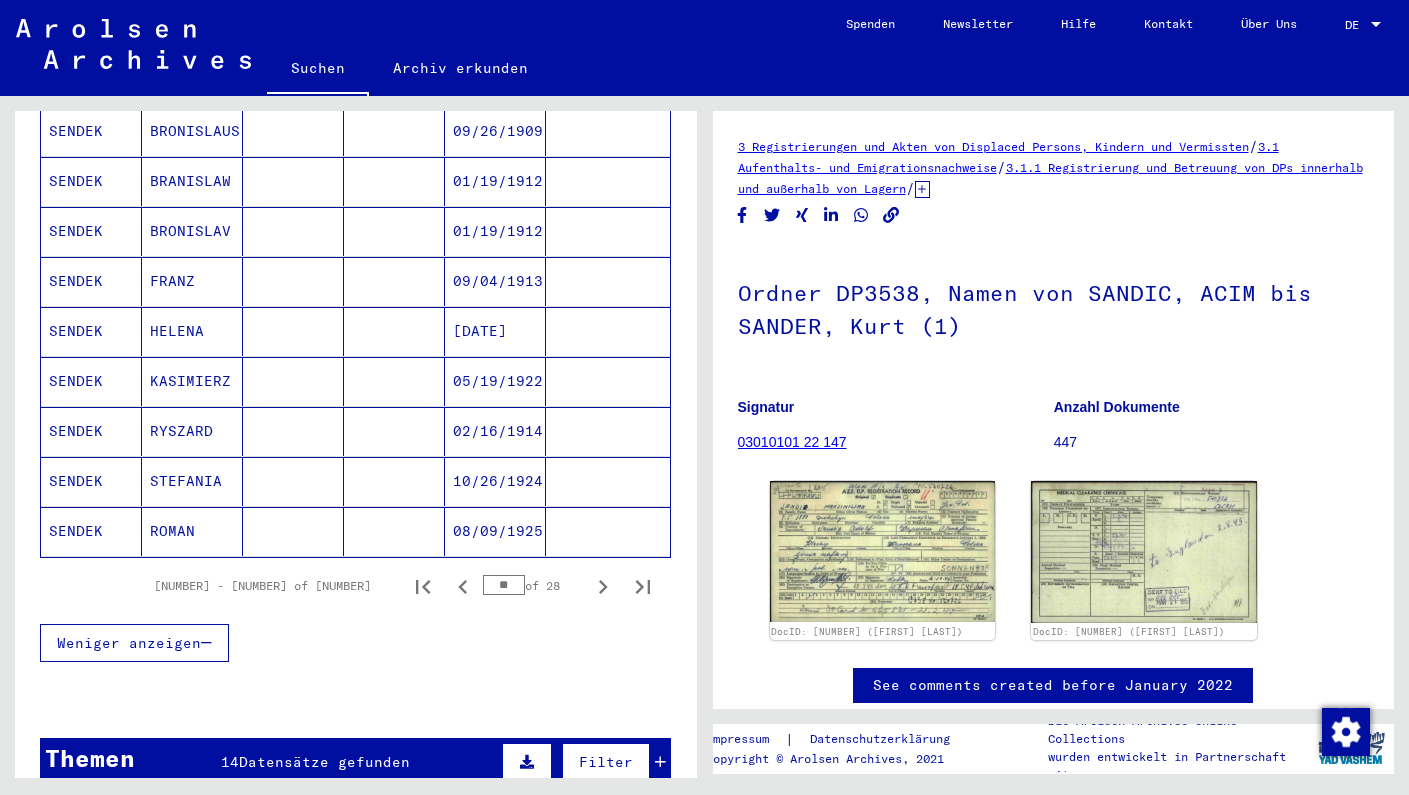 scroll, scrollTop: 1125, scrollLeft: 0, axis: vertical 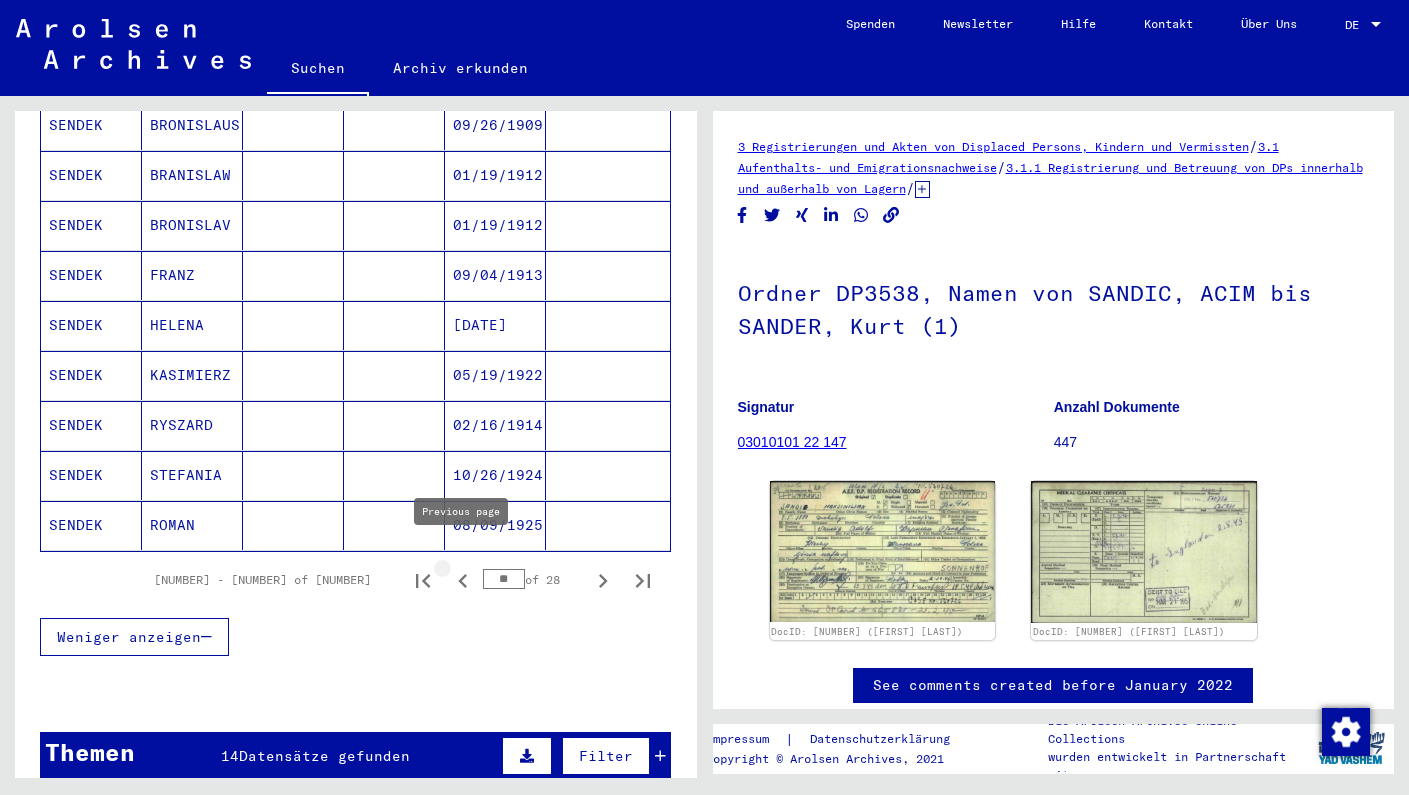click 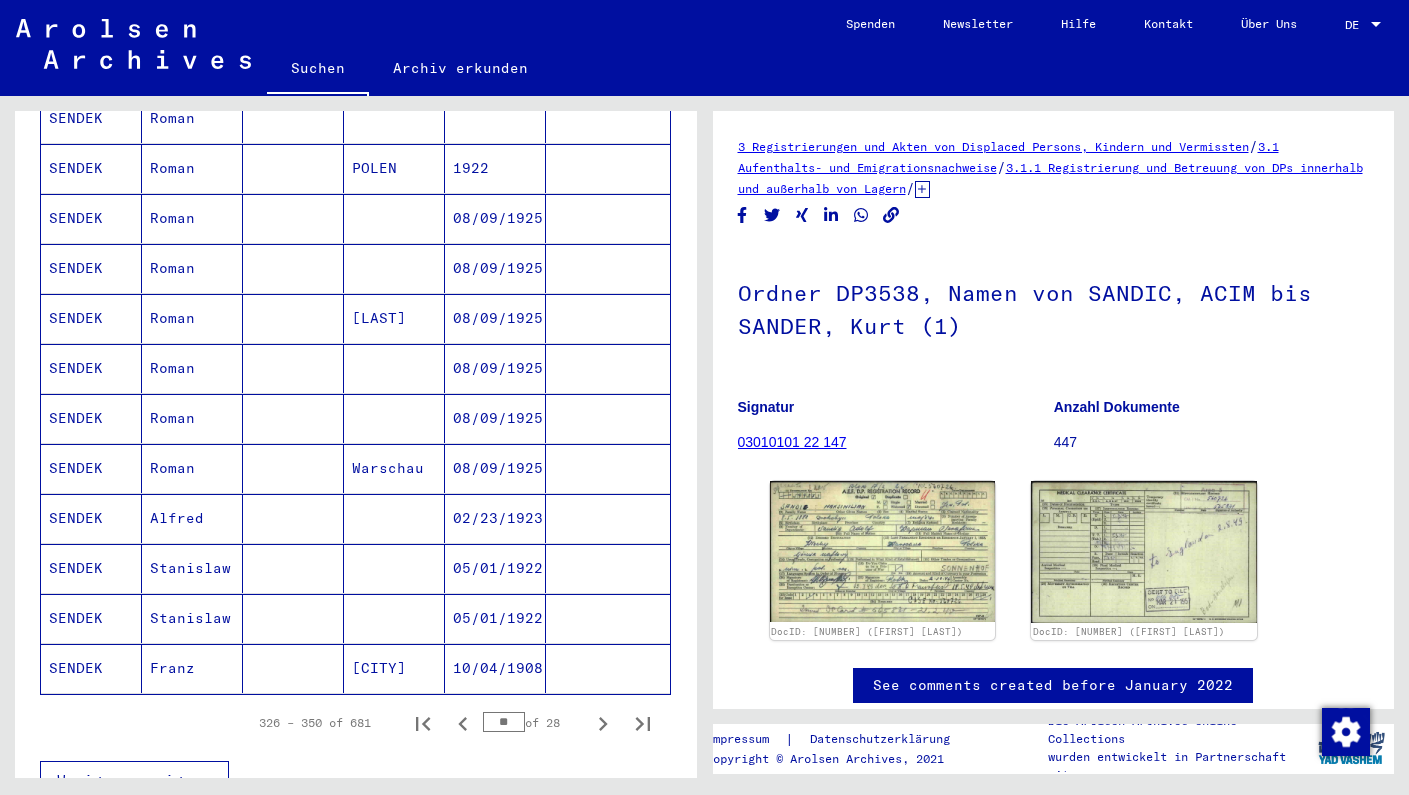 scroll, scrollTop: 1036, scrollLeft: 0, axis: vertical 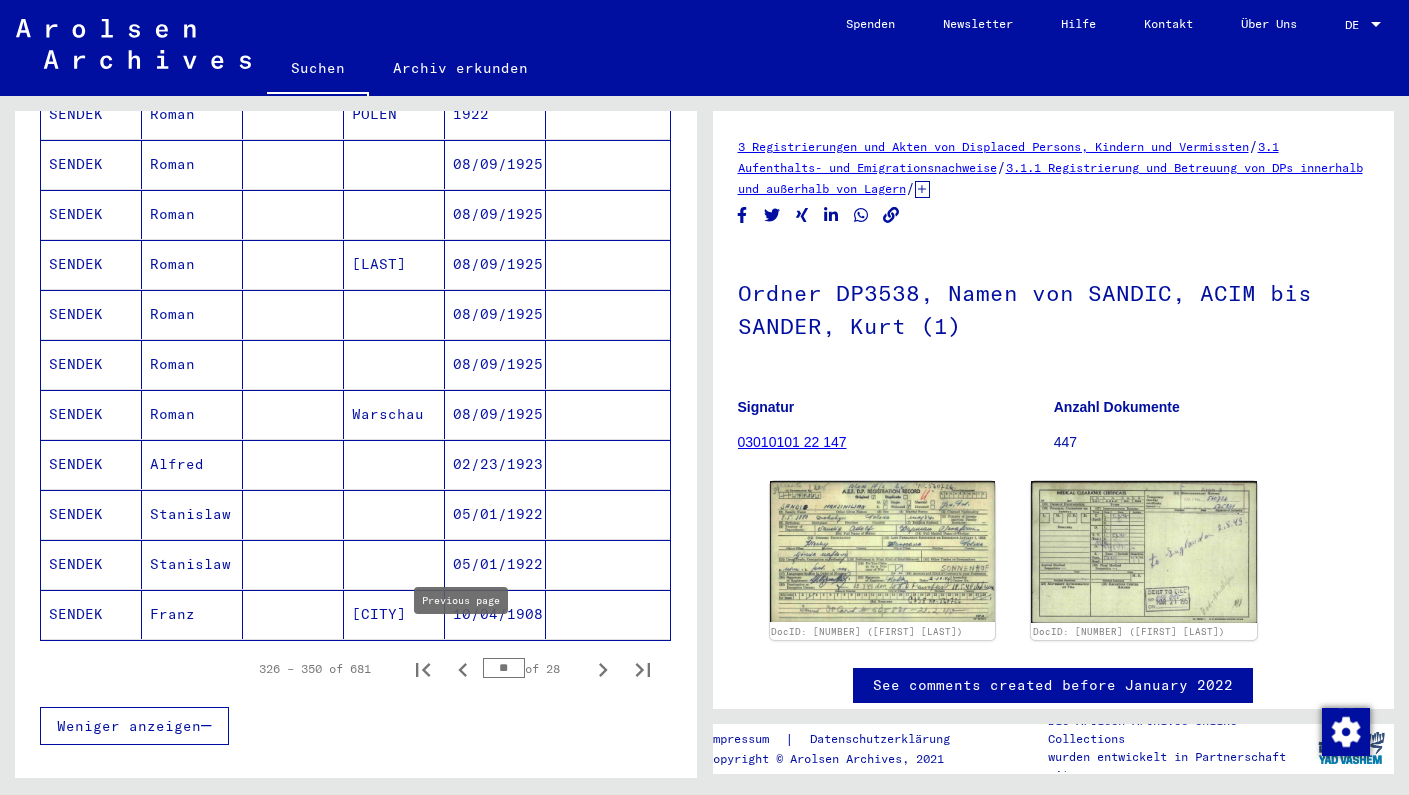 click 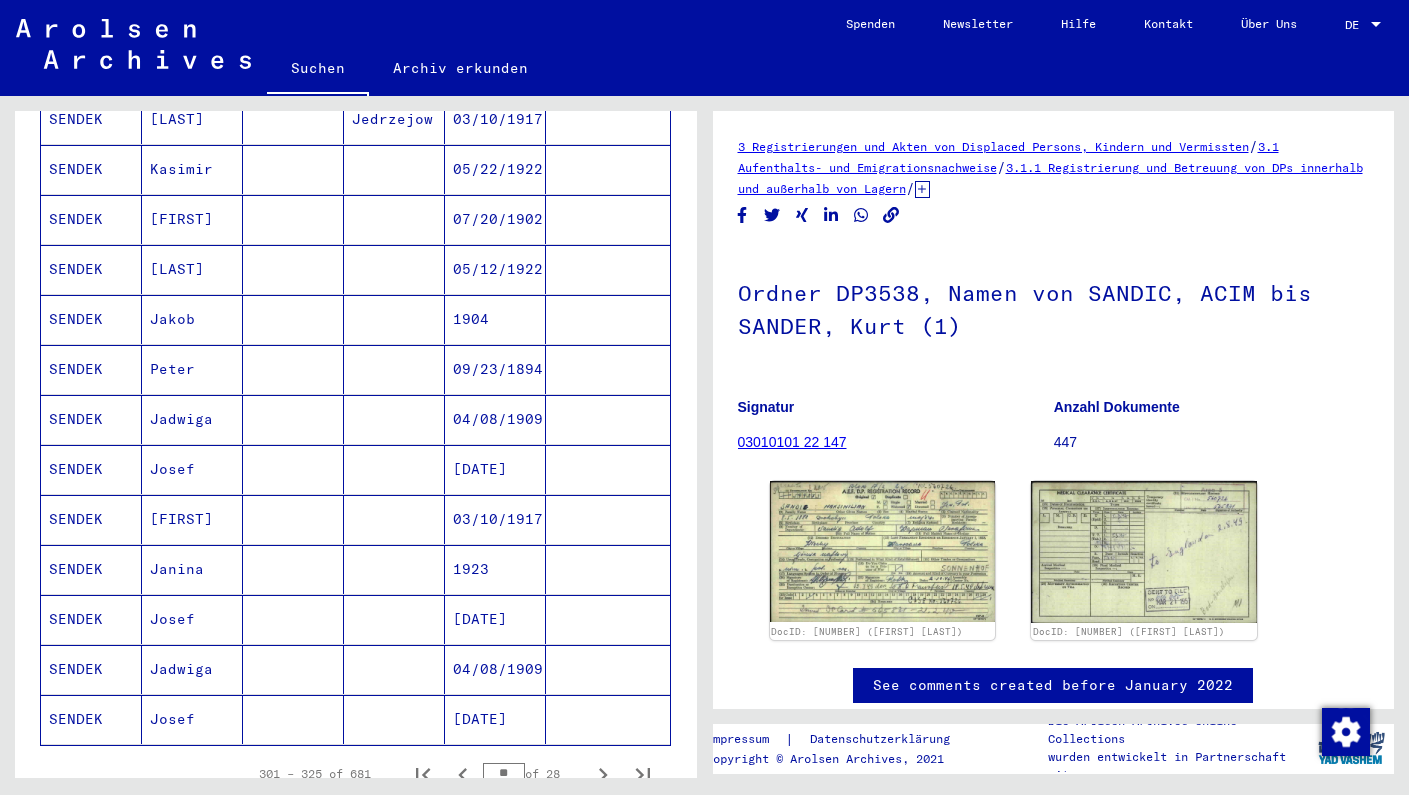 scroll, scrollTop: 936, scrollLeft: 0, axis: vertical 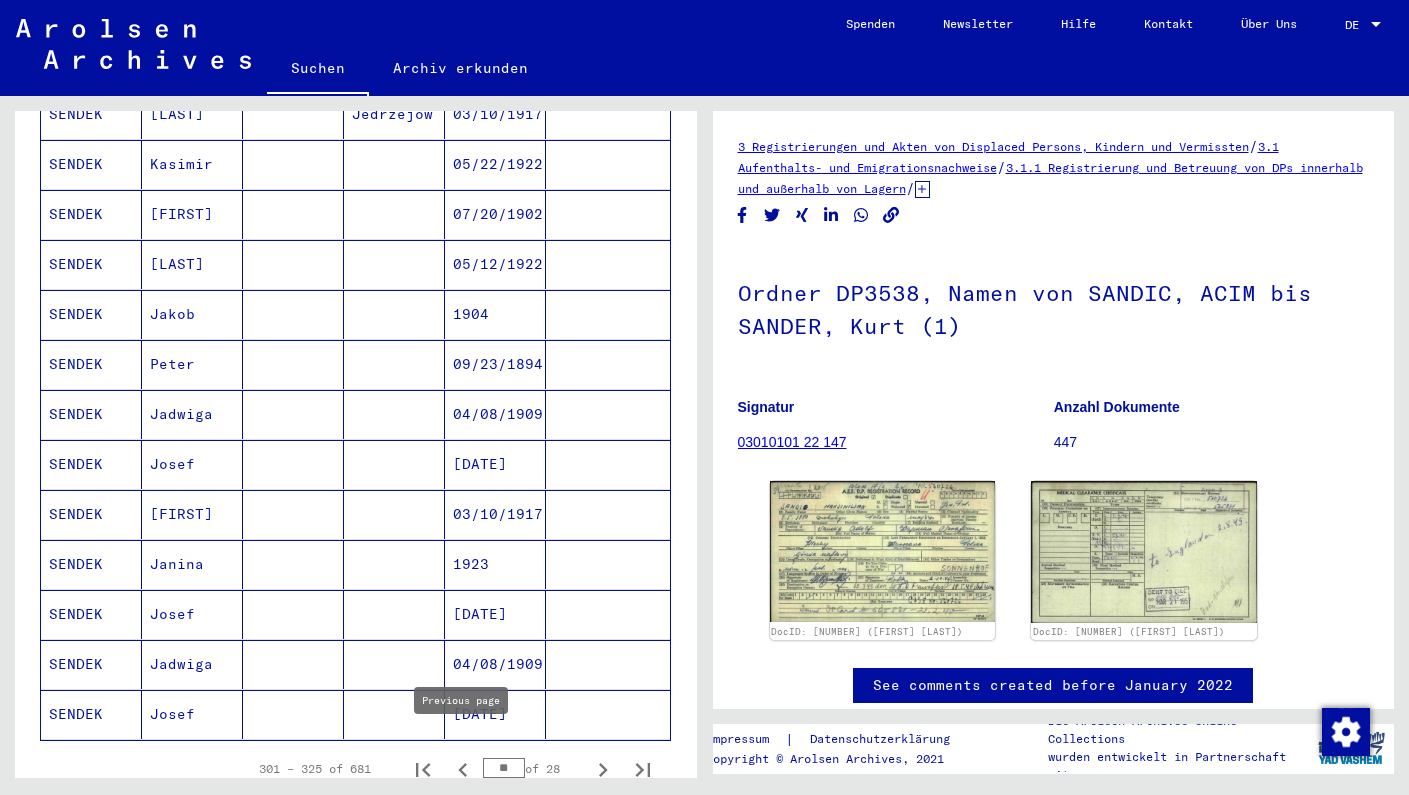 click 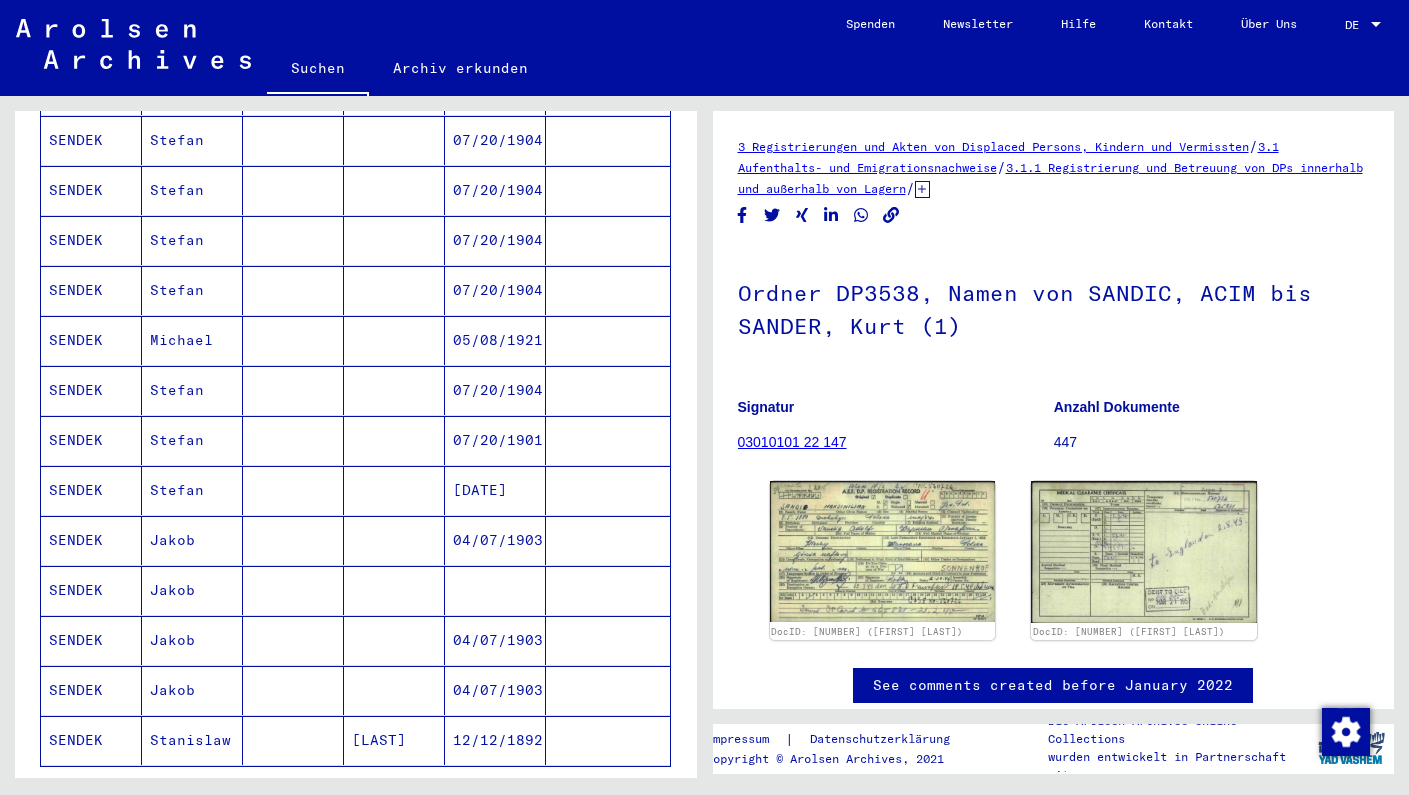 scroll, scrollTop: 971, scrollLeft: 0, axis: vertical 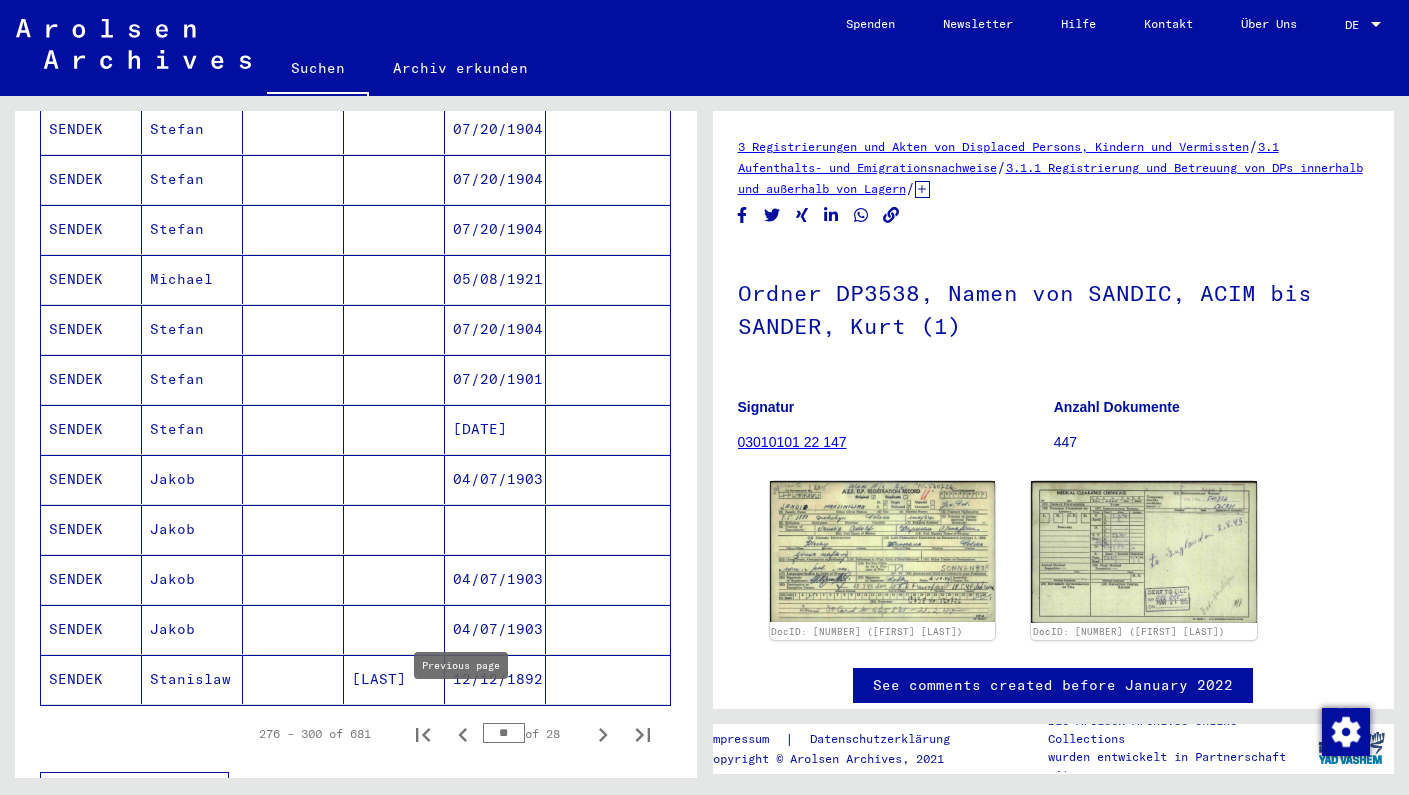 click 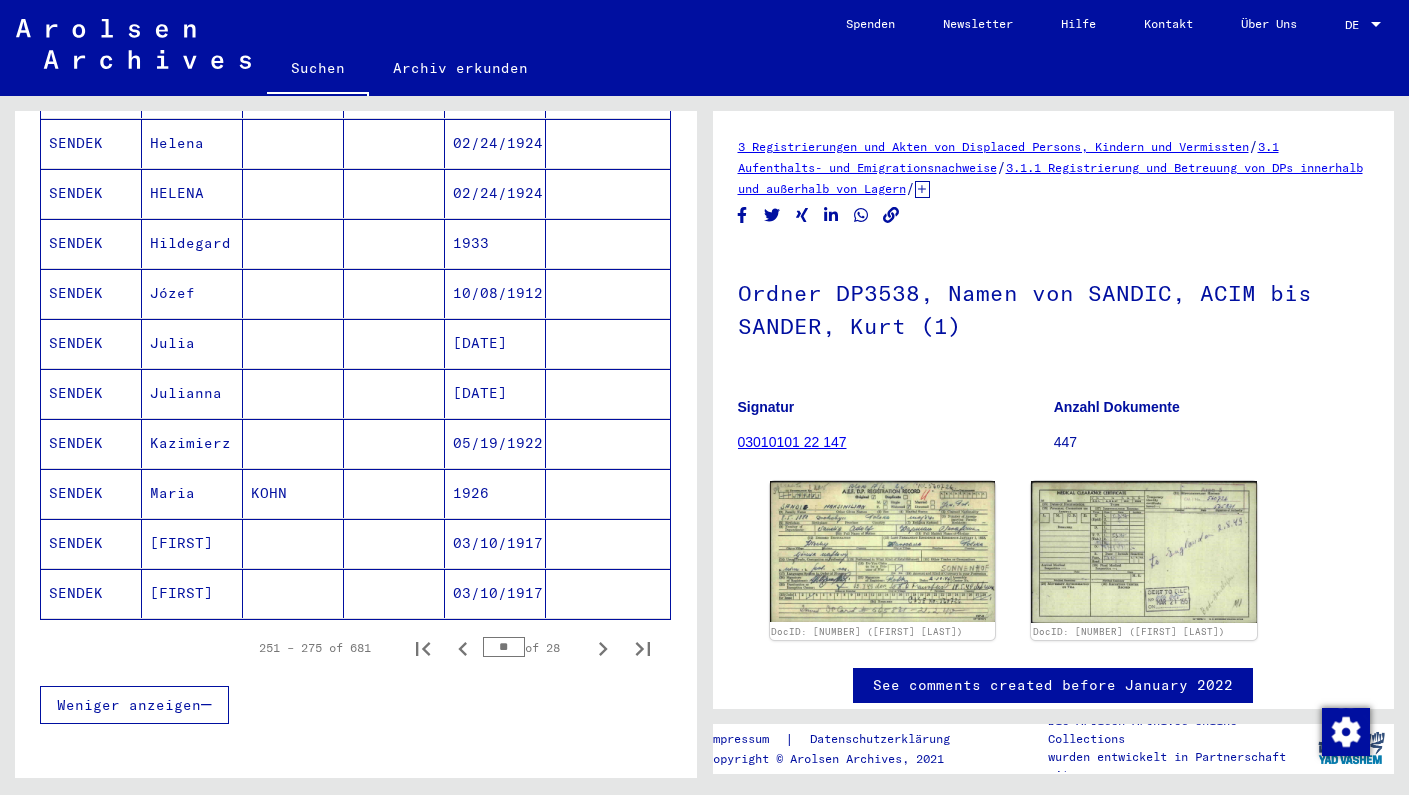 scroll, scrollTop: 1076, scrollLeft: 0, axis: vertical 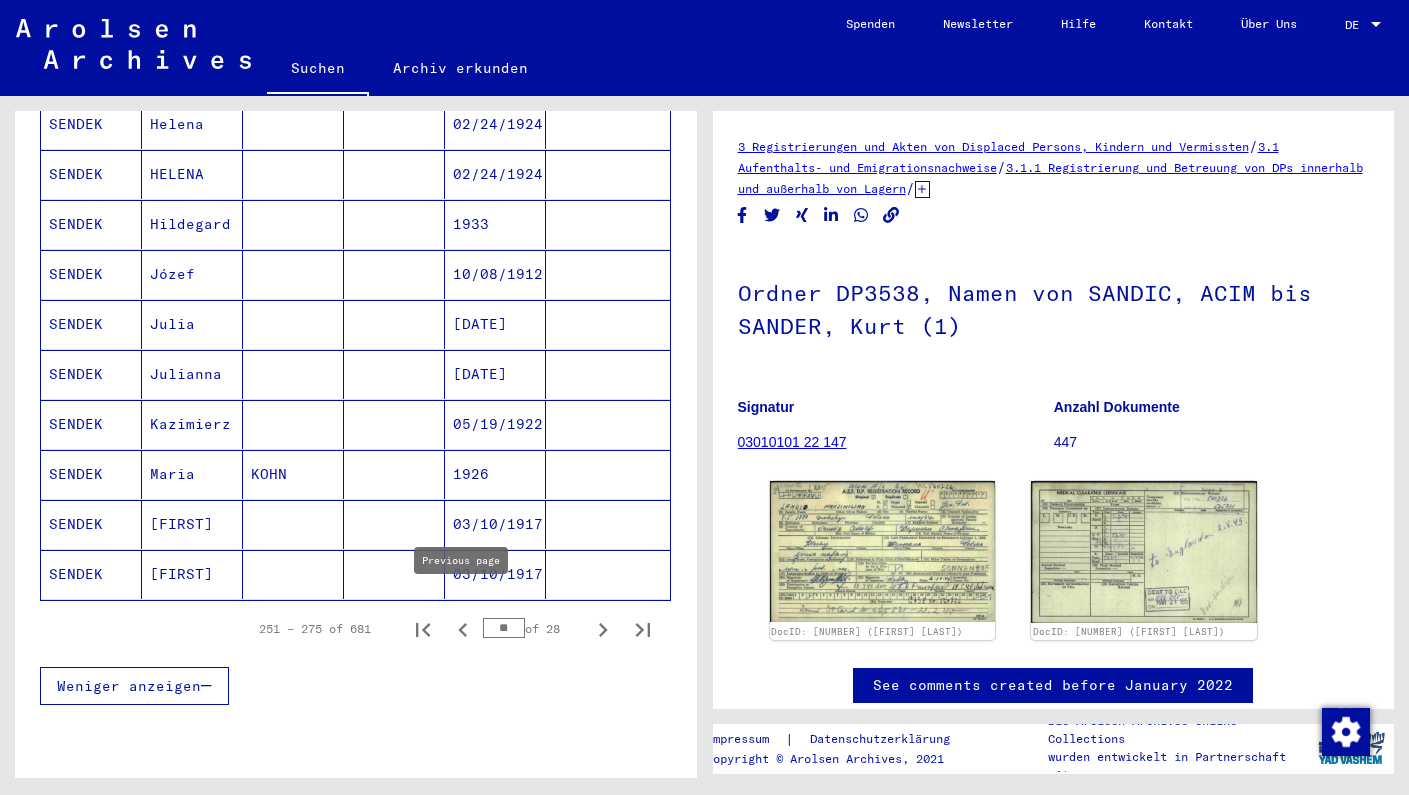 click 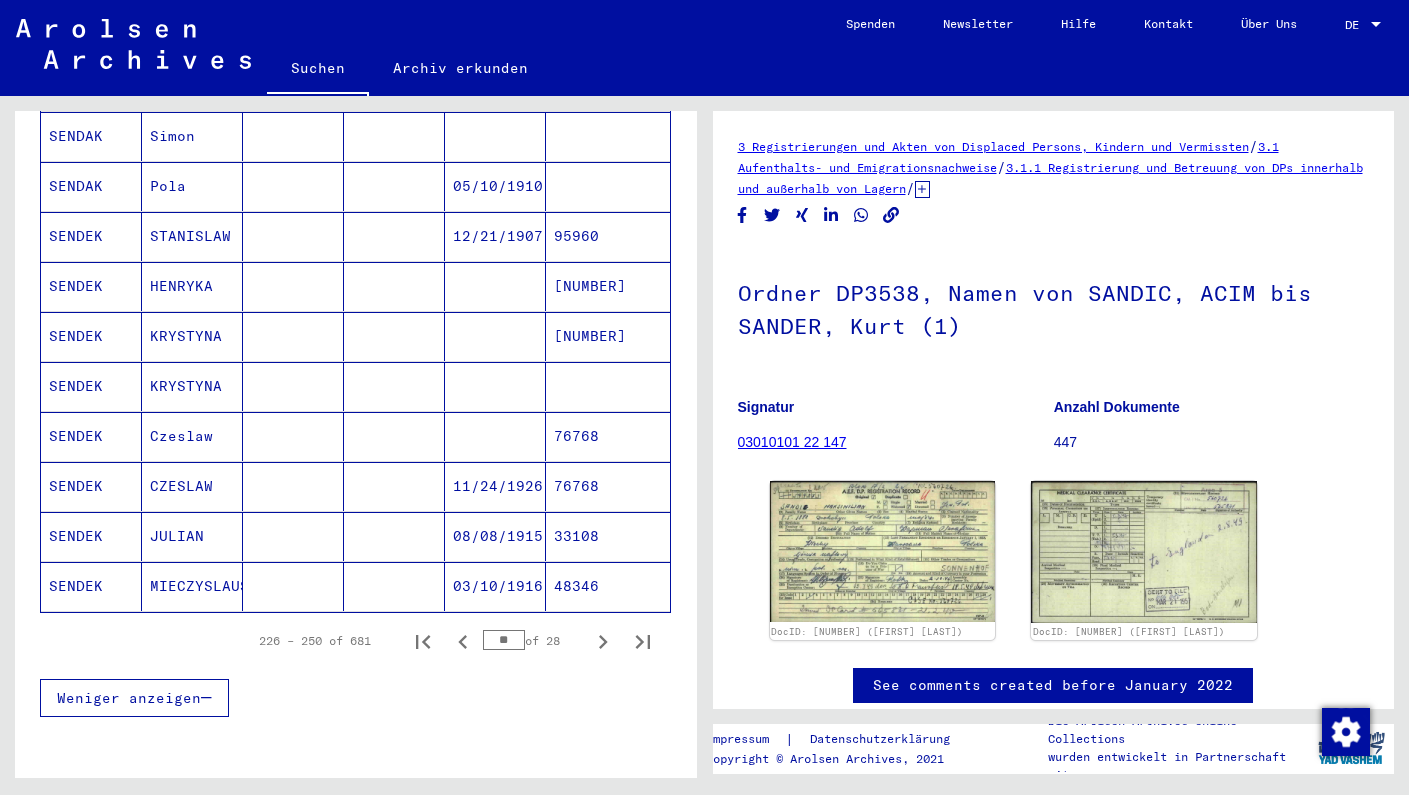 scroll, scrollTop: 1065, scrollLeft: 0, axis: vertical 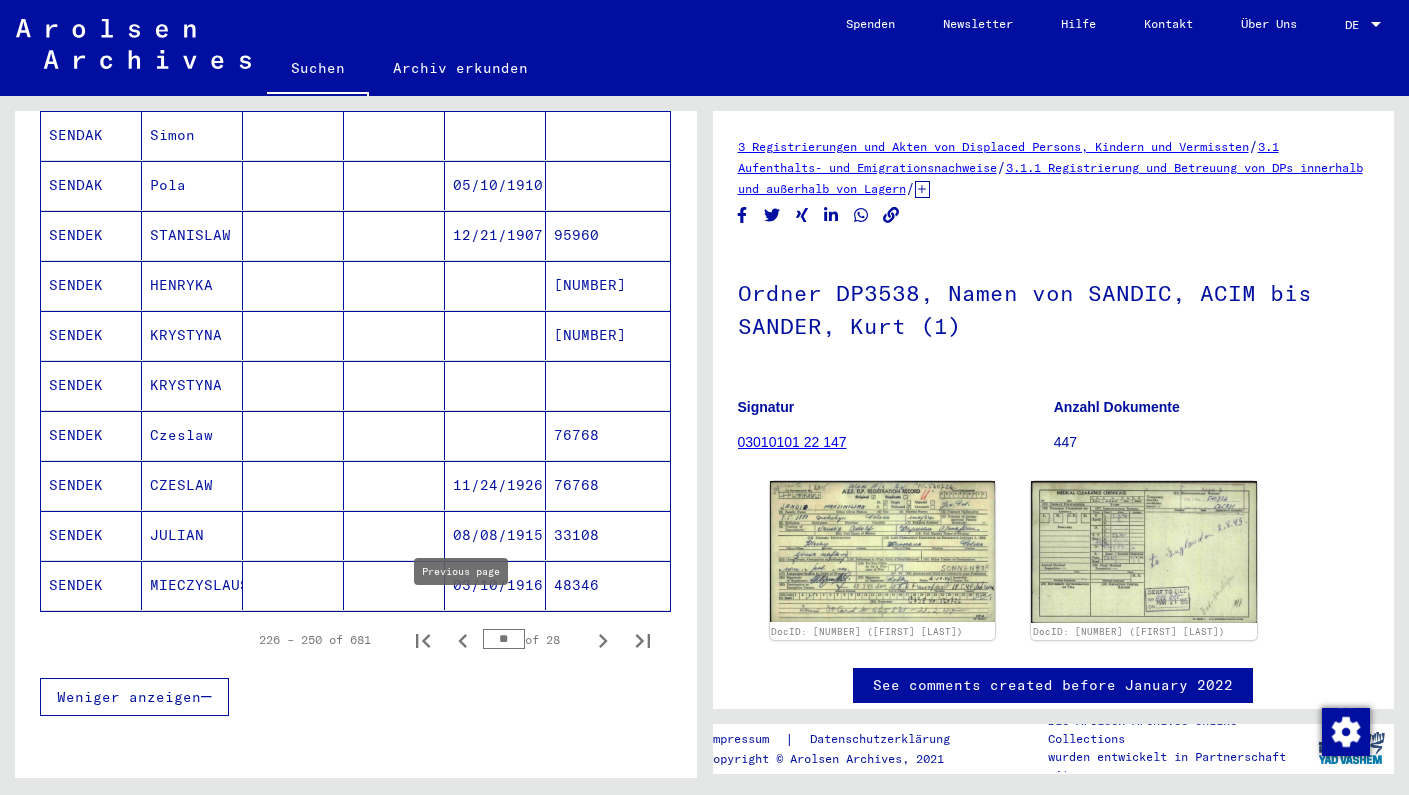 click 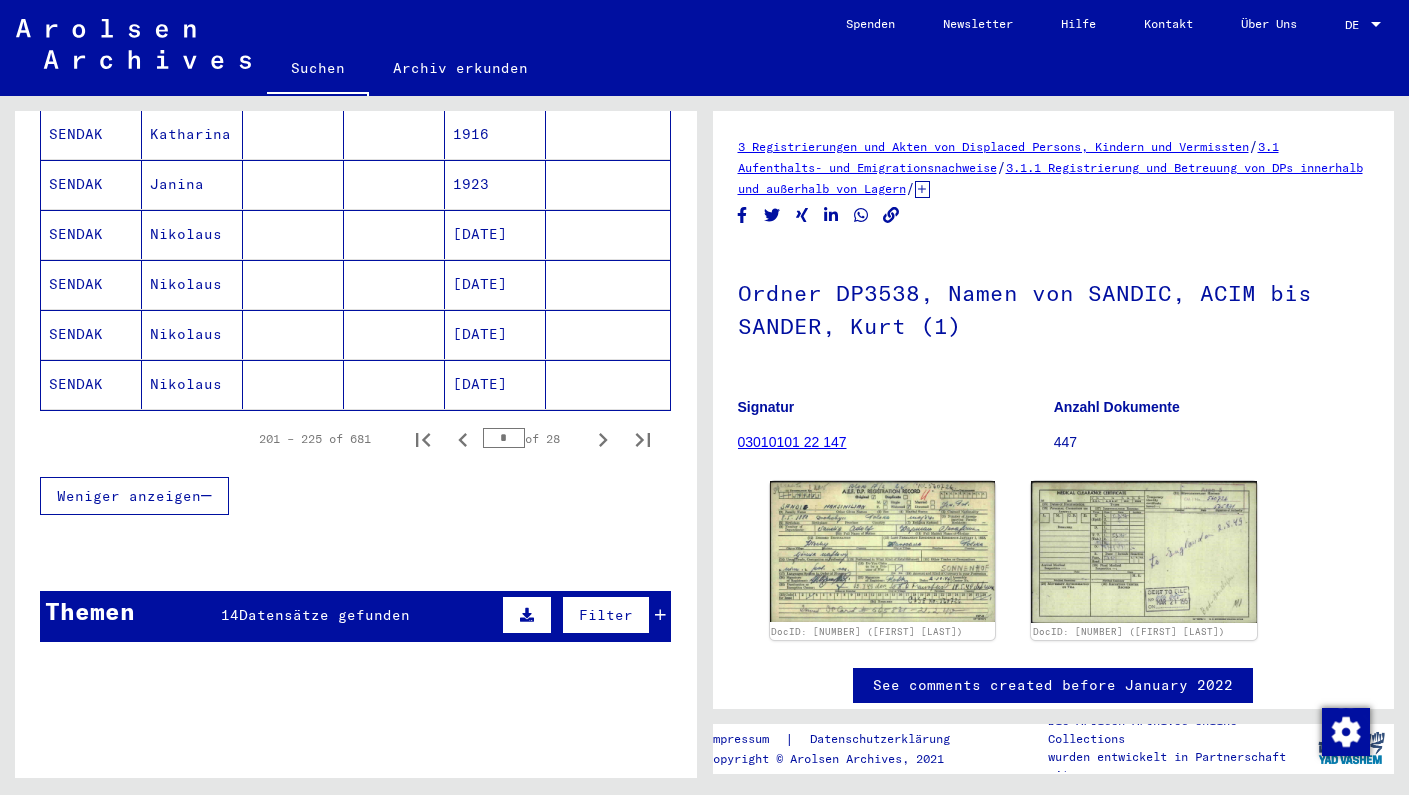 scroll, scrollTop: 1321, scrollLeft: 0, axis: vertical 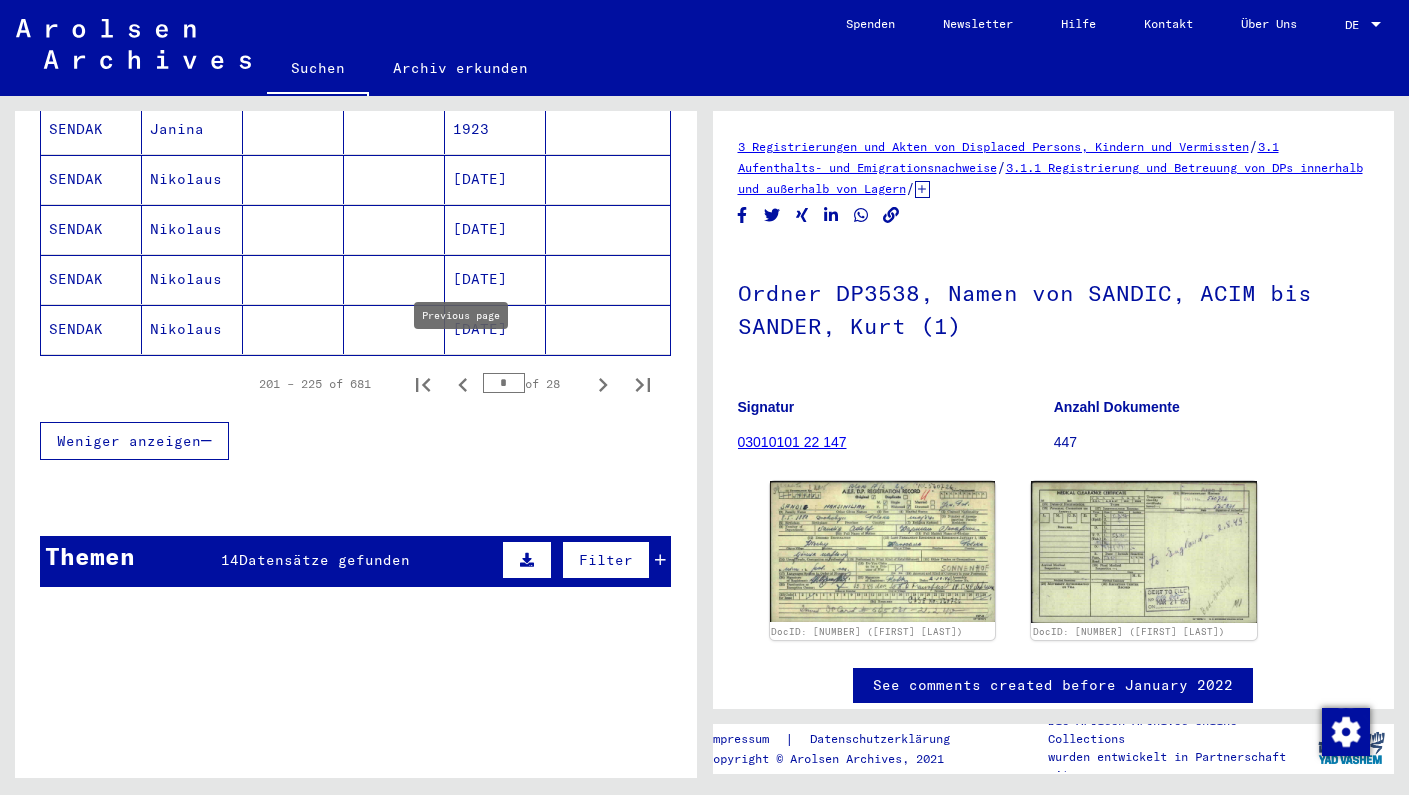click 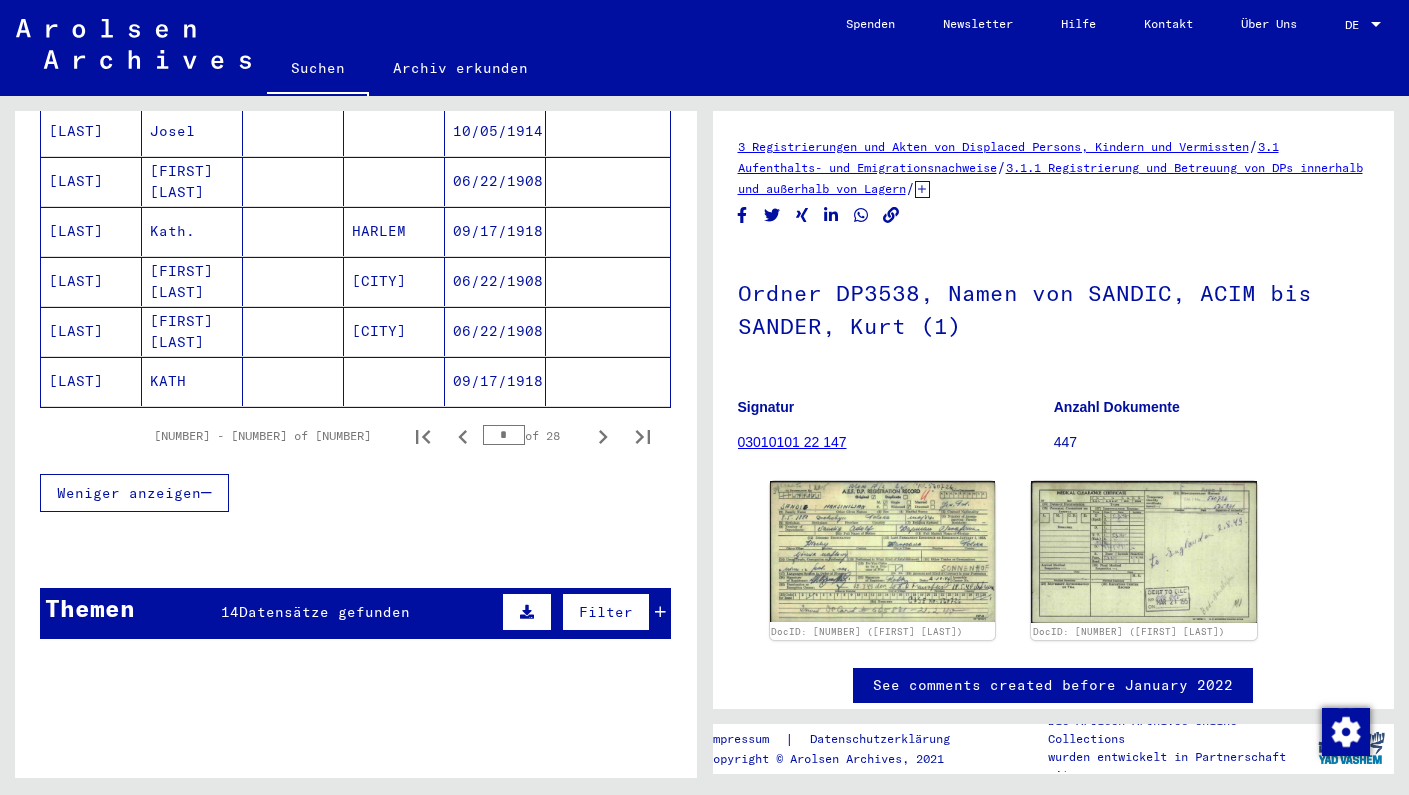 scroll, scrollTop: 1319, scrollLeft: 0, axis: vertical 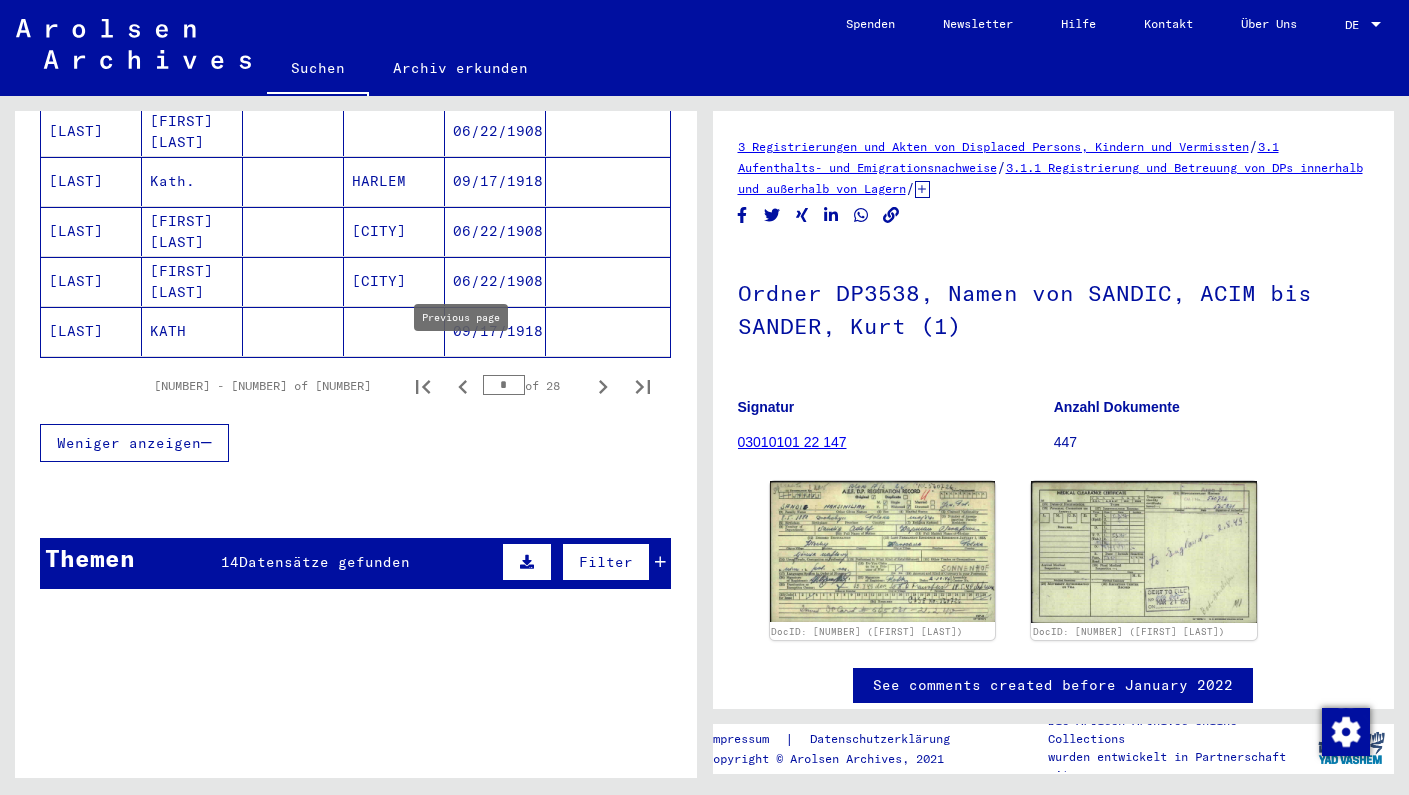 click 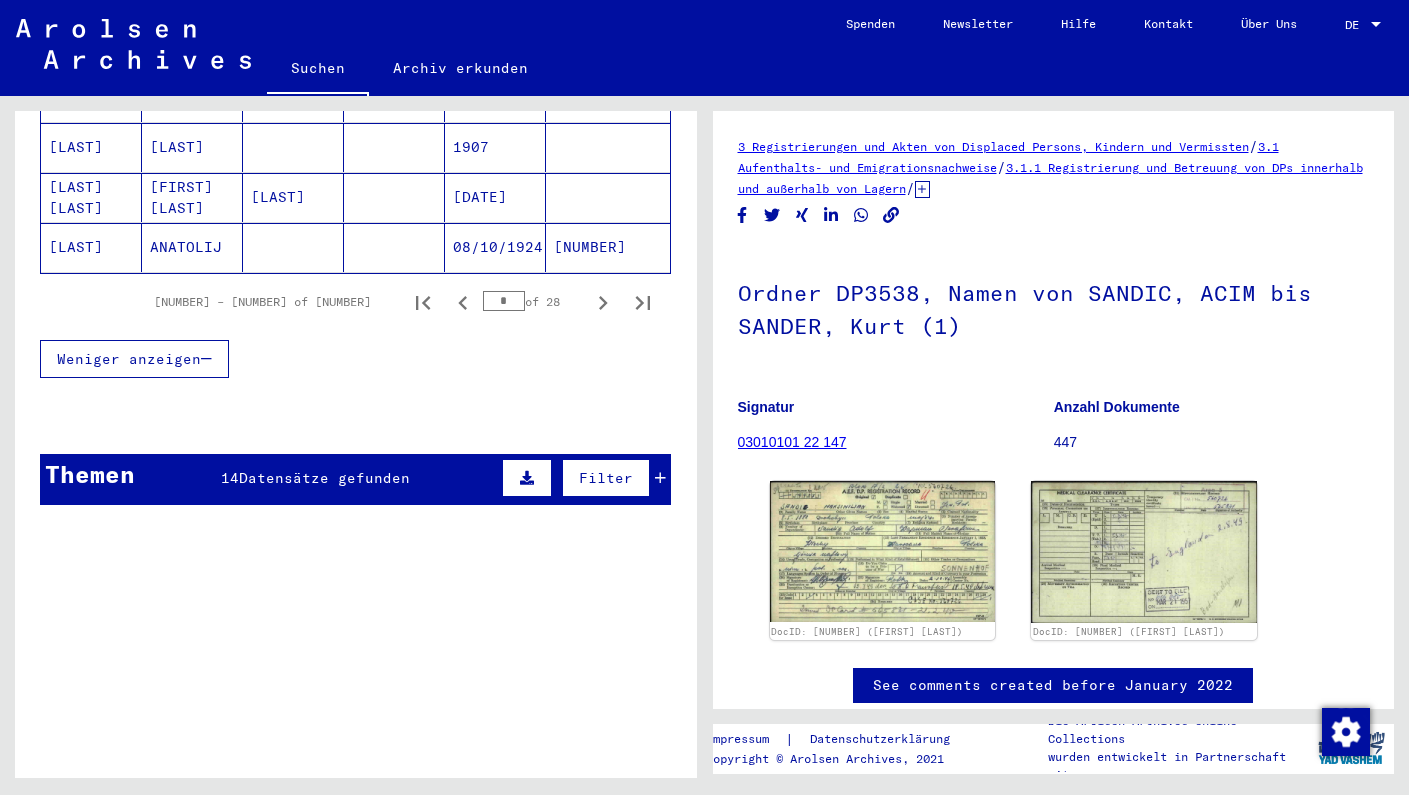 scroll, scrollTop: 1525, scrollLeft: 0, axis: vertical 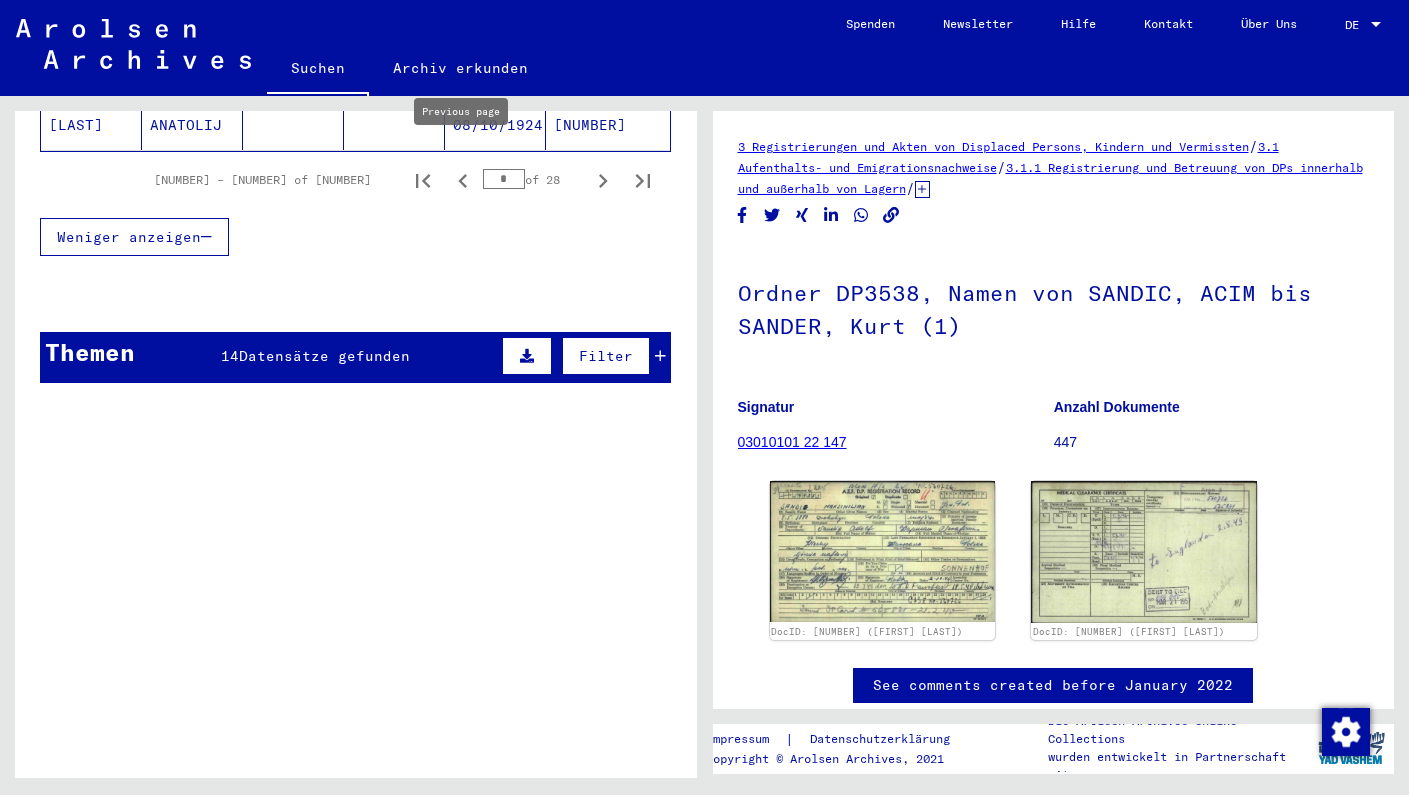 click 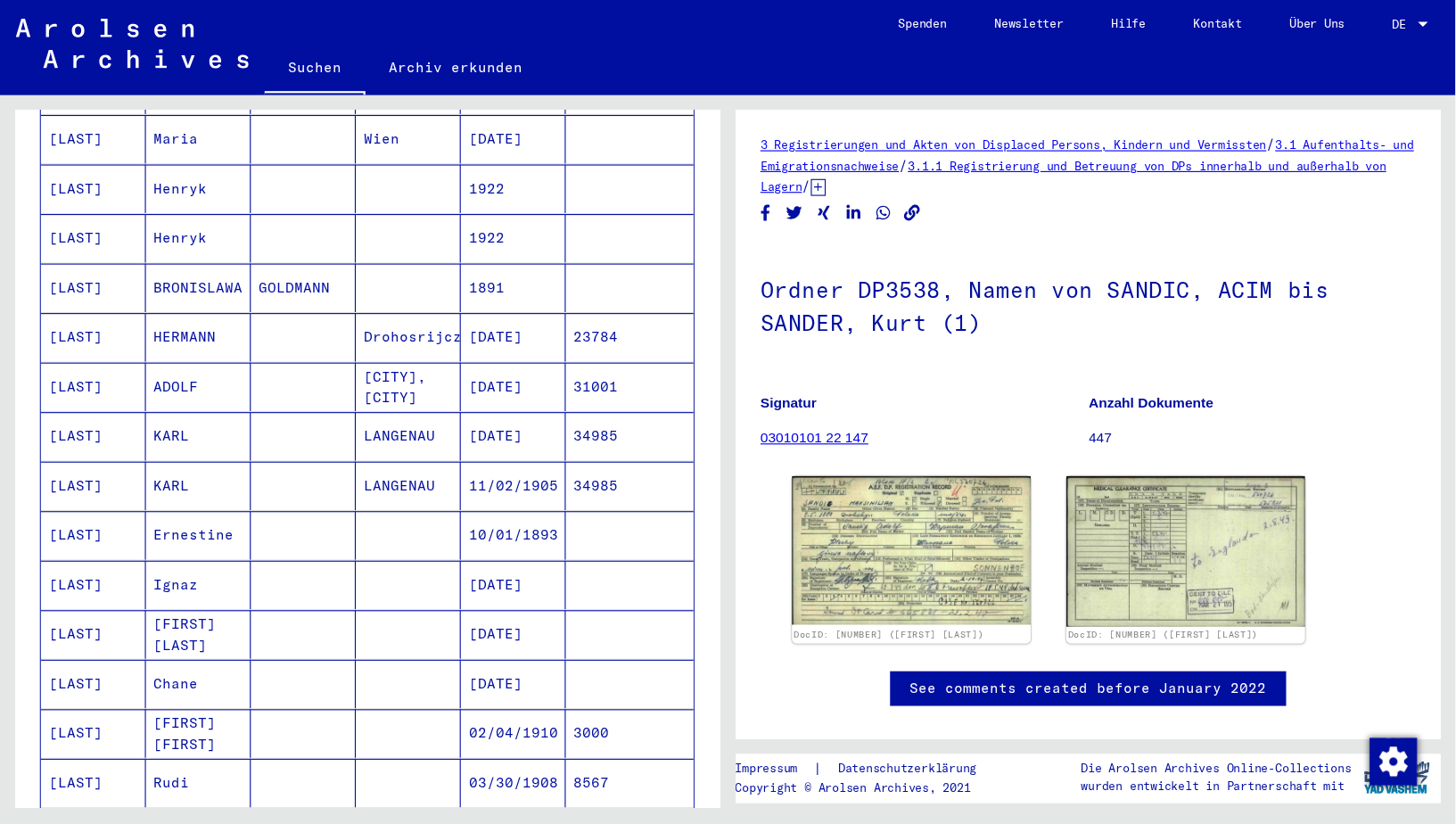 scroll, scrollTop: 448, scrollLeft: 0, axis: vertical 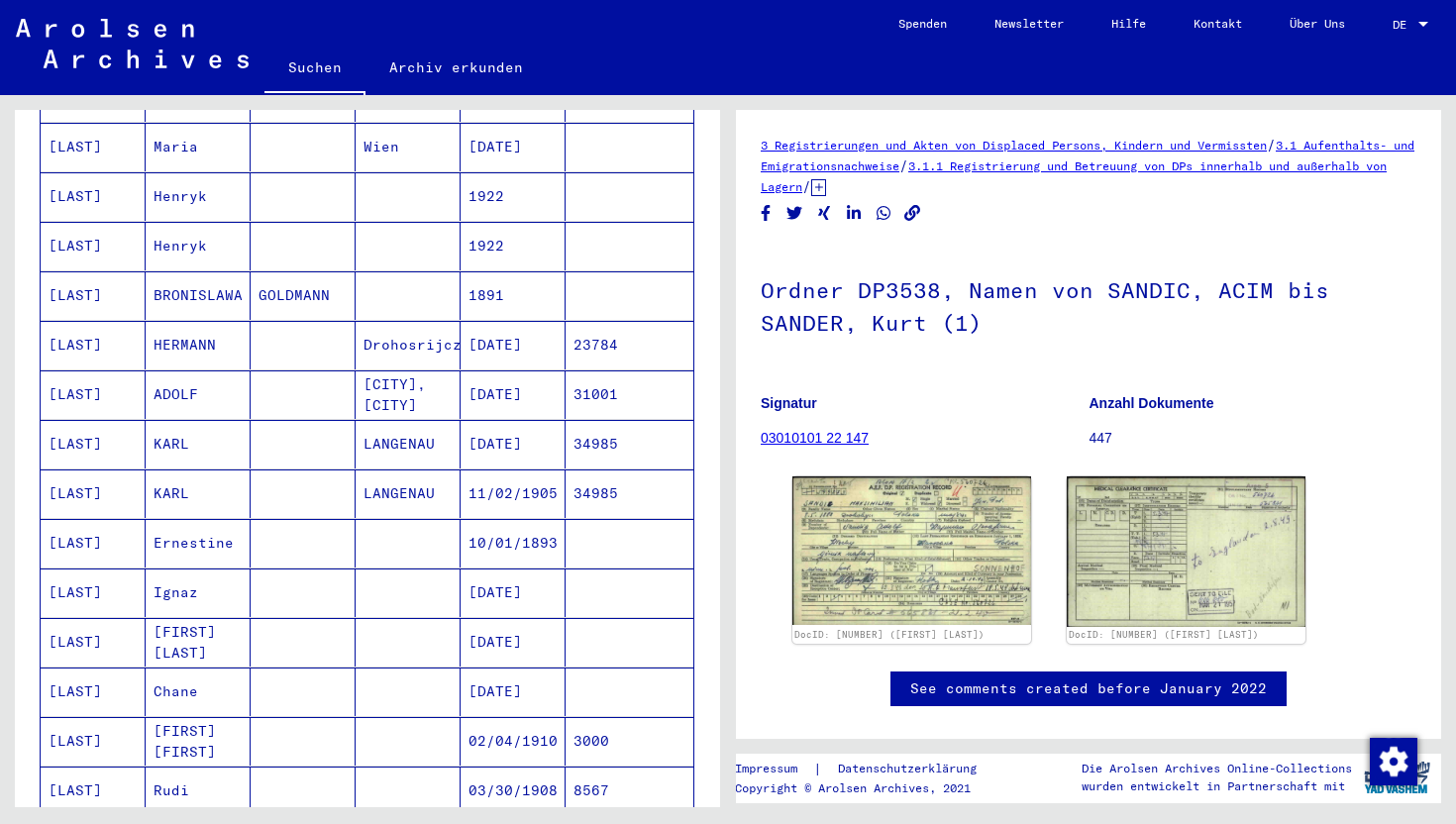 type 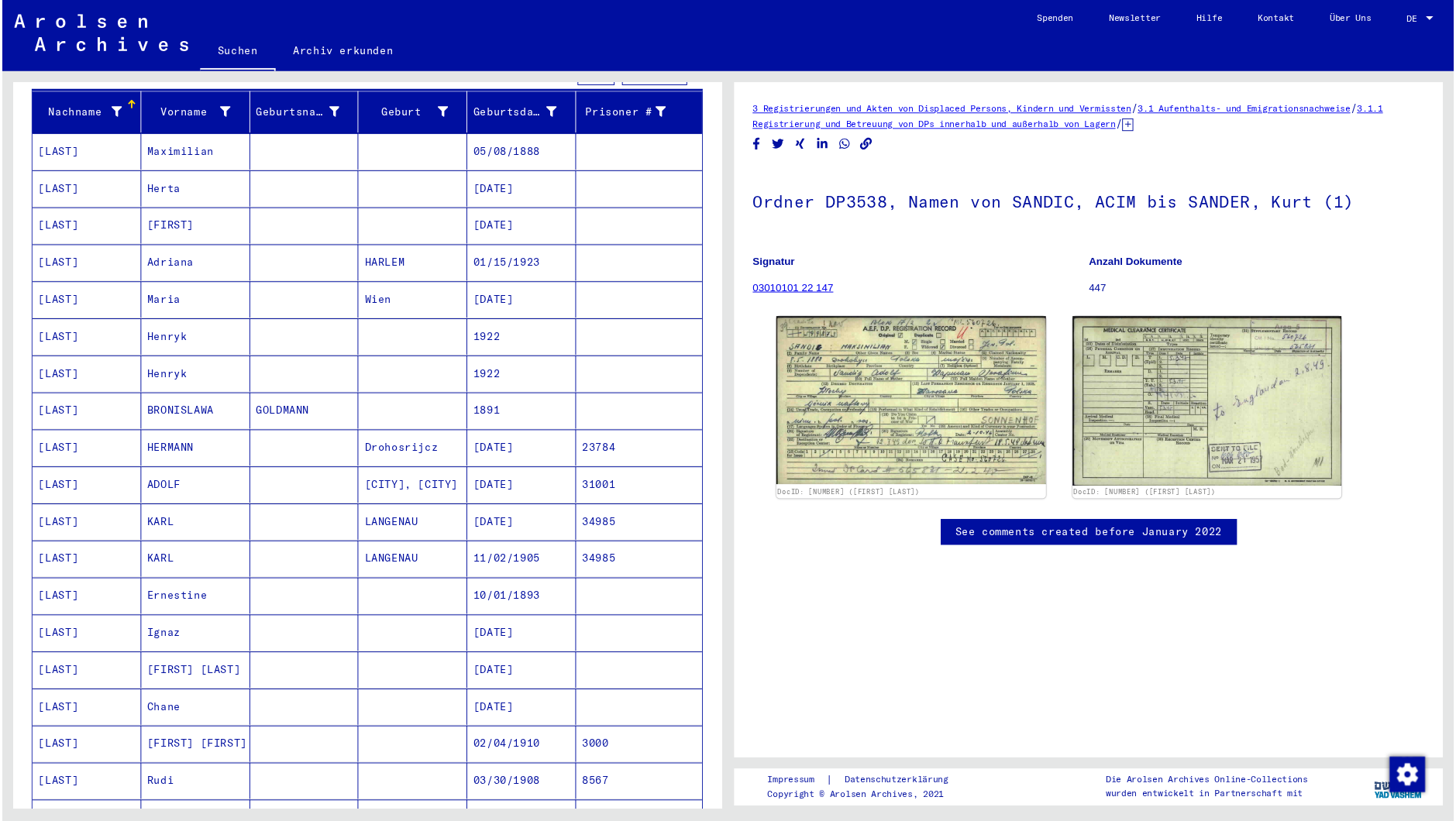 scroll, scrollTop: 189, scrollLeft: 0, axis: vertical 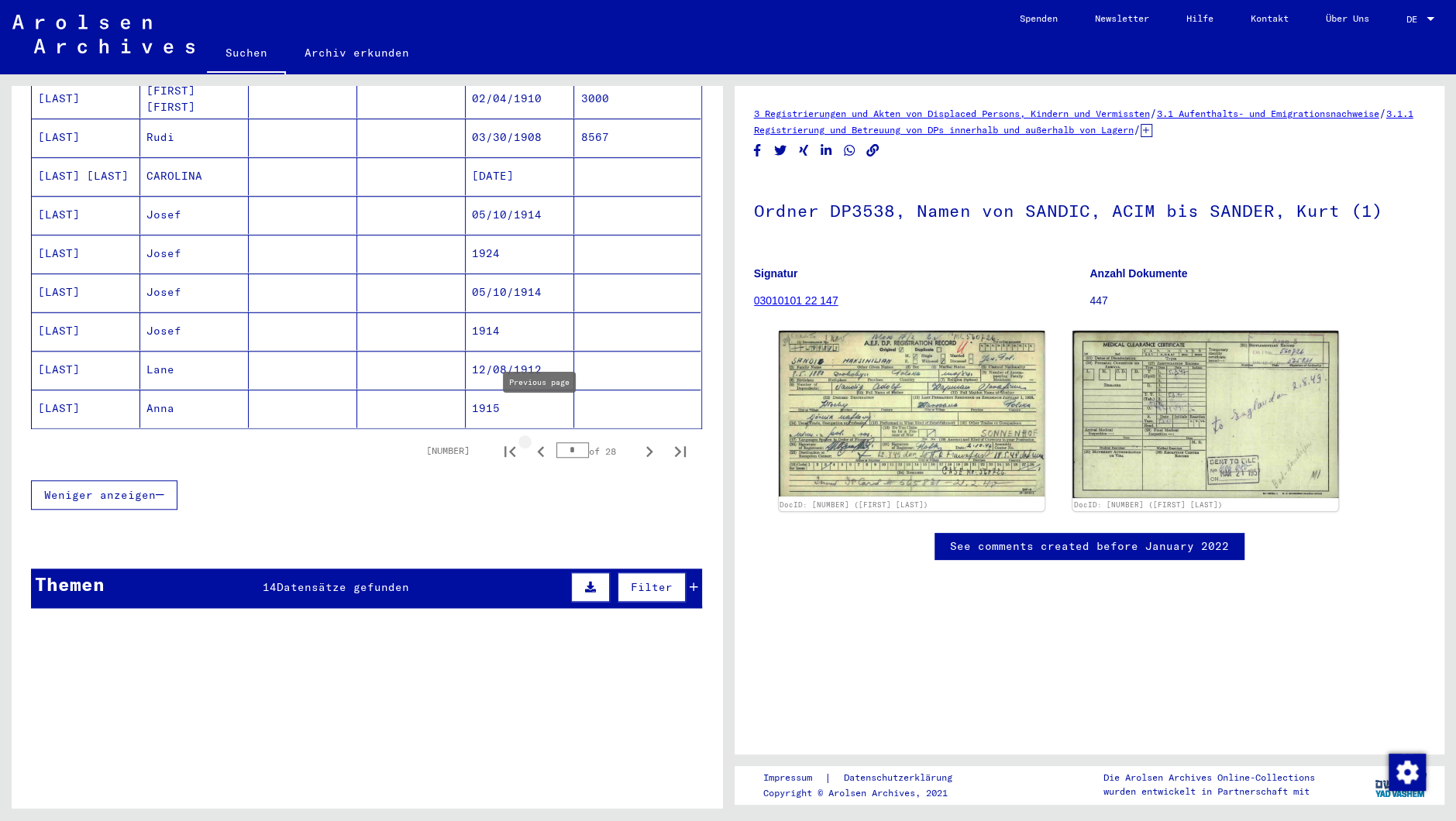 click 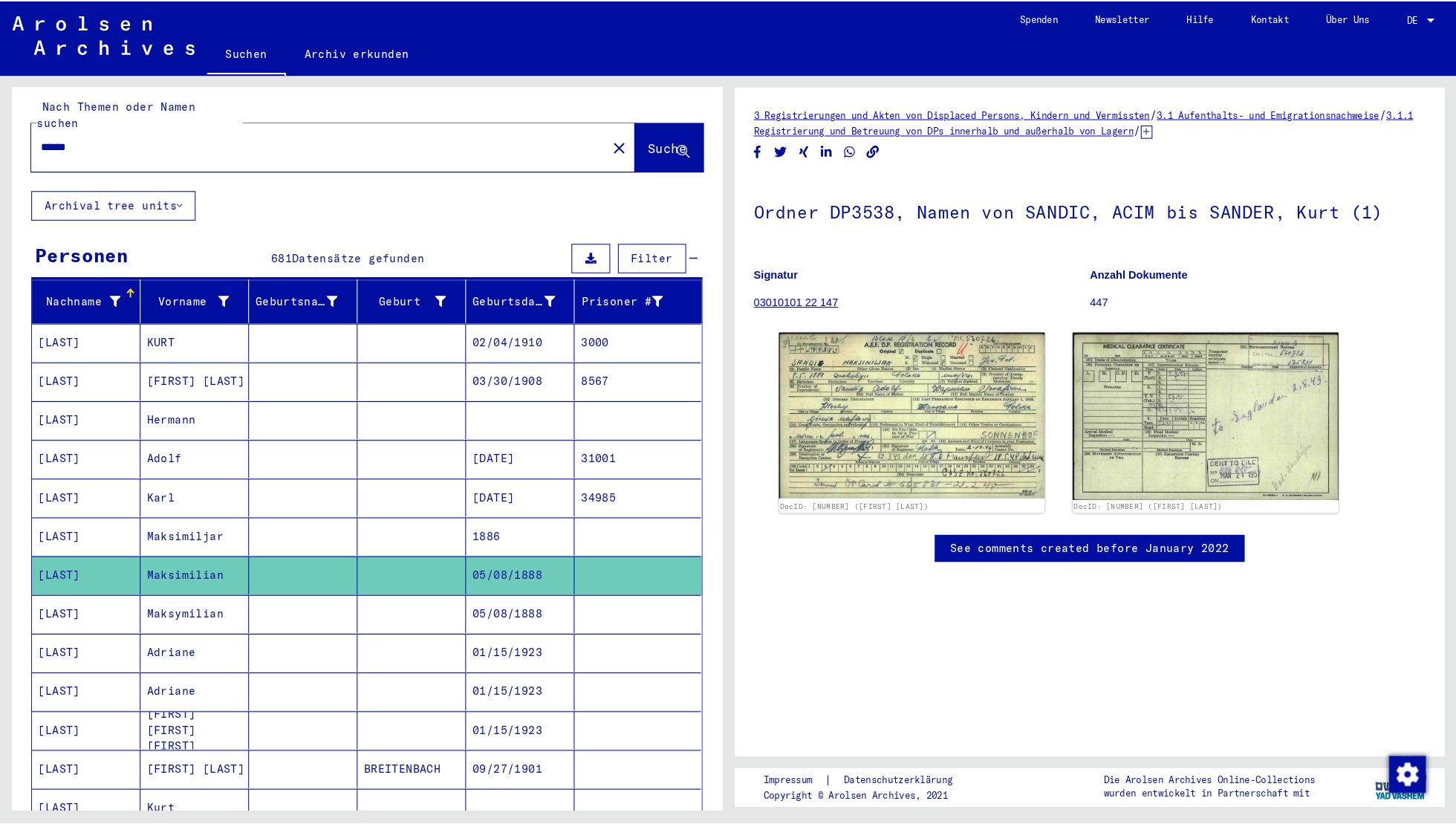 scroll, scrollTop: 0, scrollLeft: 0, axis: both 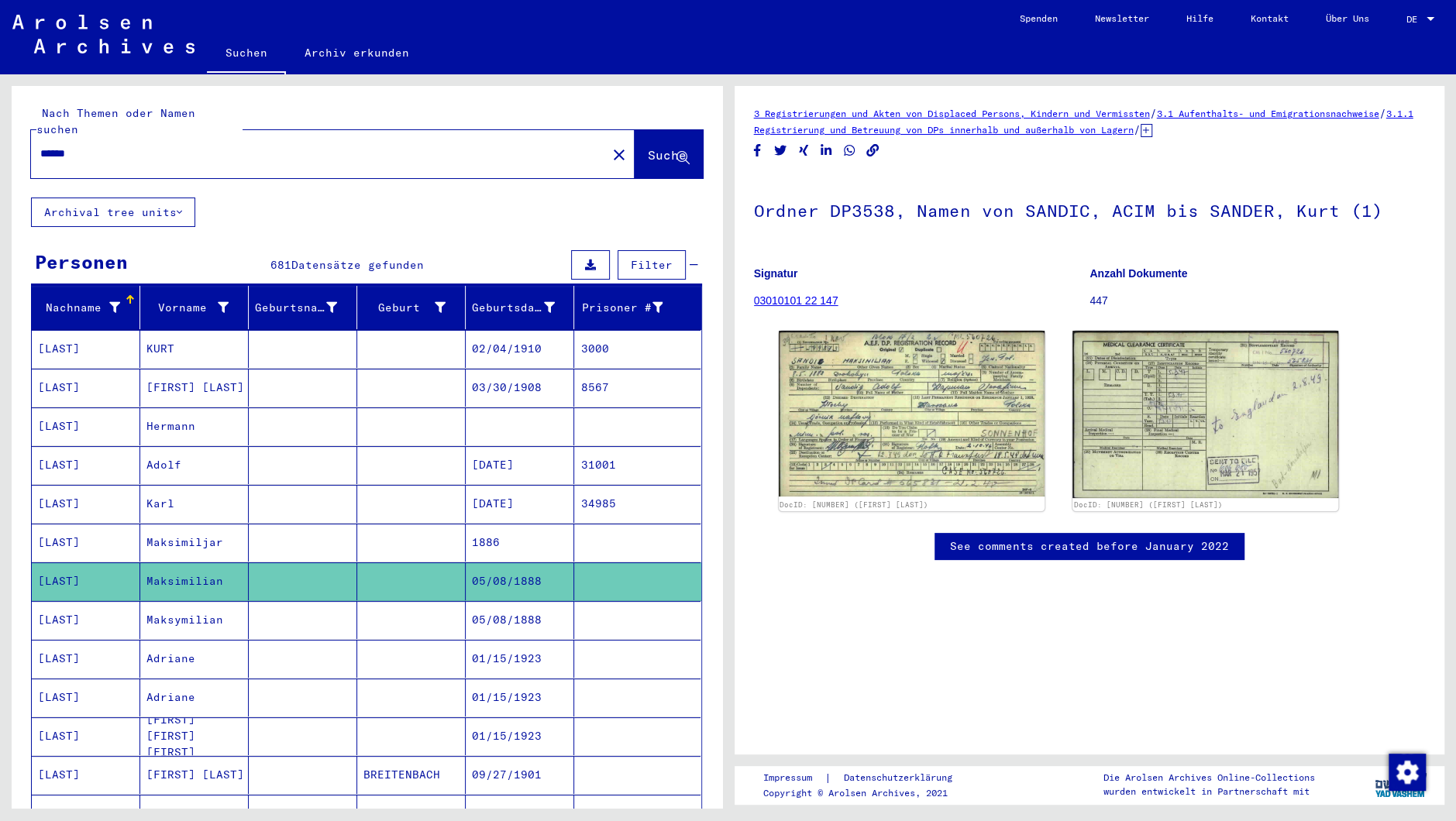 click on "Nach Themen oder Namen suchen ****** close  Suche     Archival tree units  Personen 681  Datensätze gefunden  Filter   Nachname   Vorname   Geburtsname   Geburt‏   Geburtsdatum   Prisoner #   [LAST]   [FIRST]         [DATE]   [NUMBER]   [LAST]   [FIRST]         [DATE]   [NUMBER]   [LAST]   [FIRST]               [LAST]   [FIRST]         [DATE]   [NUMBER]   [LAST]   [FIRST]         [DATE]   [NUMBER]   [LAST]   [FIRST]         [DATE]      [LAST]   [FIRST]         [DATE]      [LAST]   [FIRST]         [DATE]      [LAST]   [FIRST] [FIRST] [FIRST]         [DATE]      [LAST]   [FIRST]      [LAST]   [FIRST]               [LAST]   [FIRST]         [DATE]      [LAST]                  [LAST]  *" 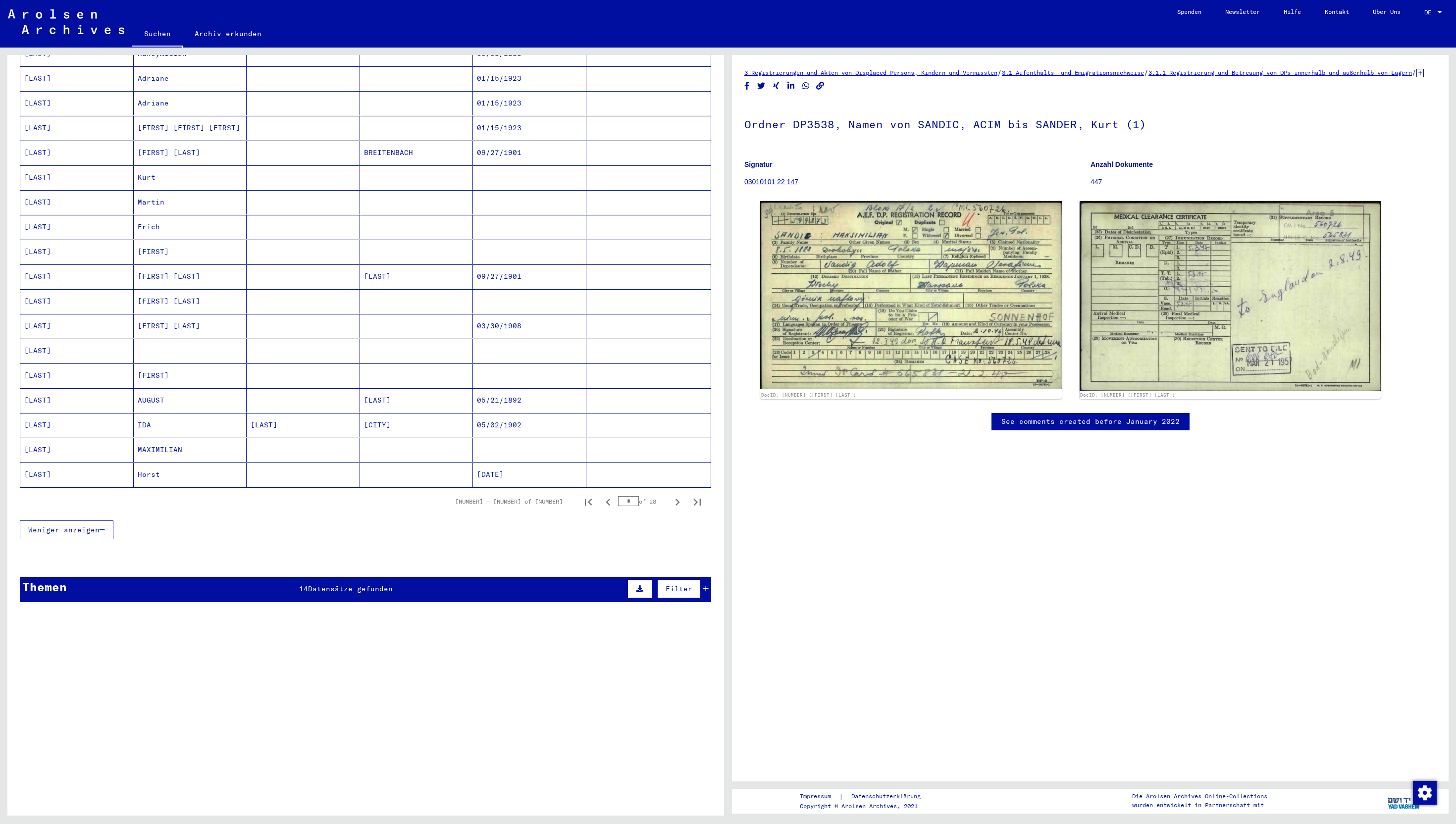 scroll, scrollTop: 386, scrollLeft: 0, axis: vertical 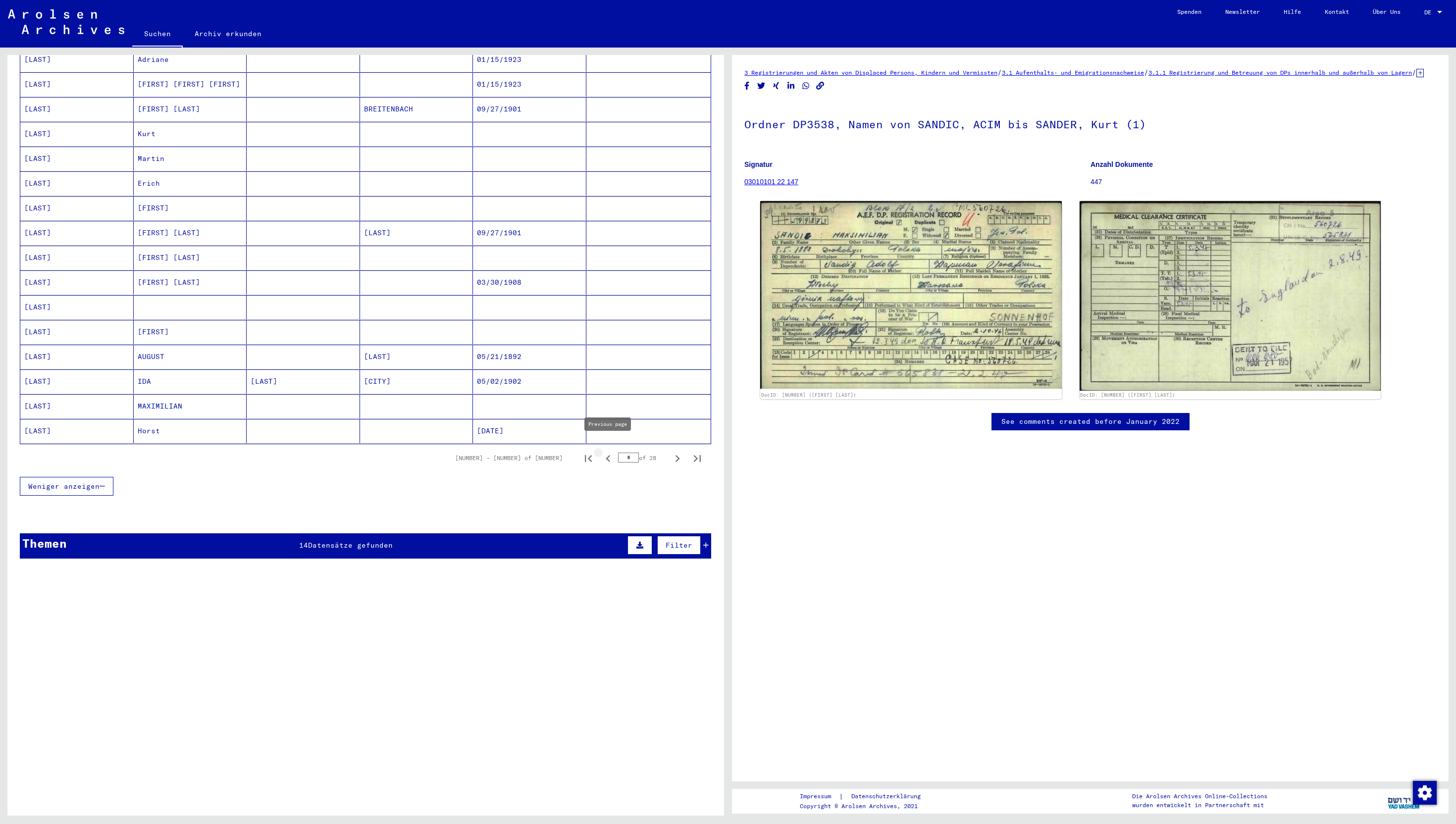 click 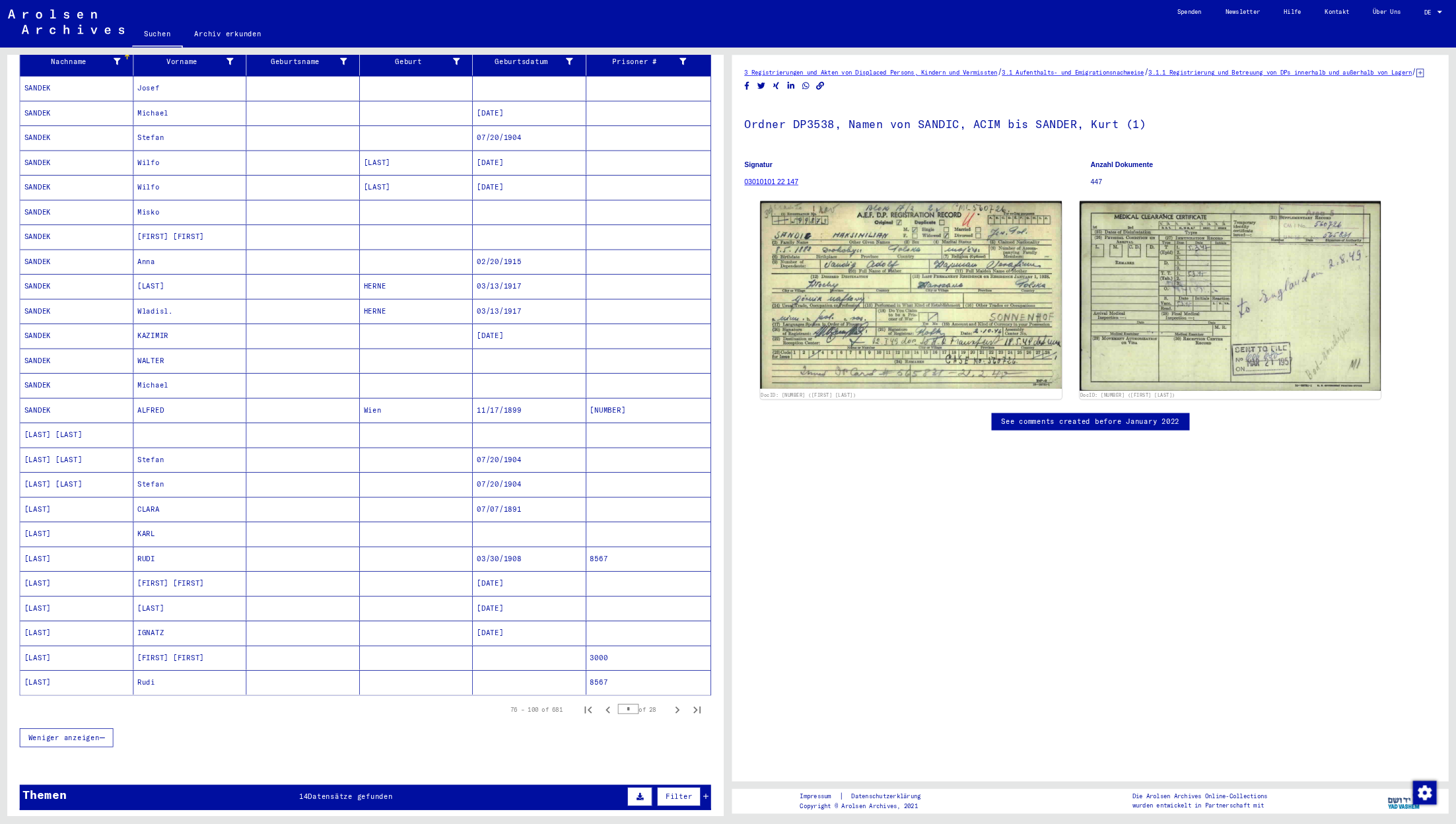 scroll, scrollTop: 0, scrollLeft: 0, axis: both 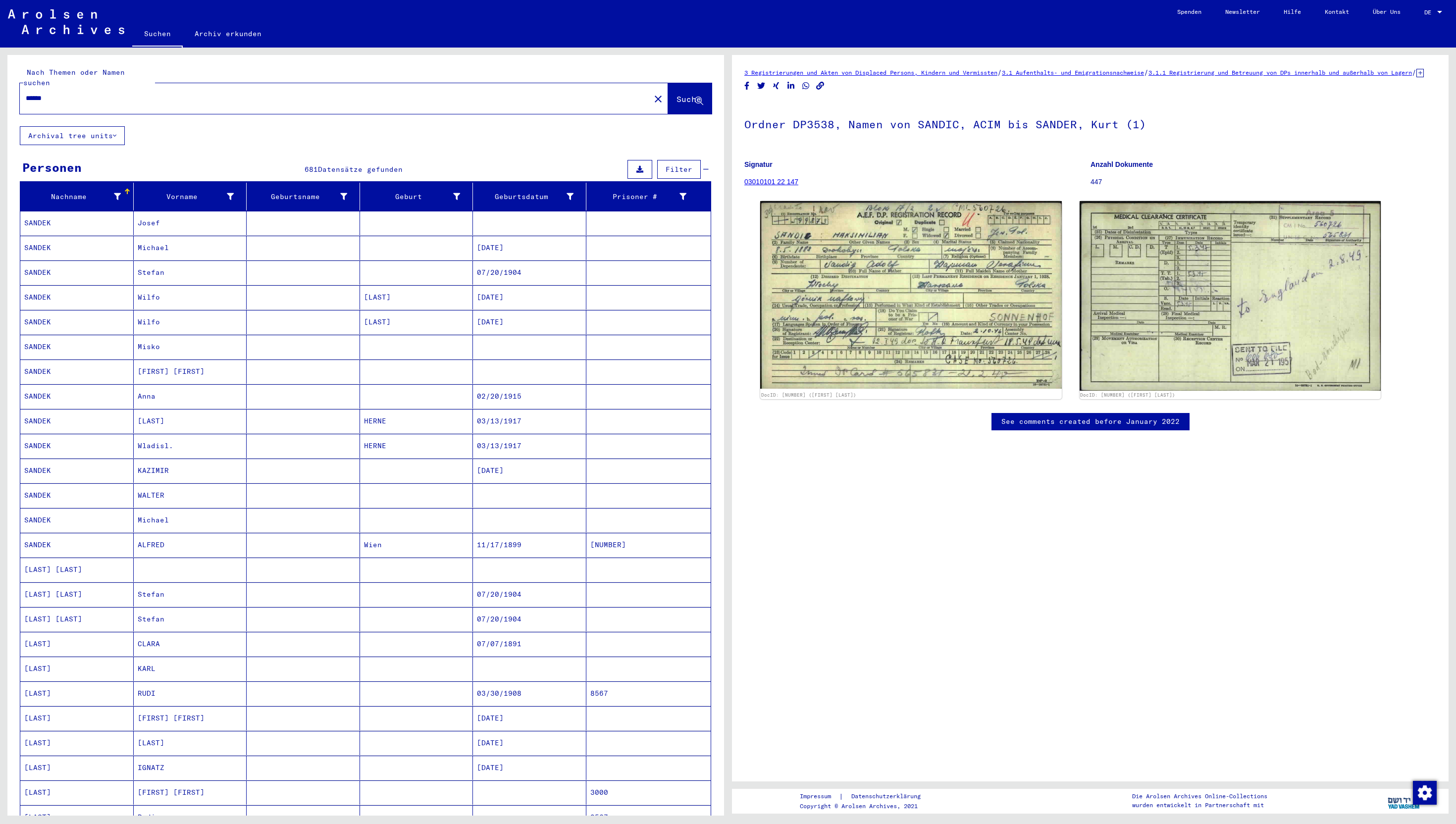 drag, startPoint x: 160, startPoint y: 92, endPoint x: 0, endPoint y: 92, distance: 160 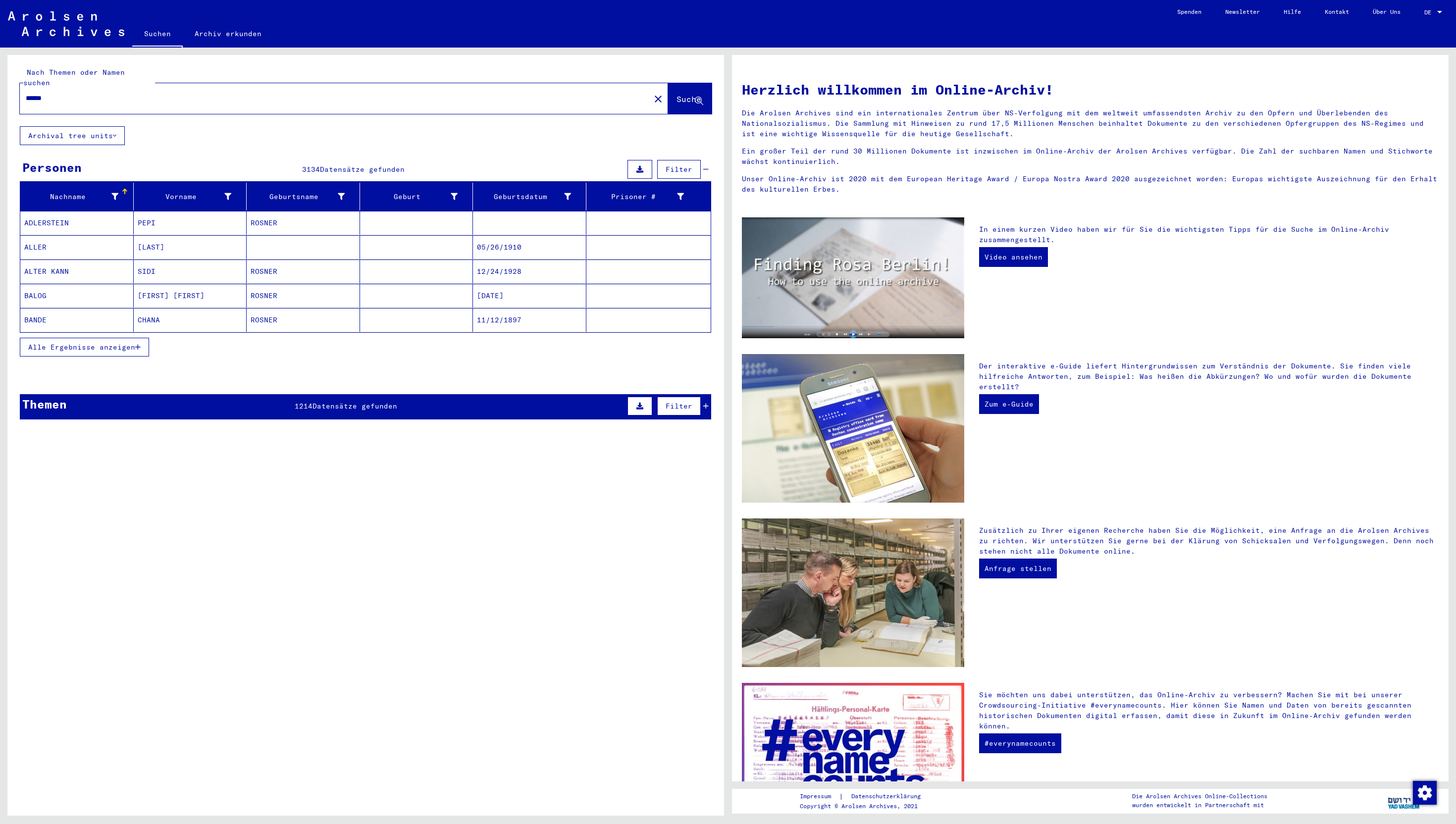 click on "Alle Ergebnisse anzeigen" at bounding box center (82, 347) 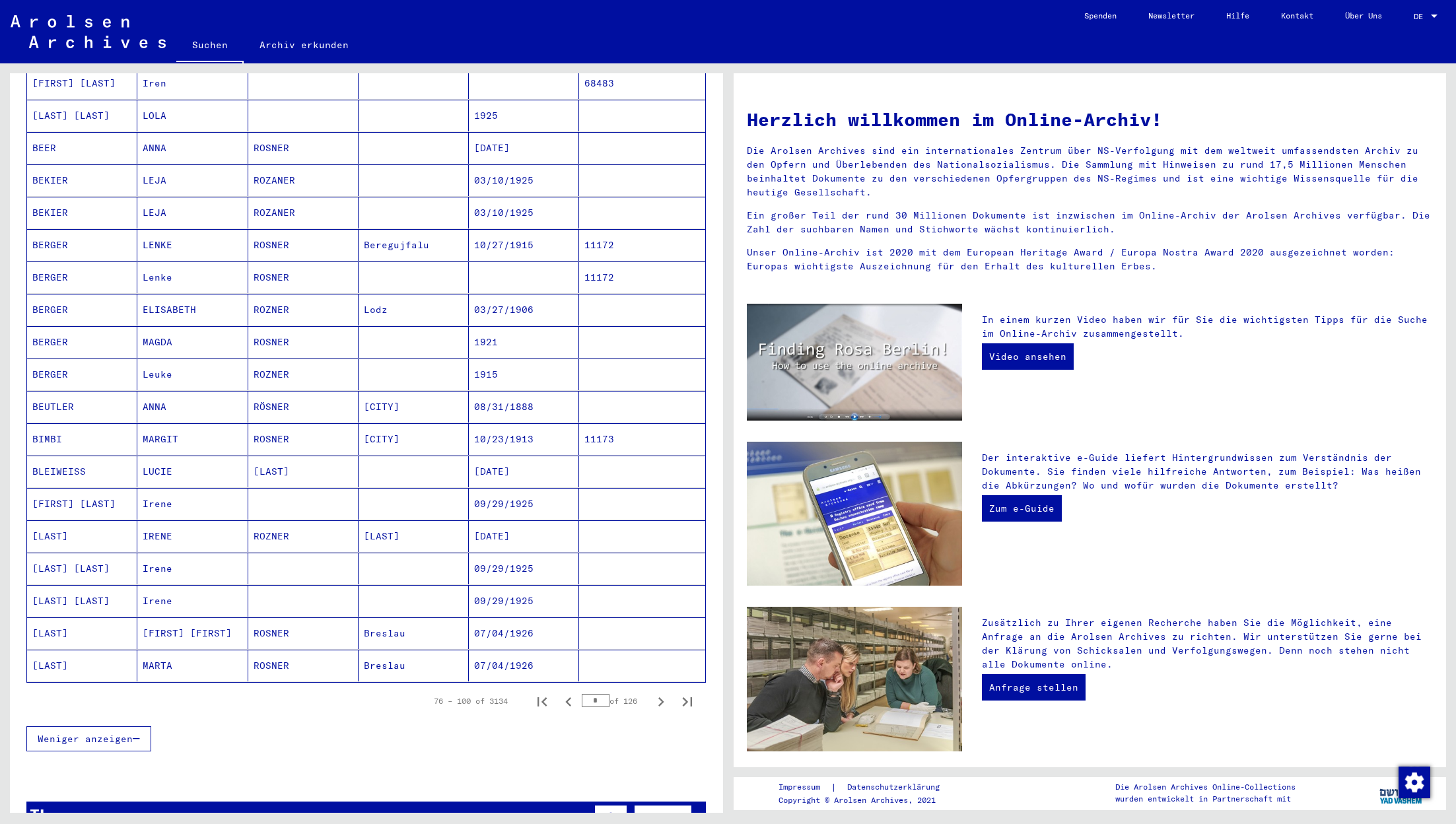 scroll, scrollTop: 413, scrollLeft: 0, axis: vertical 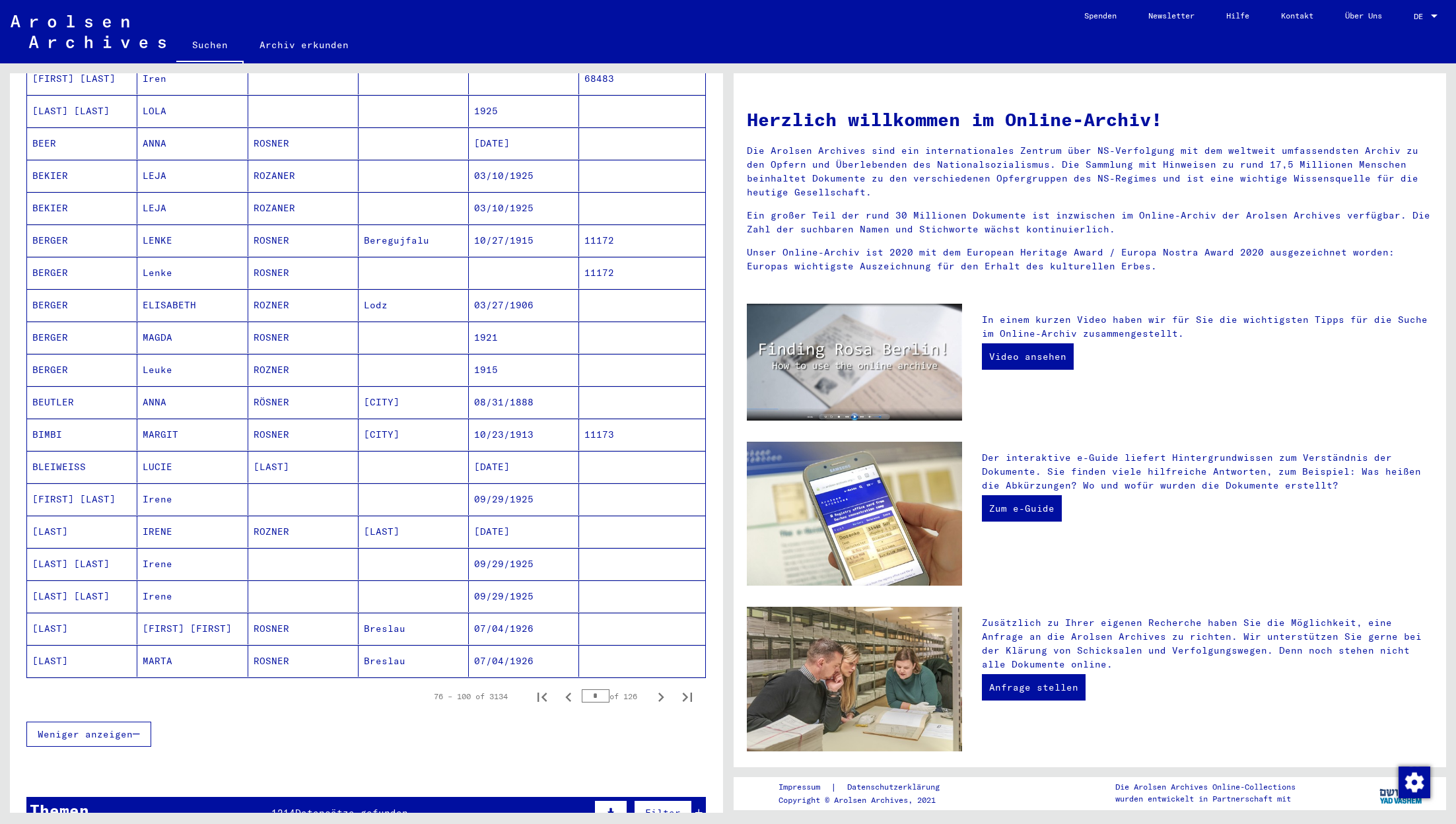 click on "[LAST]" at bounding box center [303, 499] 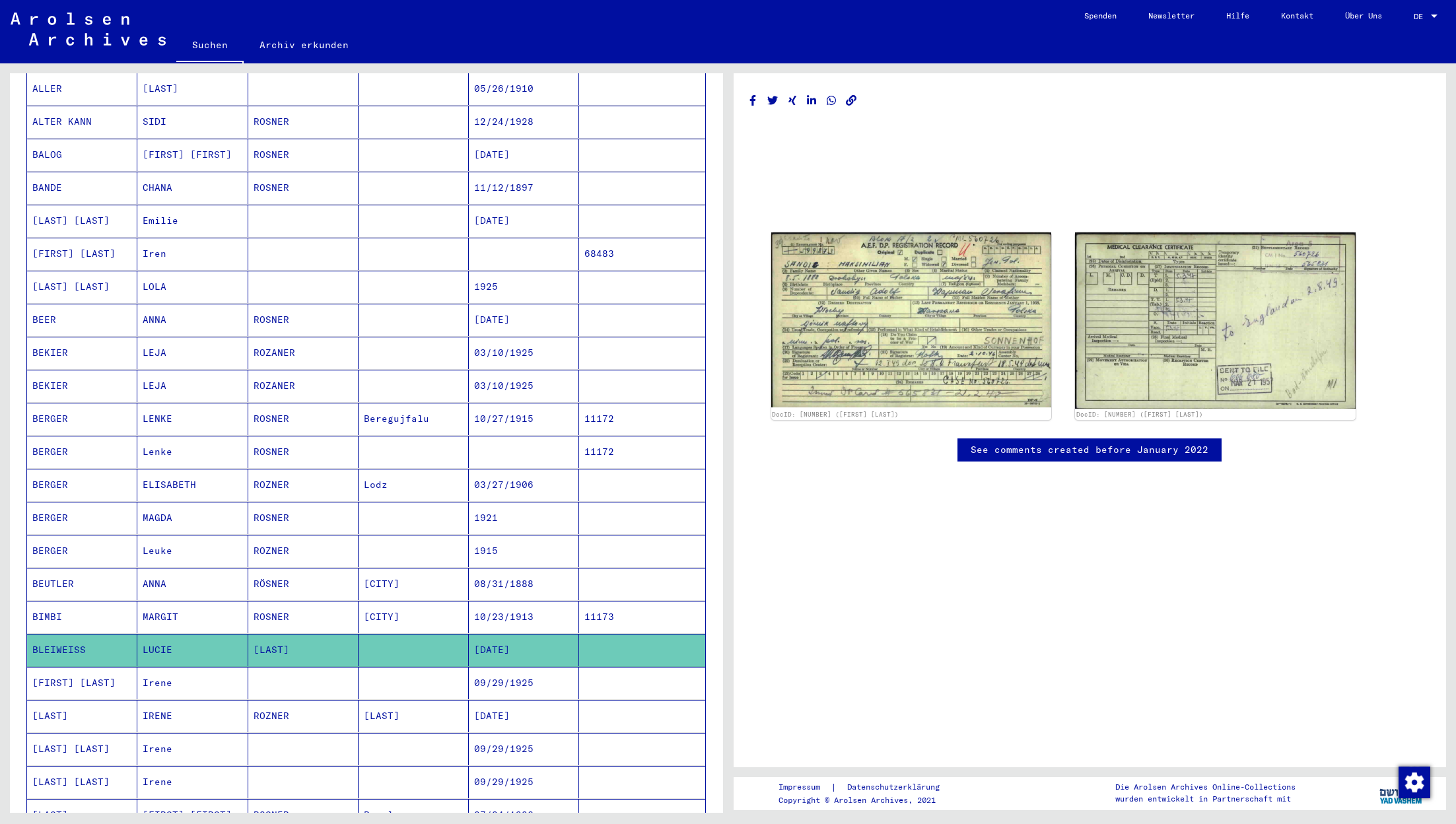 scroll, scrollTop: 217, scrollLeft: 0, axis: vertical 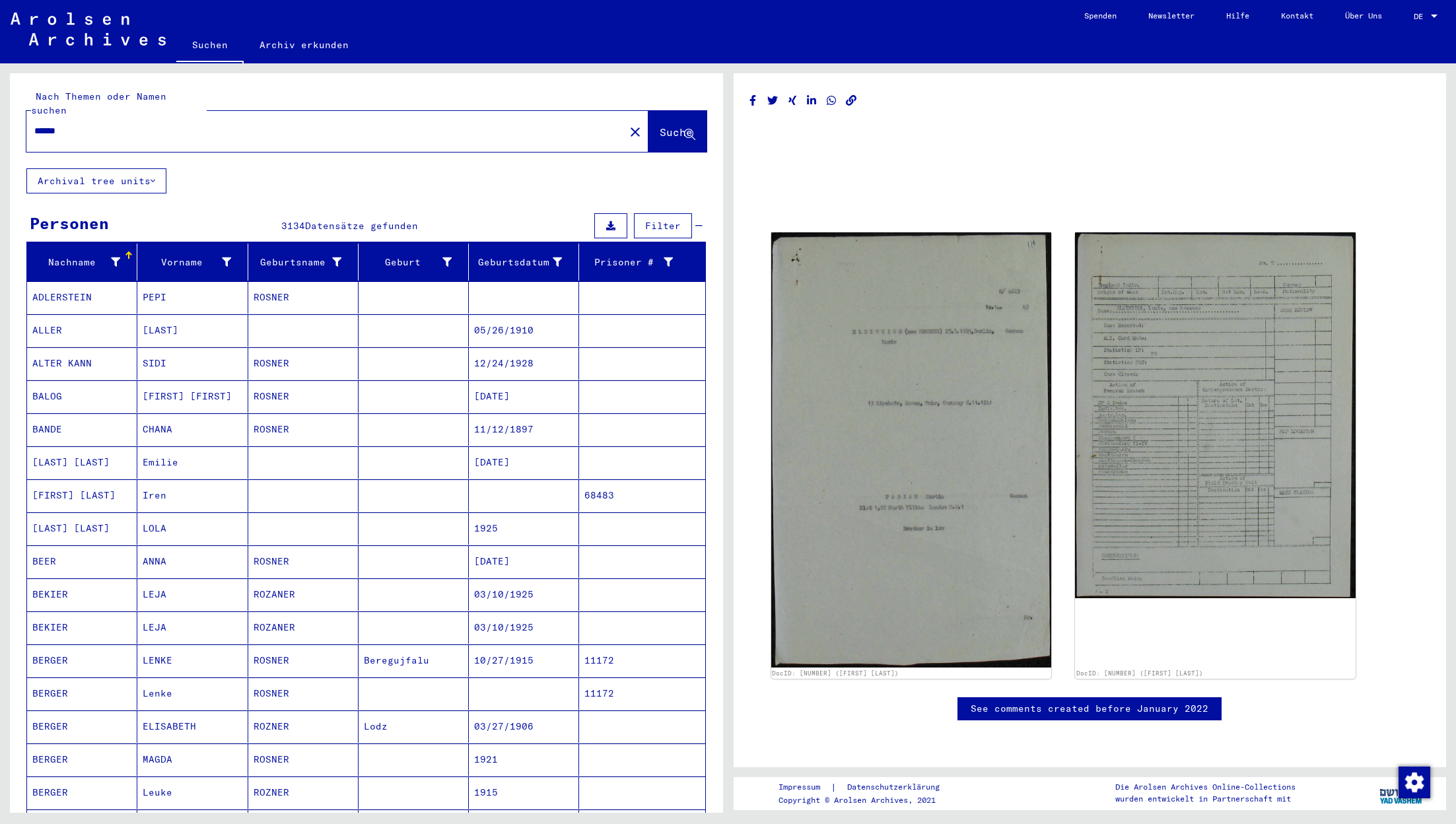 drag, startPoint x: 88, startPoint y: 123, endPoint x: 0, endPoint y: 123, distance: 88 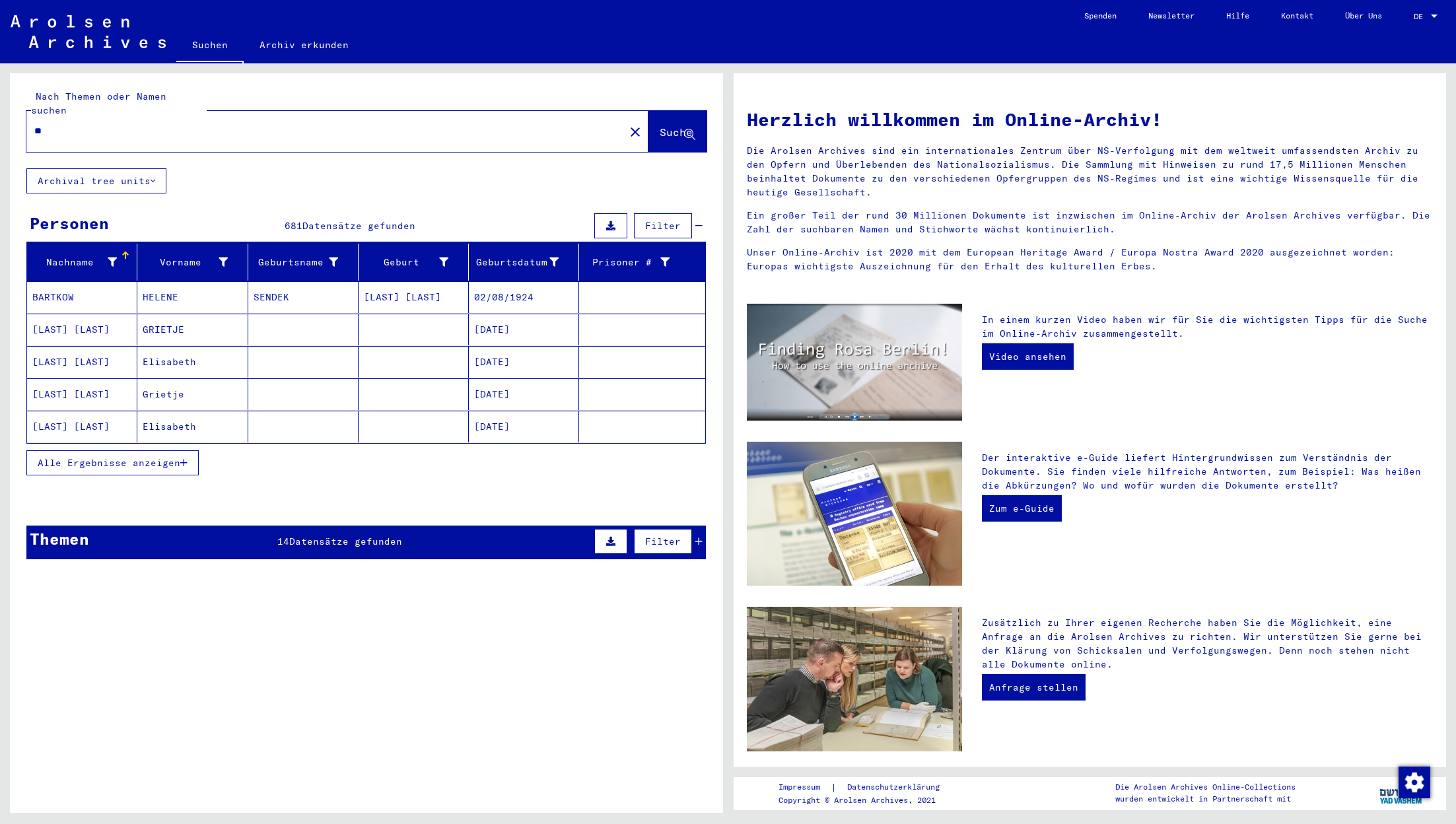 type on "*" 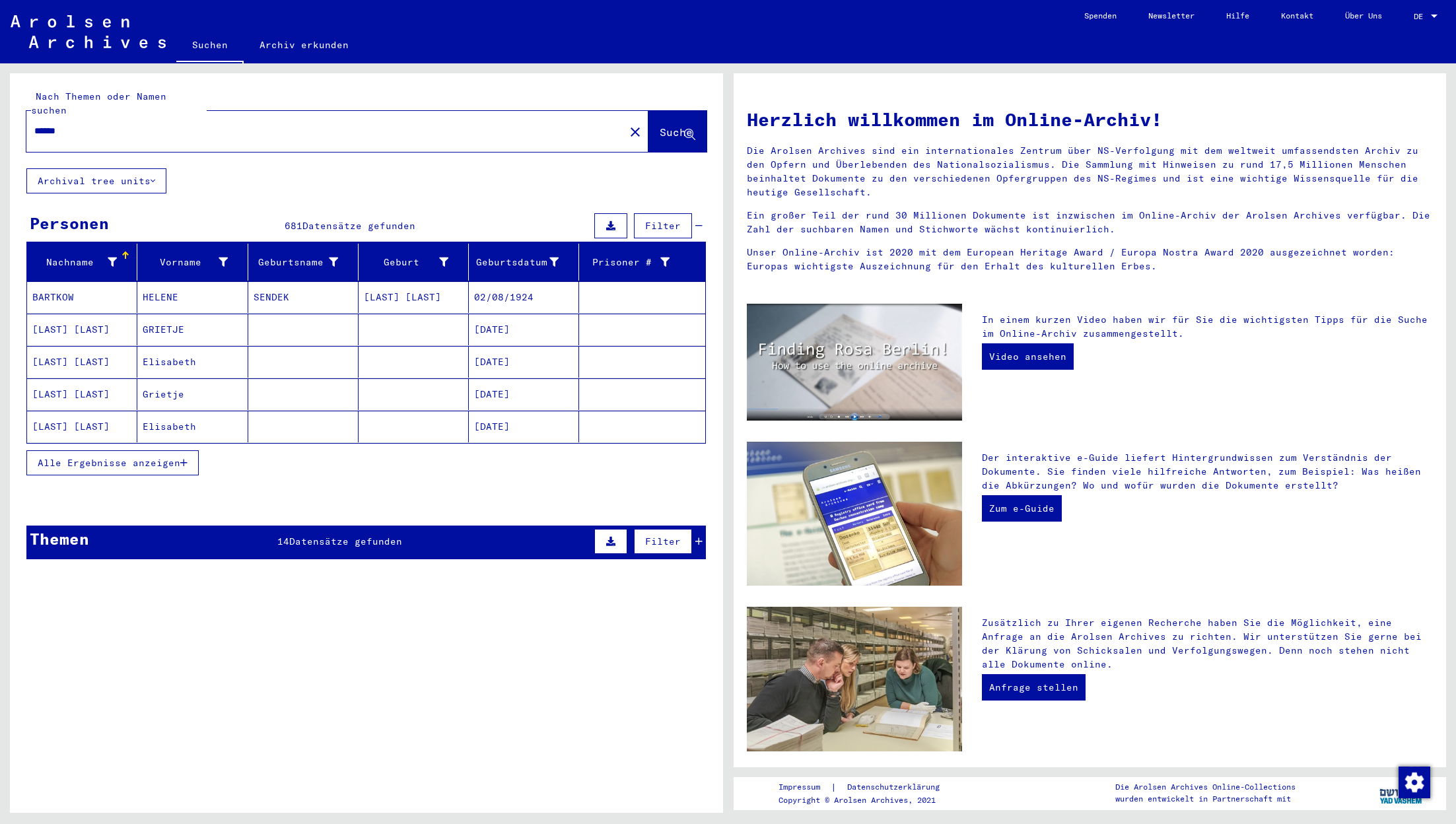 type on "******" 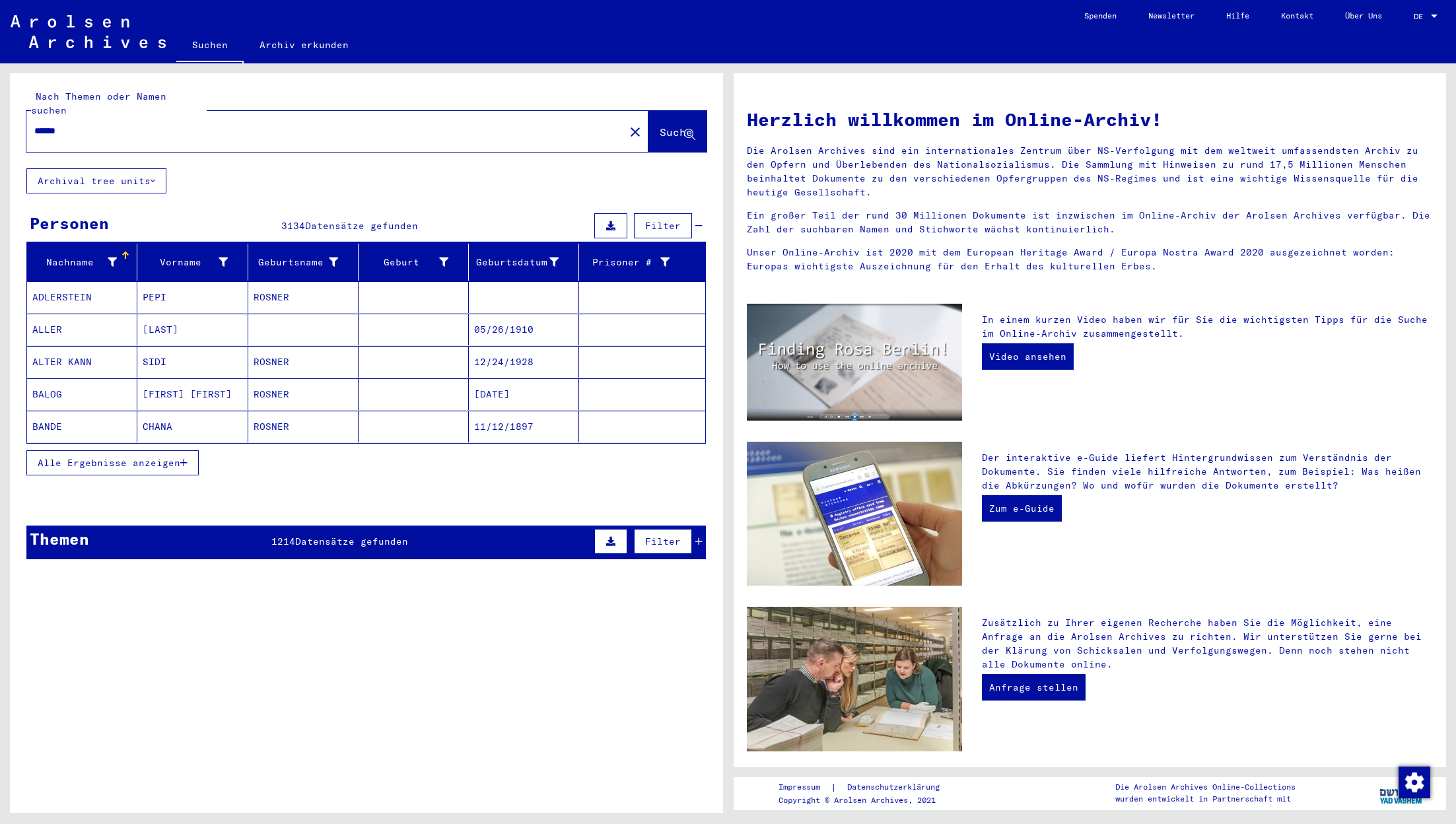 click on "Alle Ergebnisse anzeigen" at bounding box center (109, 463) 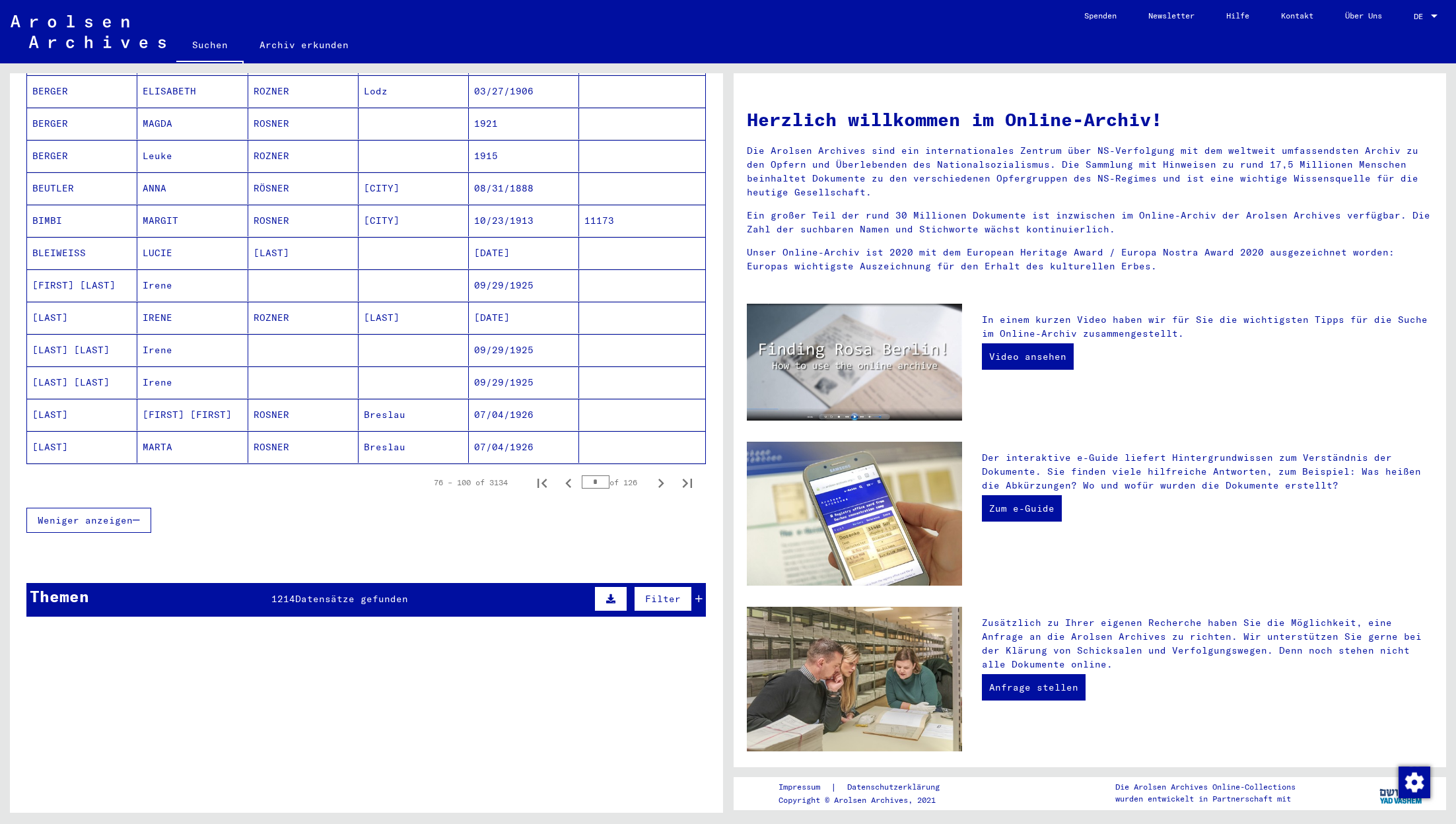 scroll, scrollTop: 636, scrollLeft: 0, axis: vertical 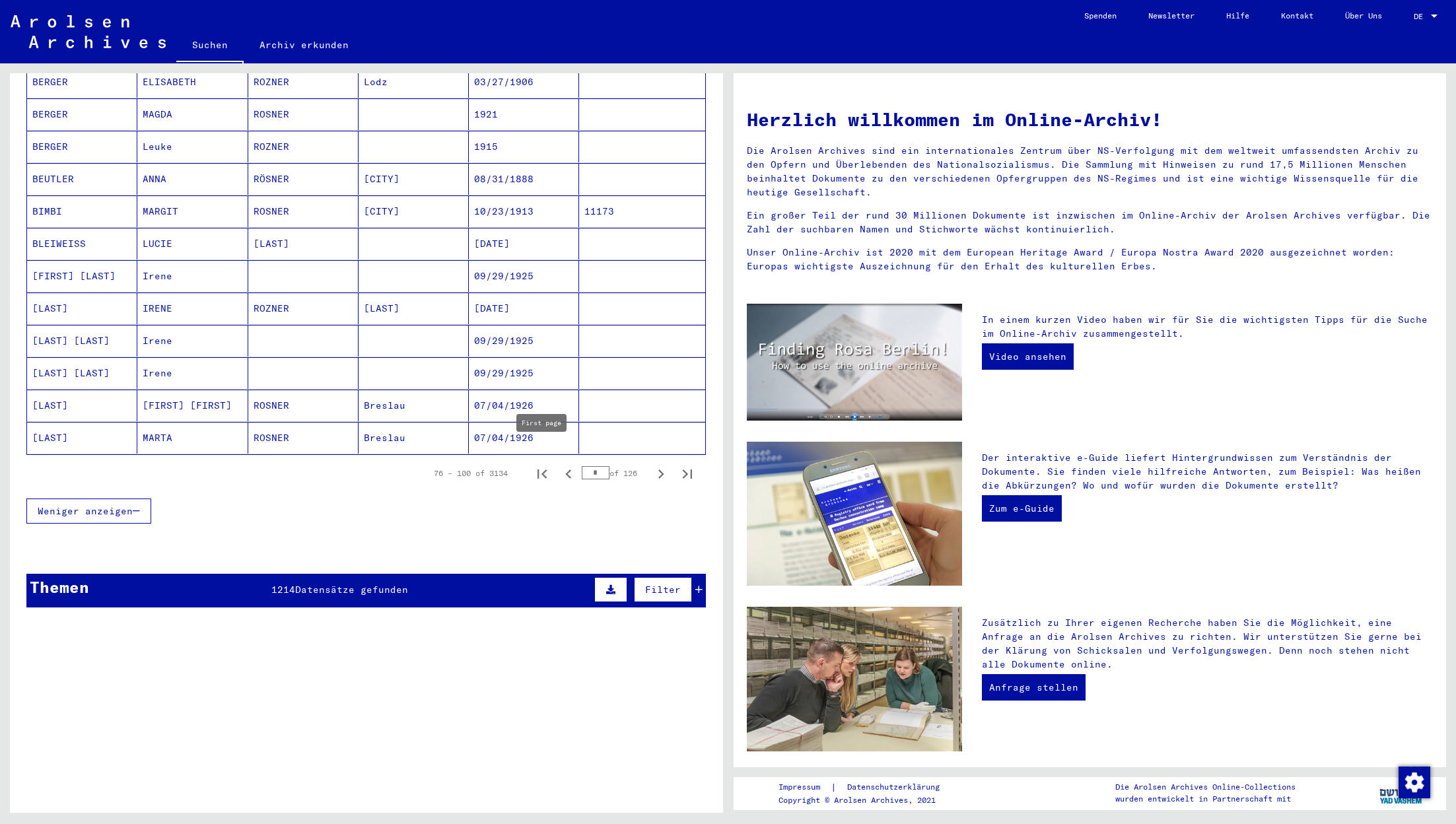 click 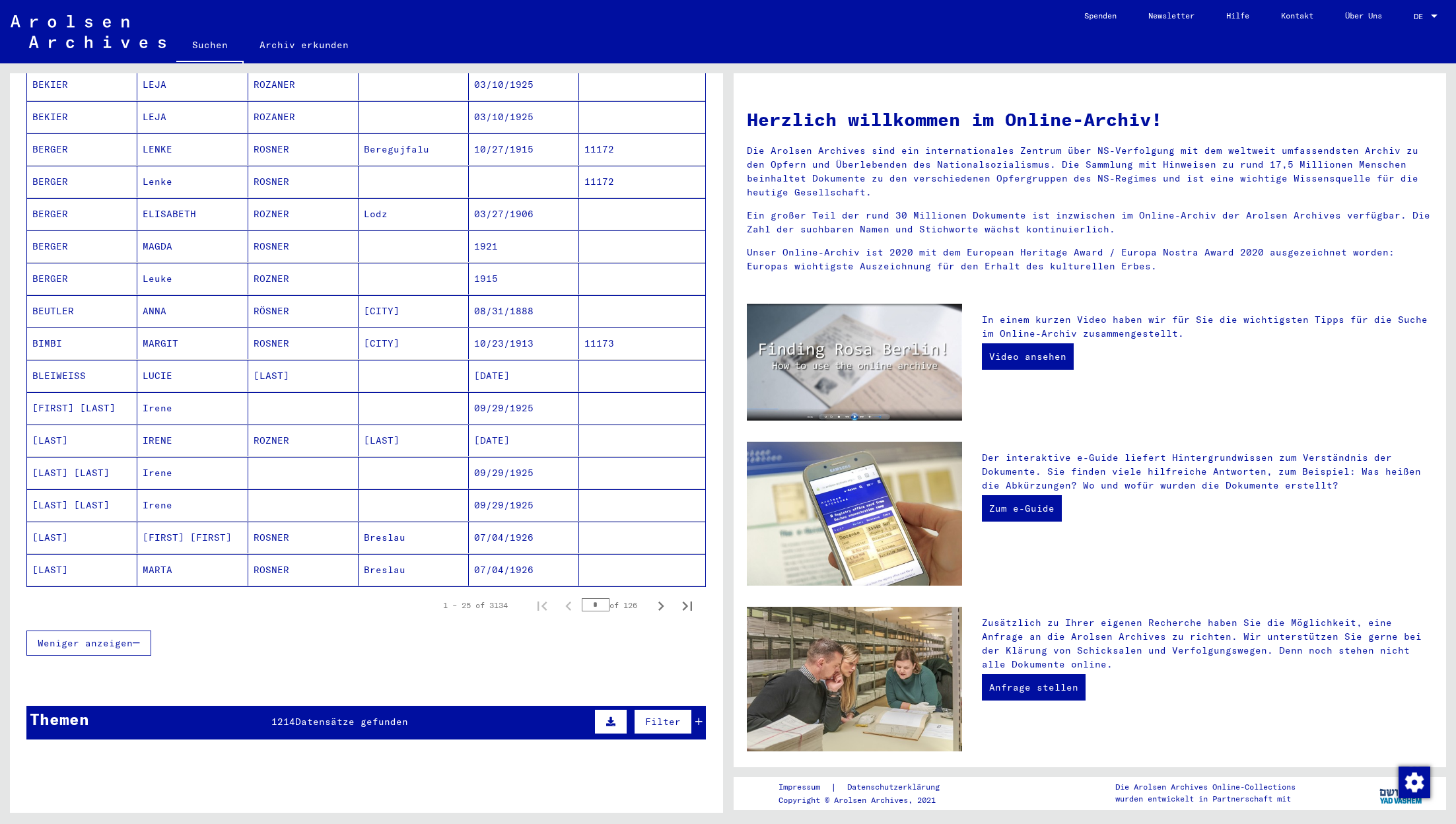 scroll, scrollTop: 510, scrollLeft: 0, axis: vertical 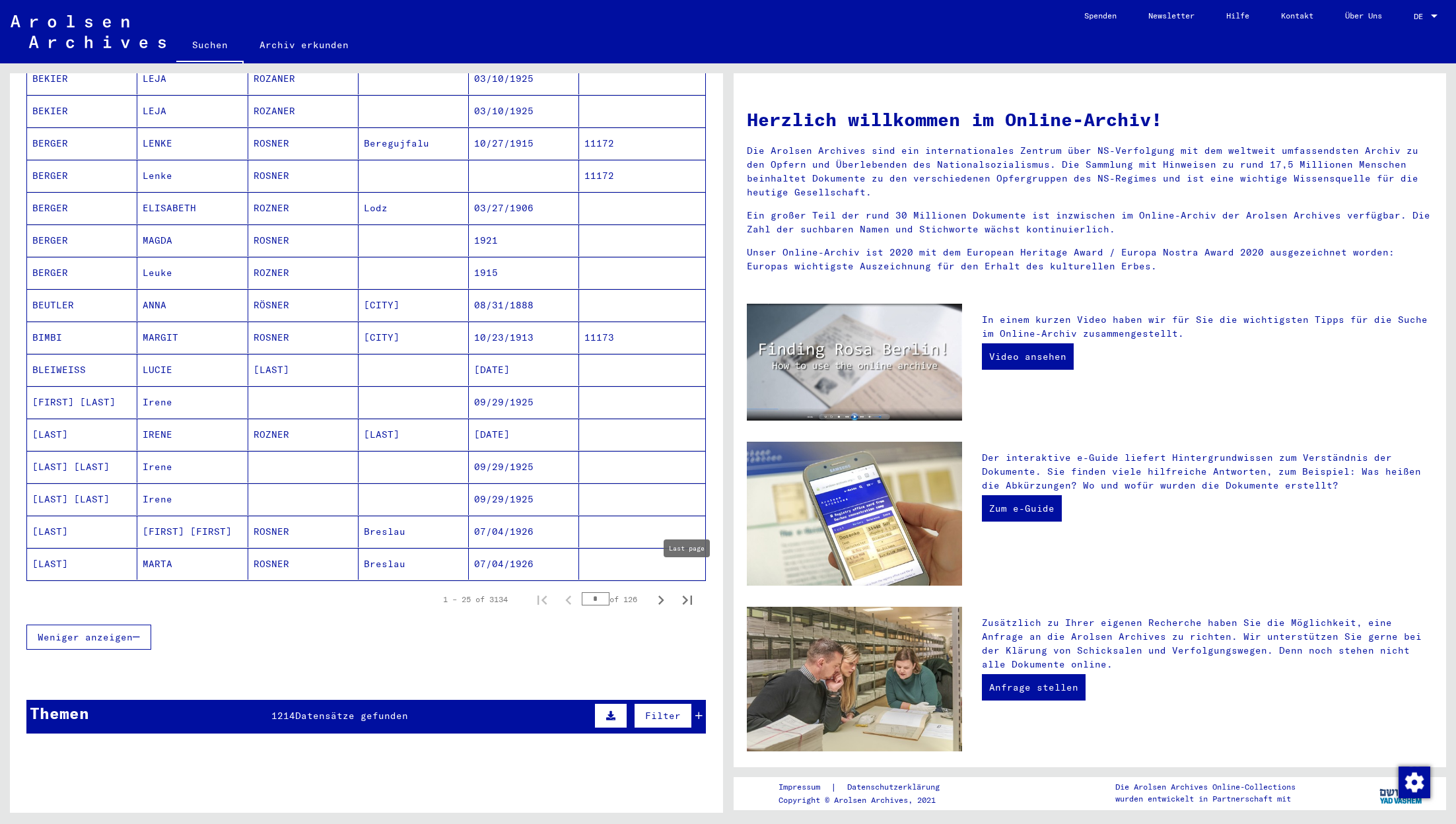 click 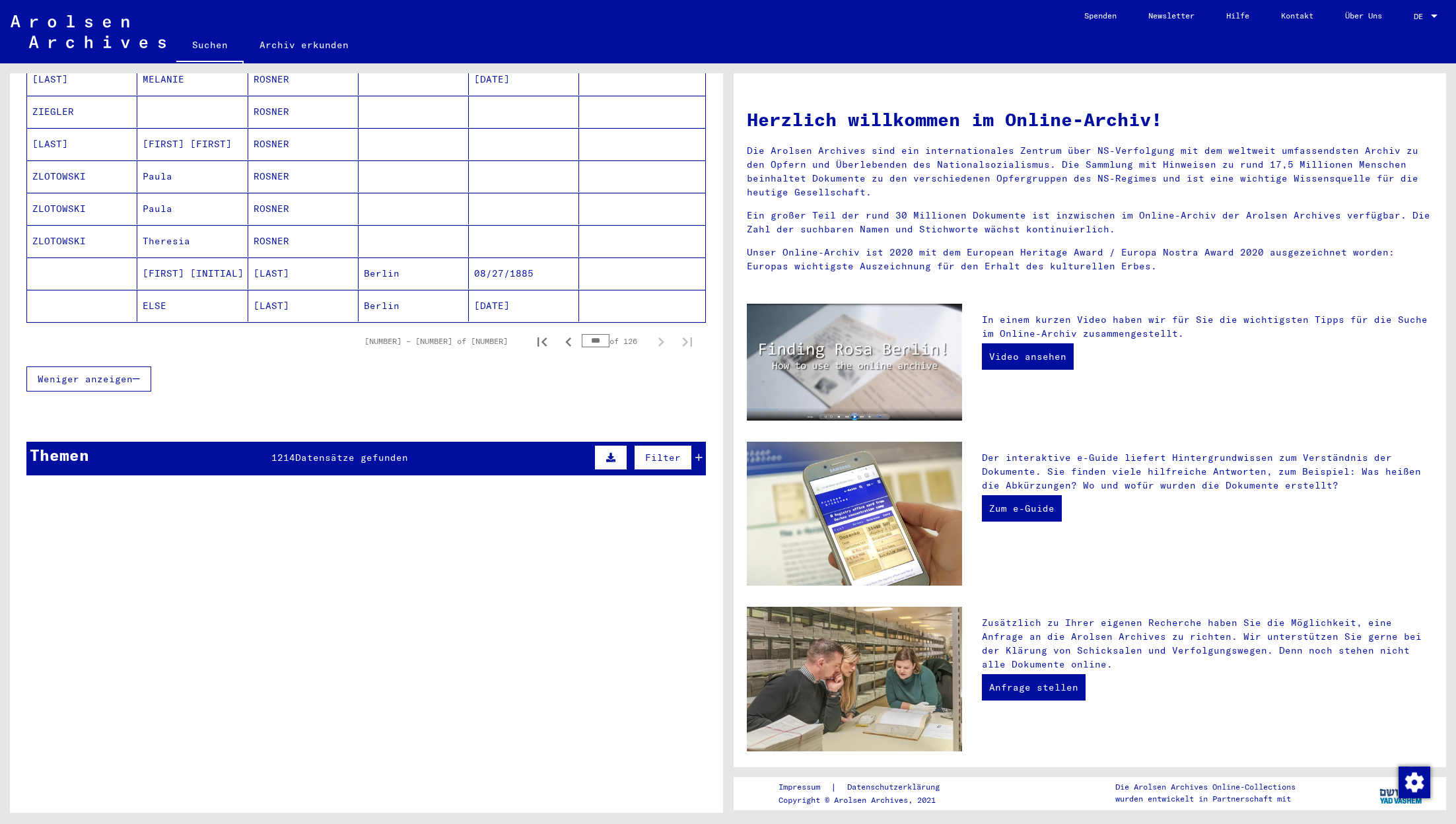 scroll, scrollTop: 0, scrollLeft: 0, axis: both 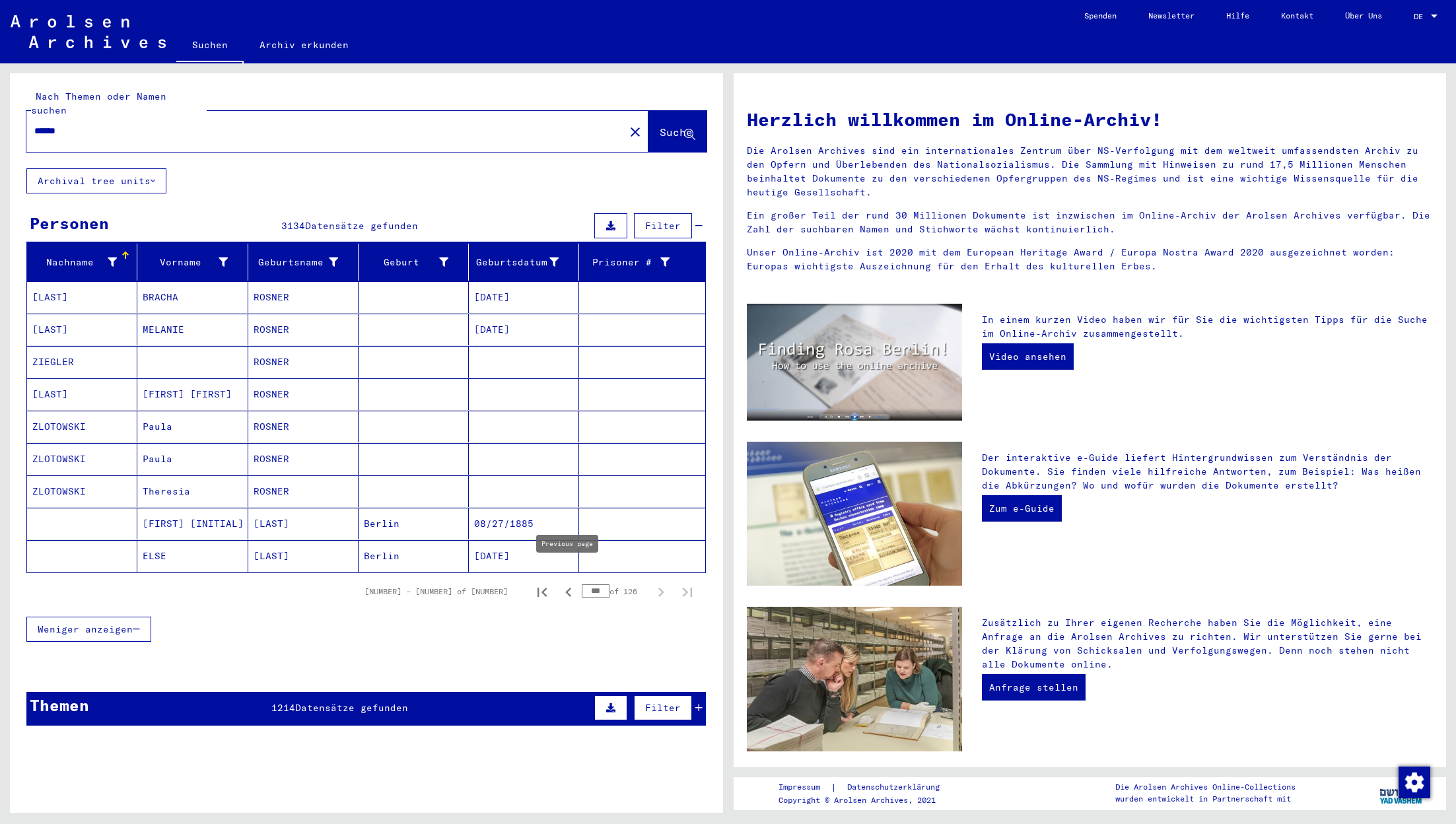 click 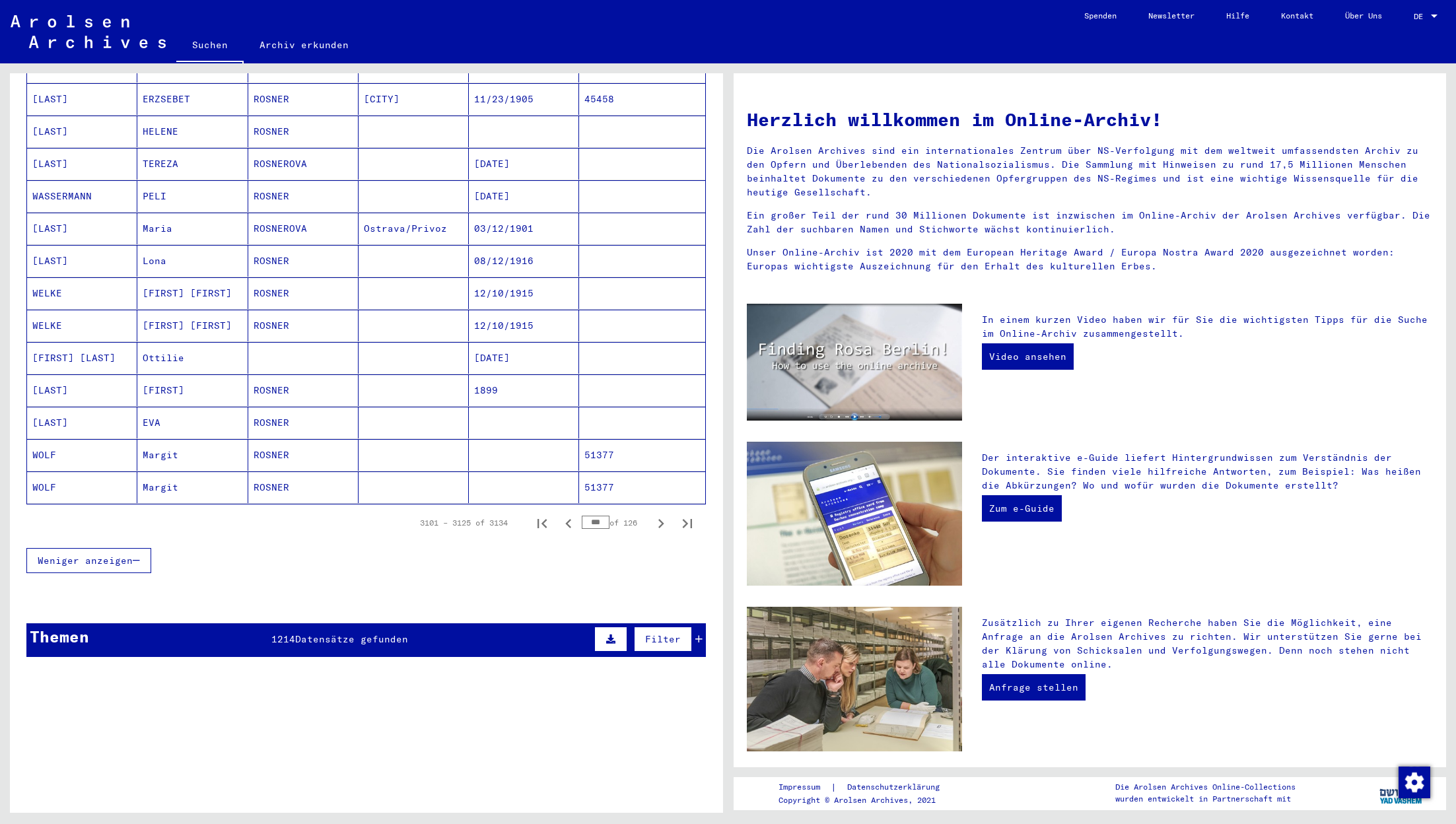 scroll, scrollTop: 522, scrollLeft: 0, axis: vertical 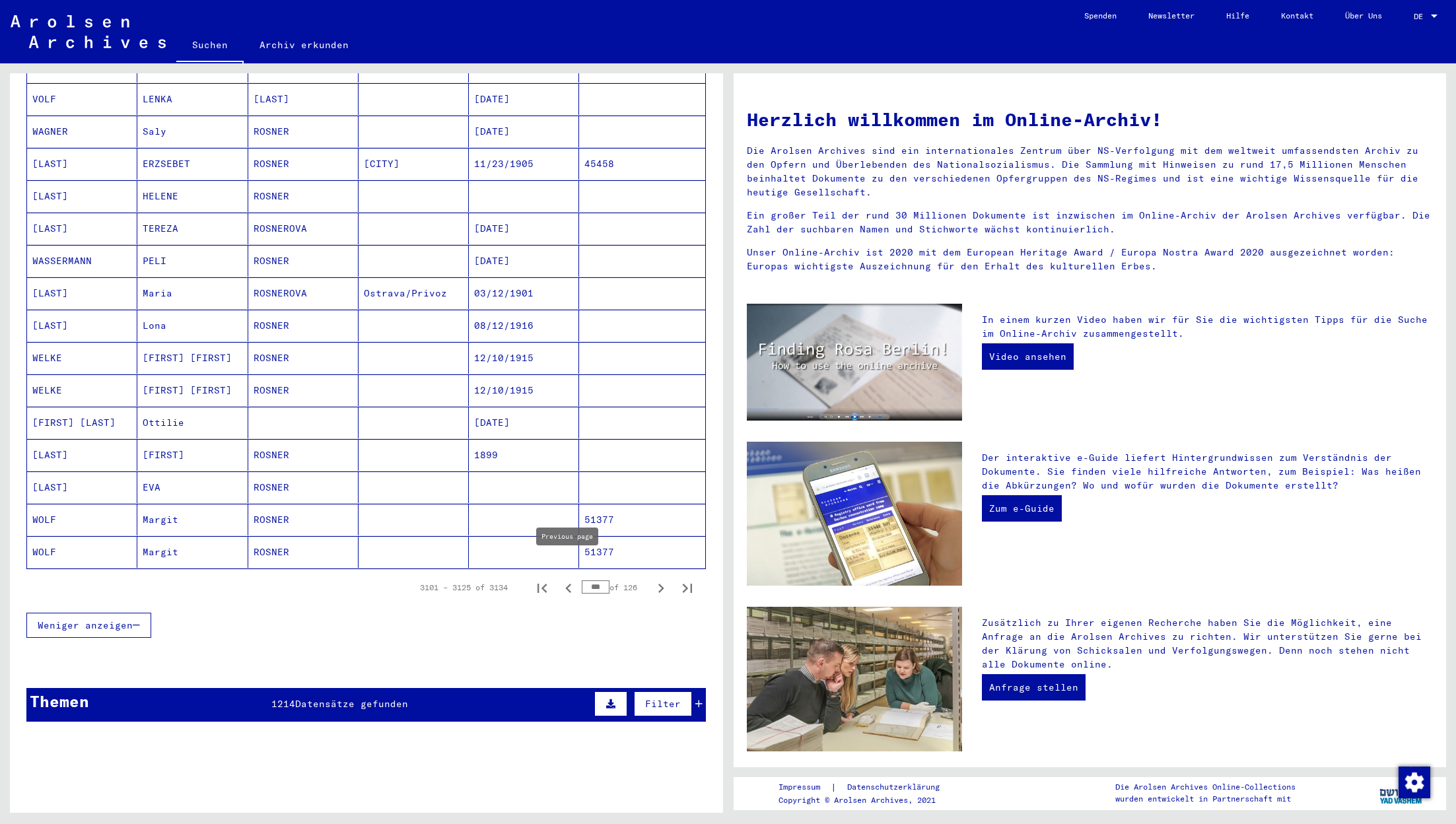 click 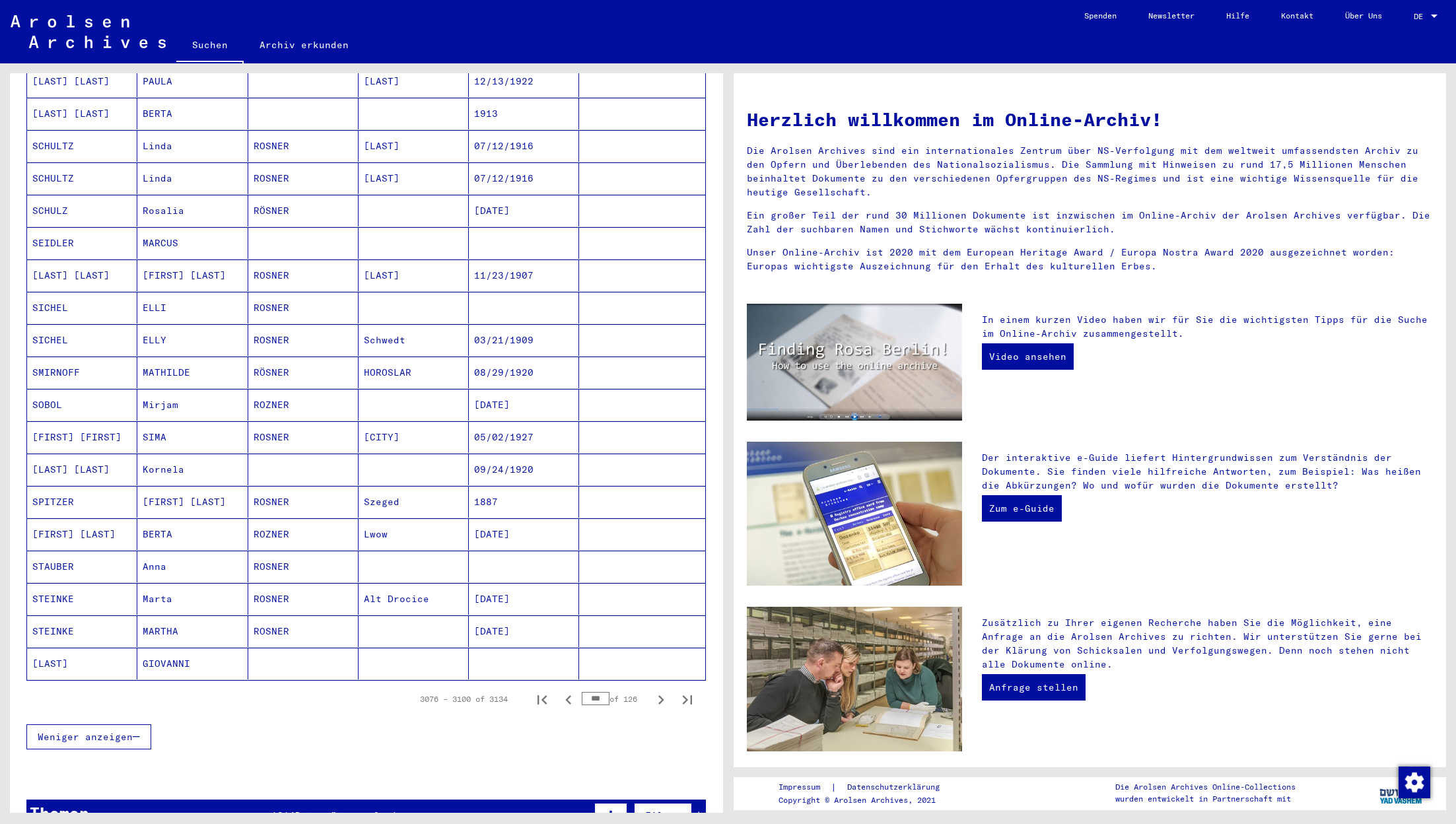 scroll, scrollTop: 597, scrollLeft: 0, axis: vertical 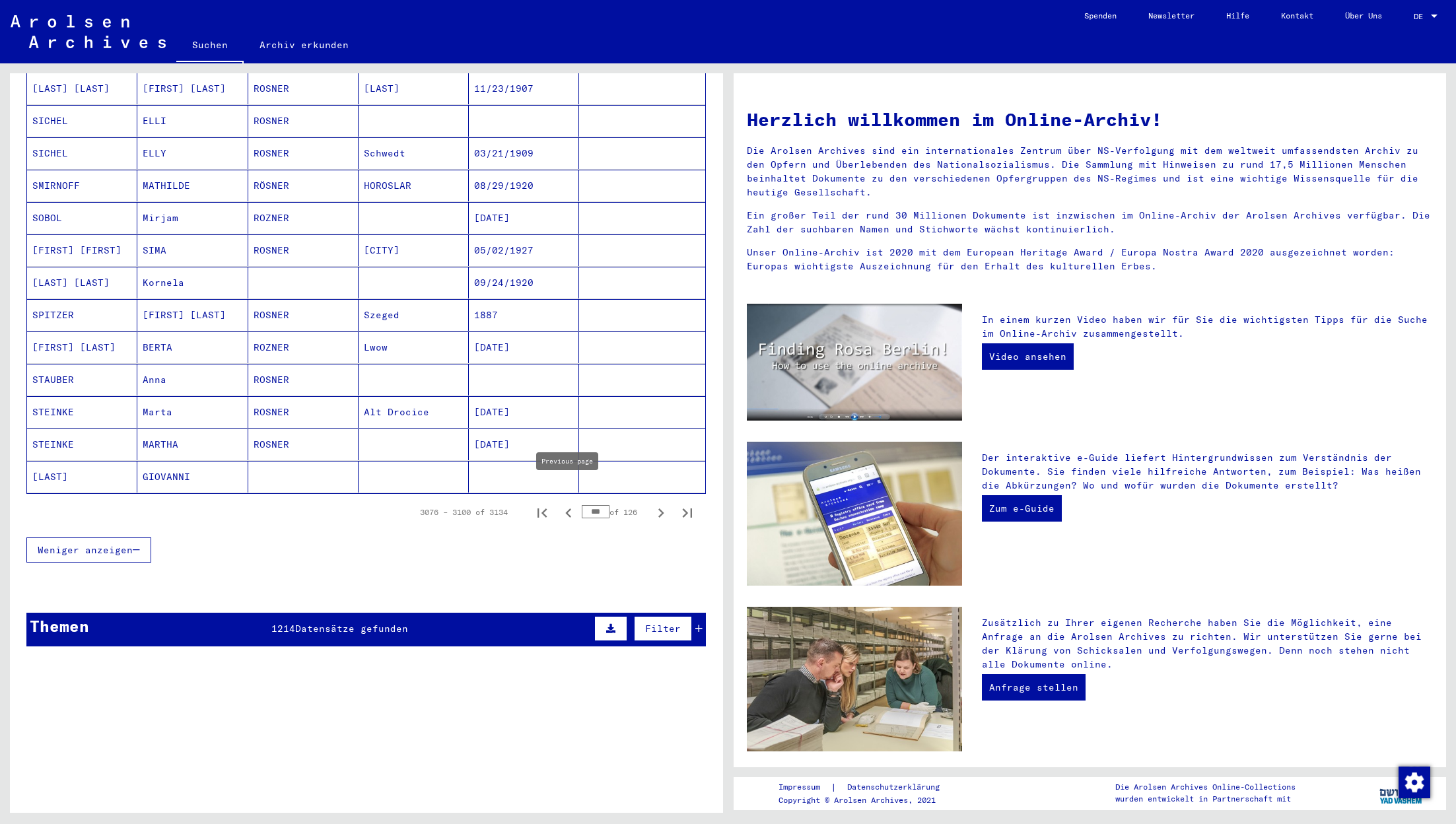 click 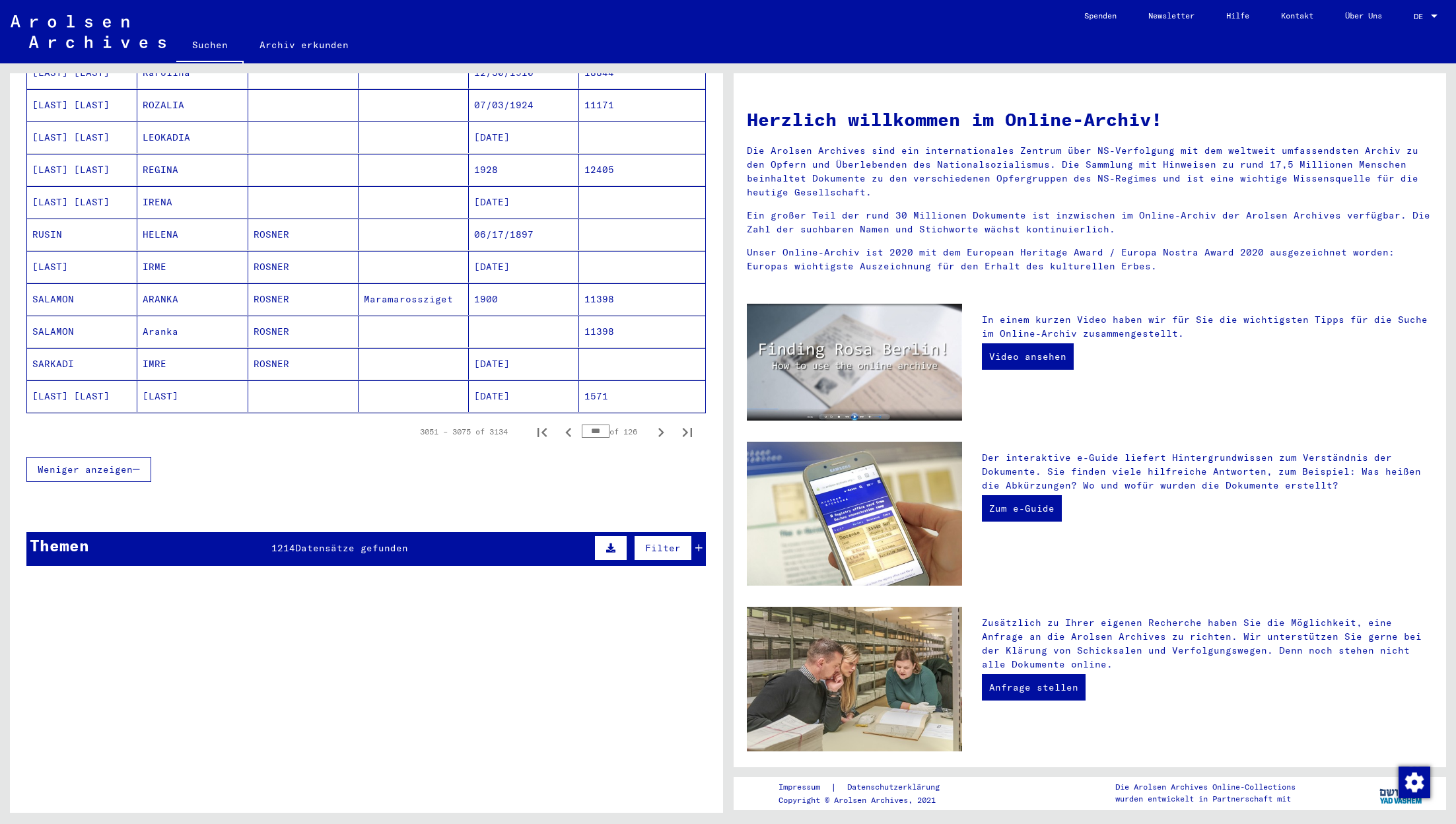 scroll, scrollTop: 759, scrollLeft: 0, axis: vertical 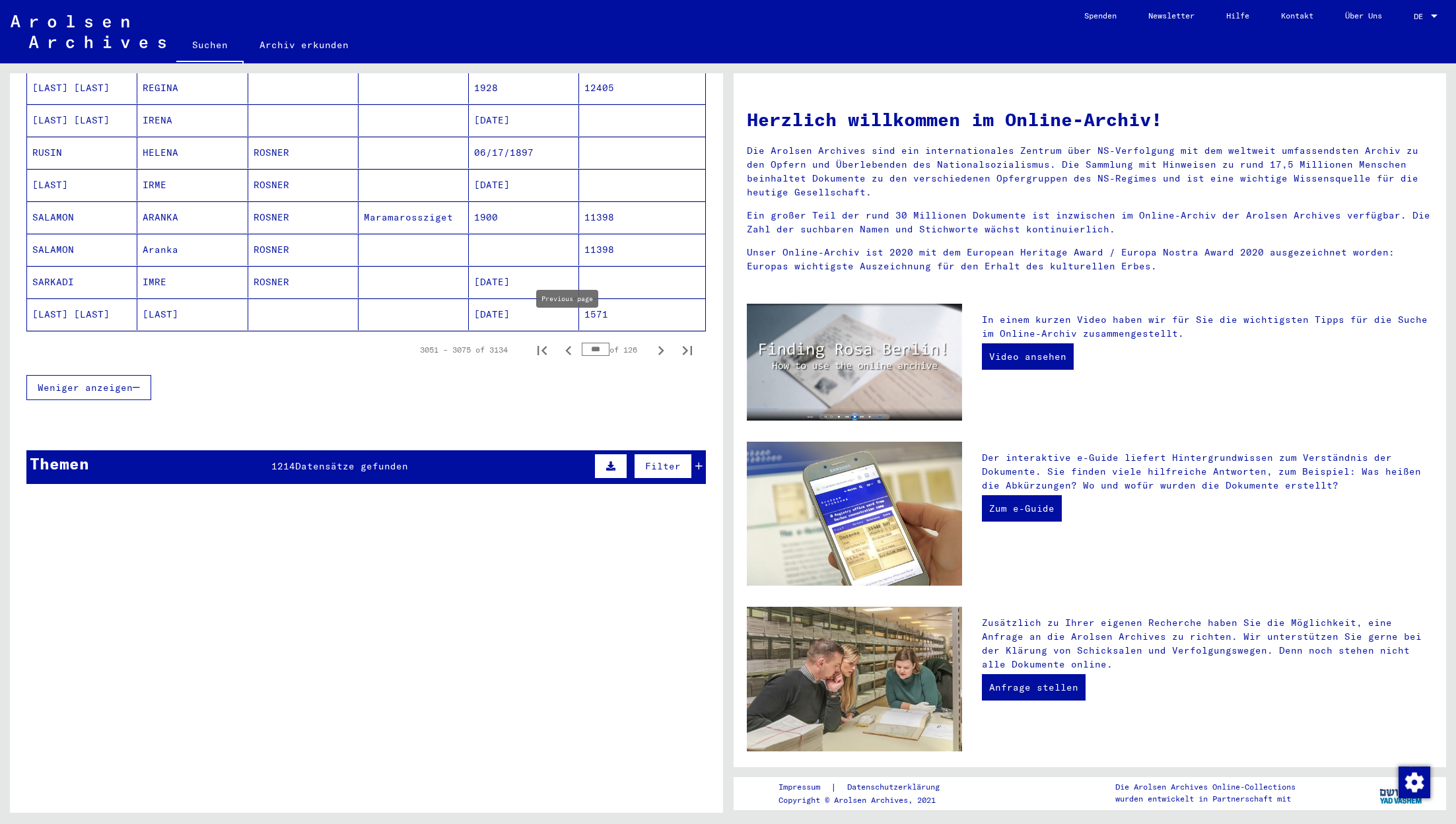 click 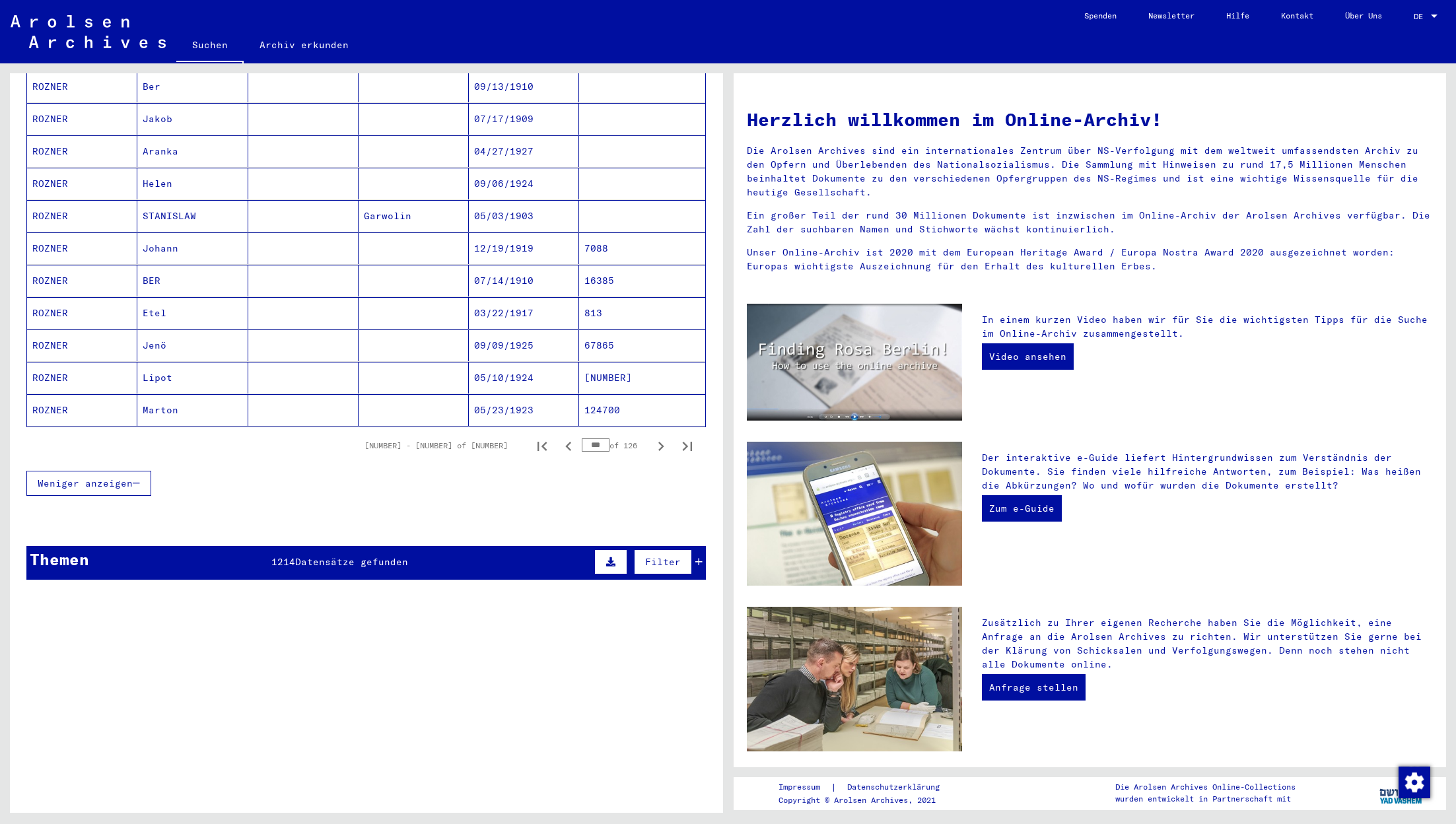 scroll, scrollTop: 765, scrollLeft: 0, axis: vertical 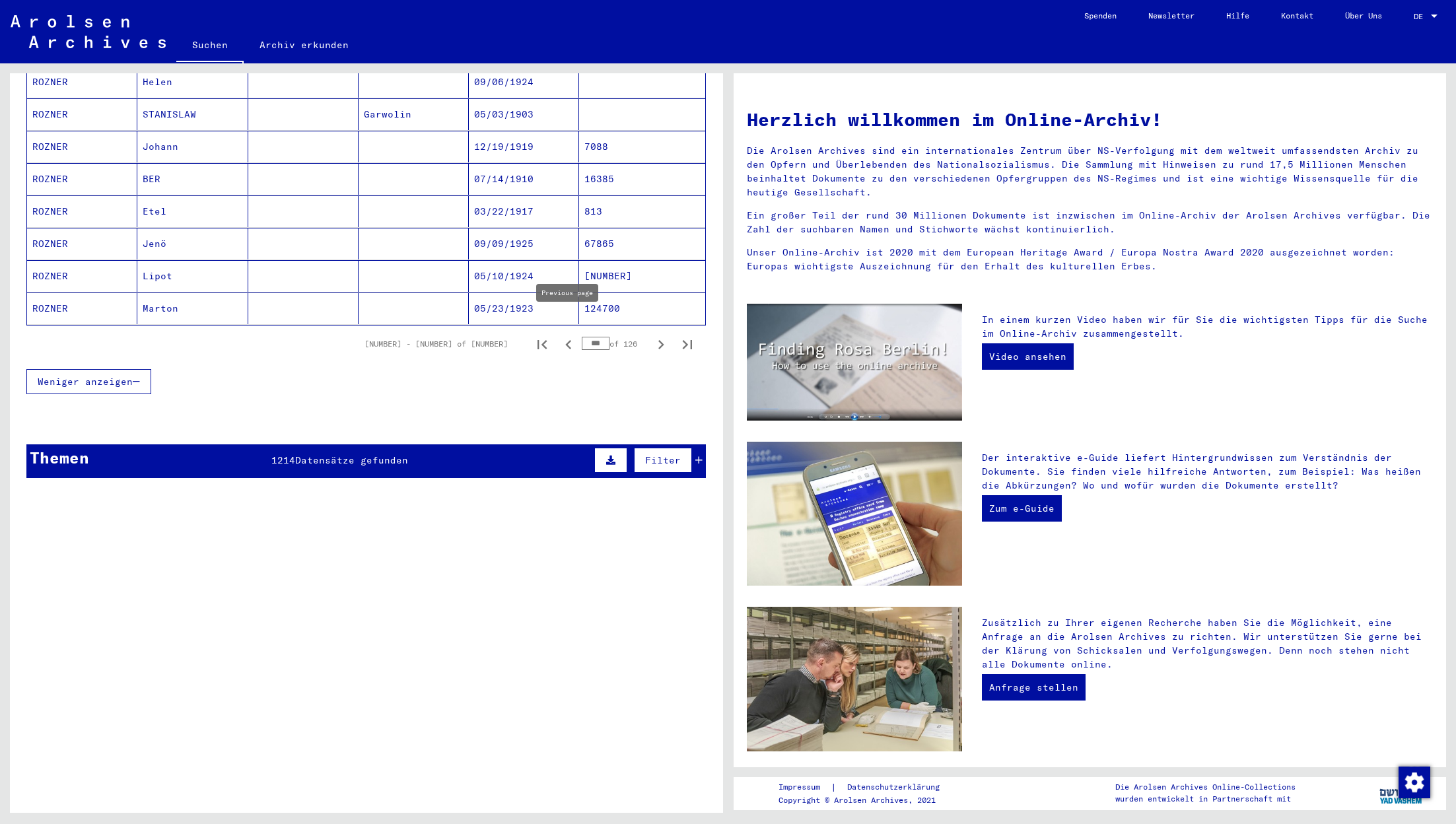 click 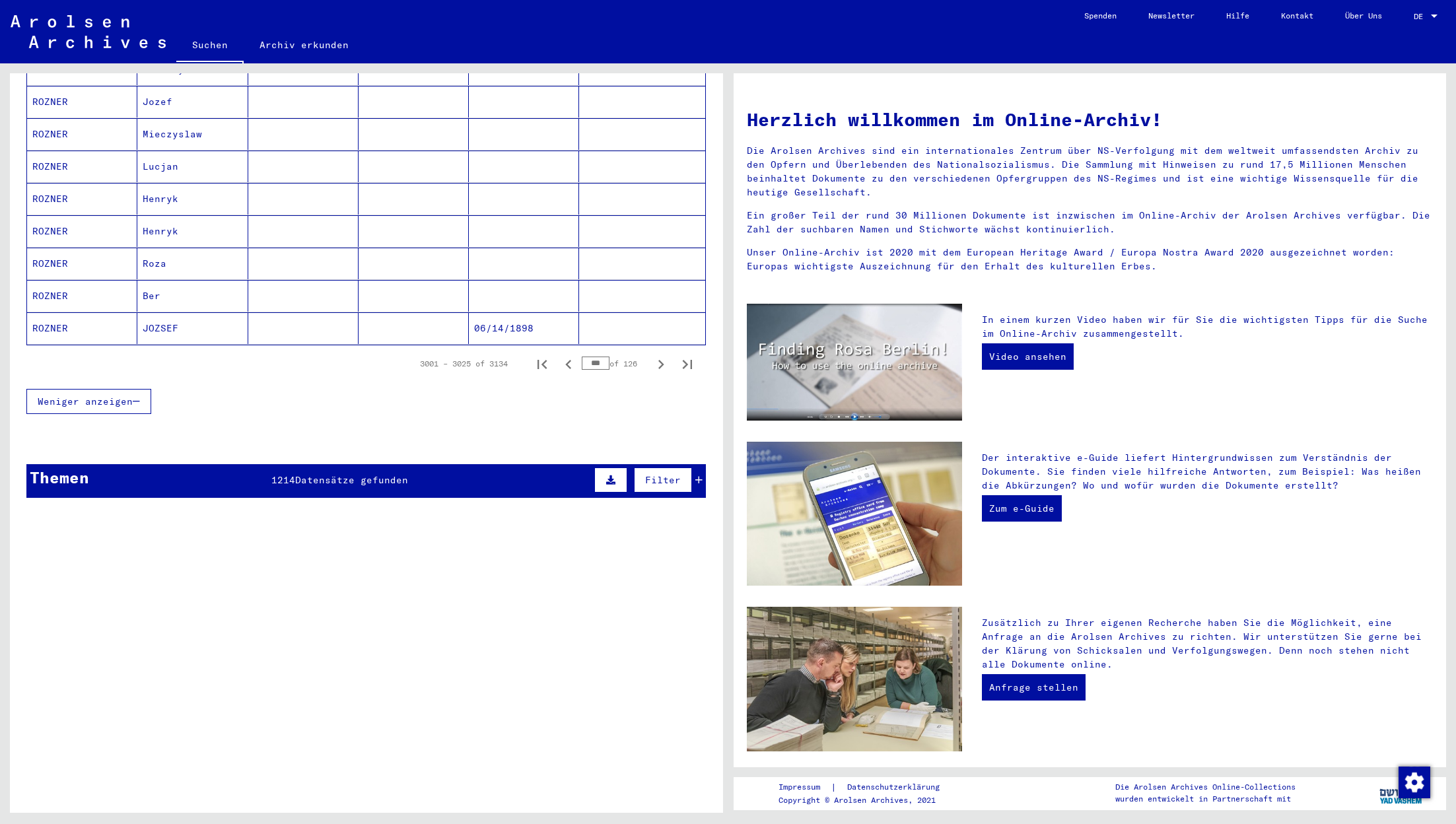 scroll, scrollTop: 765, scrollLeft: 0, axis: vertical 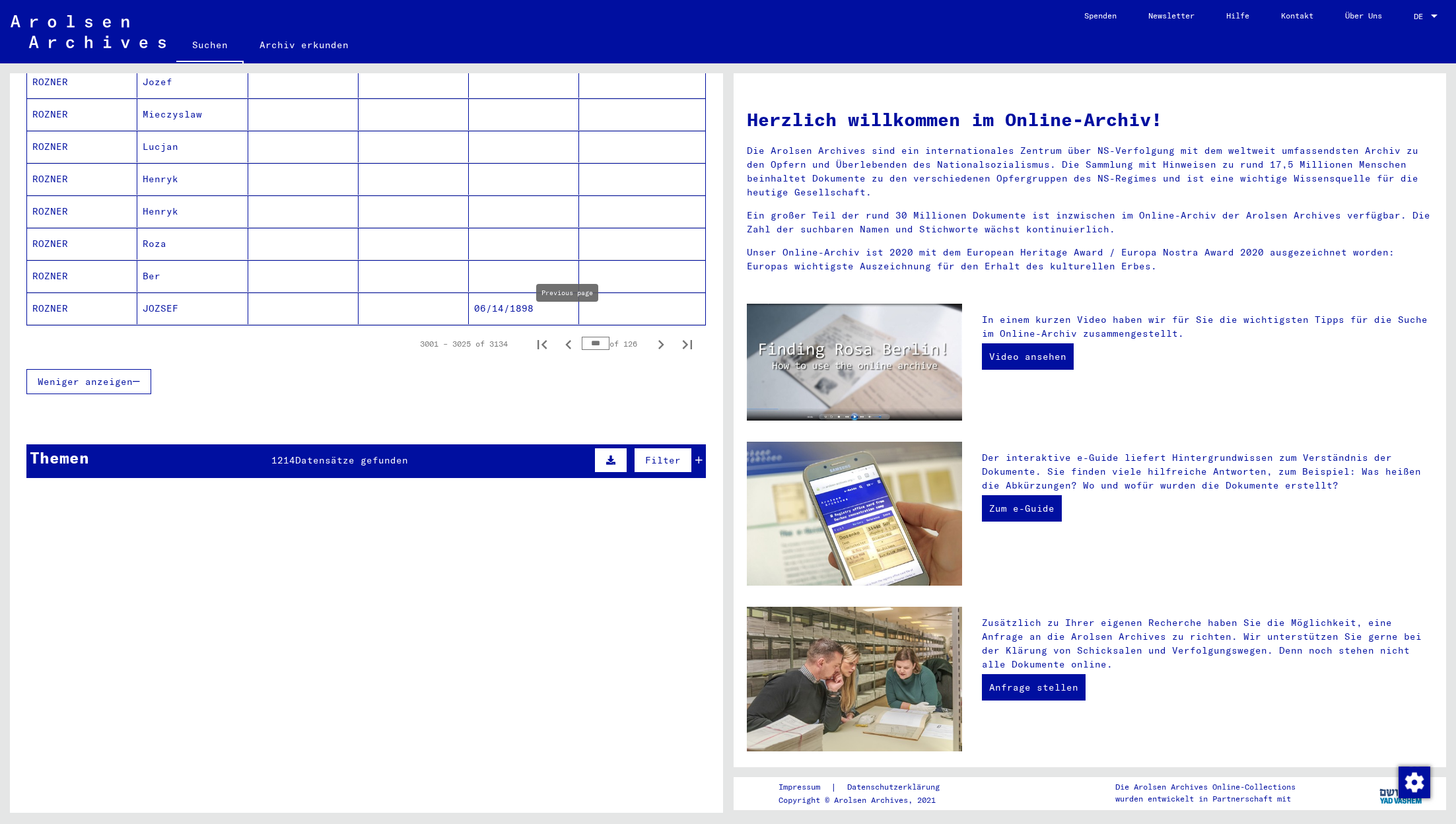 click 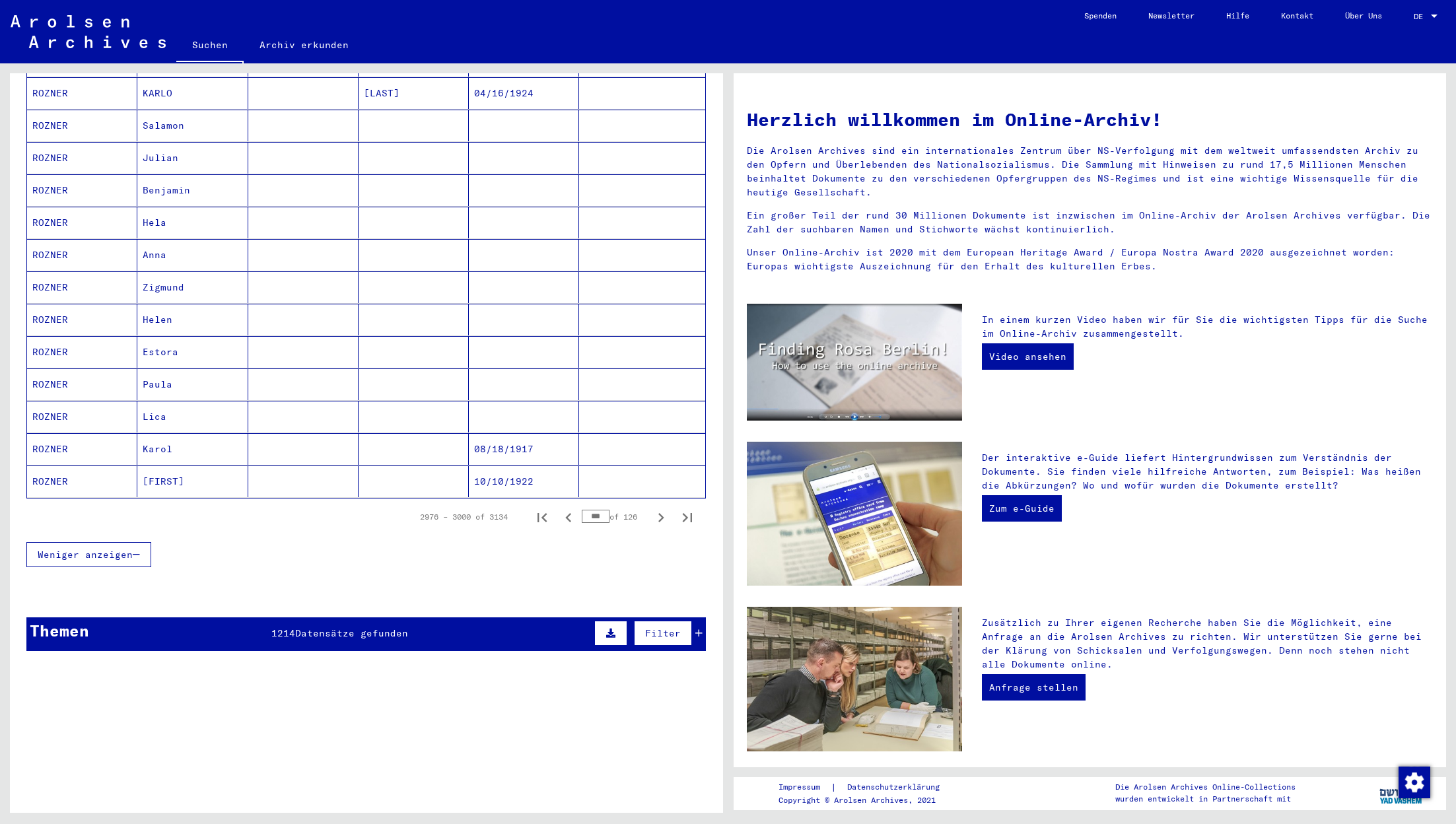 scroll, scrollTop: 595, scrollLeft: 0, axis: vertical 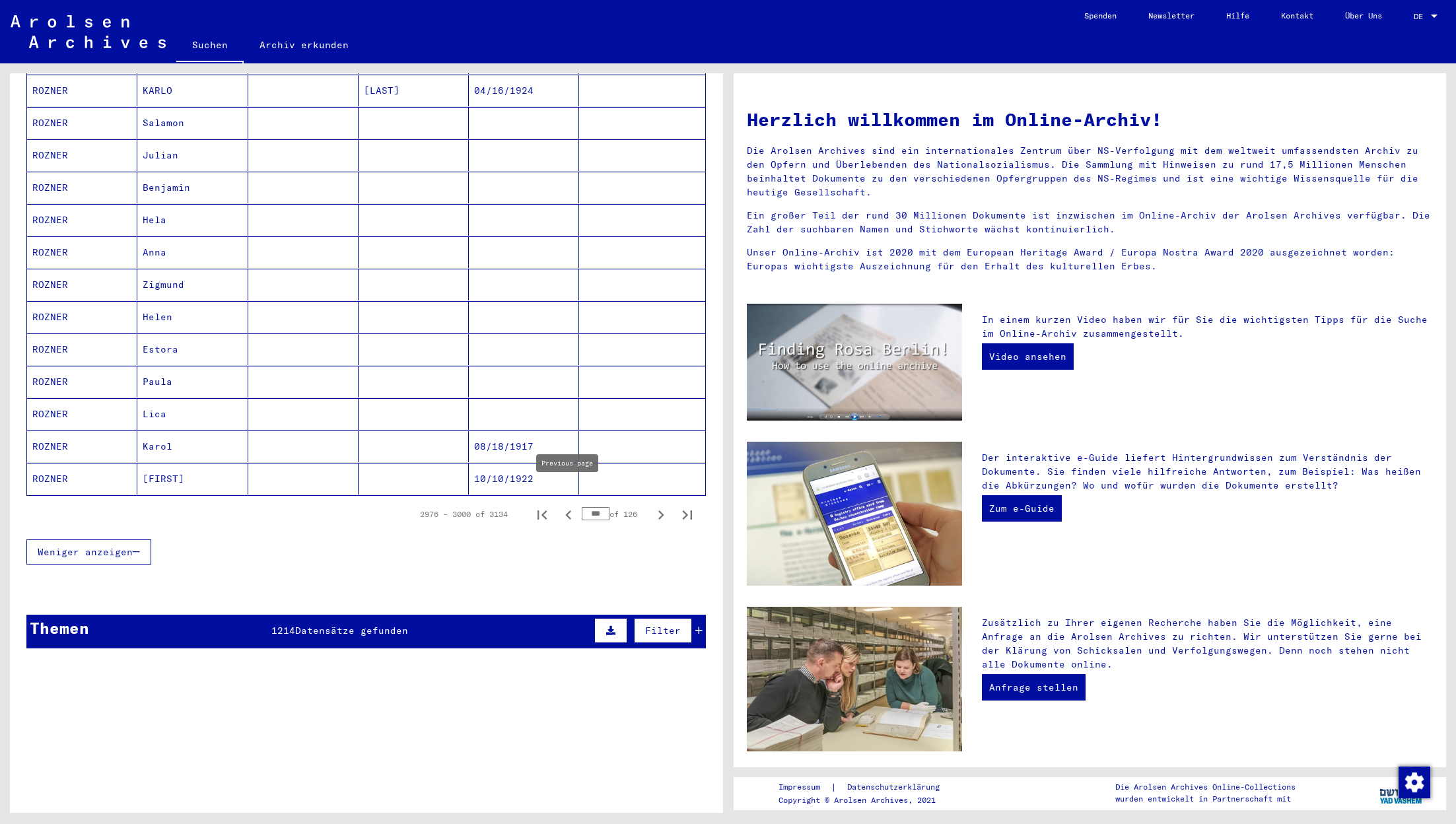 click 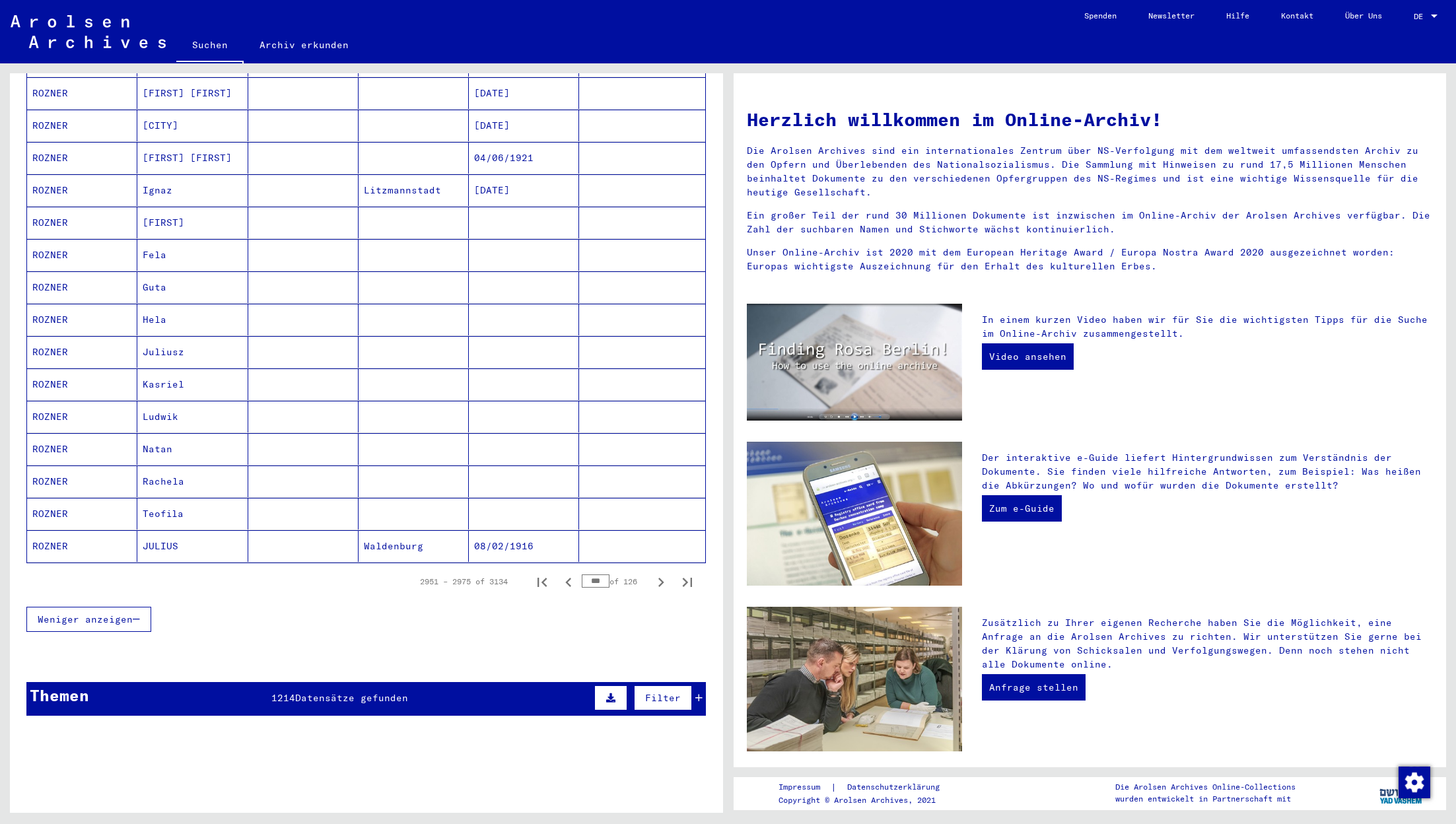 scroll, scrollTop: 535, scrollLeft: 0, axis: vertical 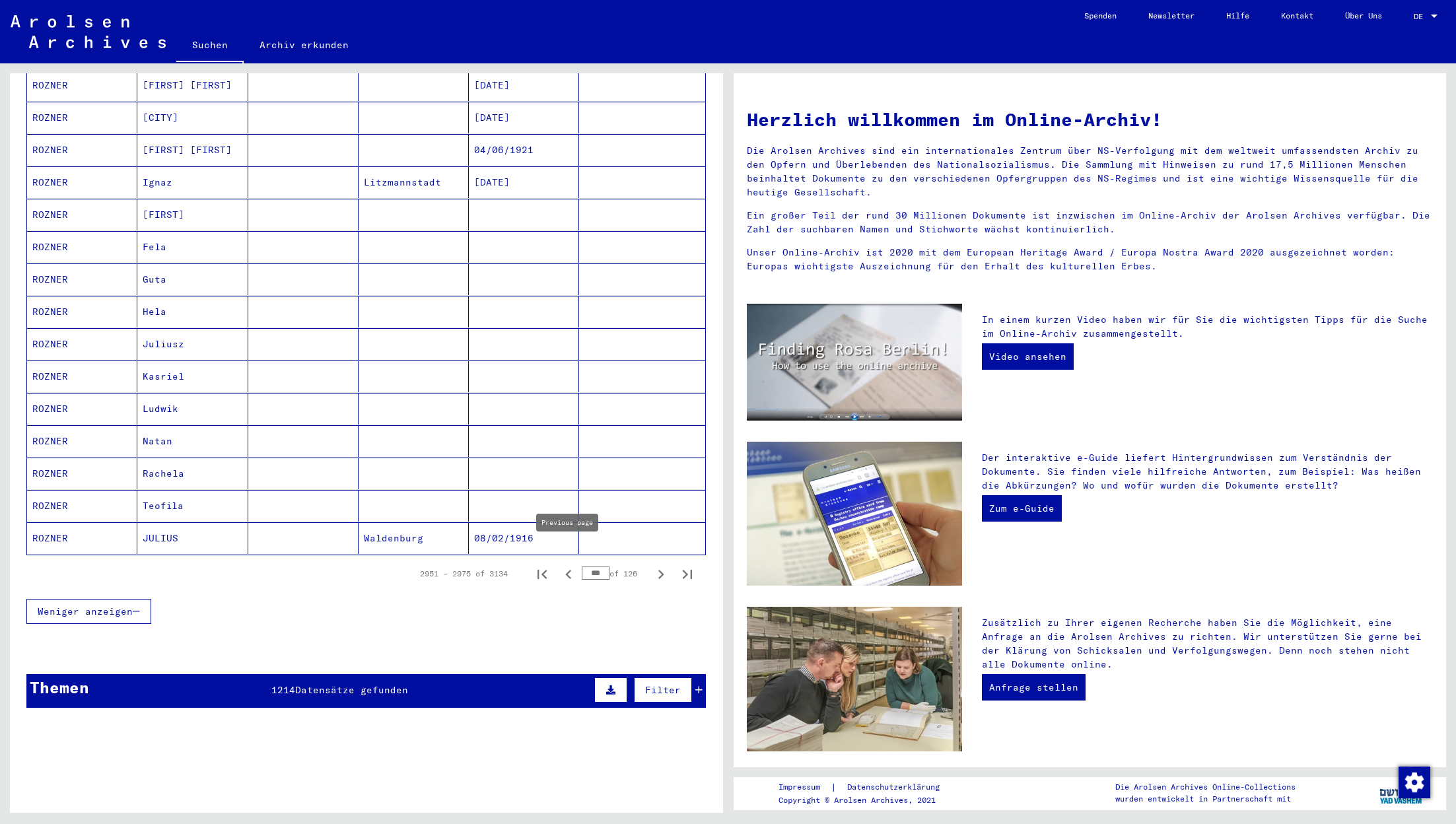 click 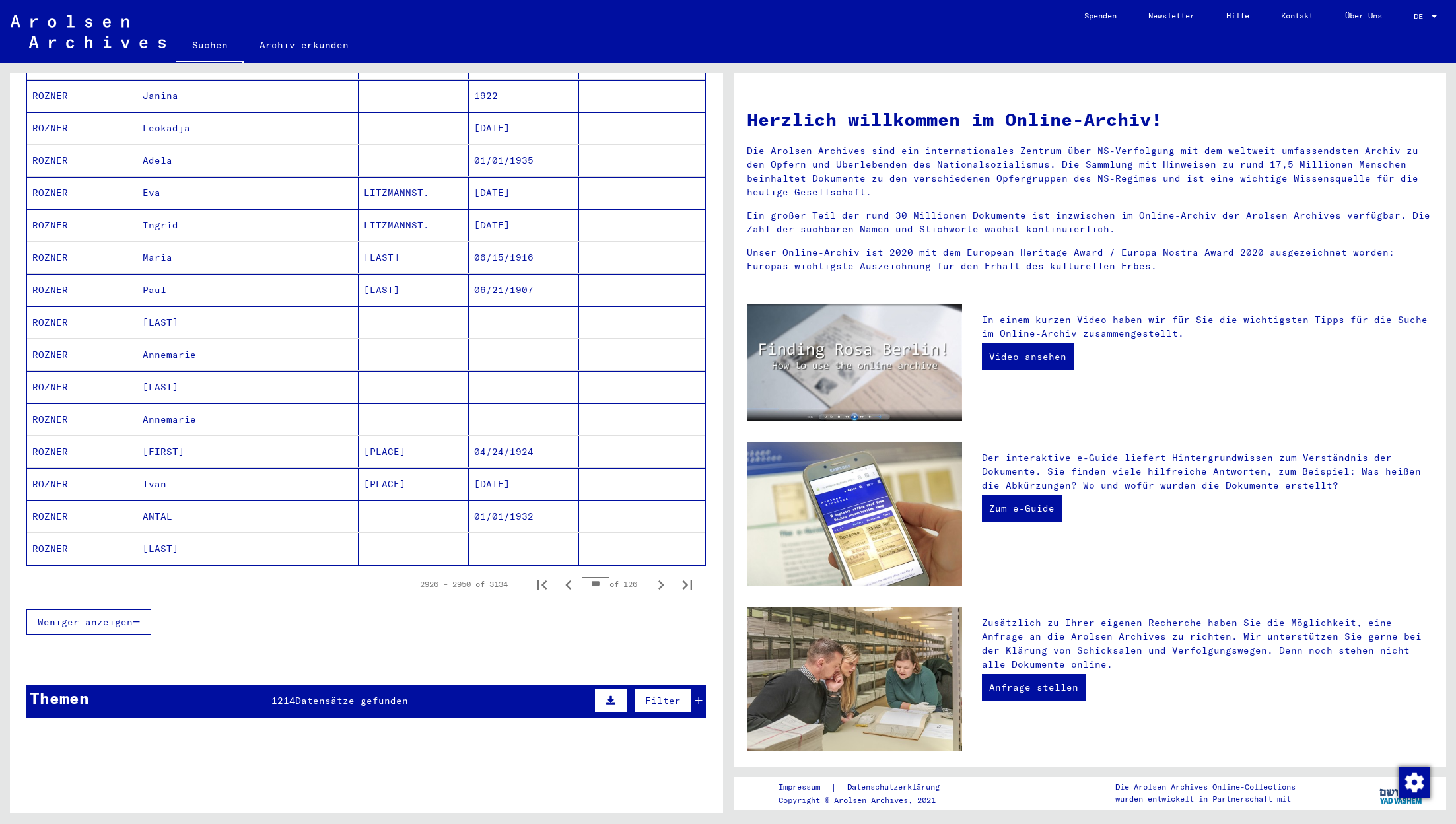 scroll, scrollTop: 765, scrollLeft: 0, axis: vertical 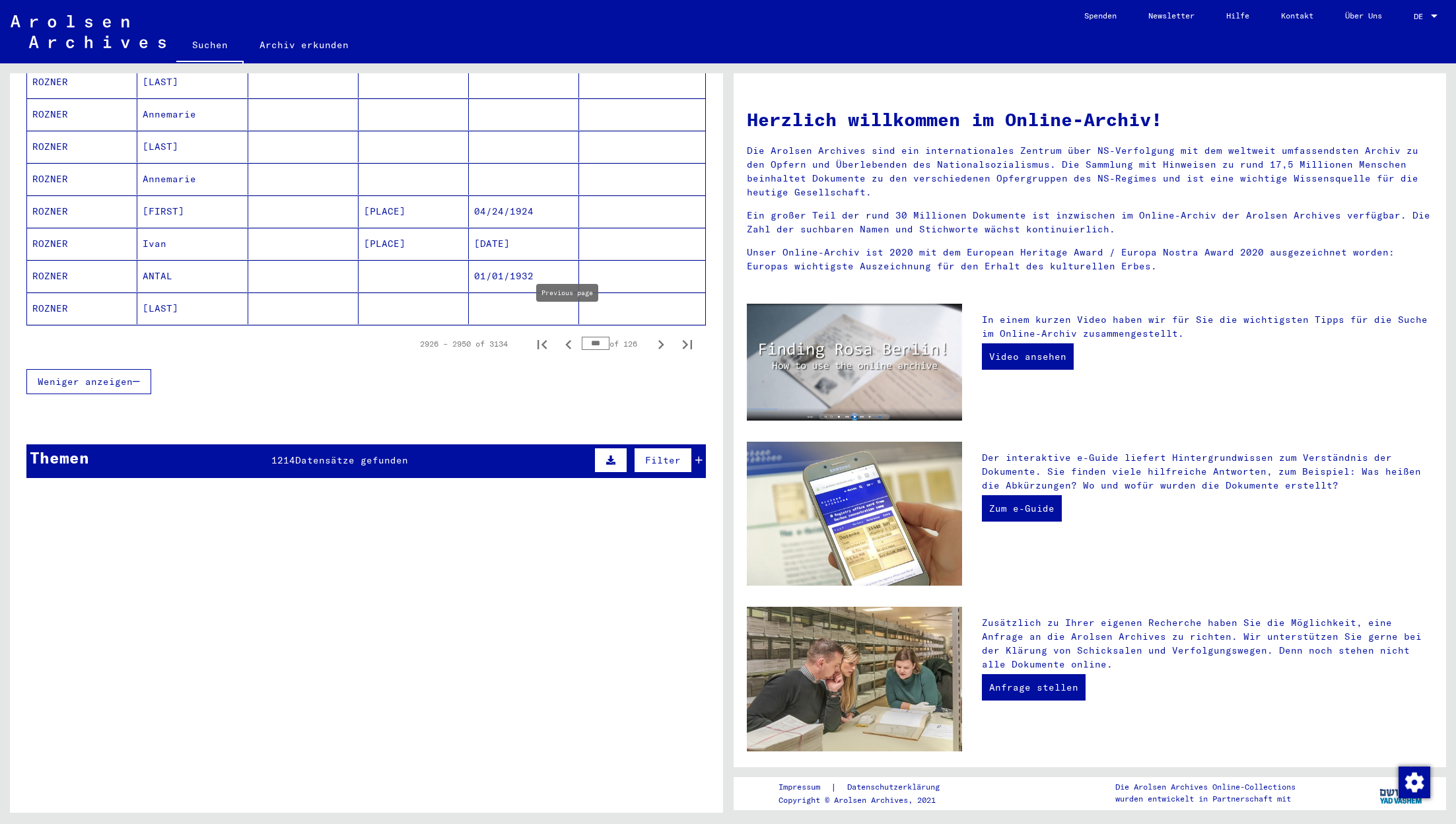 click 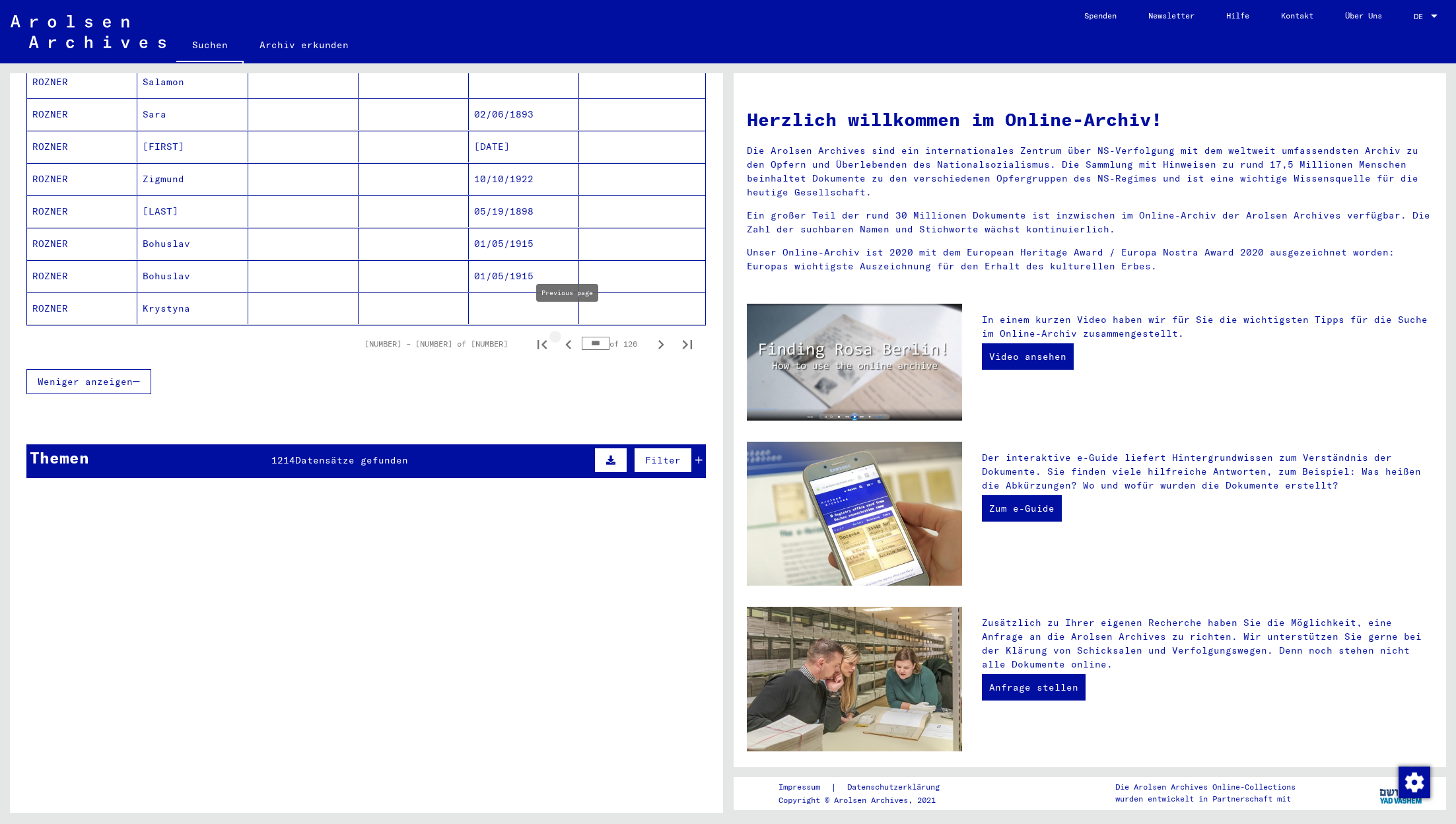 click 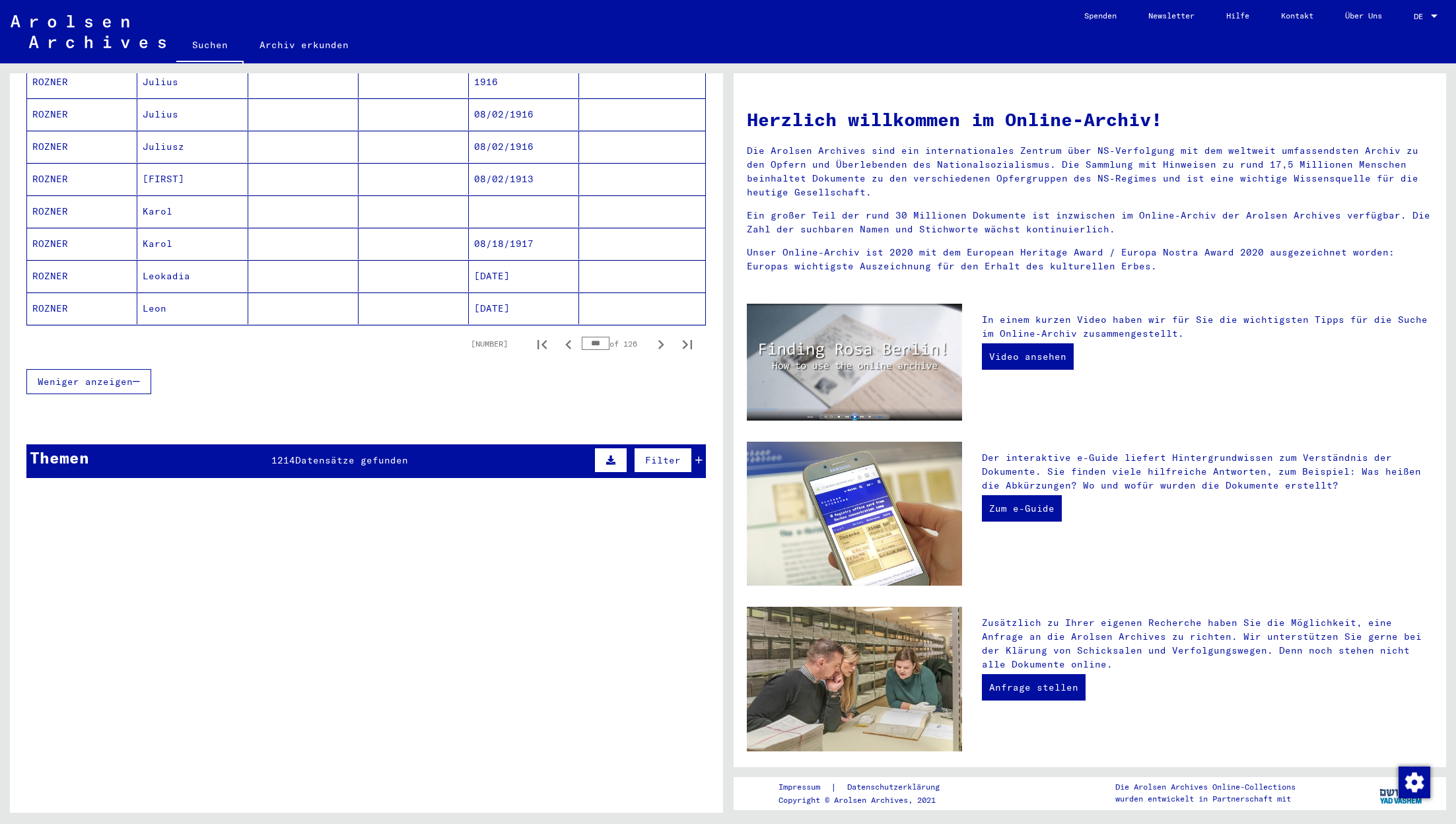 click 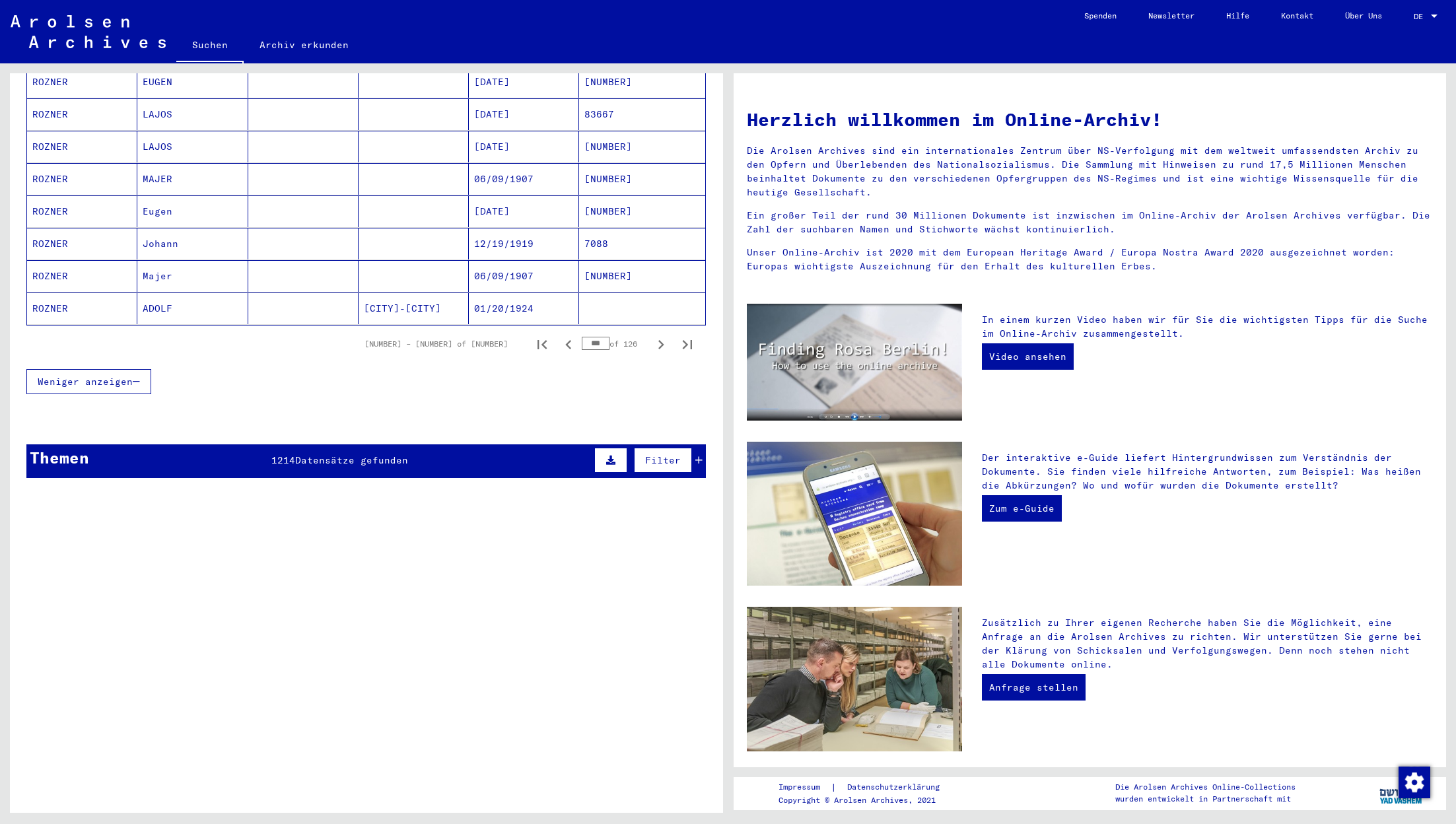 click 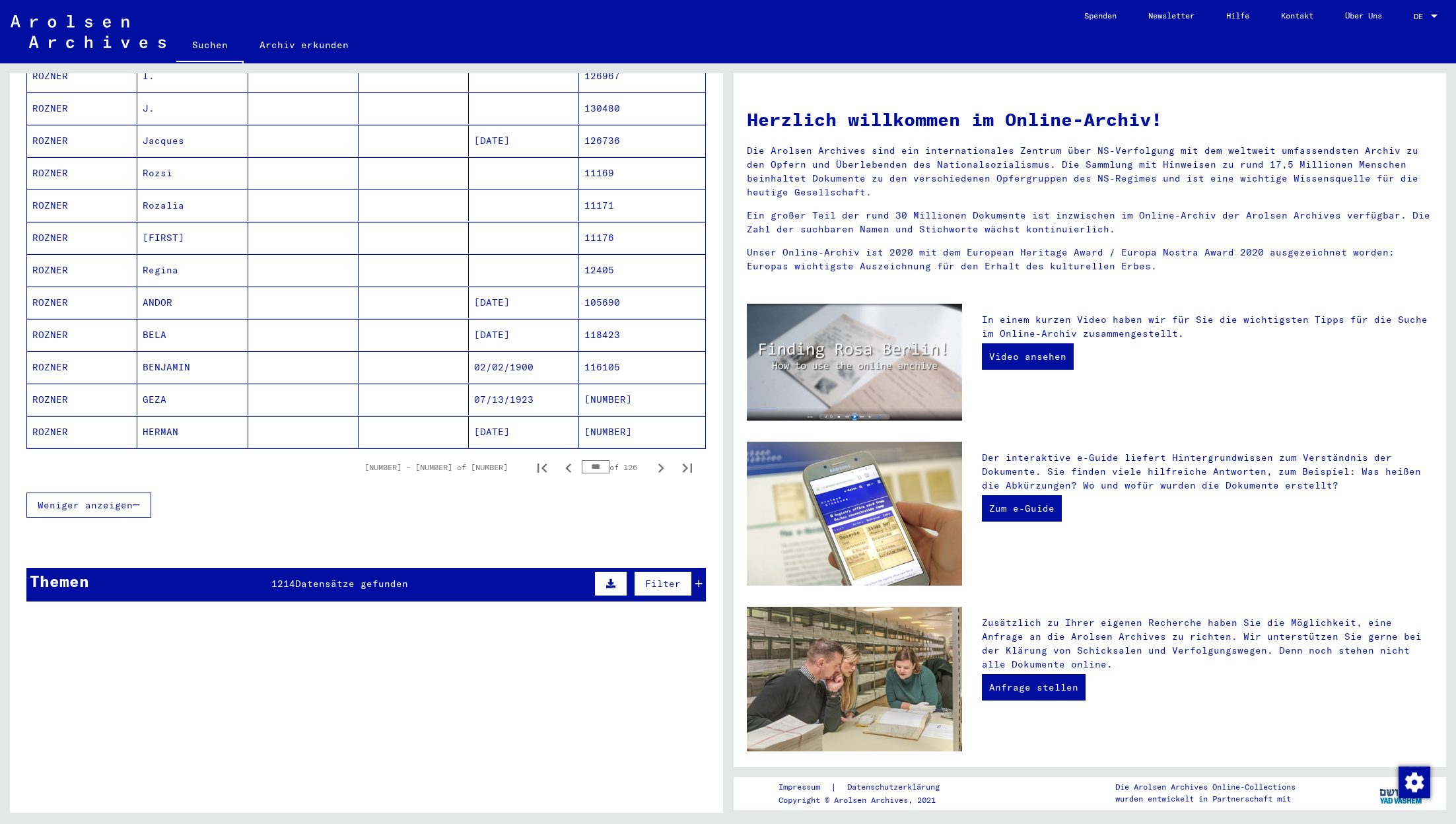 scroll, scrollTop: 644, scrollLeft: 0, axis: vertical 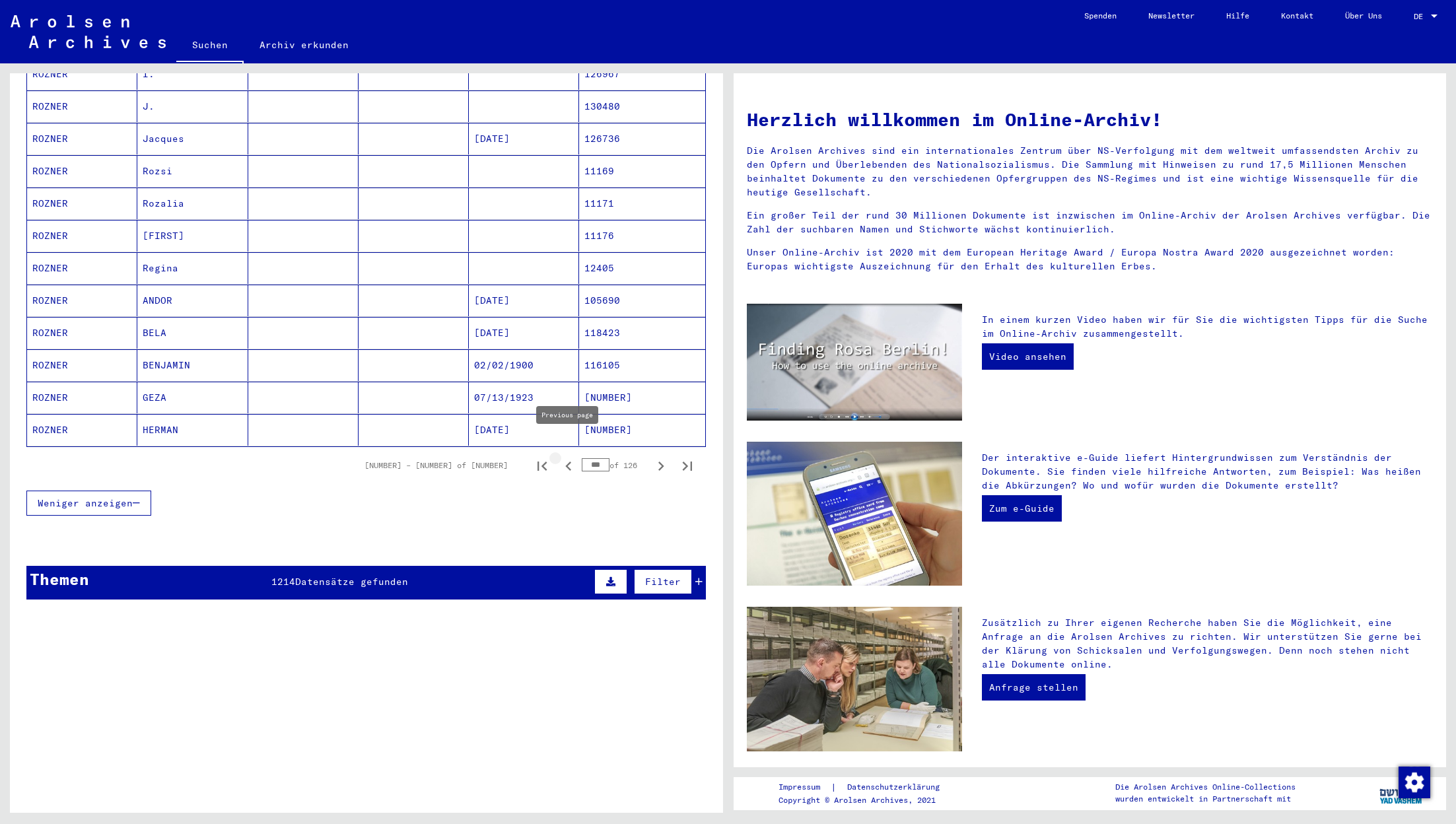 click 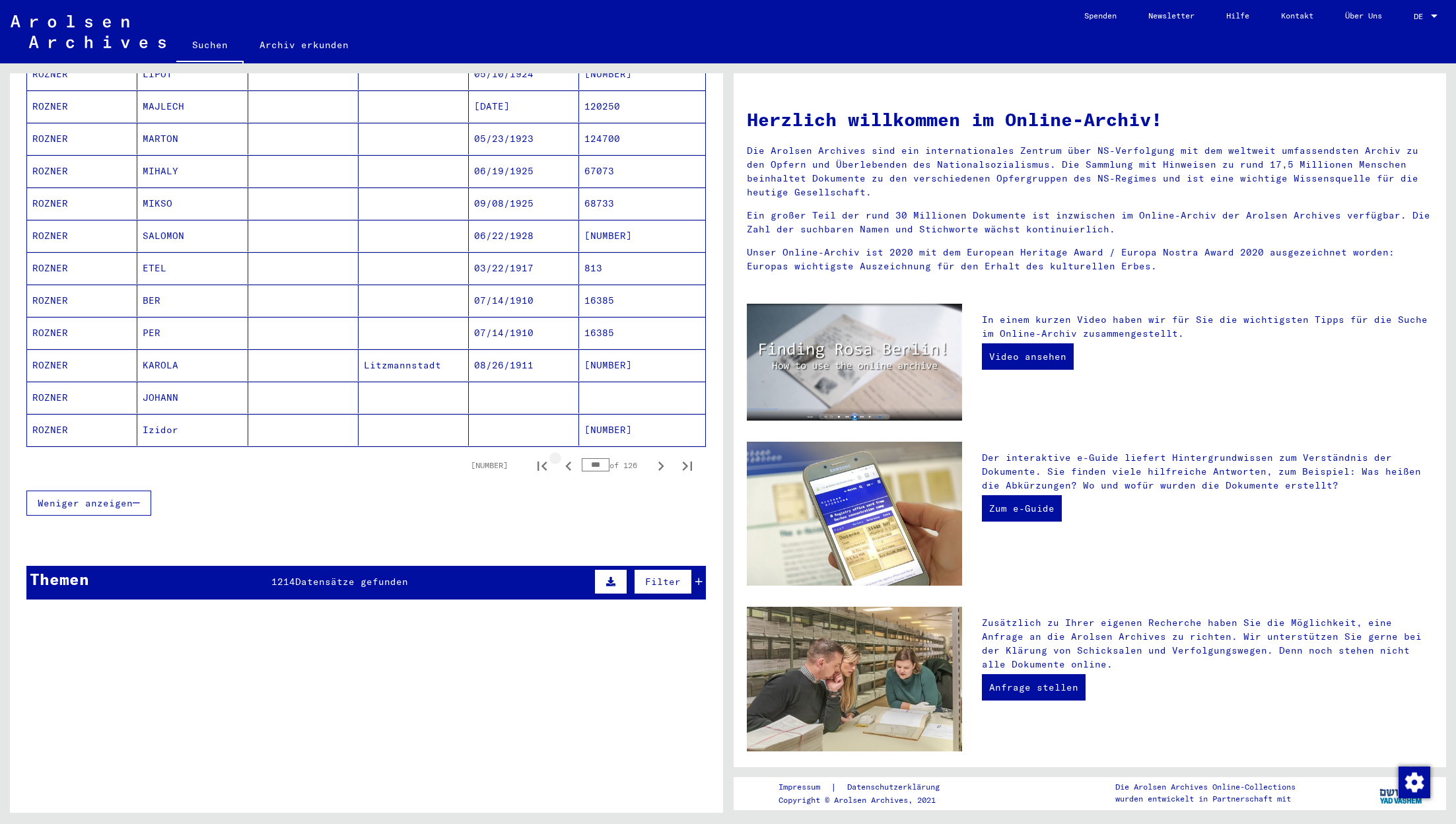 click 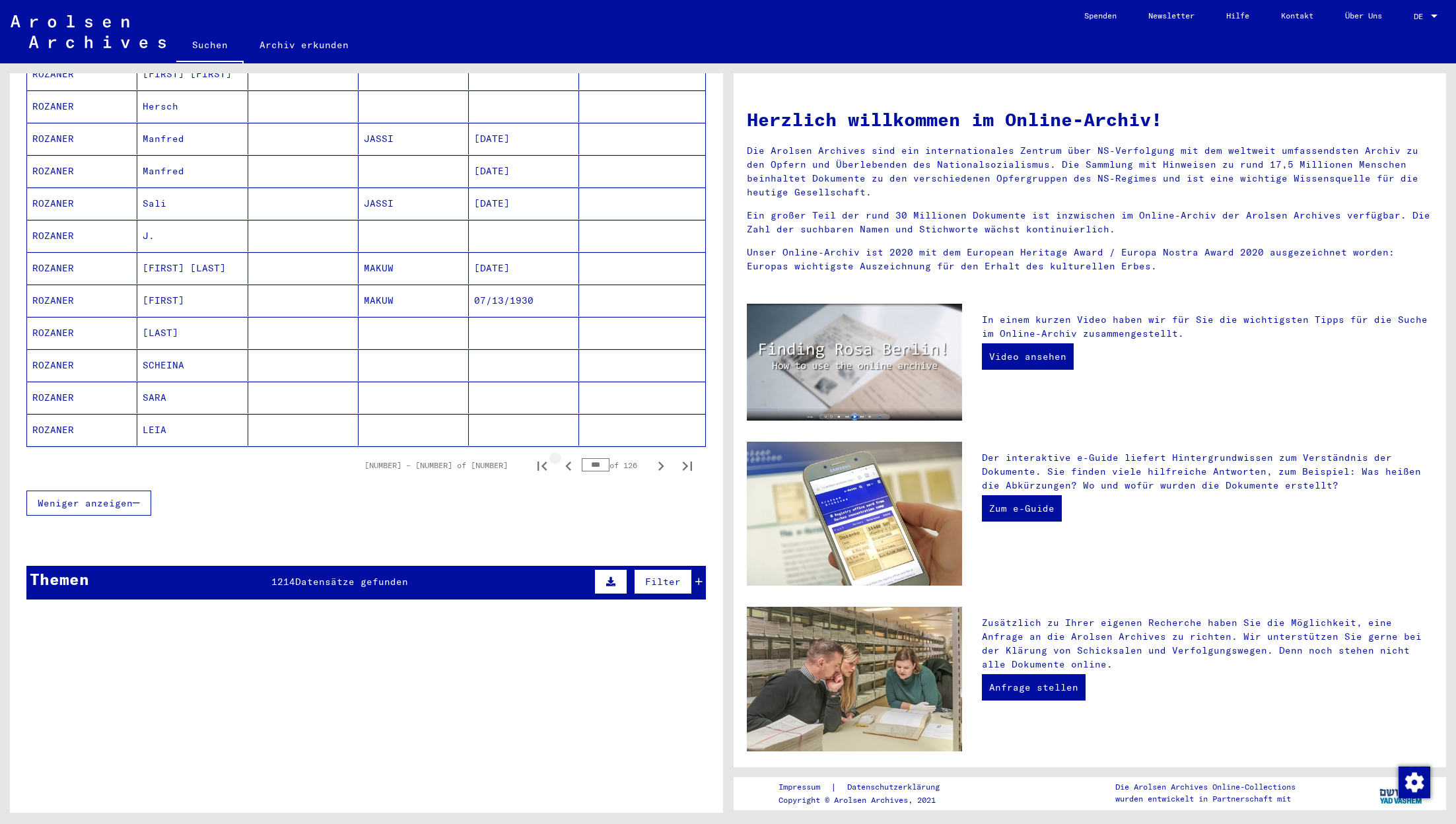 click 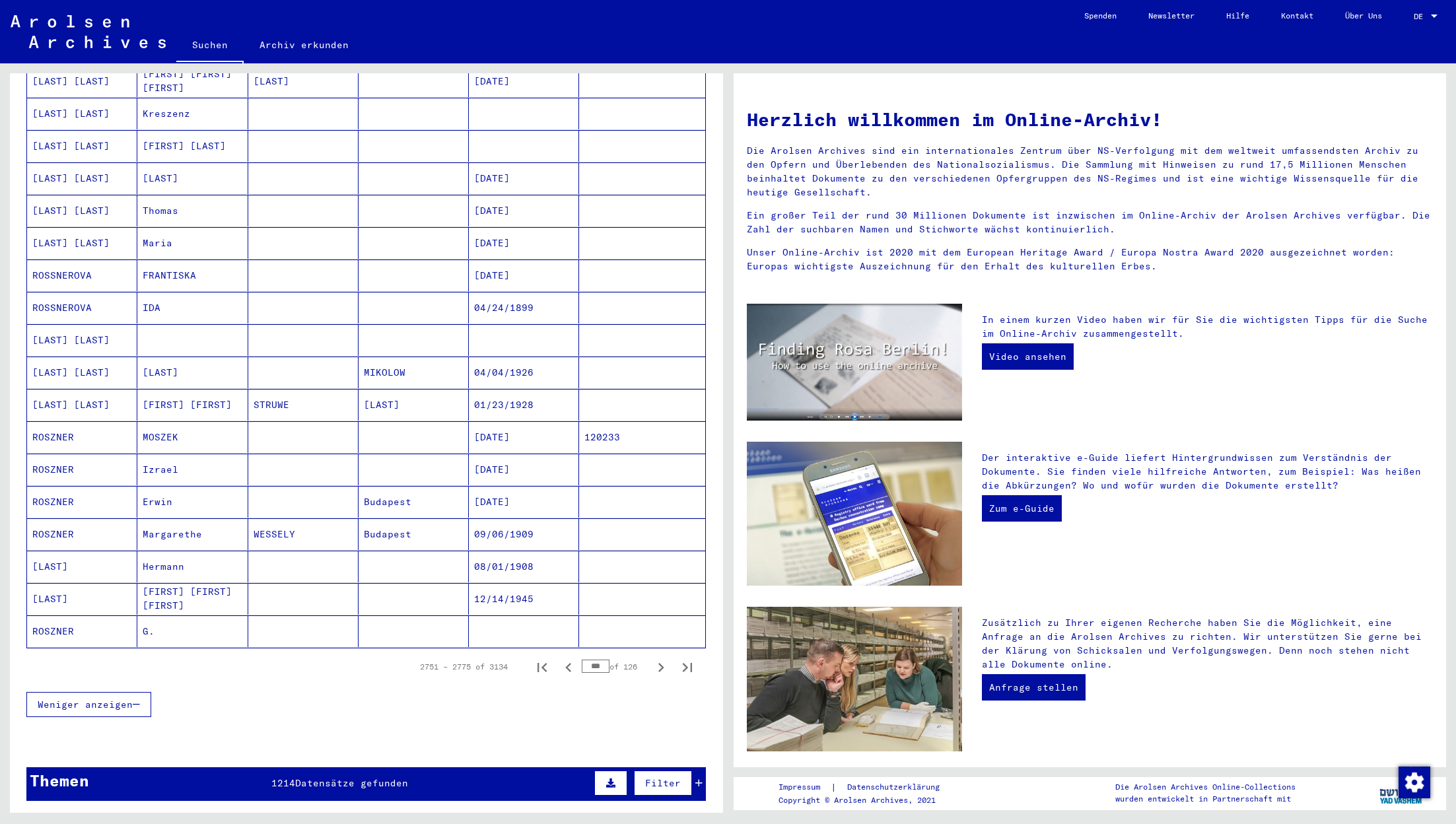 scroll, scrollTop: 413, scrollLeft: 0, axis: vertical 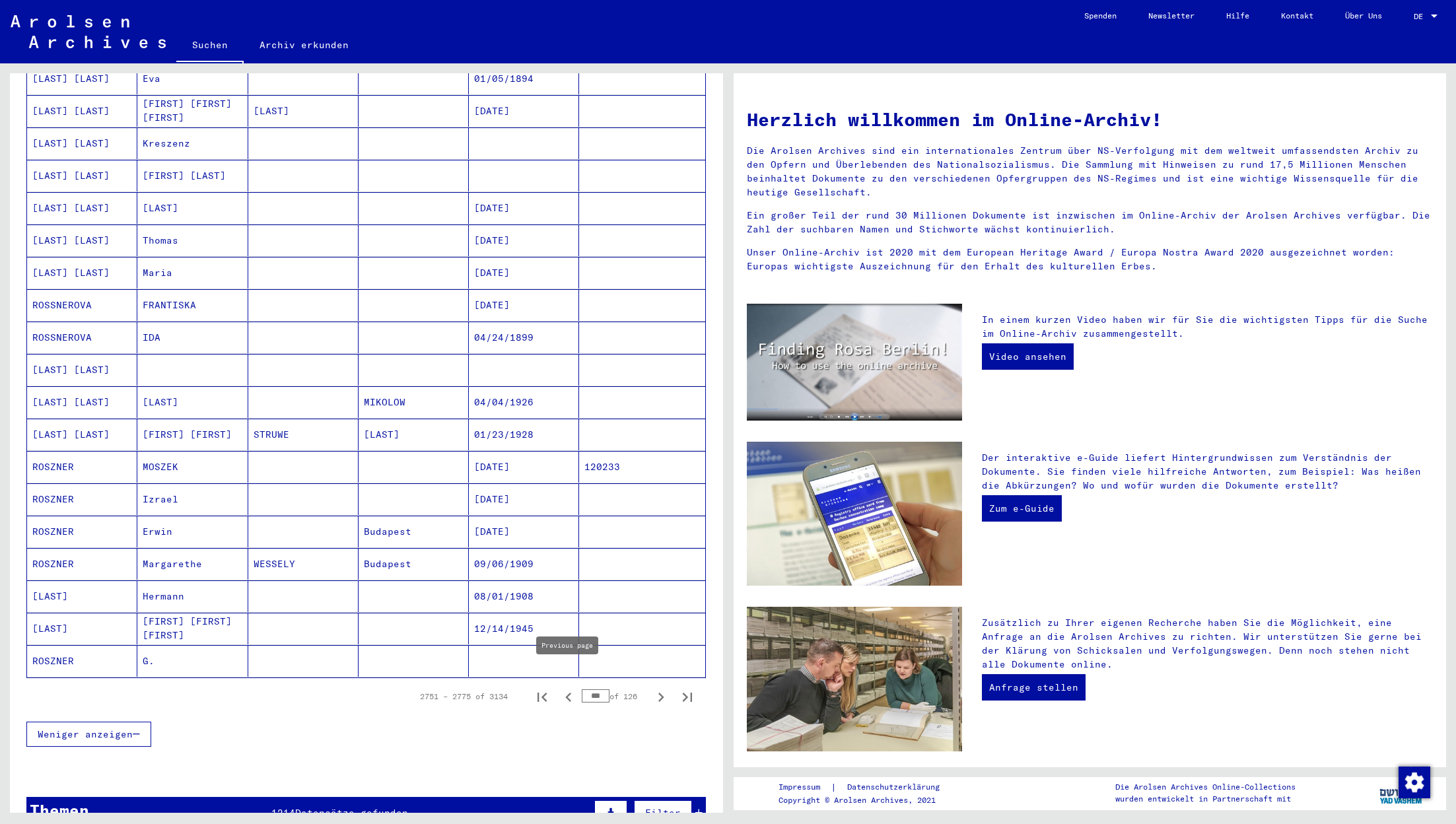 click 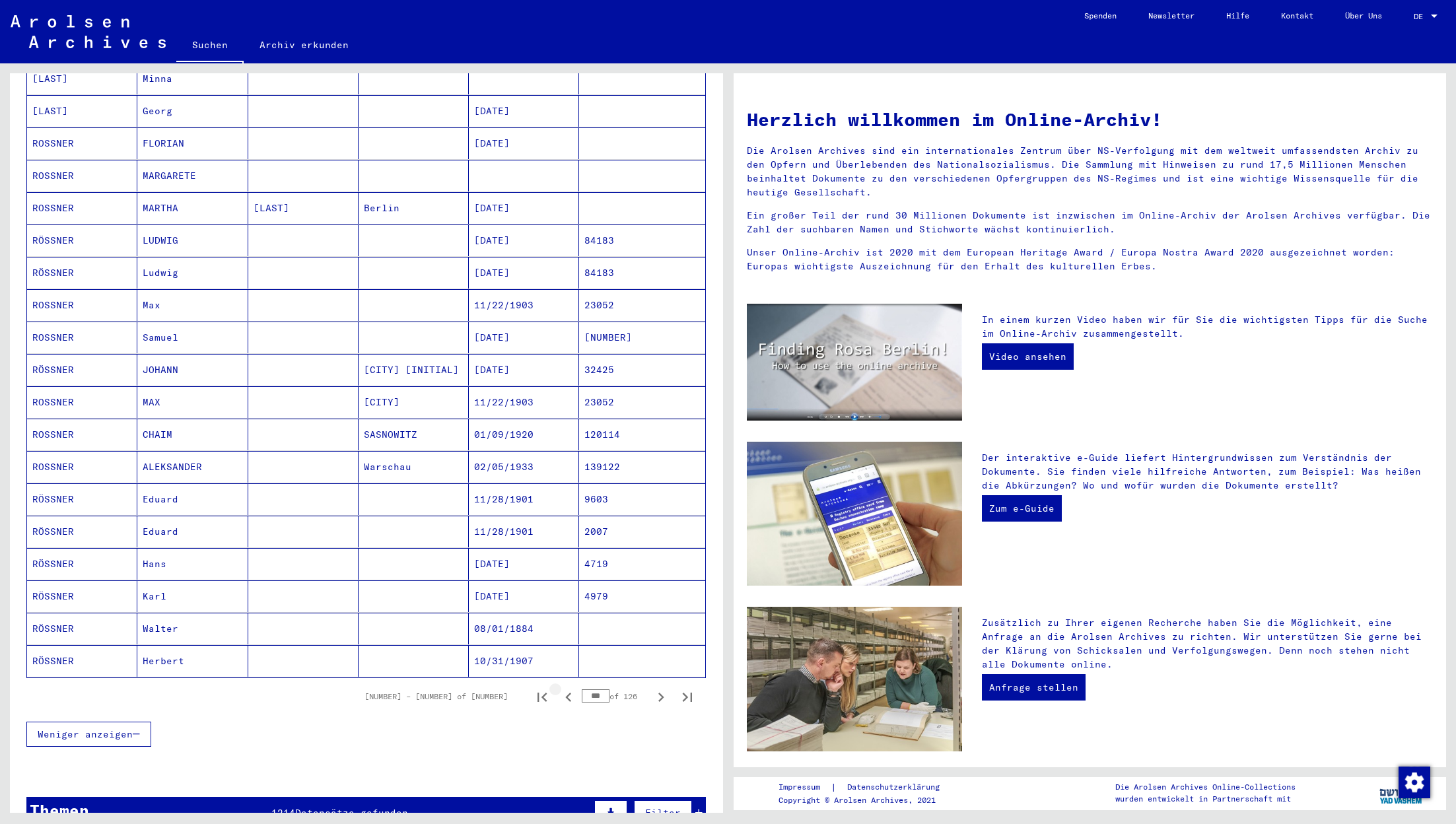 click 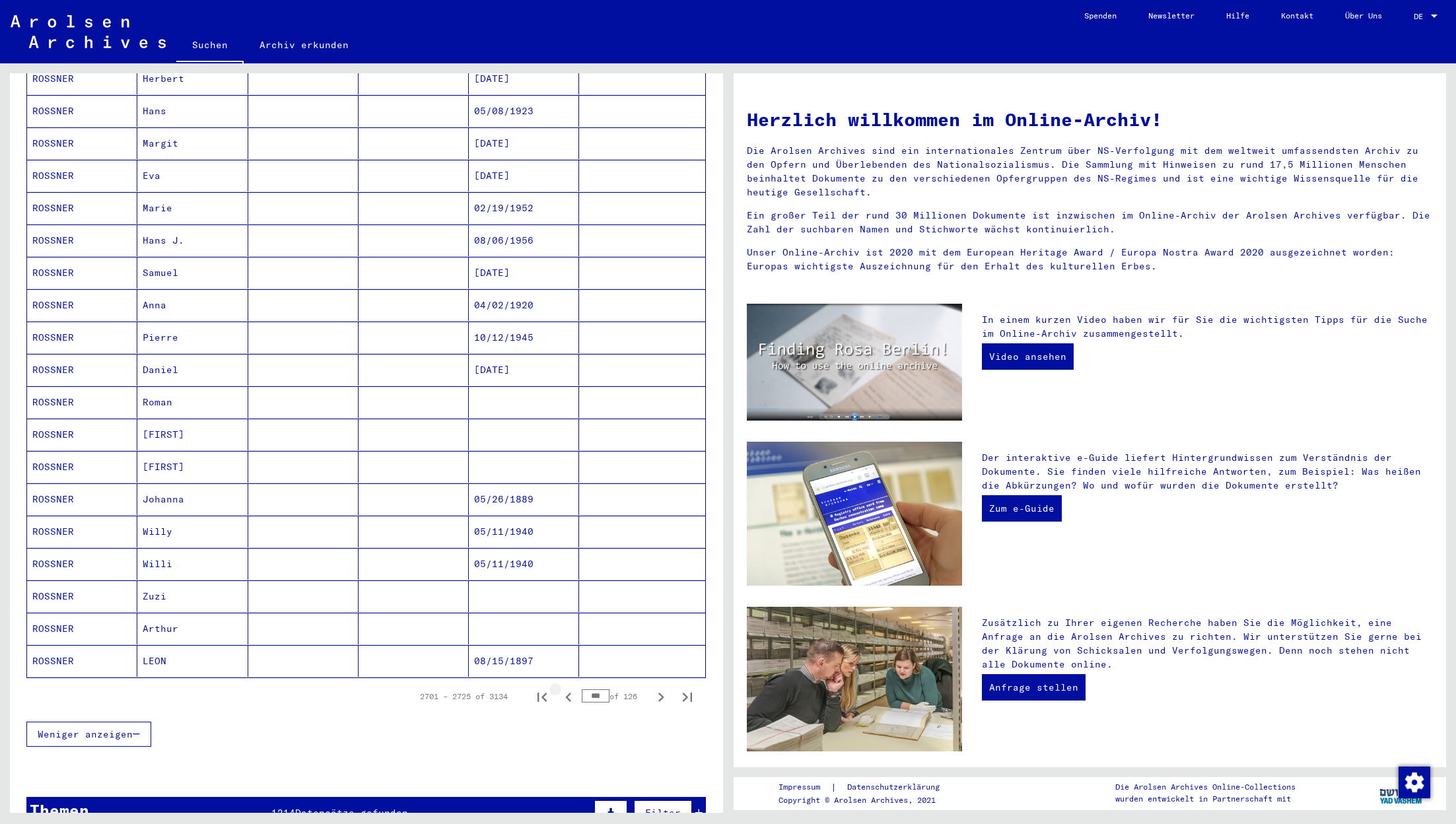 click 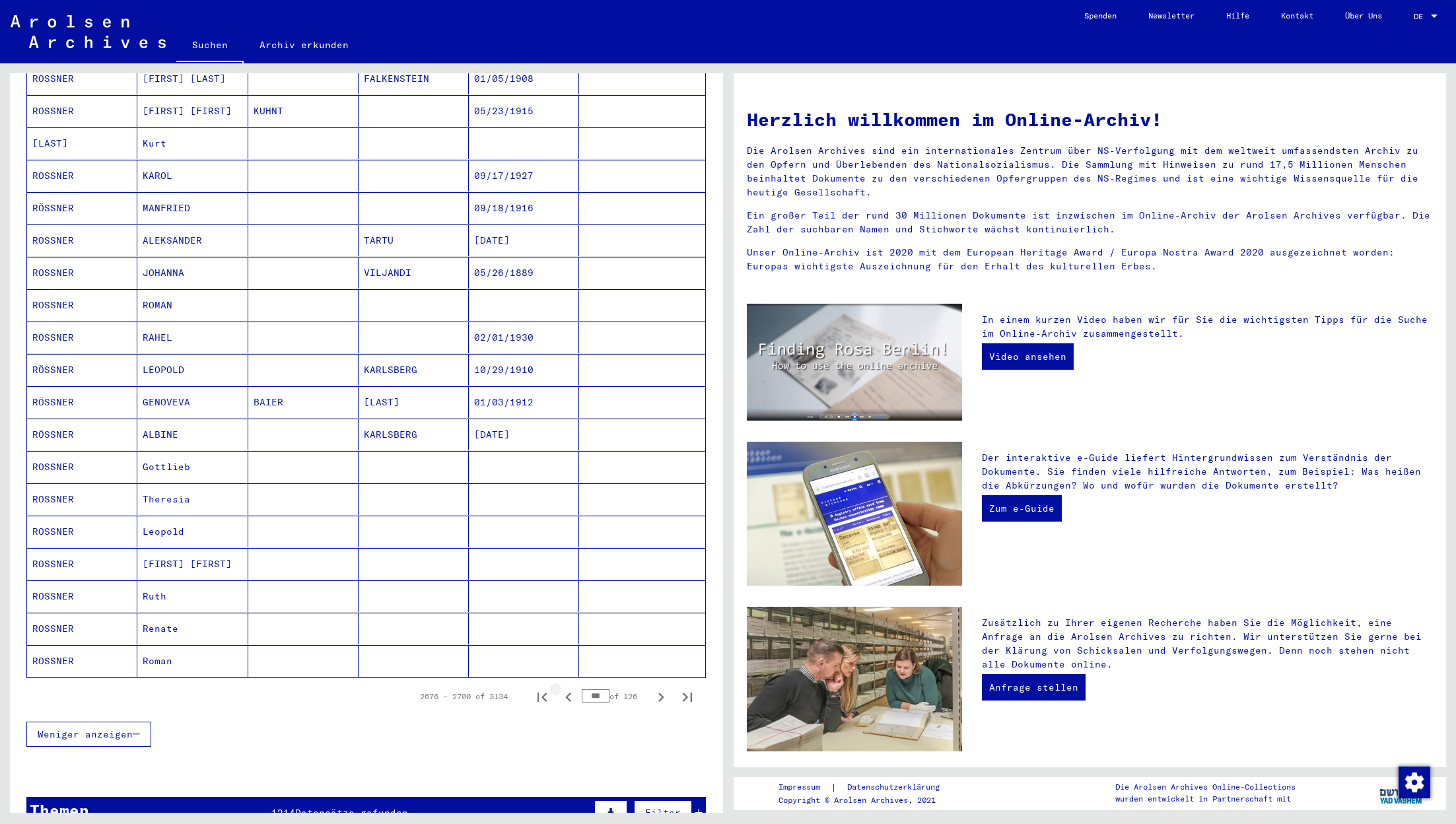 click 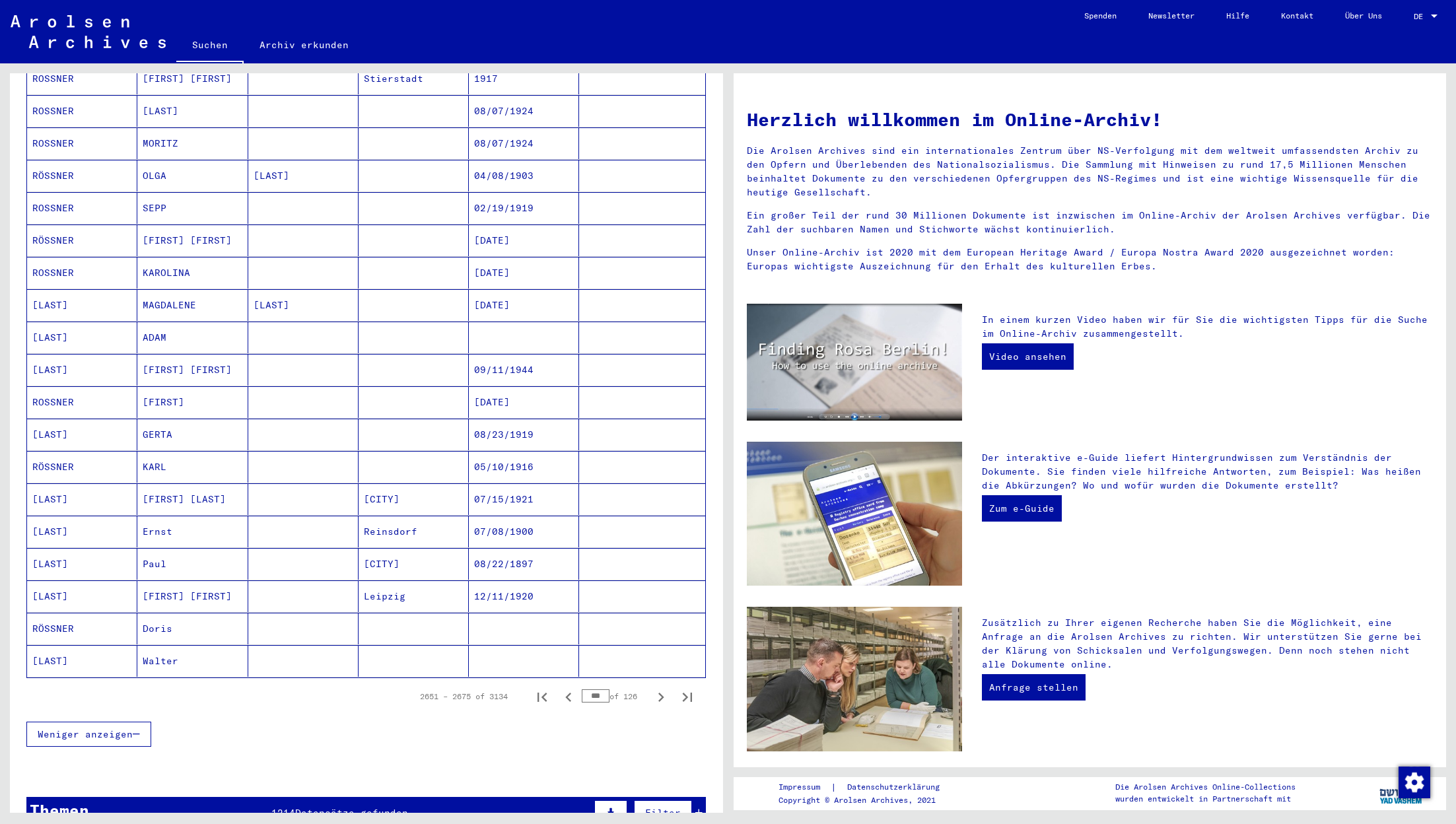click 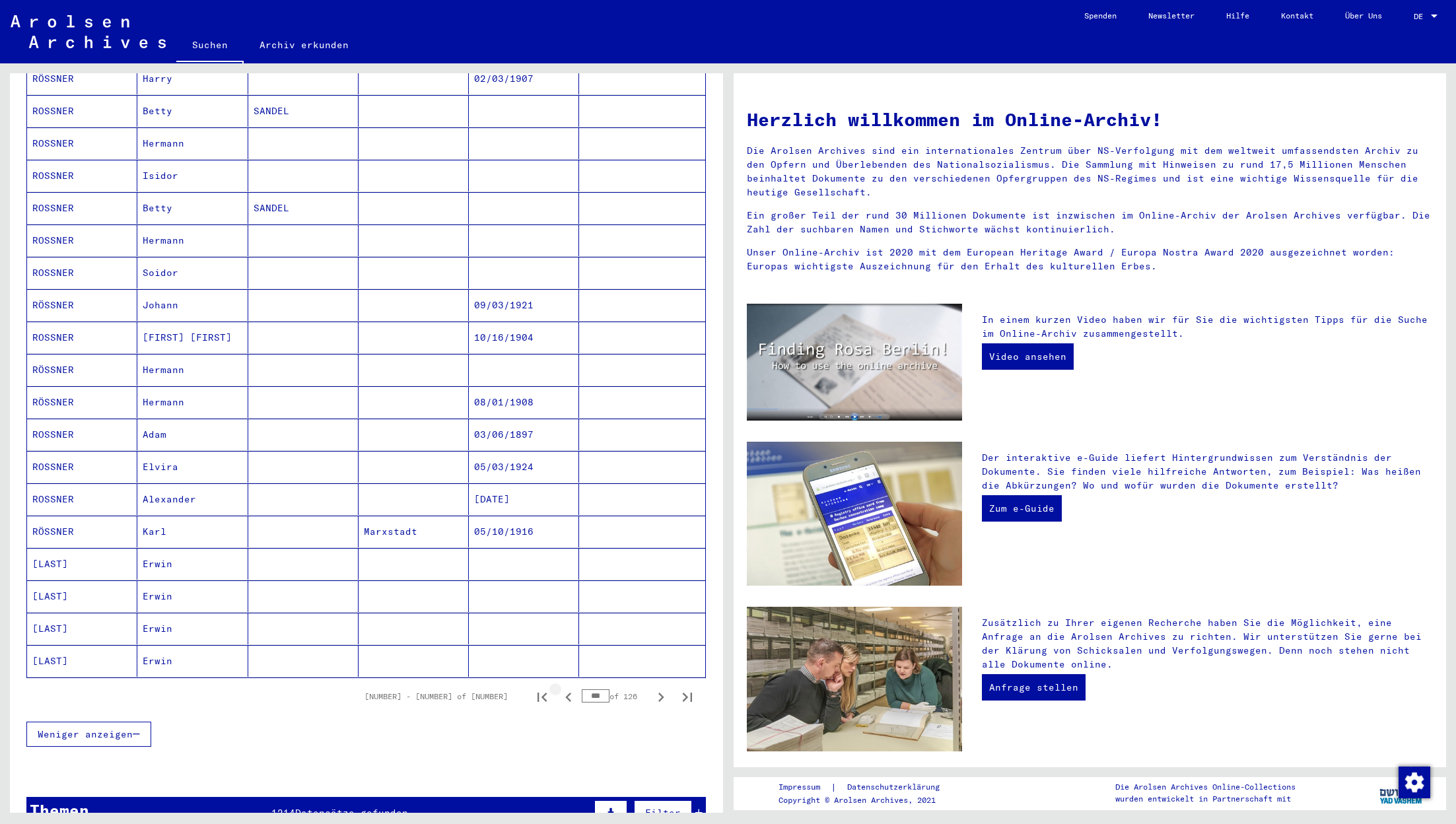 click 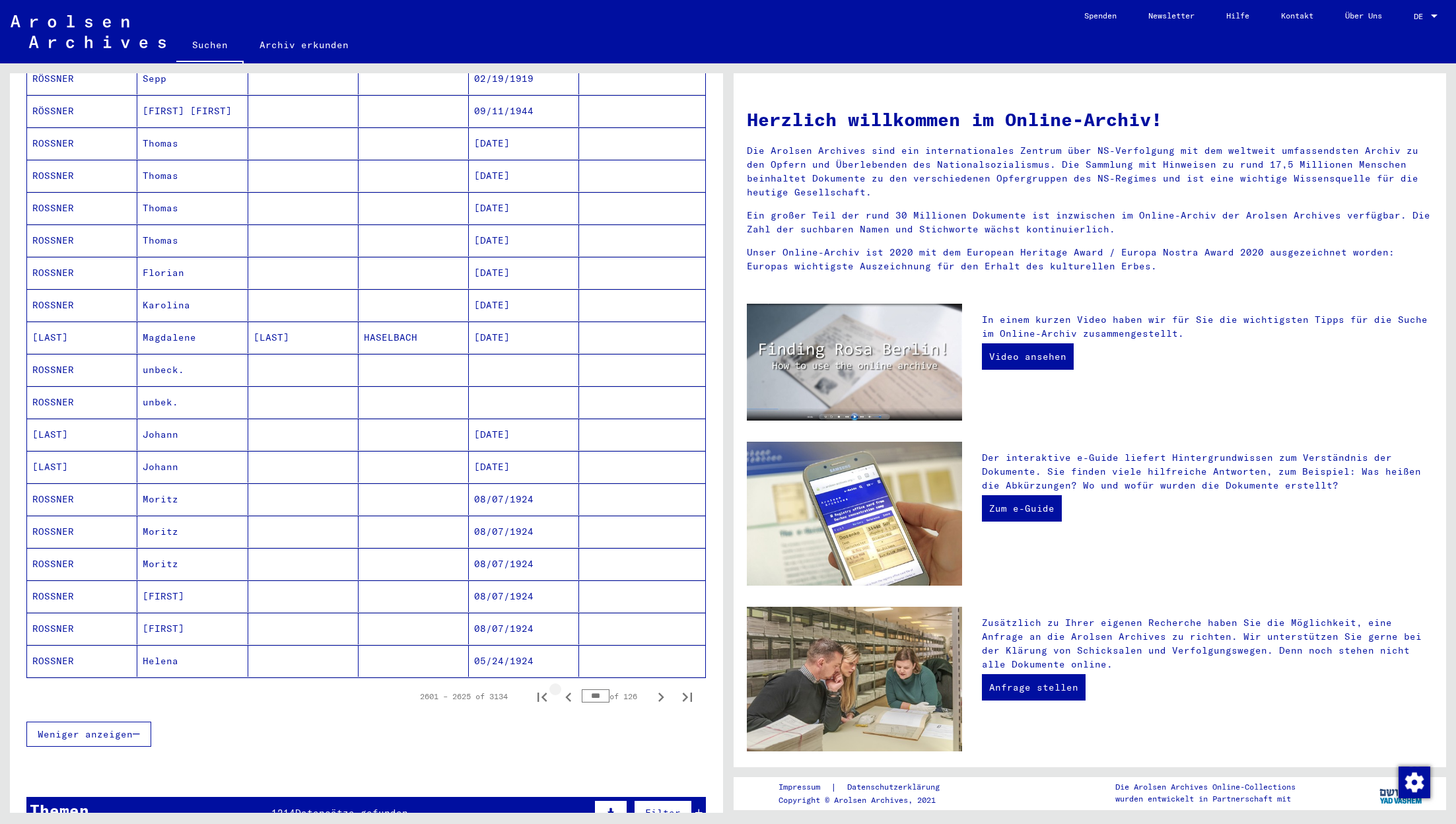 click 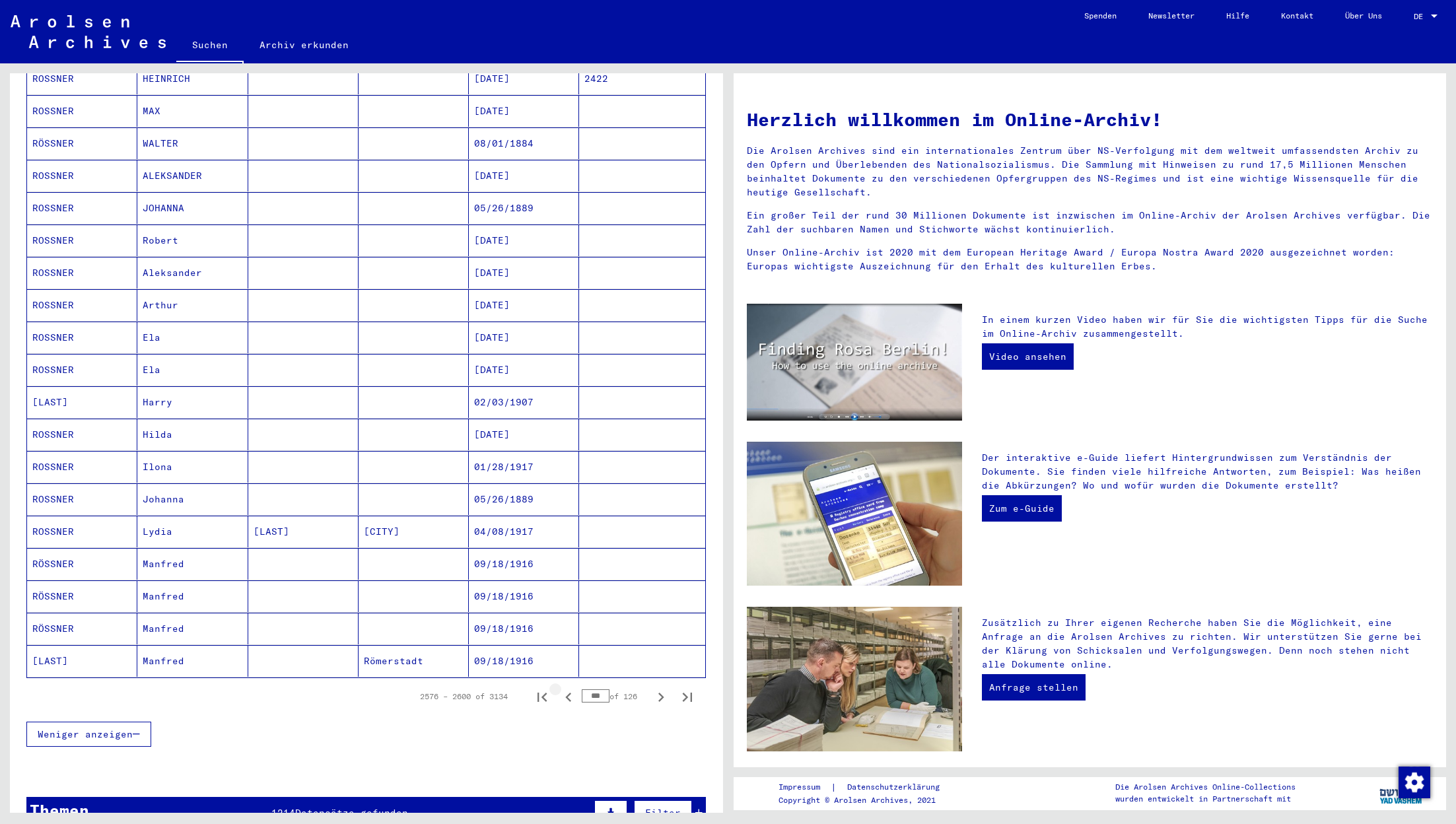 click 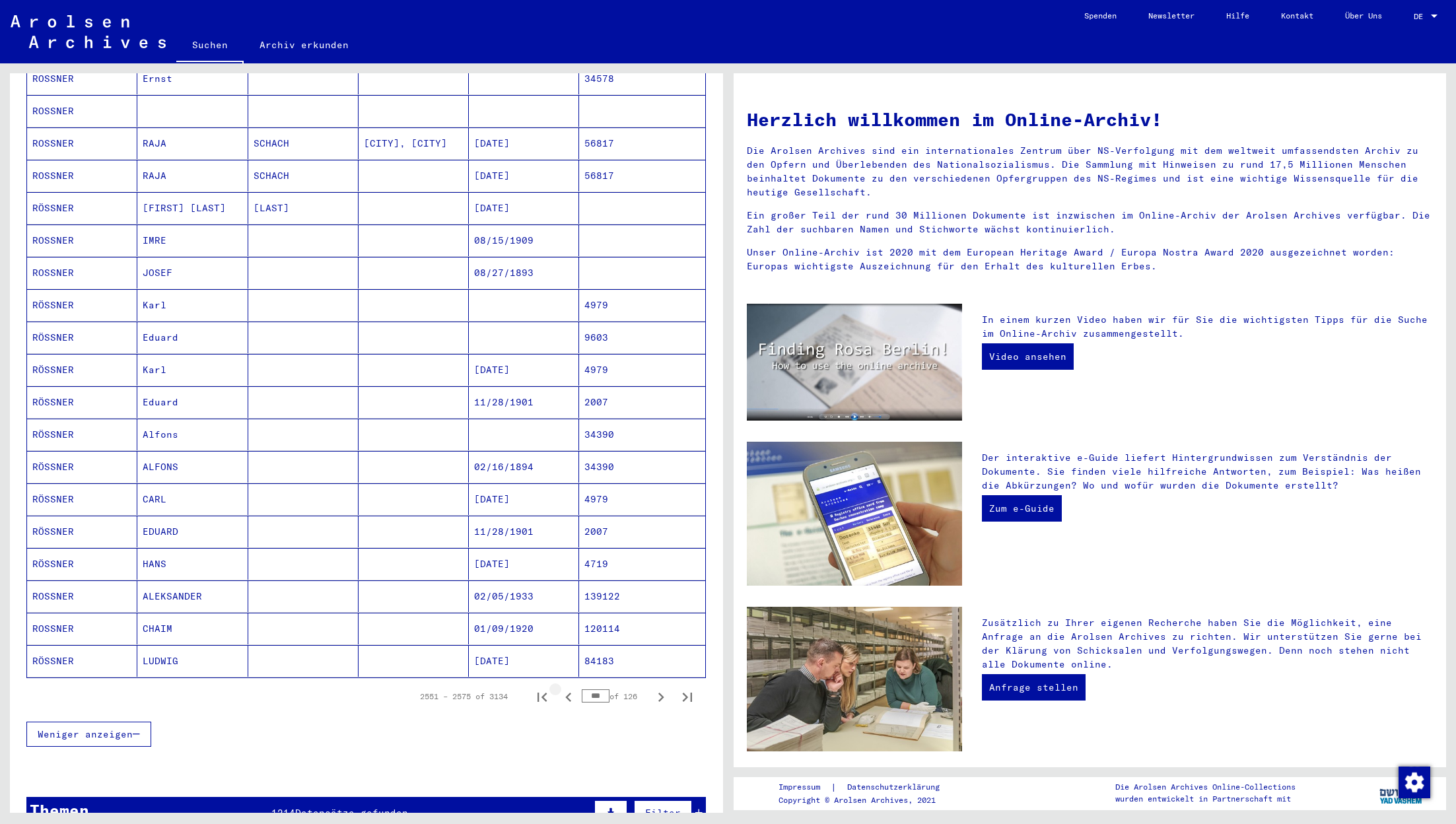 click 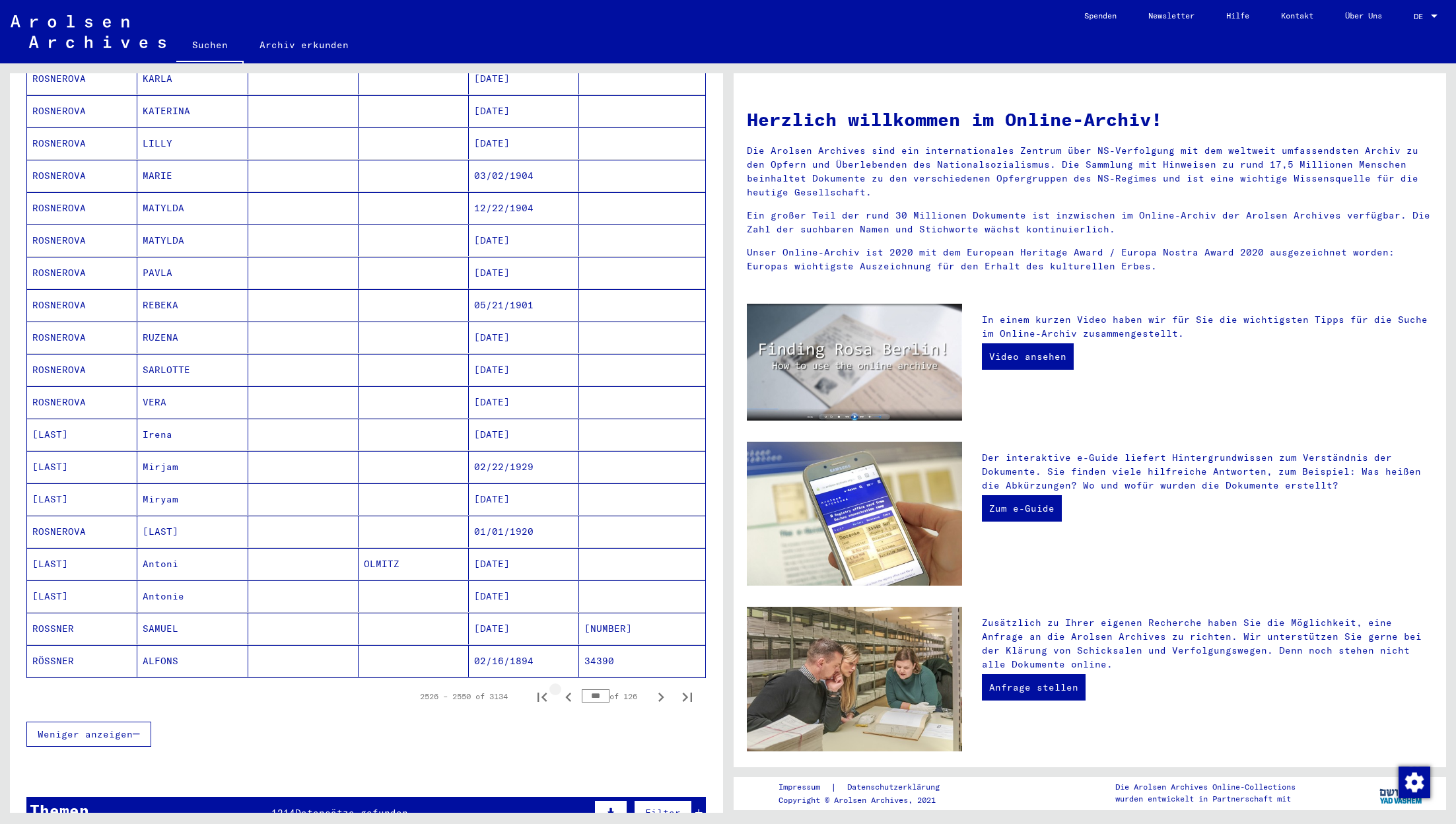 click 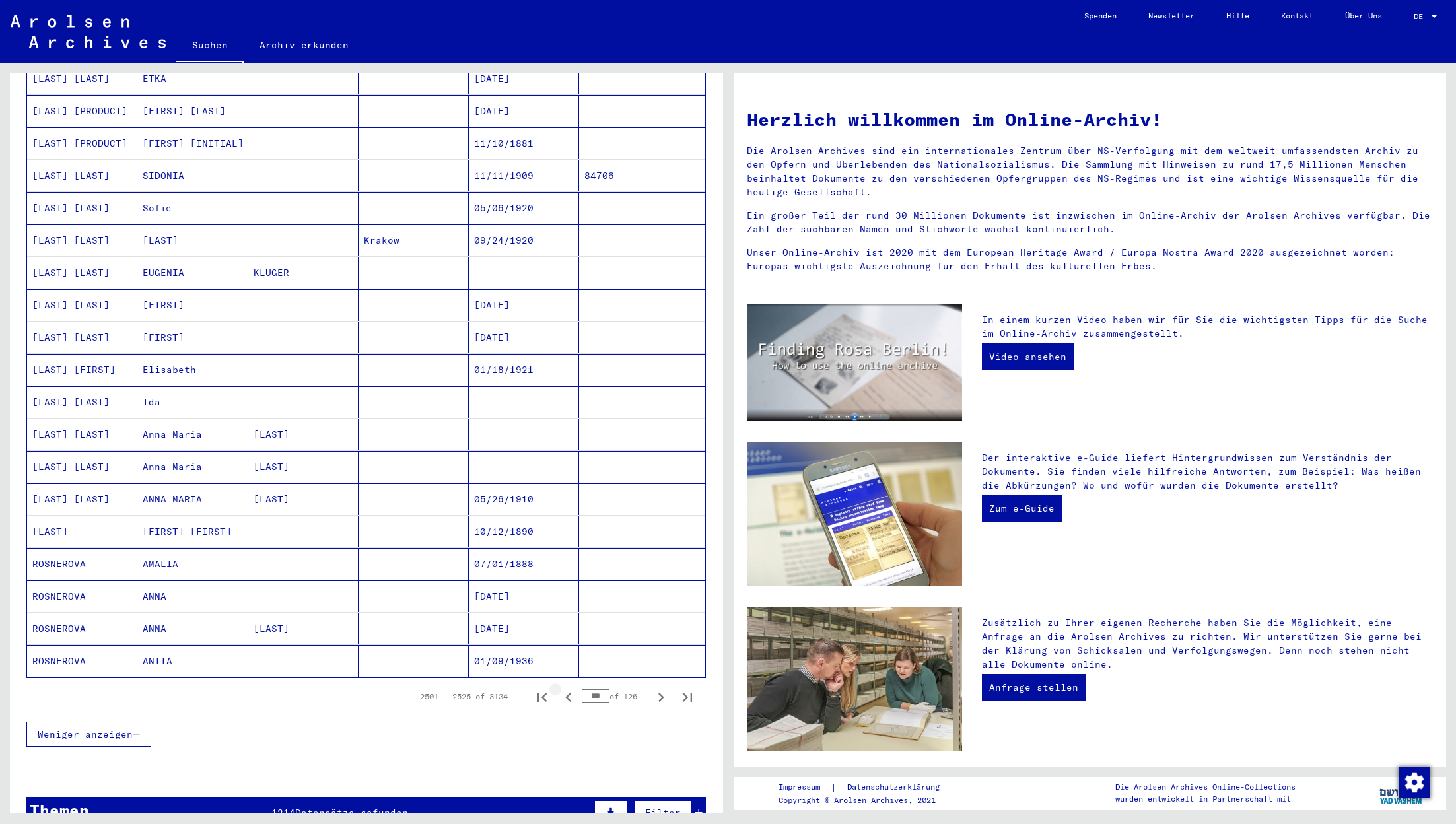 click 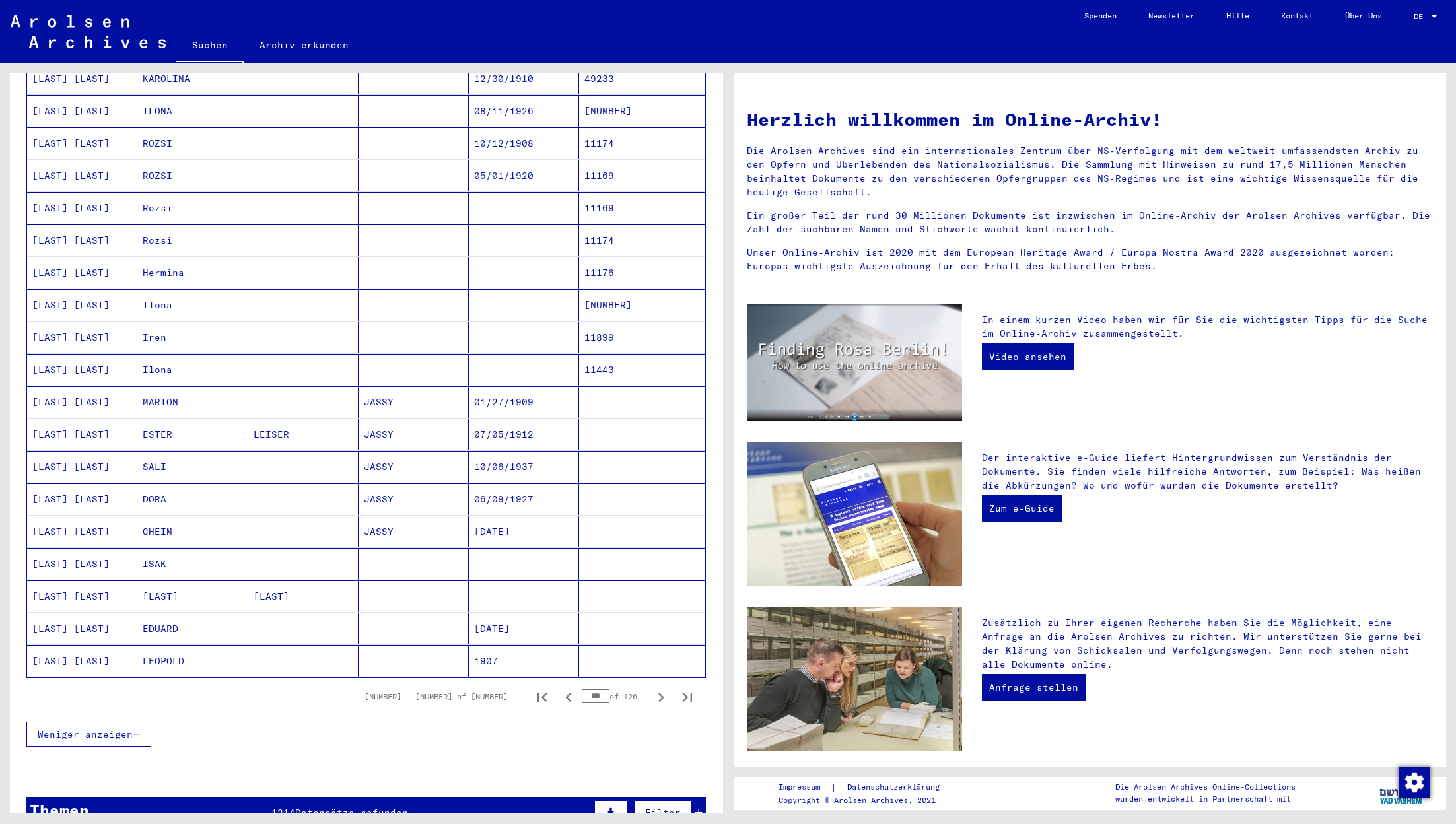click 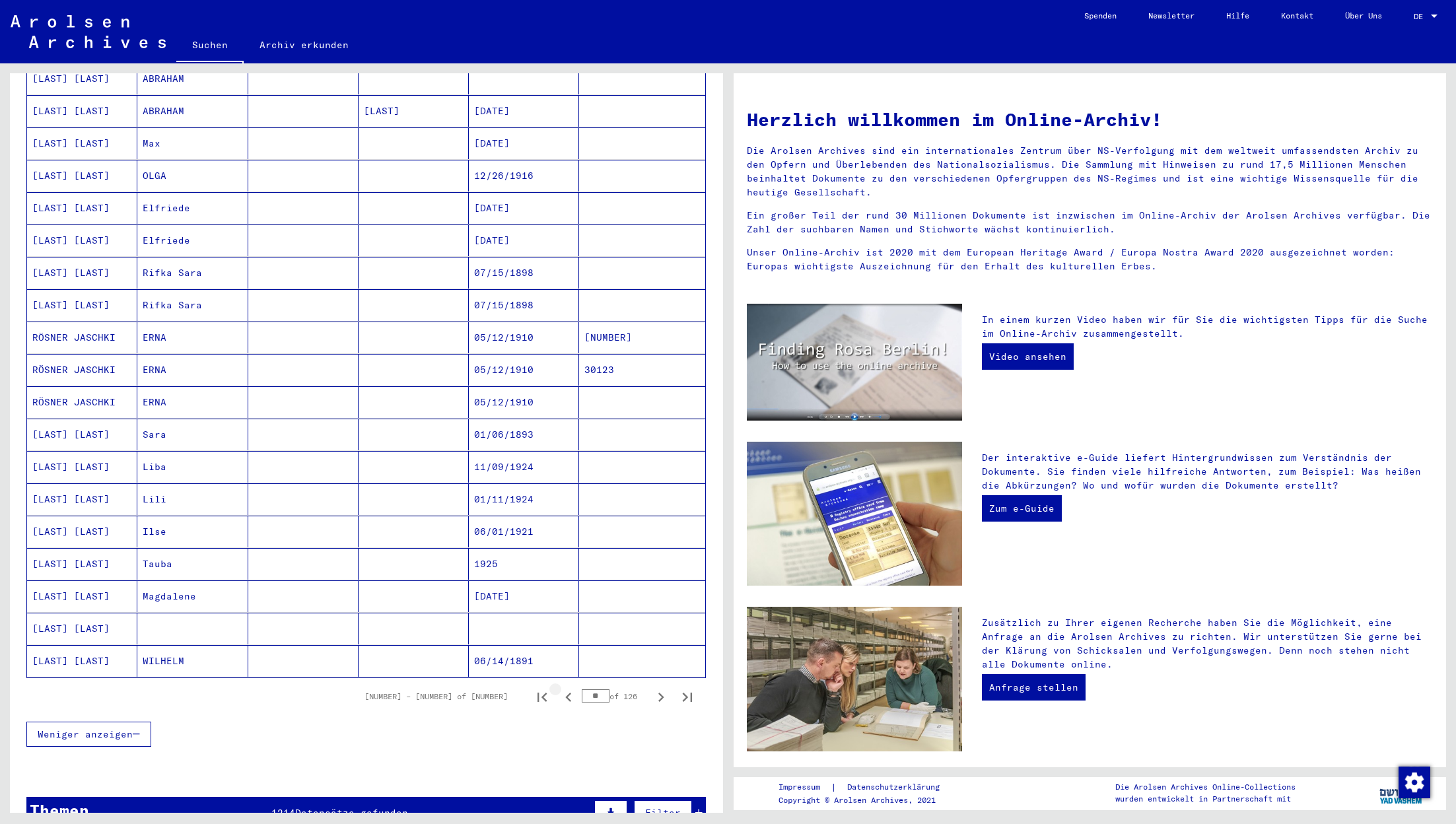 click 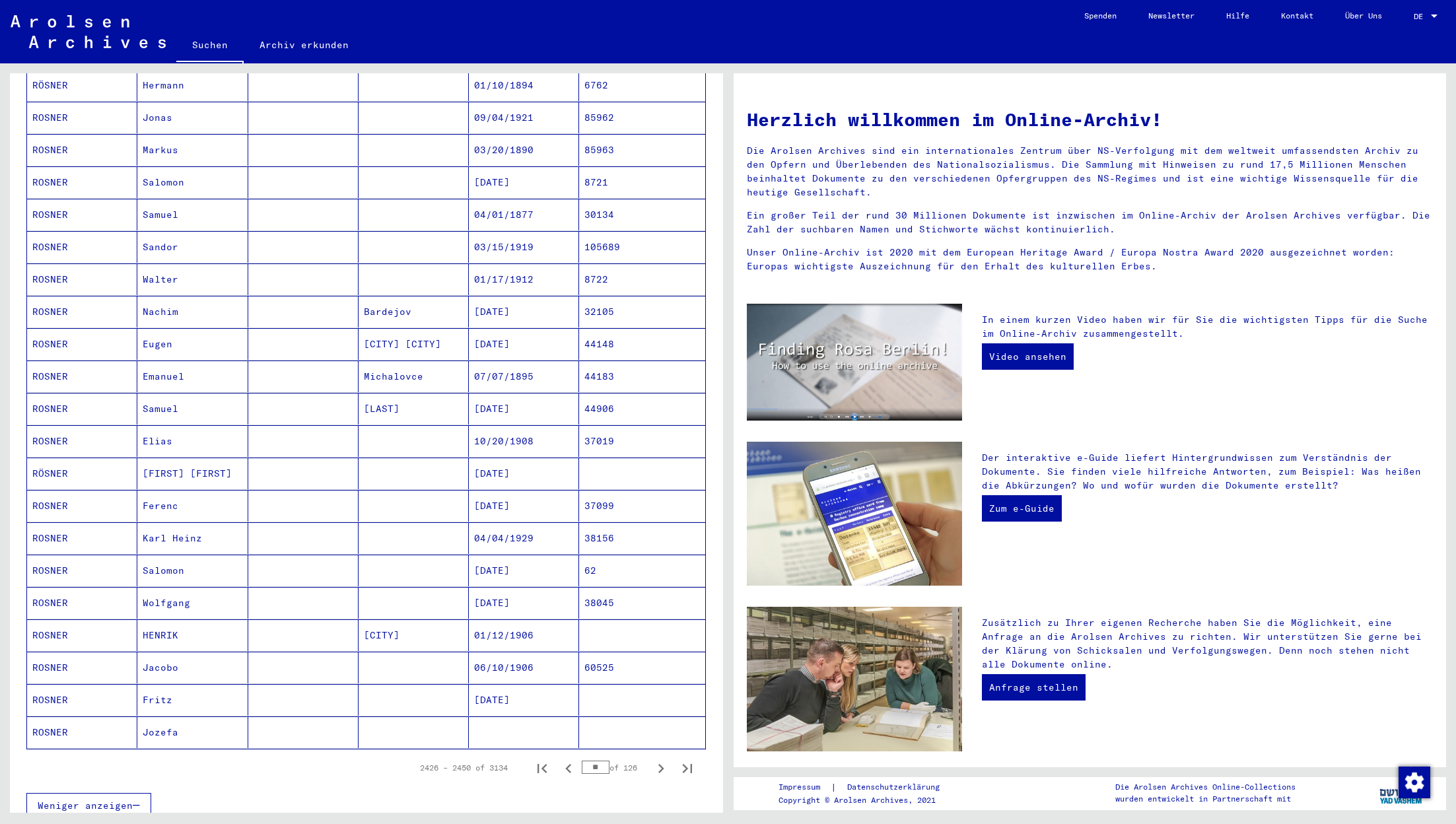scroll, scrollTop: 355, scrollLeft: 0, axis: vertical 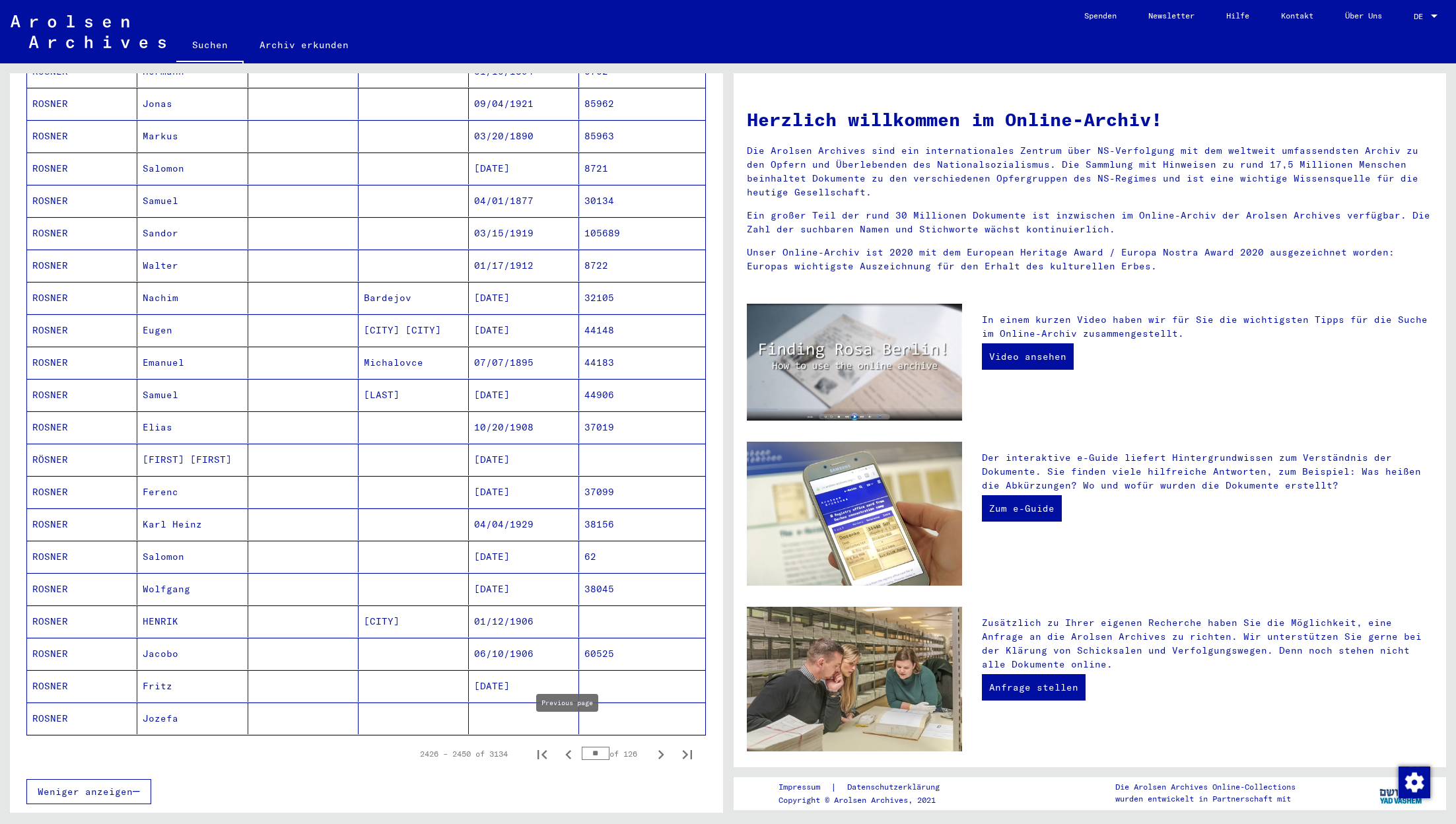 click 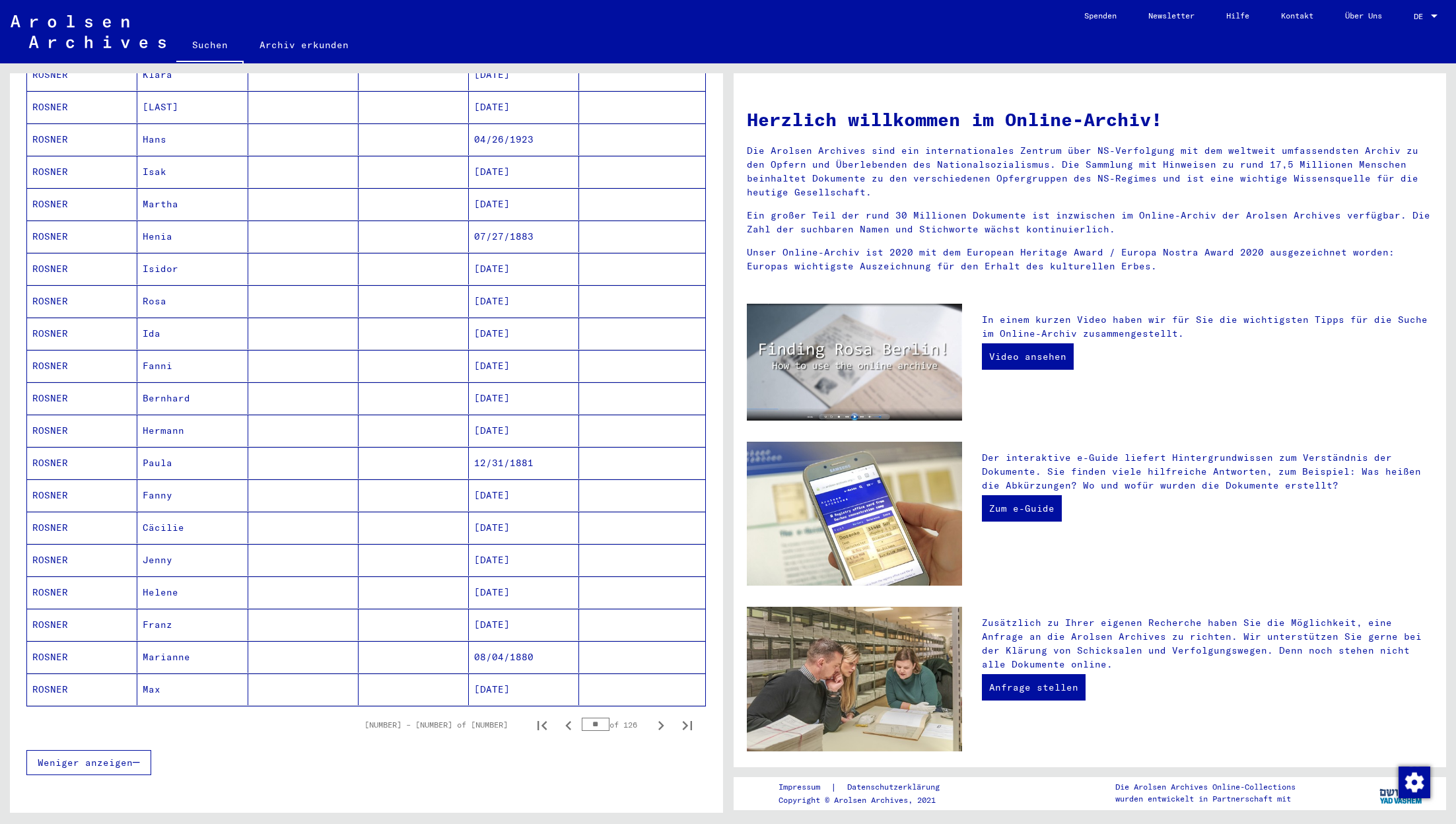 scroll, scrollTop: 385, scrollLeft: 0, axis: vertical 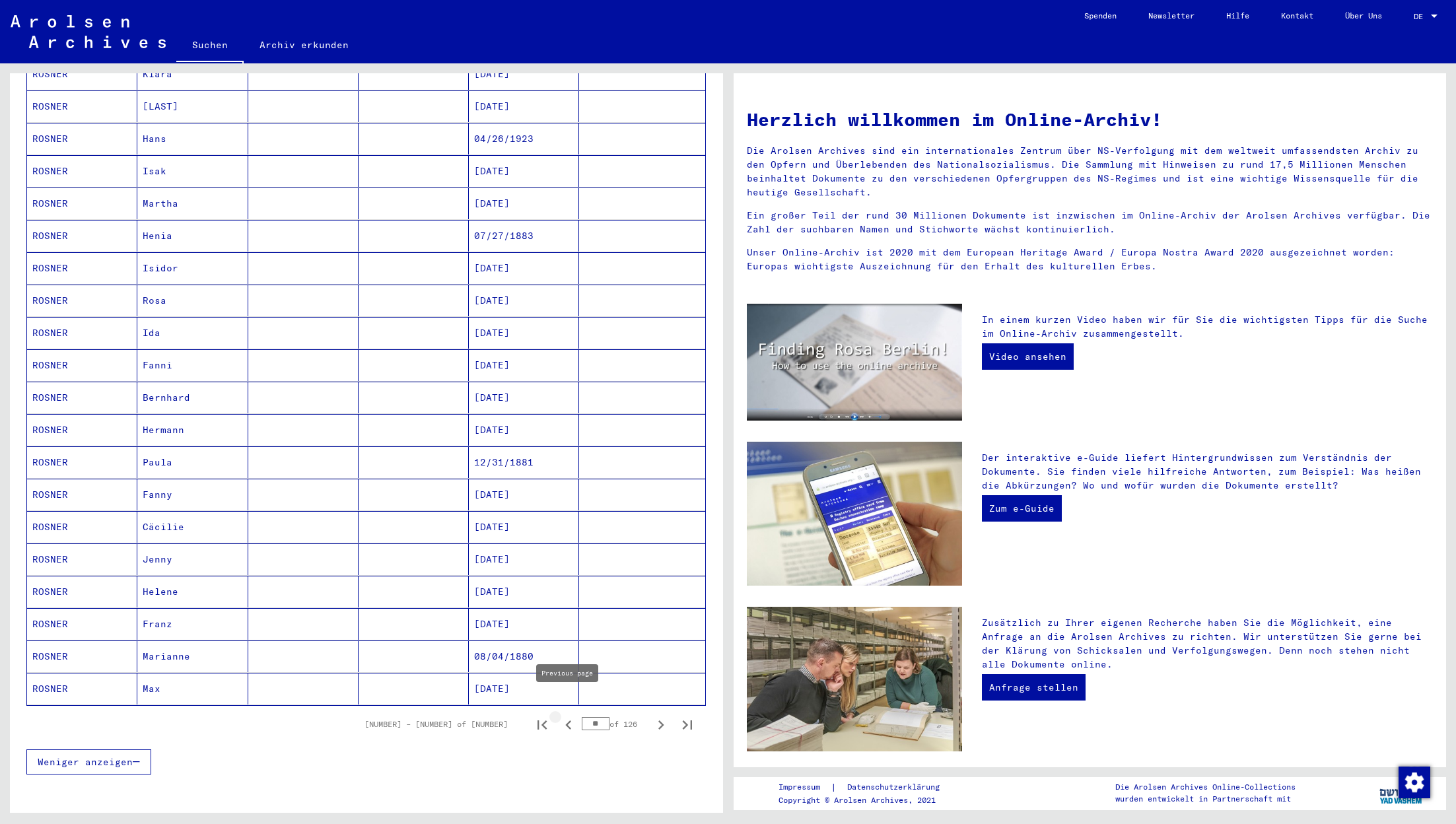 click 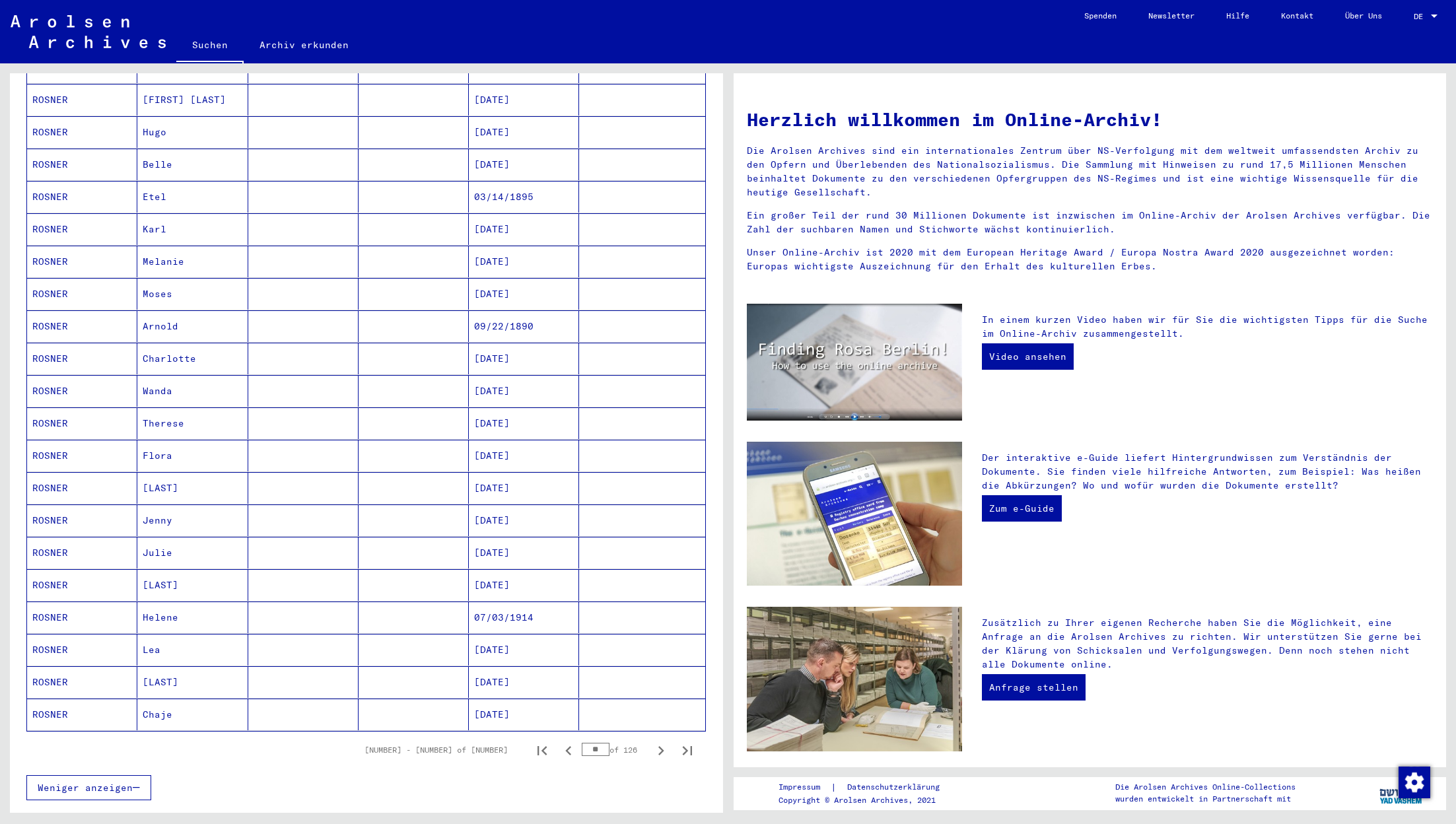scroll, scrollTop: 363, scrollLeft: 0, axis: vertical 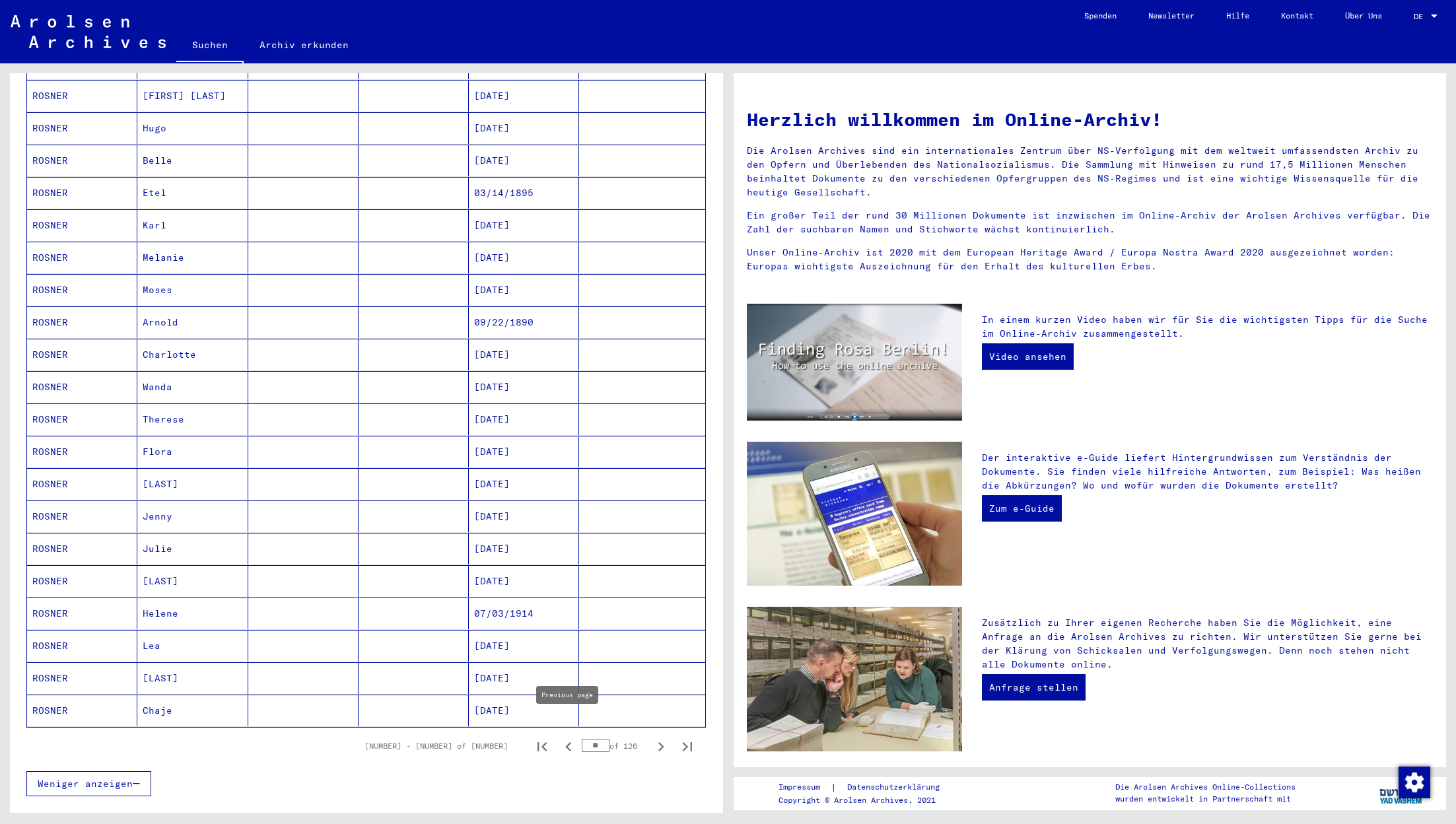 click 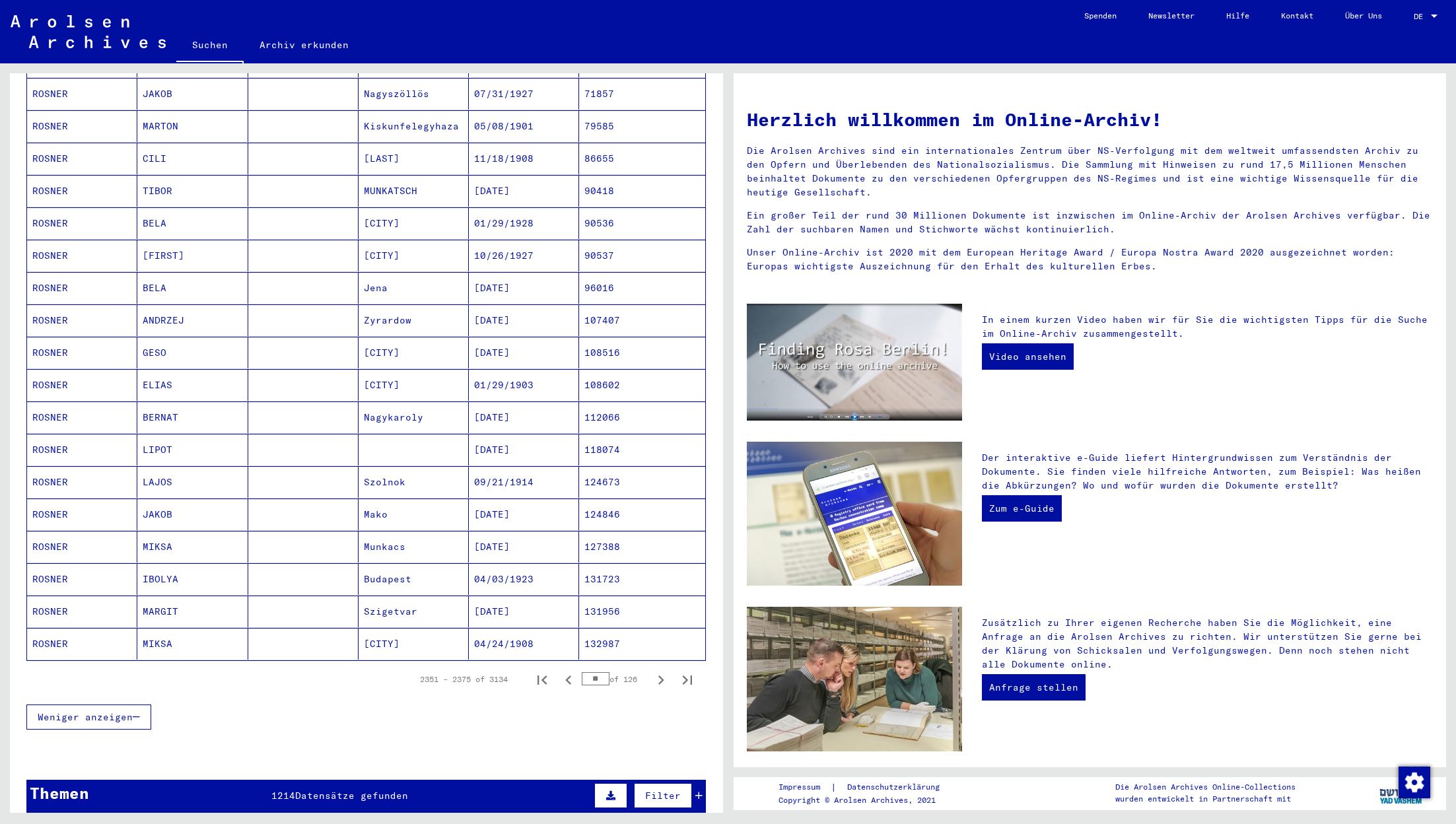 scroll, scrollTop: 438, scrollLeft: 0, axis: vertical 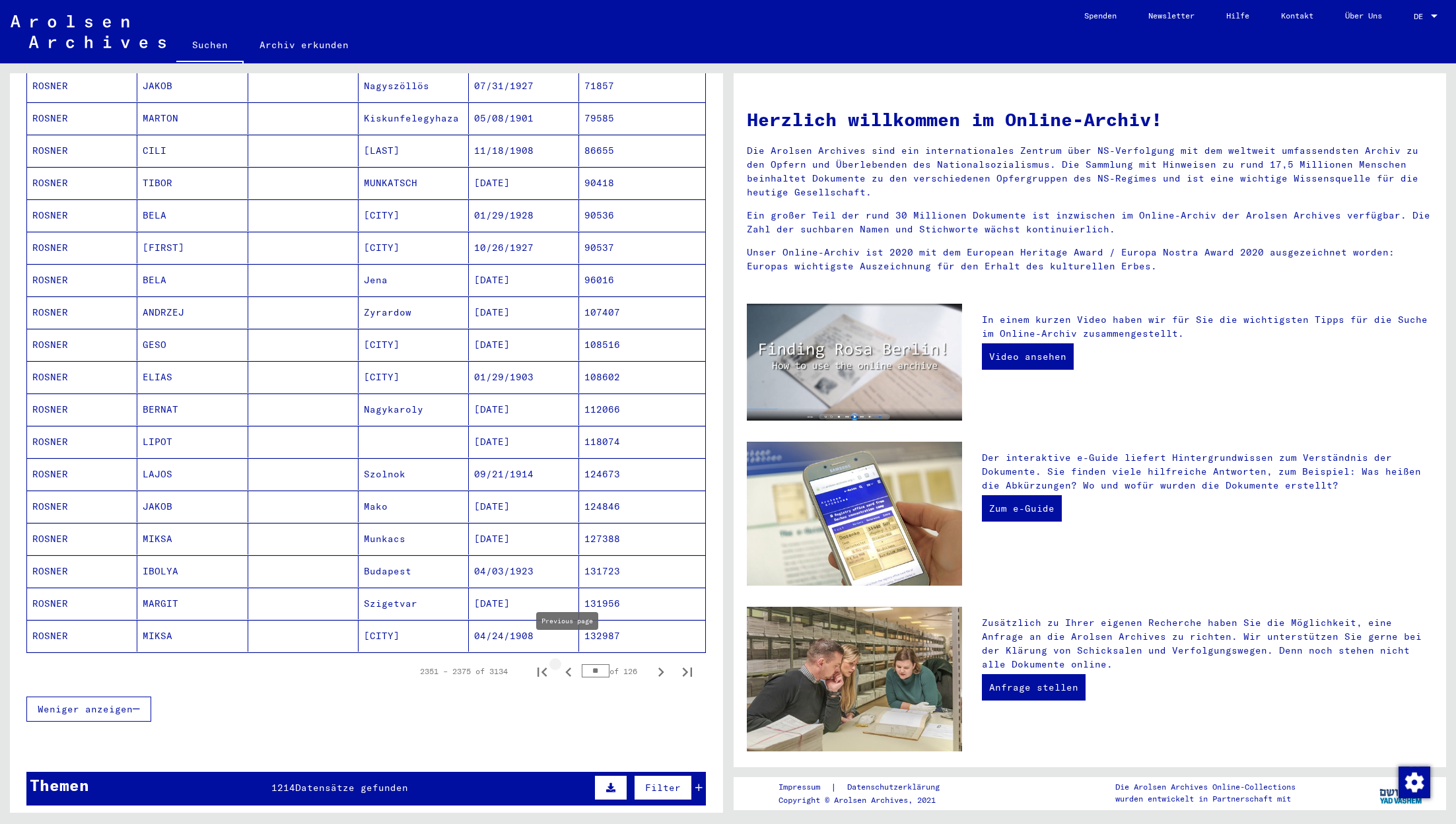 click 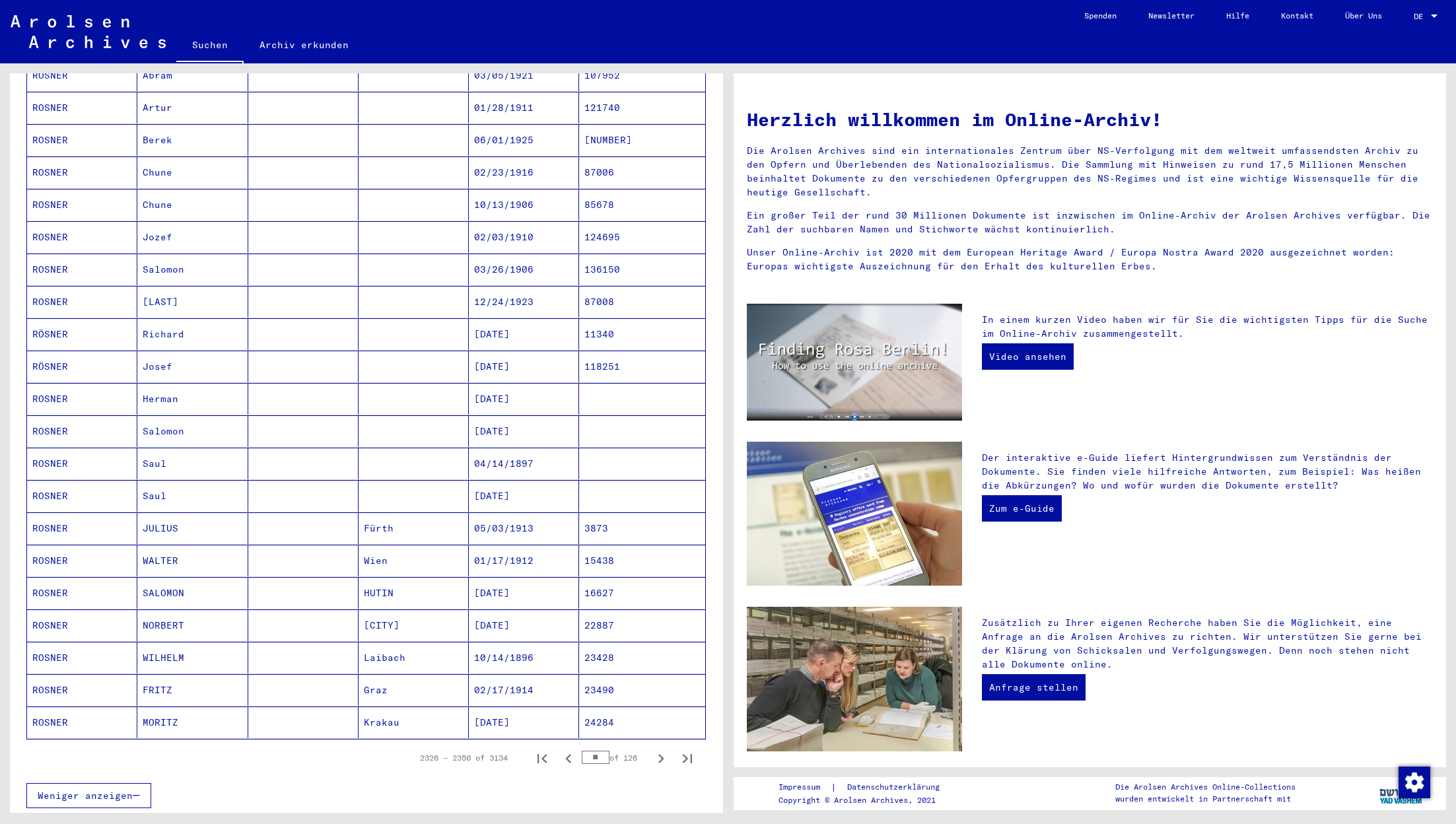 scroll, scrollTop: 355, scrollLeft: 0, axis: vertical 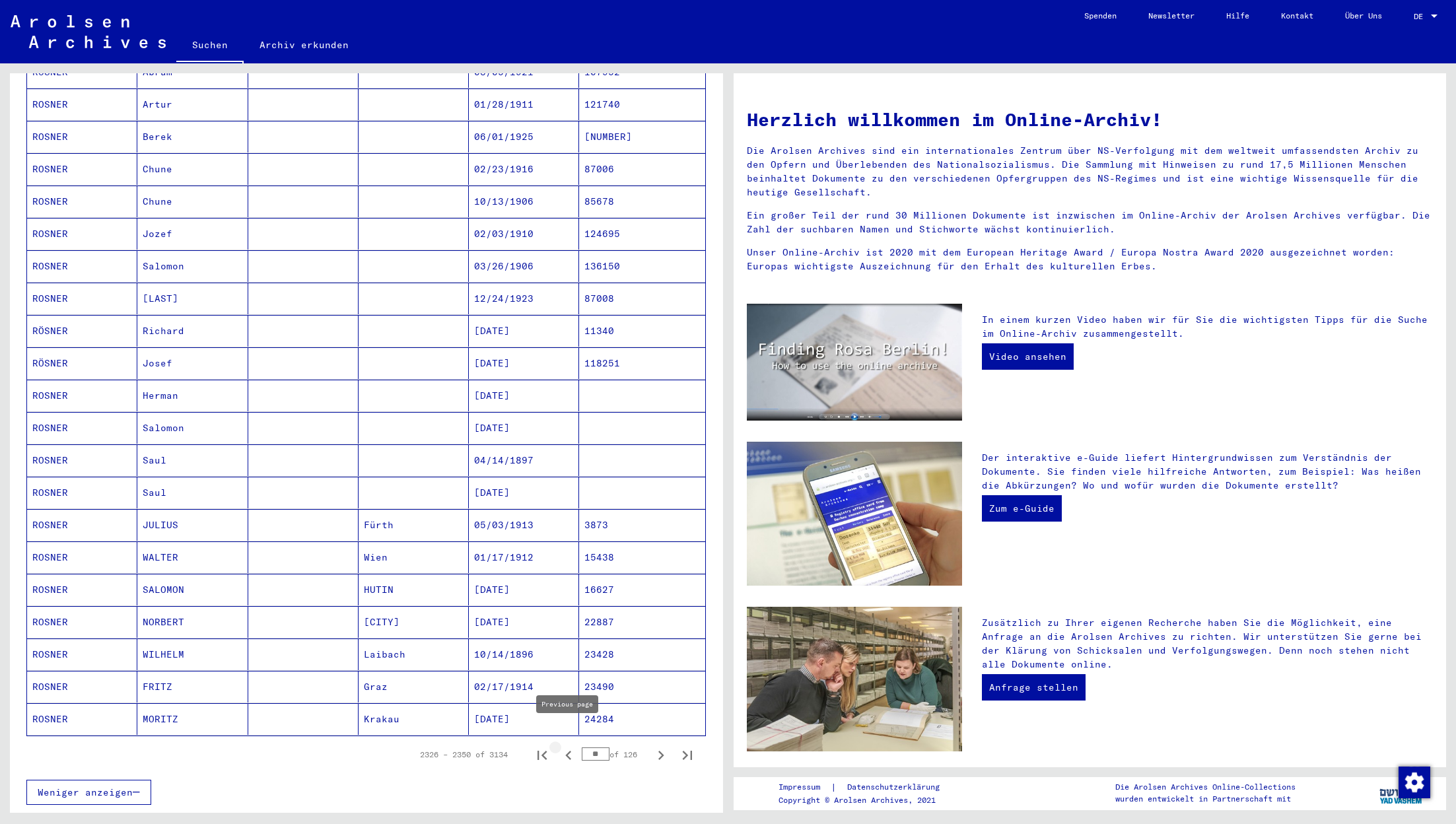 click 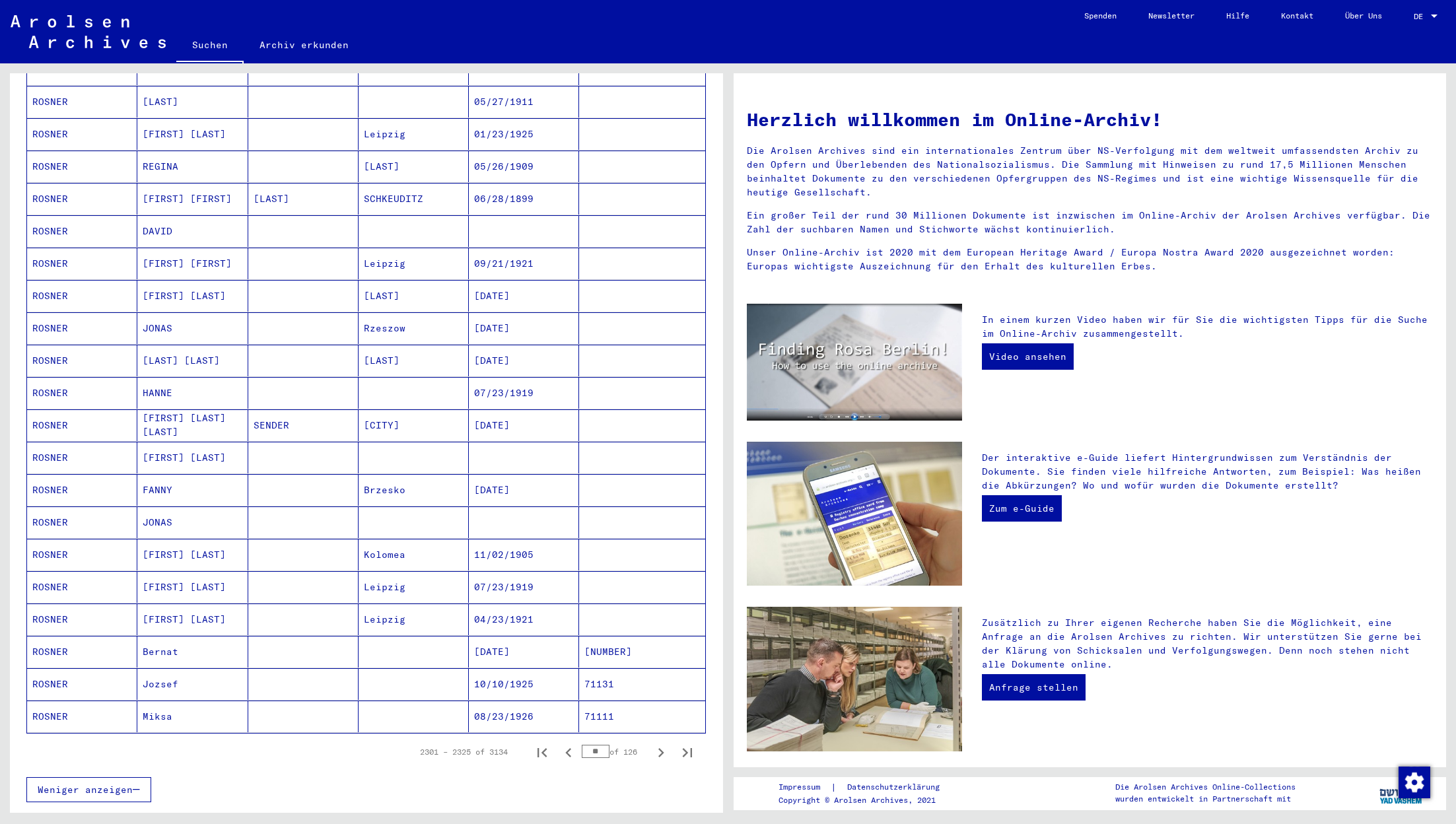 scroll, scrollTop: 359, scrollLeft: 0, axis: vertical 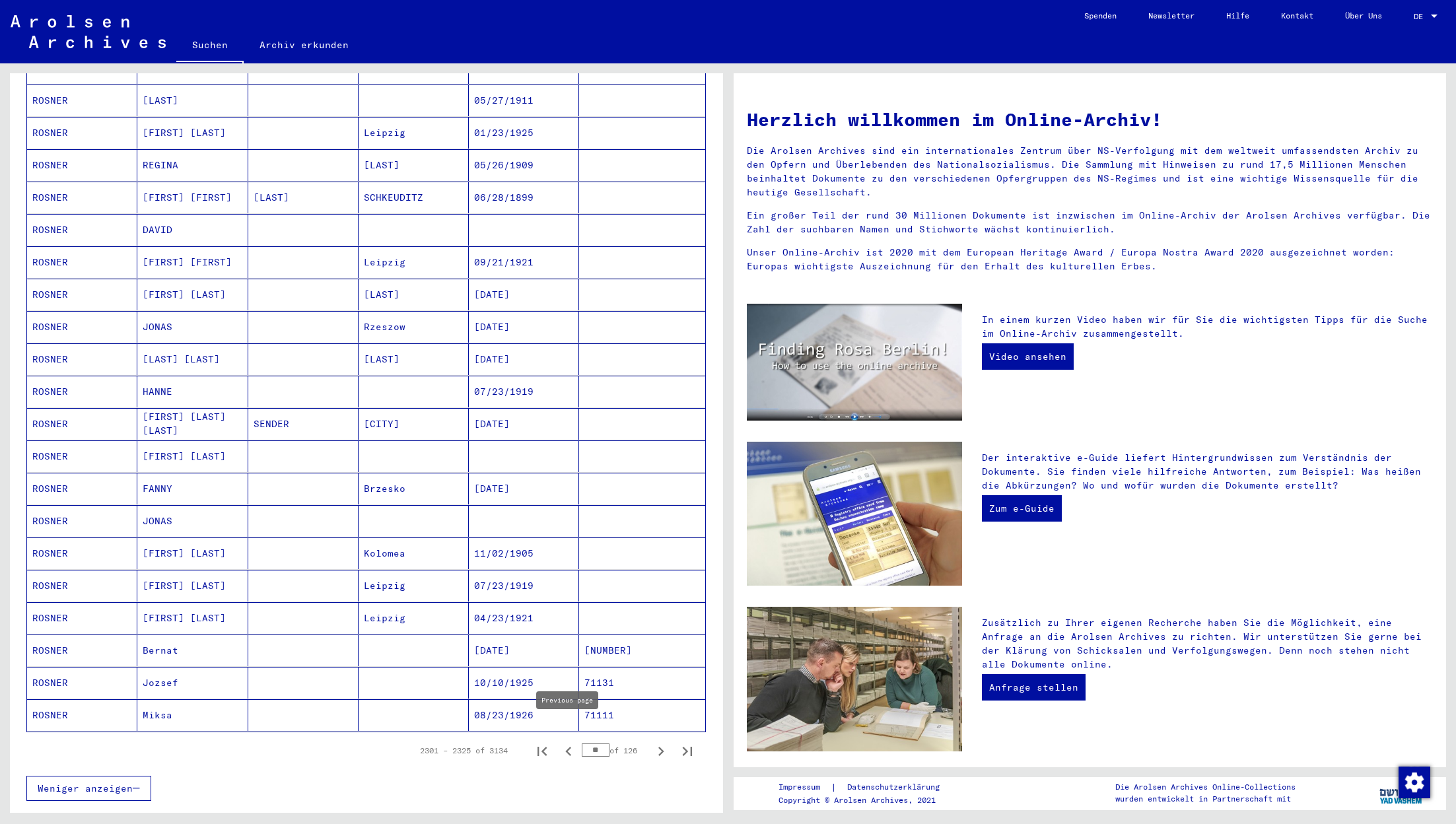 click 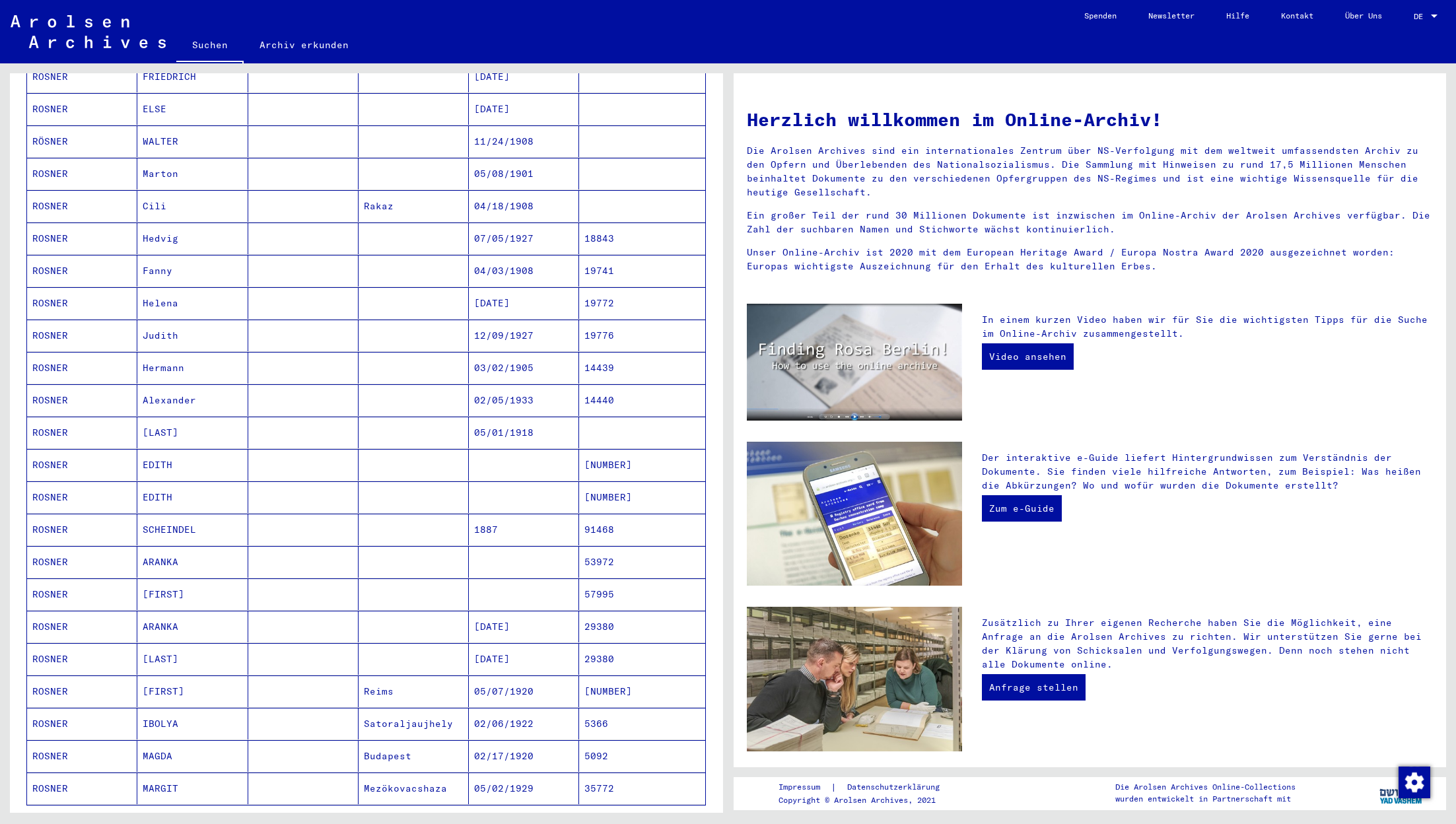 scroll, scrollTop: 305, scrollLeft: 0, axis: vertical 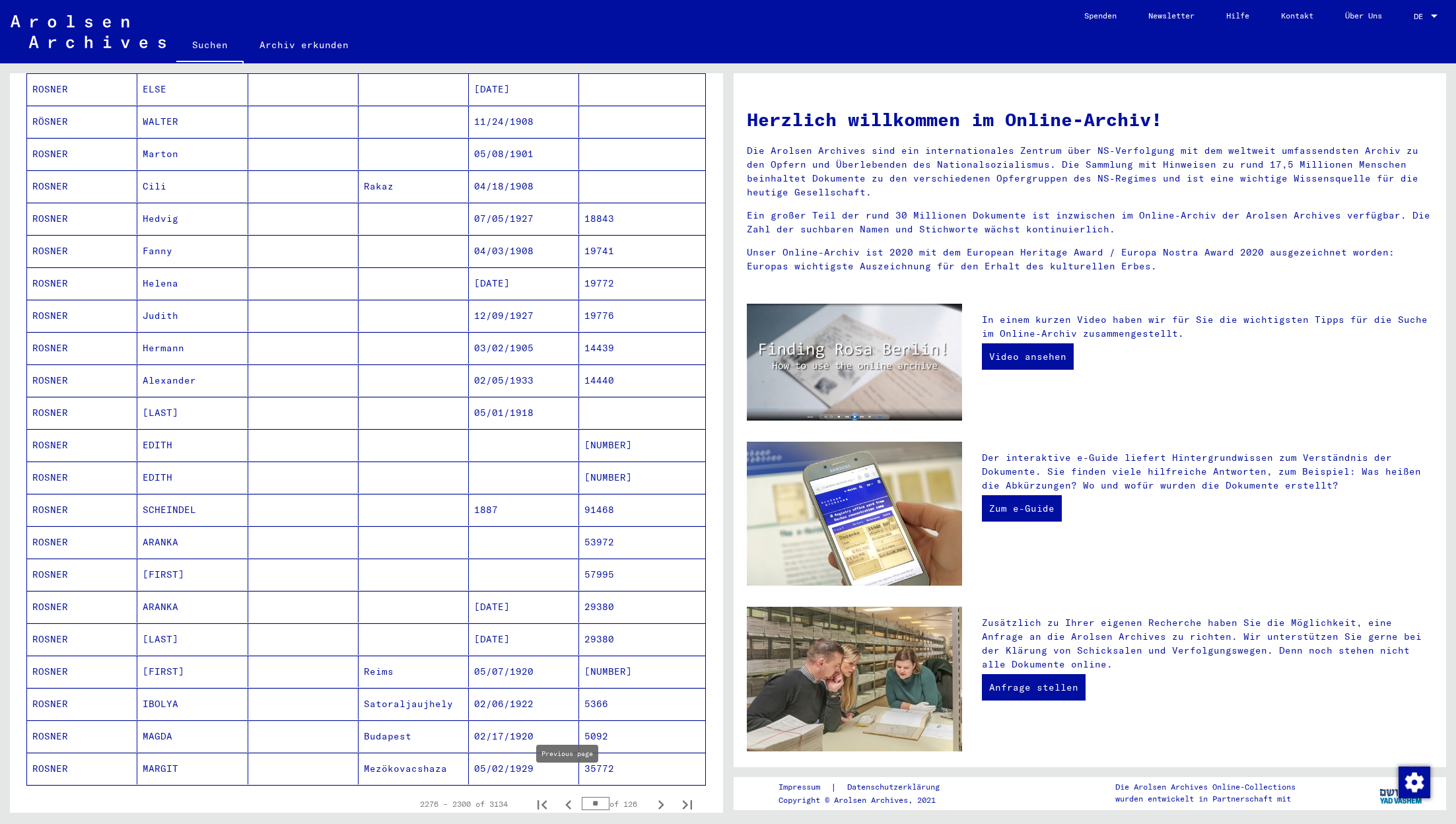 click 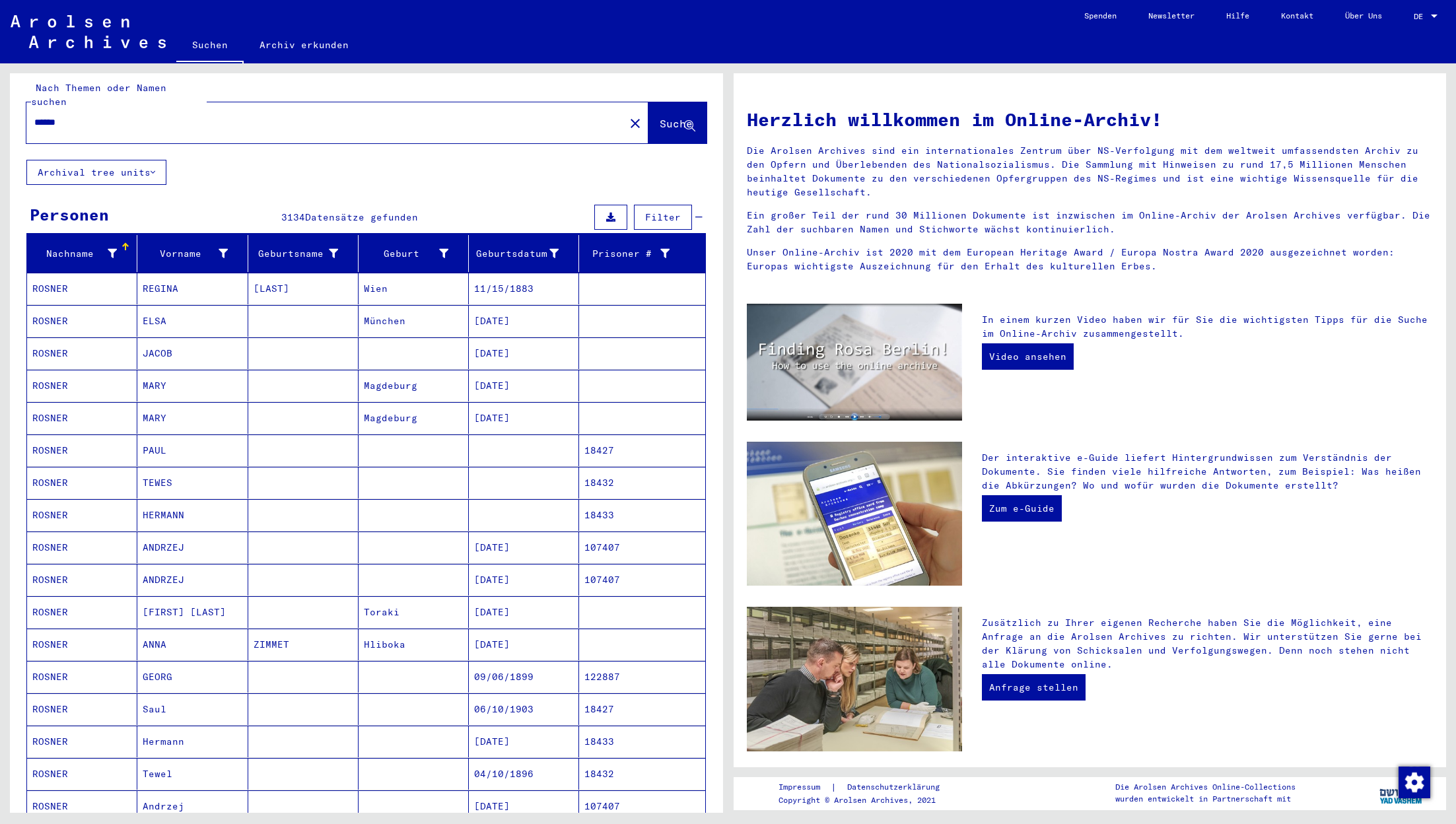scroll, scrollTop: 0, scrollLeft: 0, axis: both 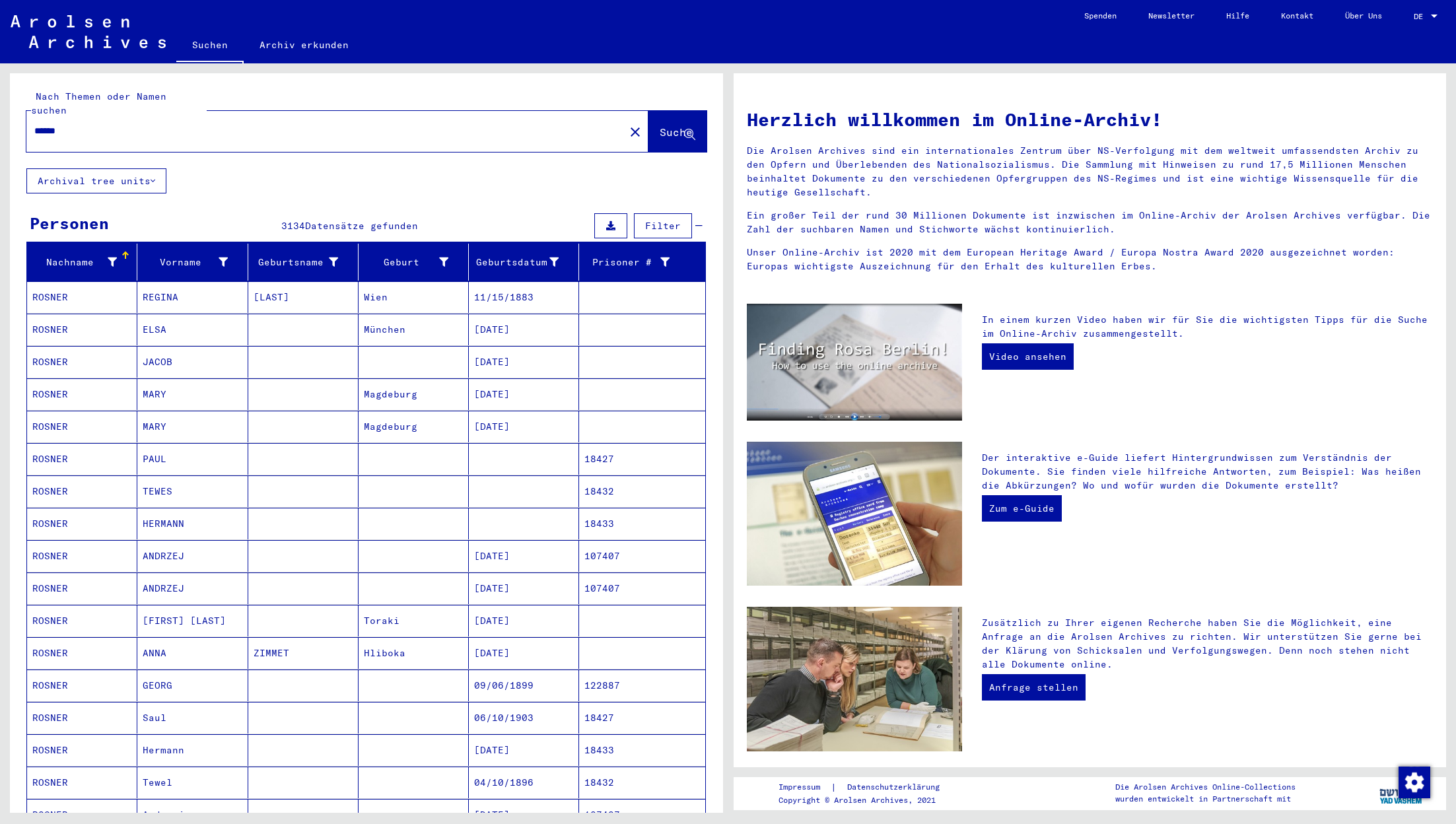 drag, startPoint x: 88, startPoint y: 120, endPoint x: 0, endPoint y: 120, distance: 88 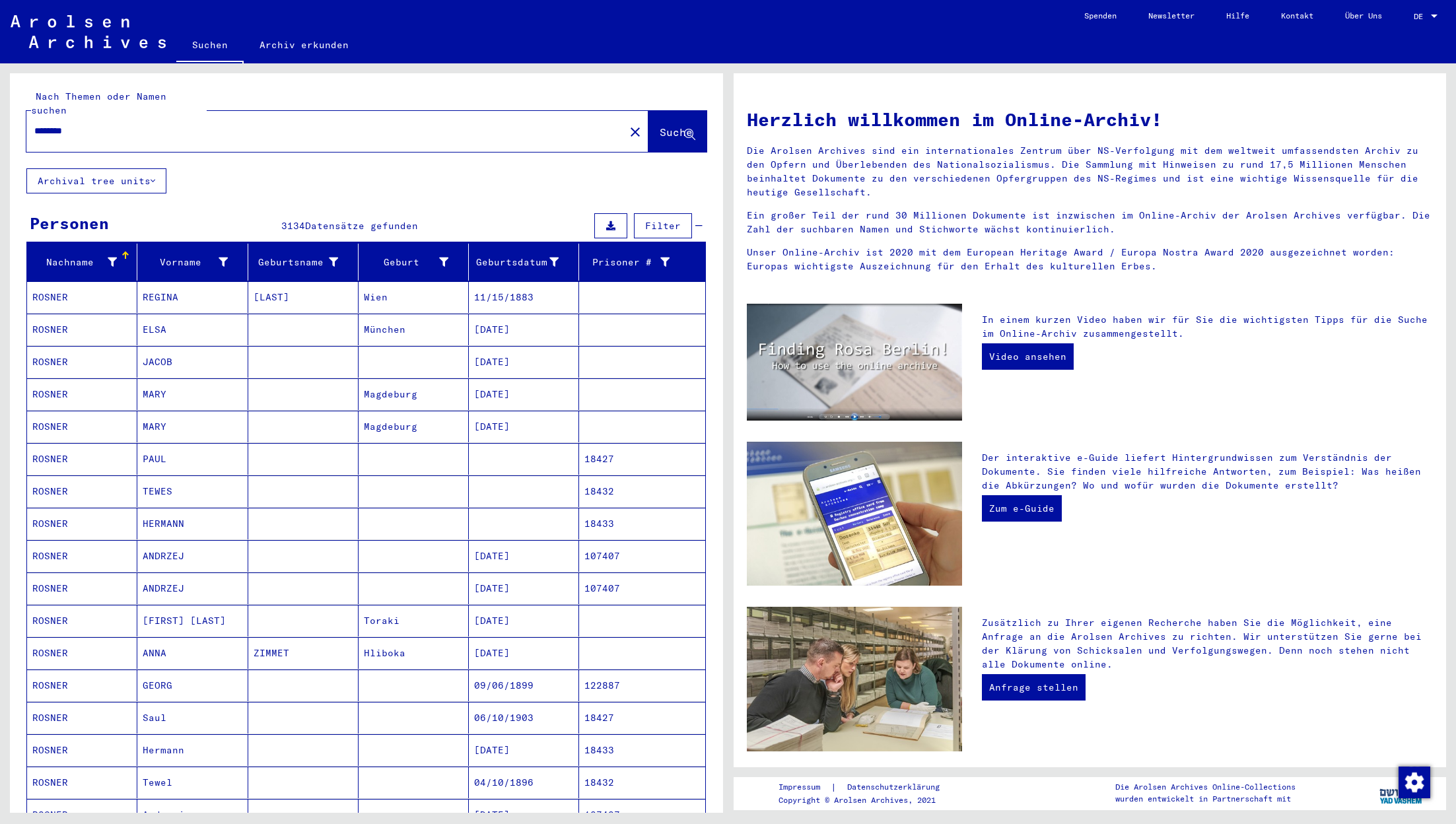 type on "********" 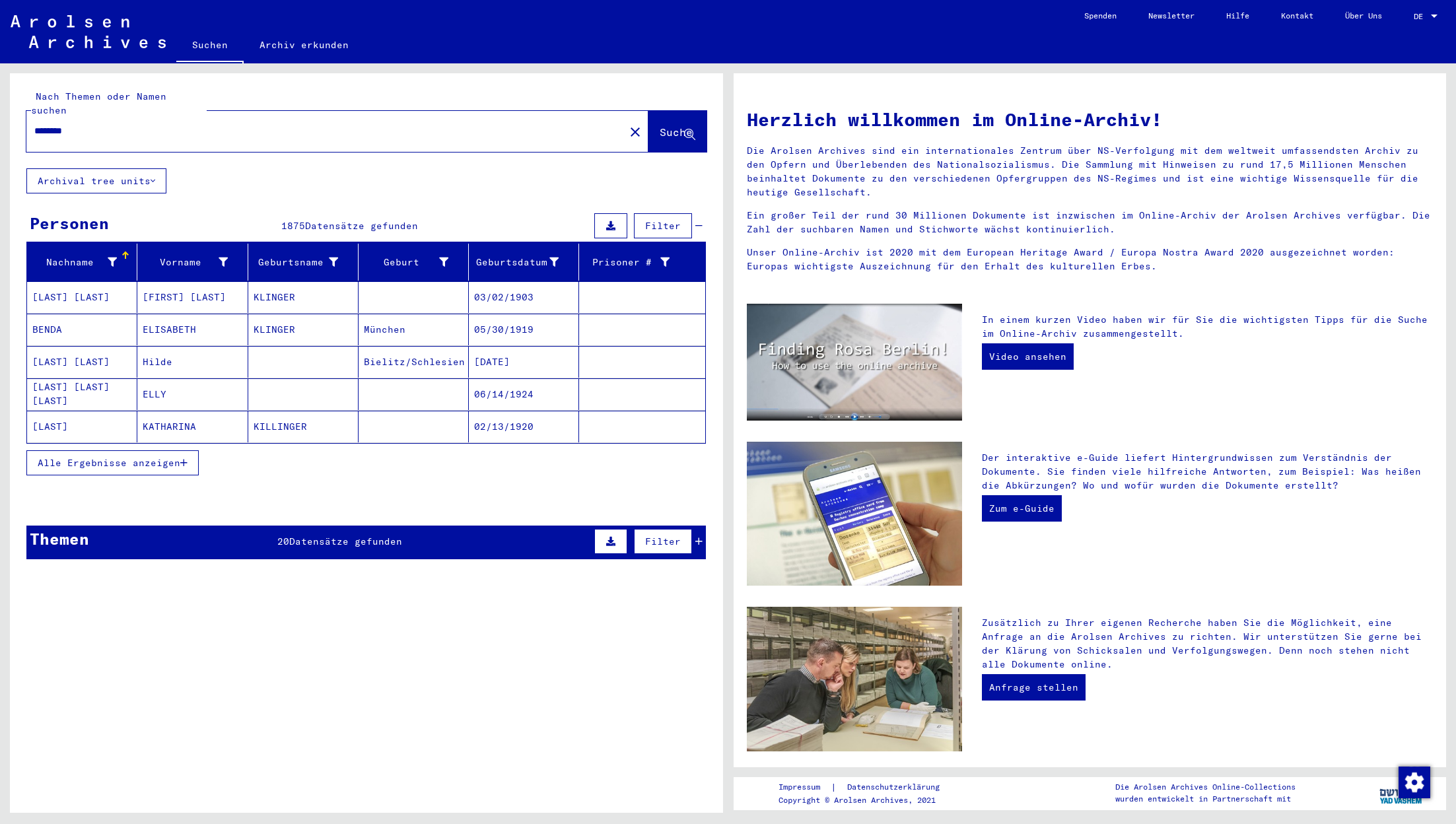 click at bounding box center (184, 463) 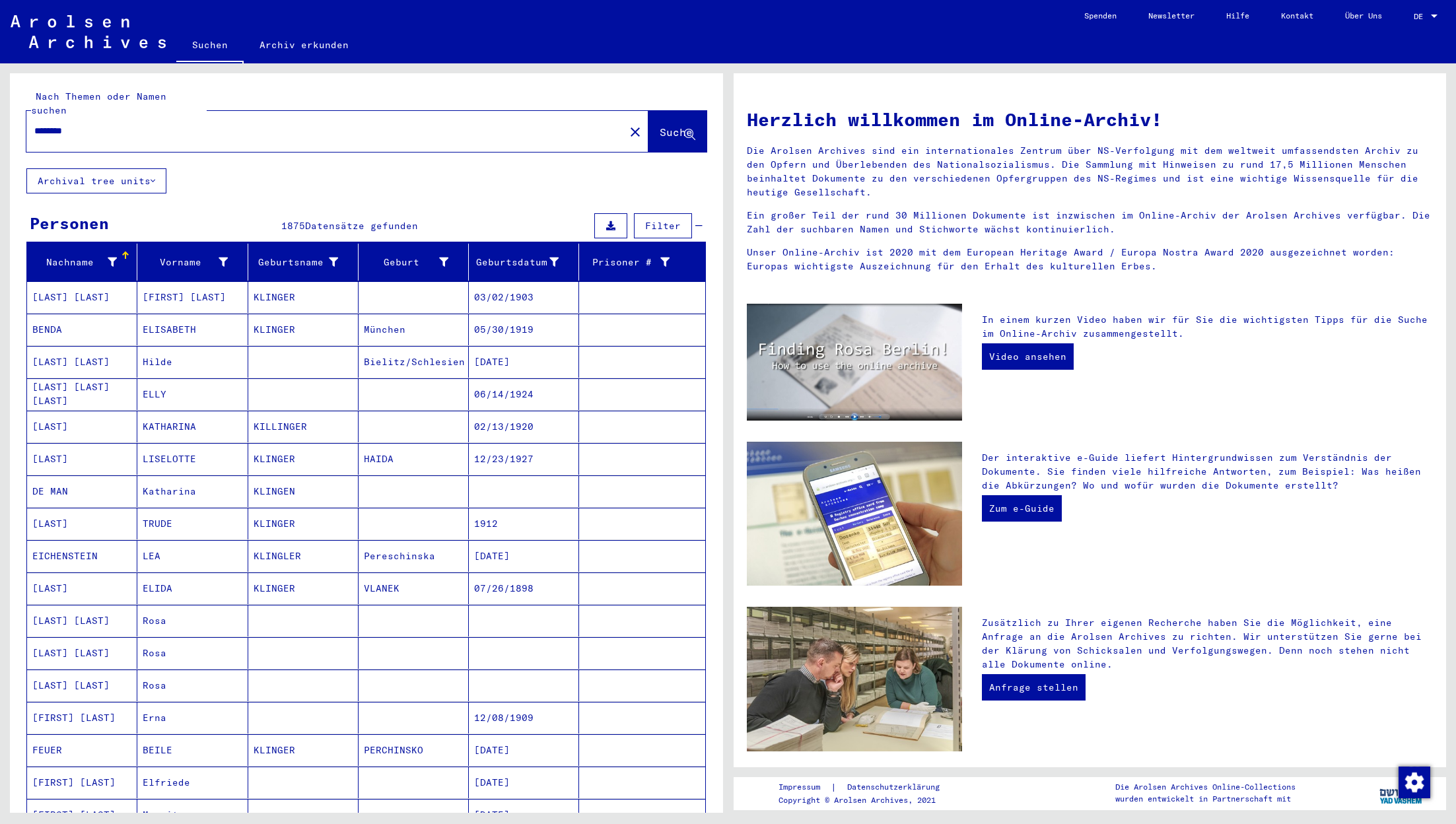 click on "Filter" at bounding box center [663, 226] 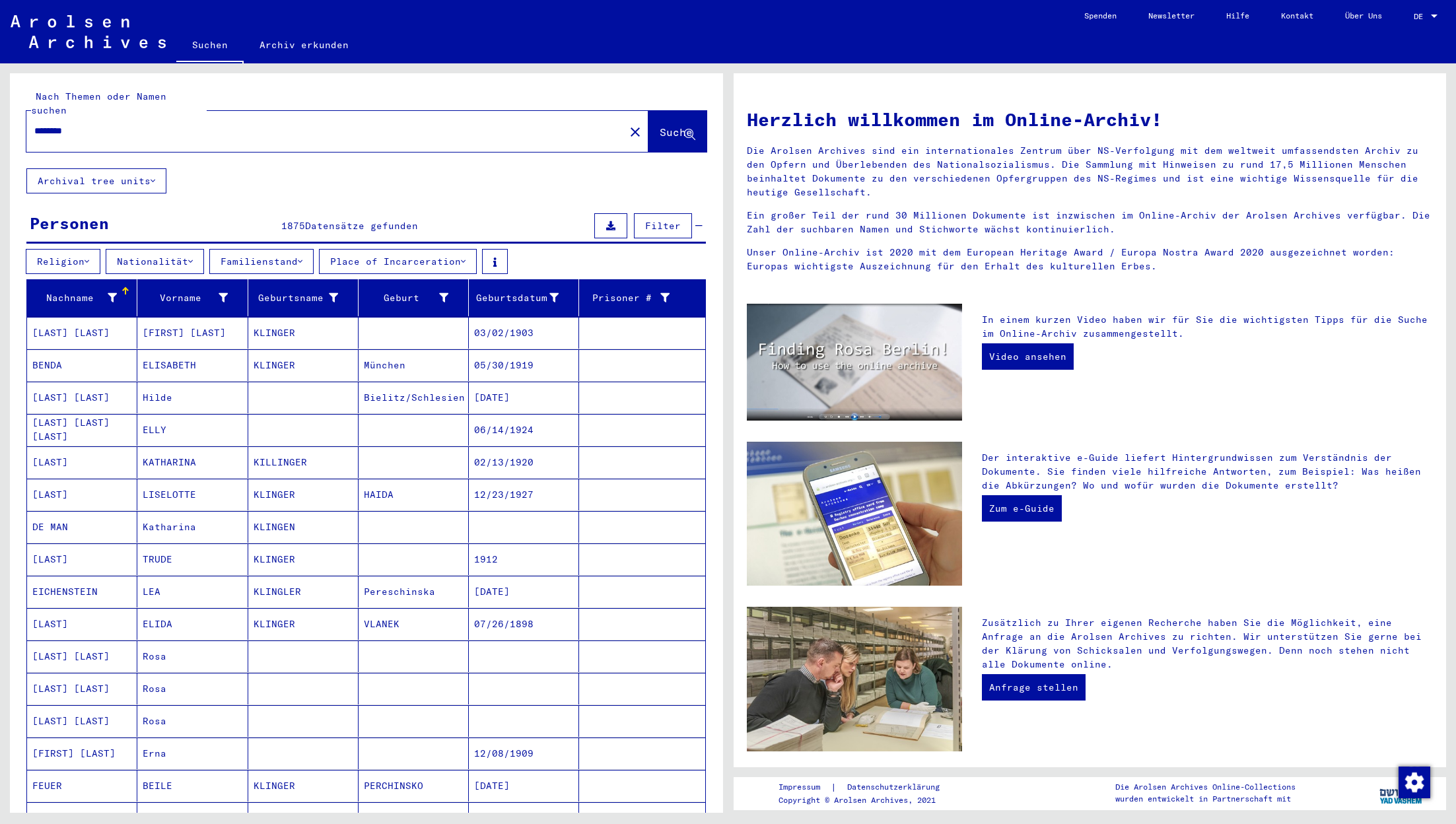 click on "Place of Incarceration" at bounding box center [398, 261] 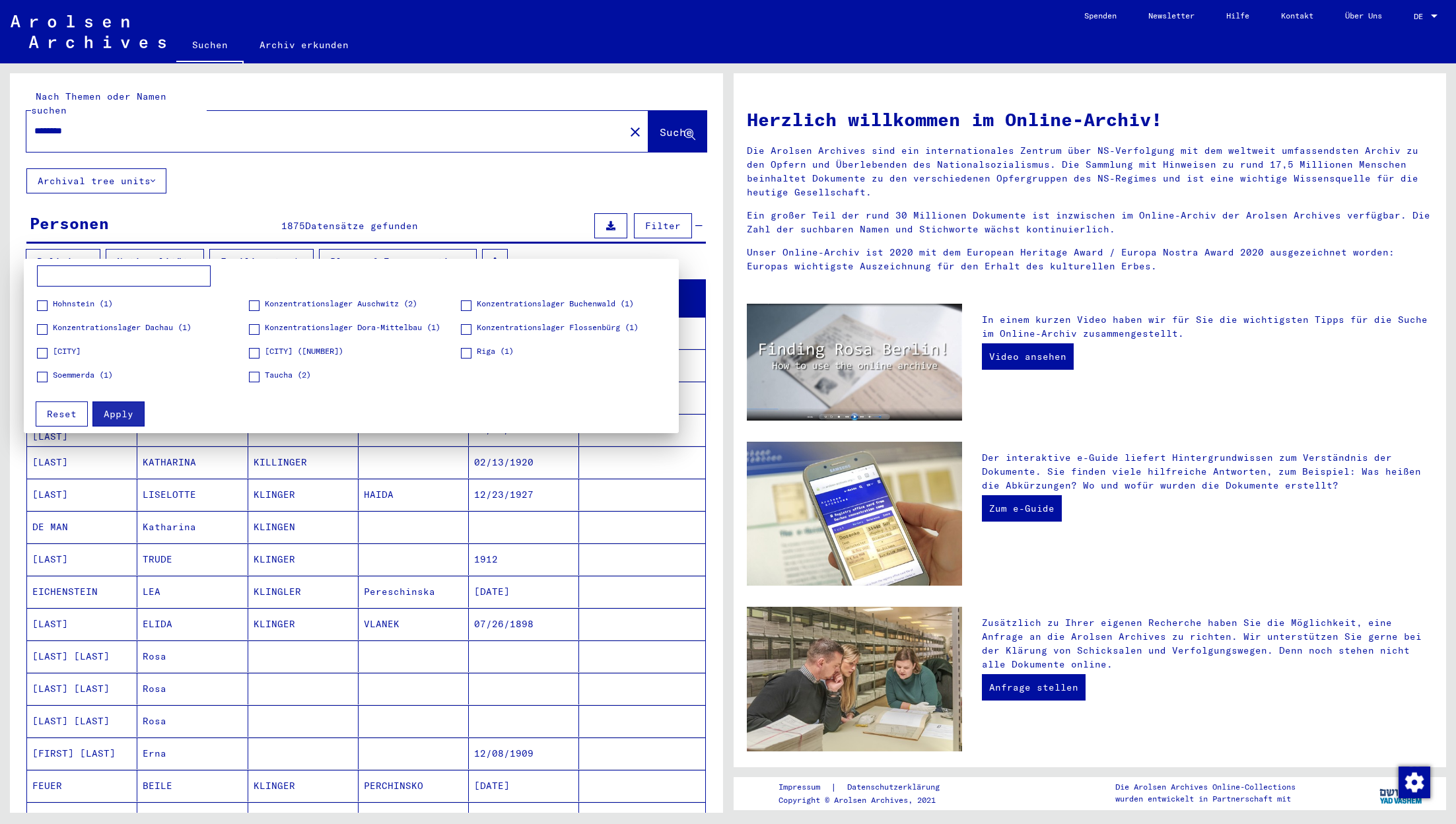 scroll, scrollTop: 0, scrollLeft: 0, axis: both 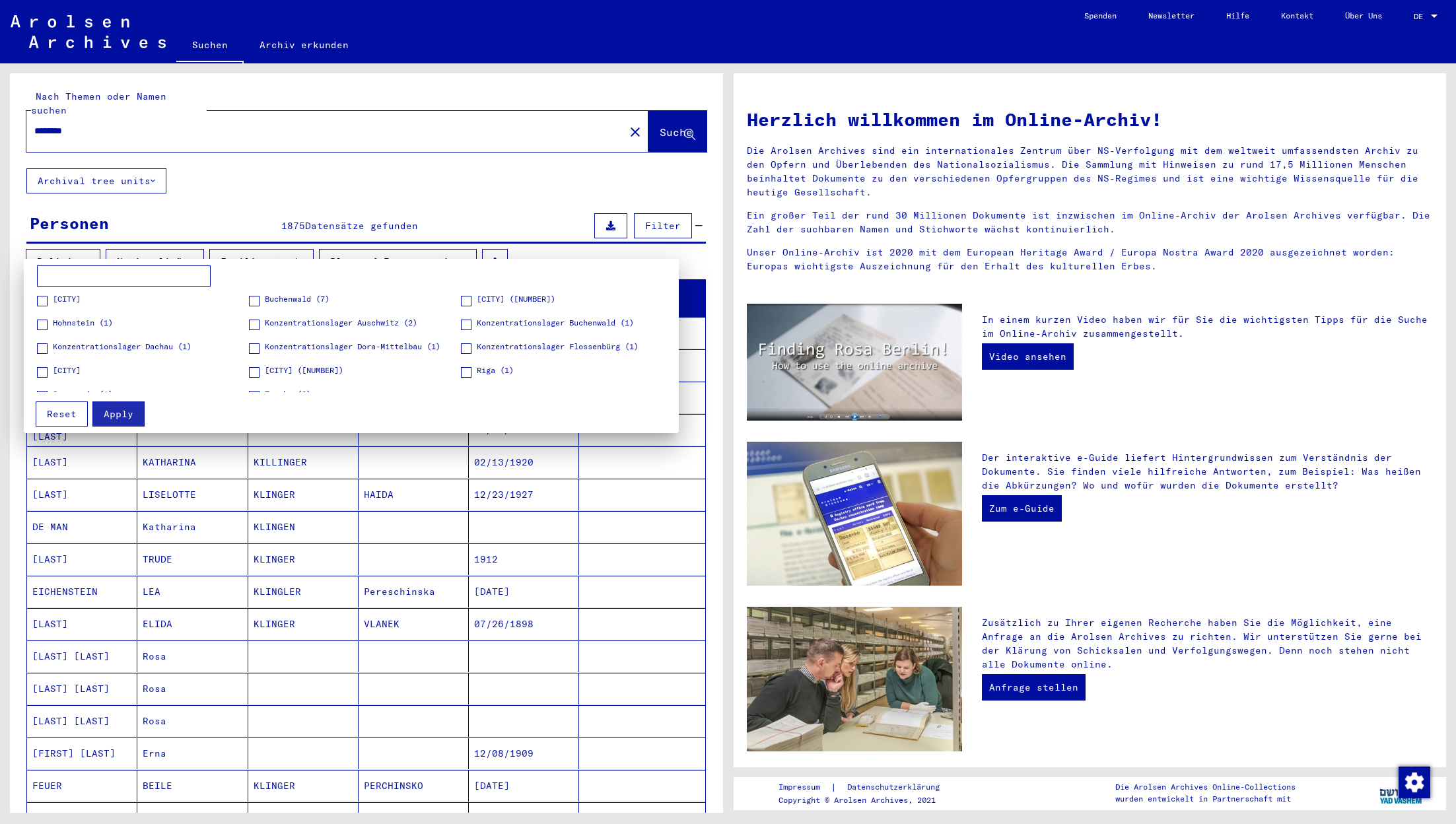 click at bounding box center (728, 412) 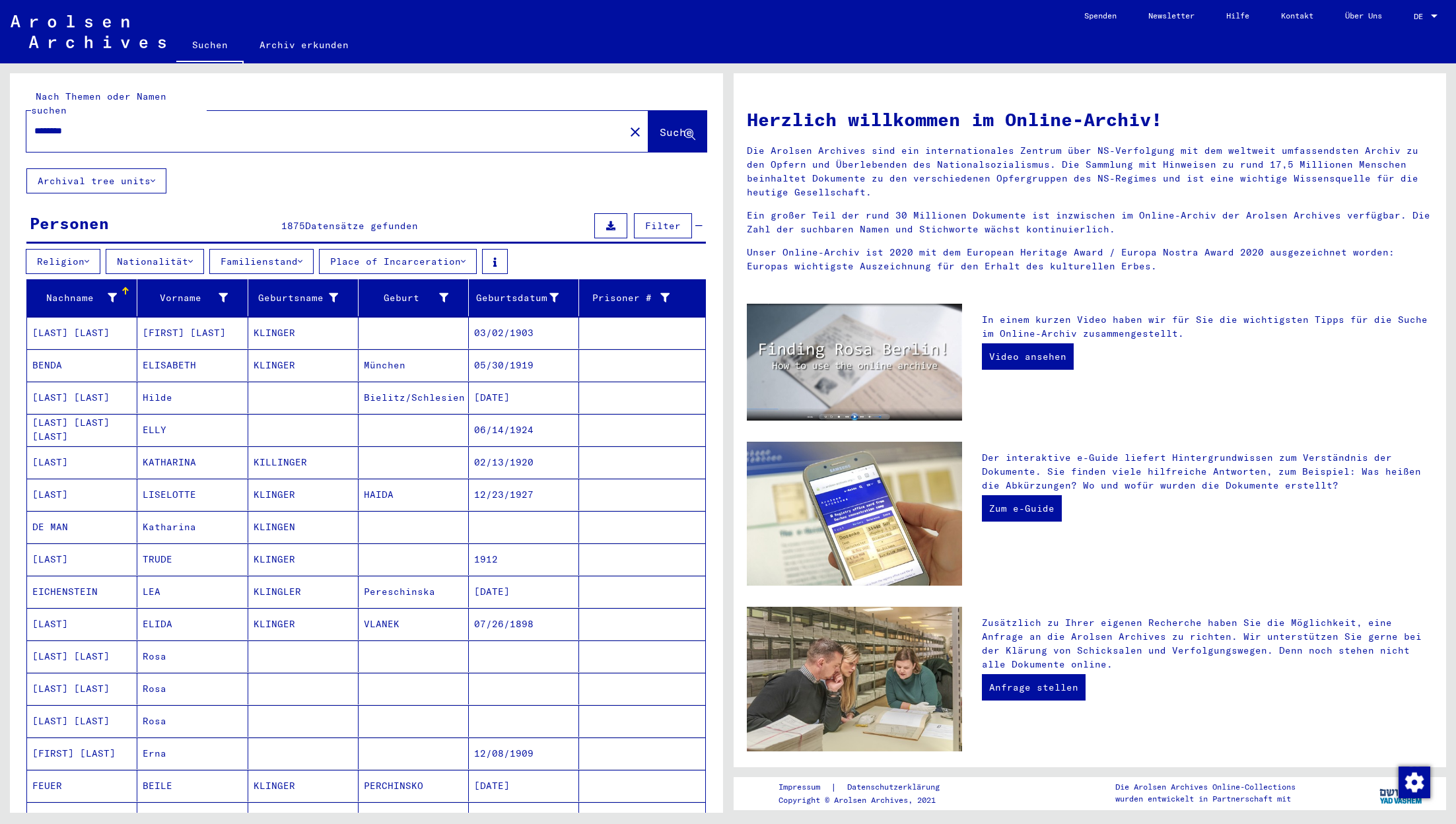 click on "Familienstand" at bounding box center (261, 261) 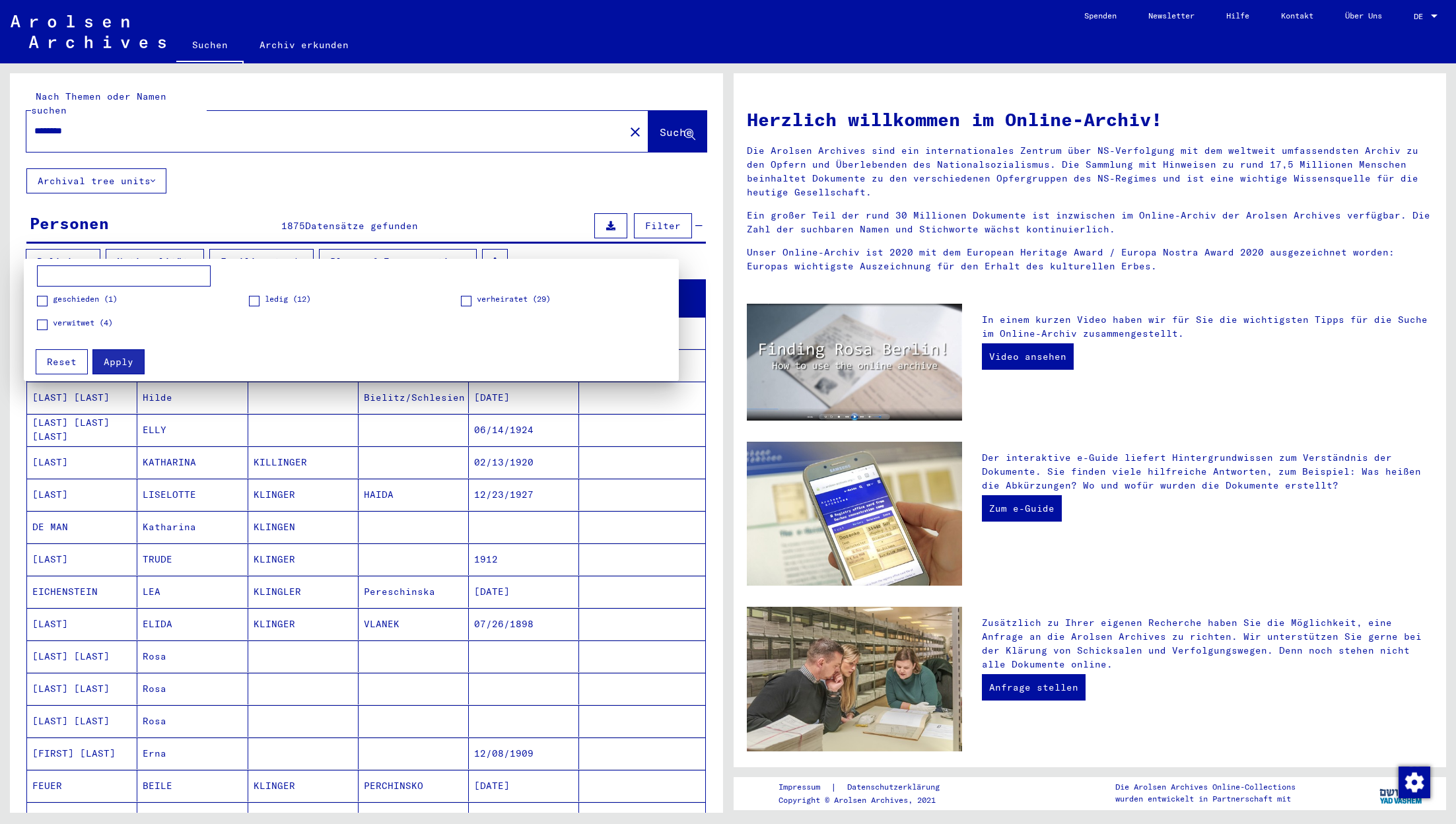 click at bounding box center (254, 301) 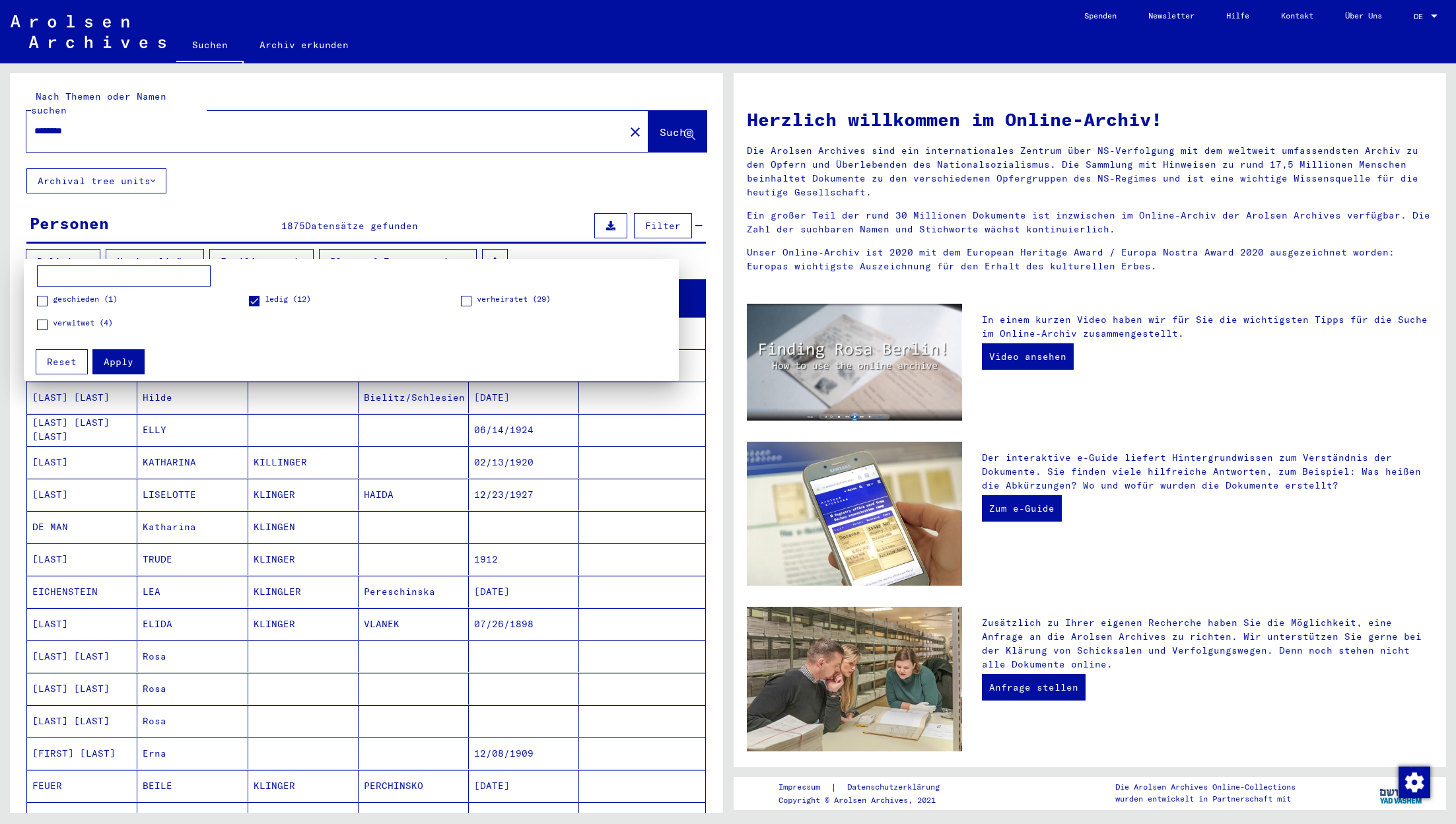 click at bounding box center [728, 412] 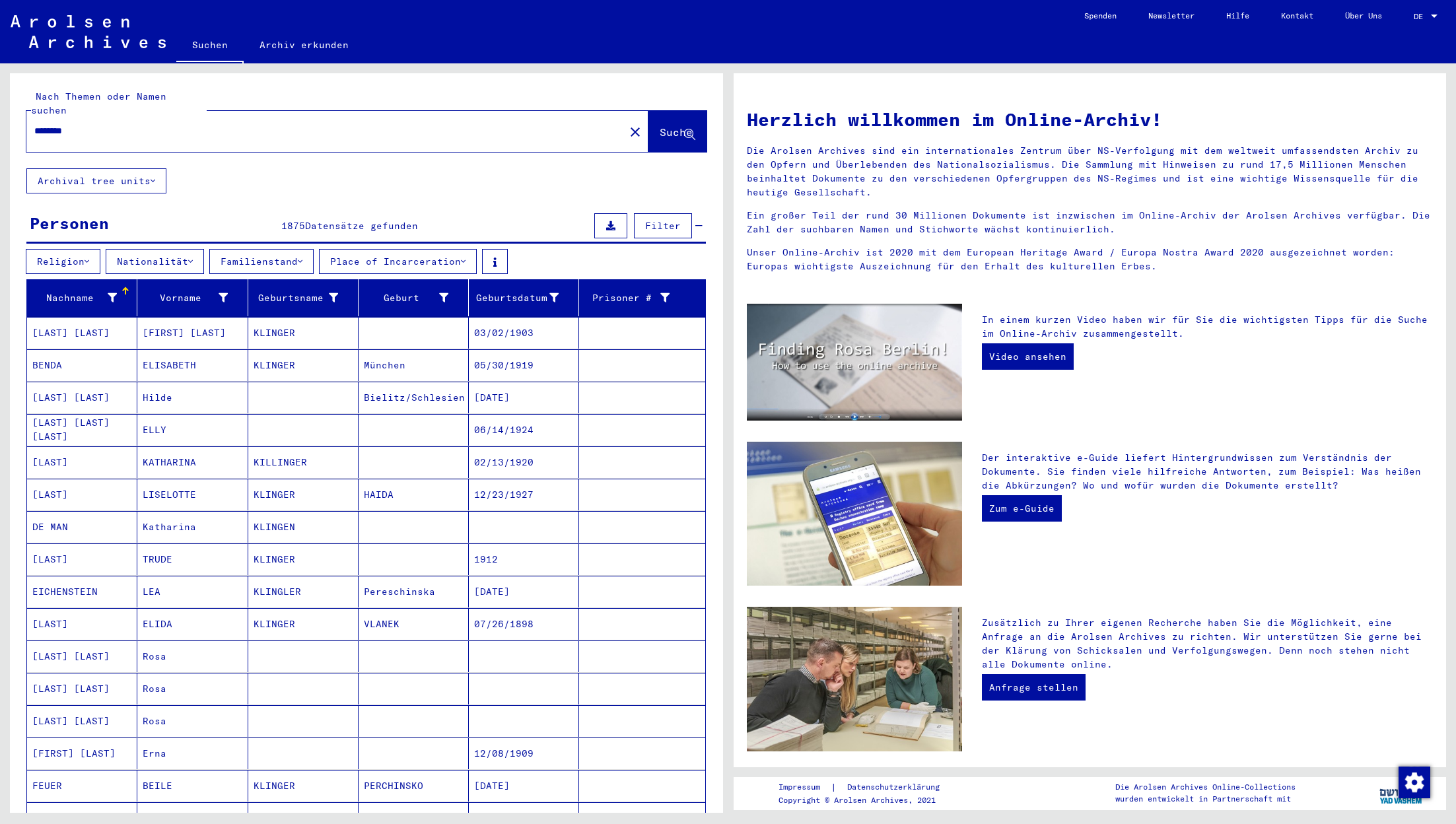 click on "Religion" at bounding box center (63, 261) 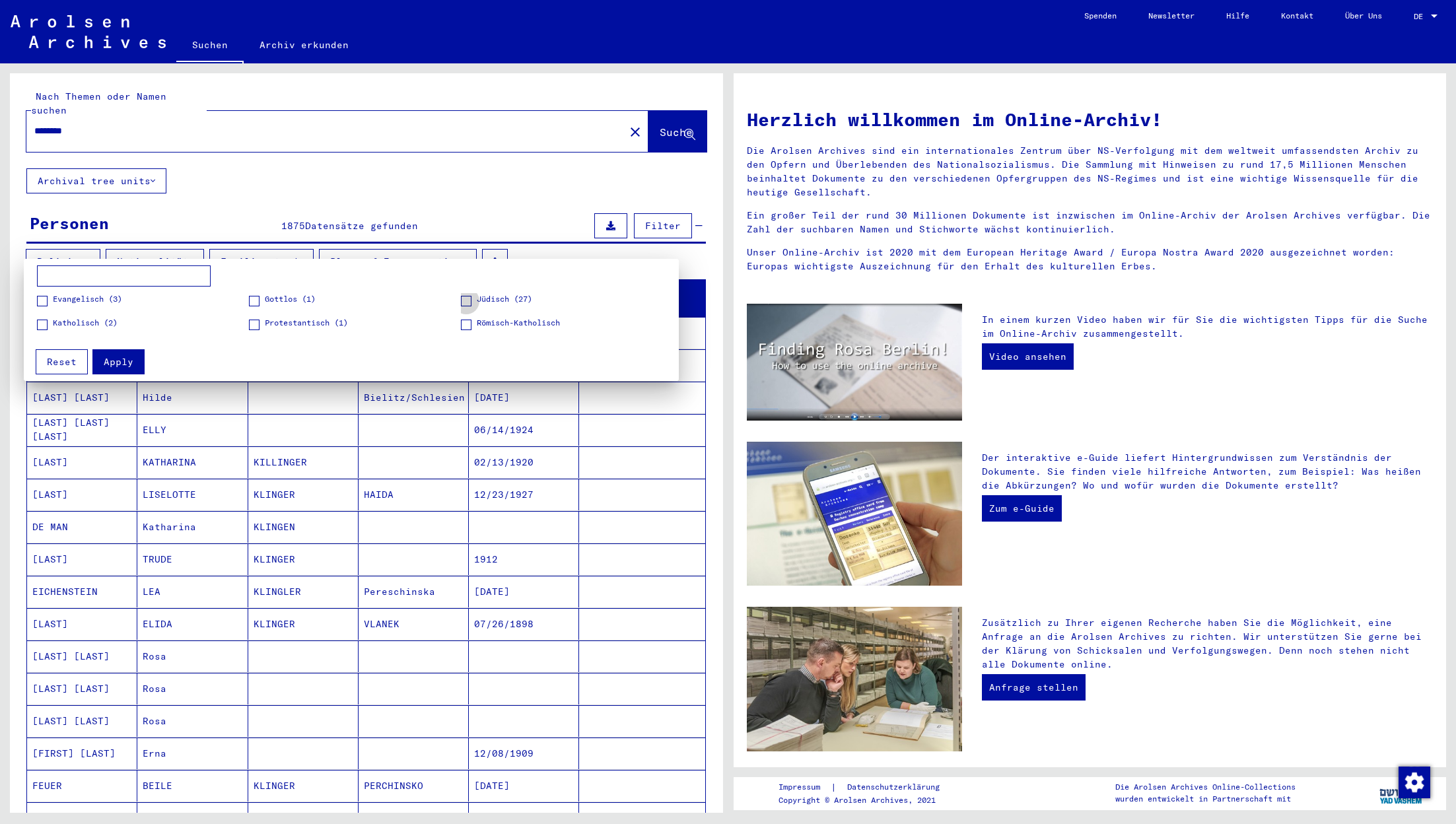 click at bounding box center (466, 301) 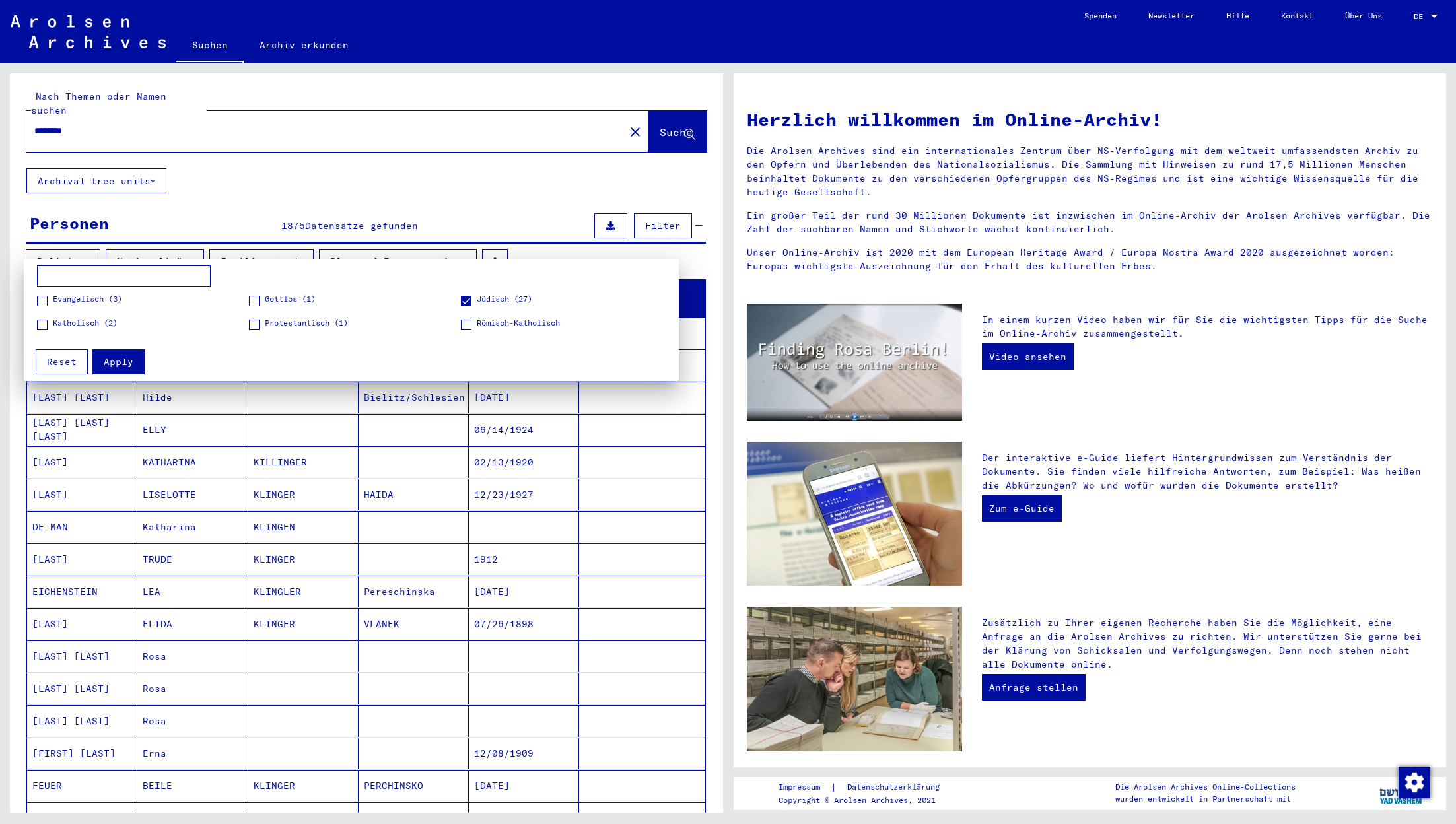 click on "Apply" at bounding box center [118, 362] 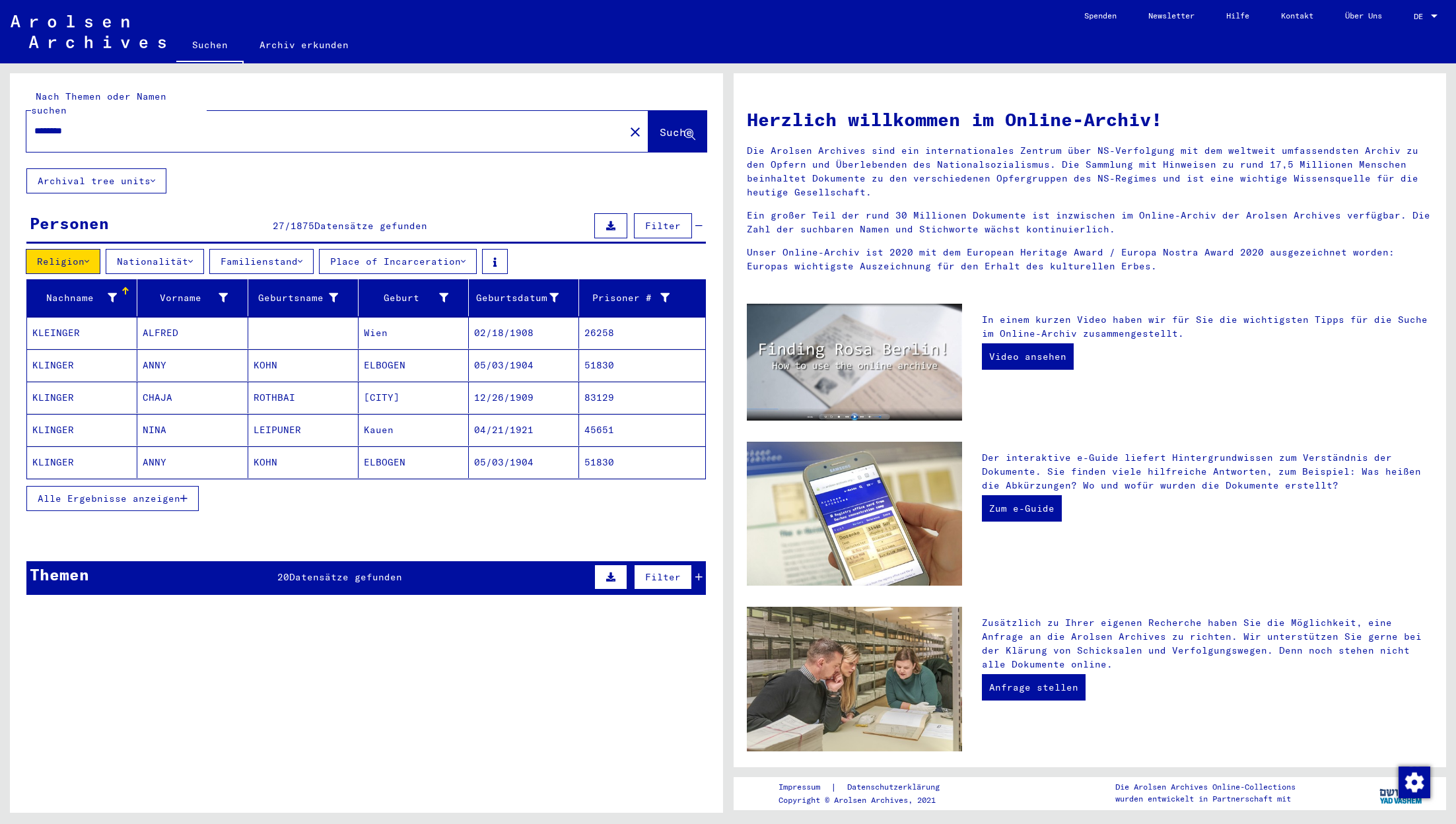 click on "ANNY" at bounding box center [192, 397] 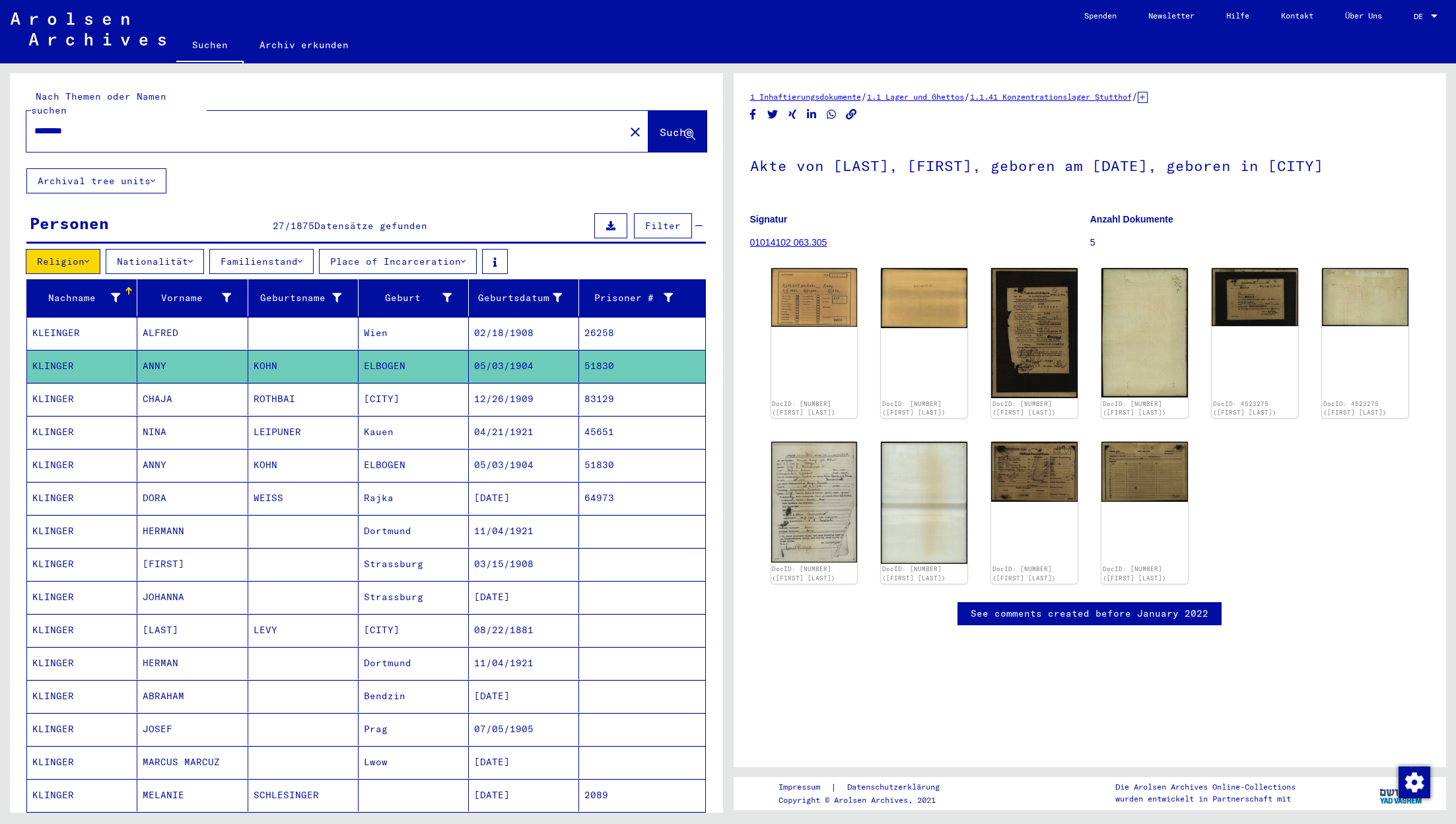 scroll, scrollTop: 0, scrollLeft: 0, axis: both 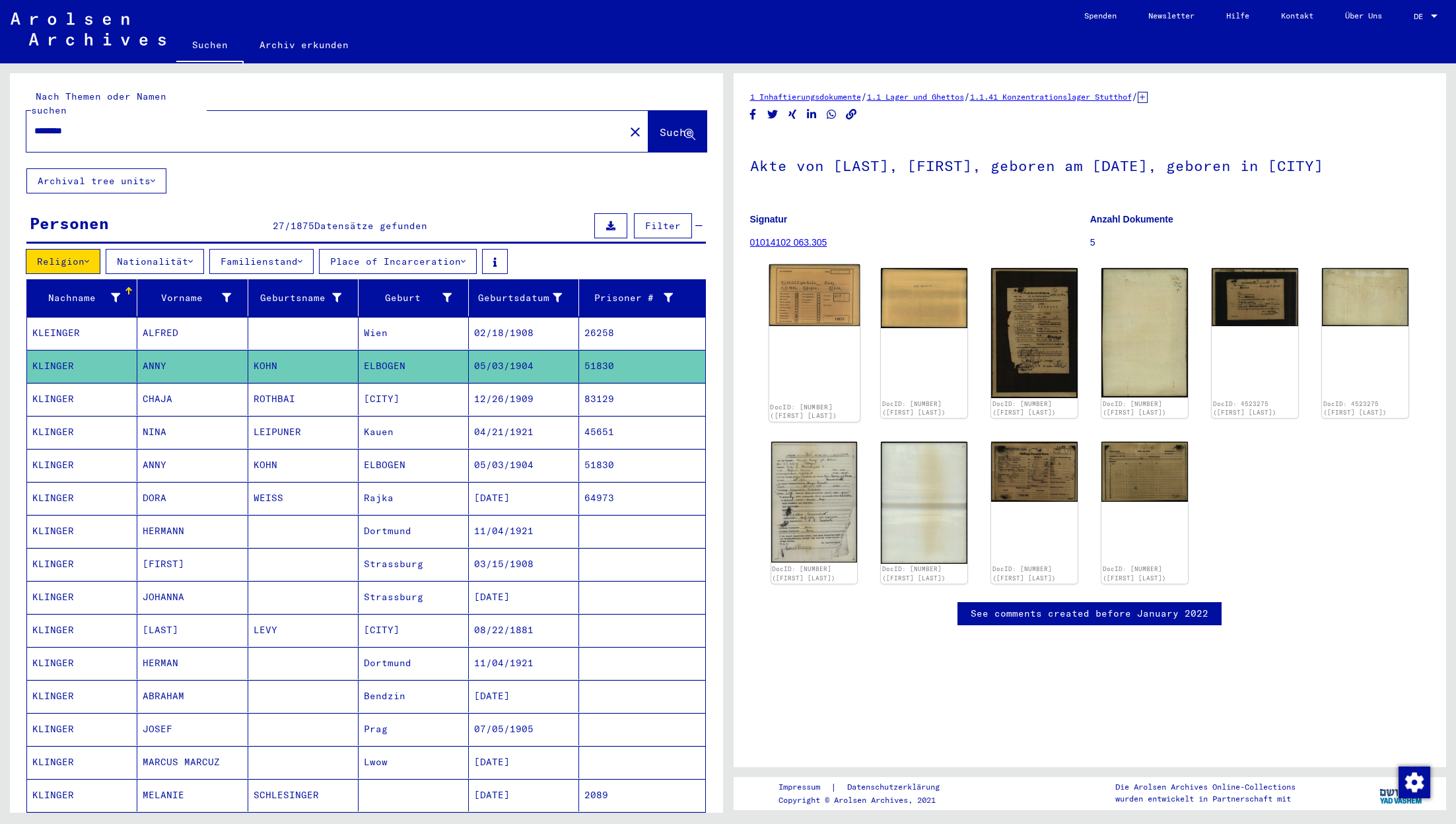 click 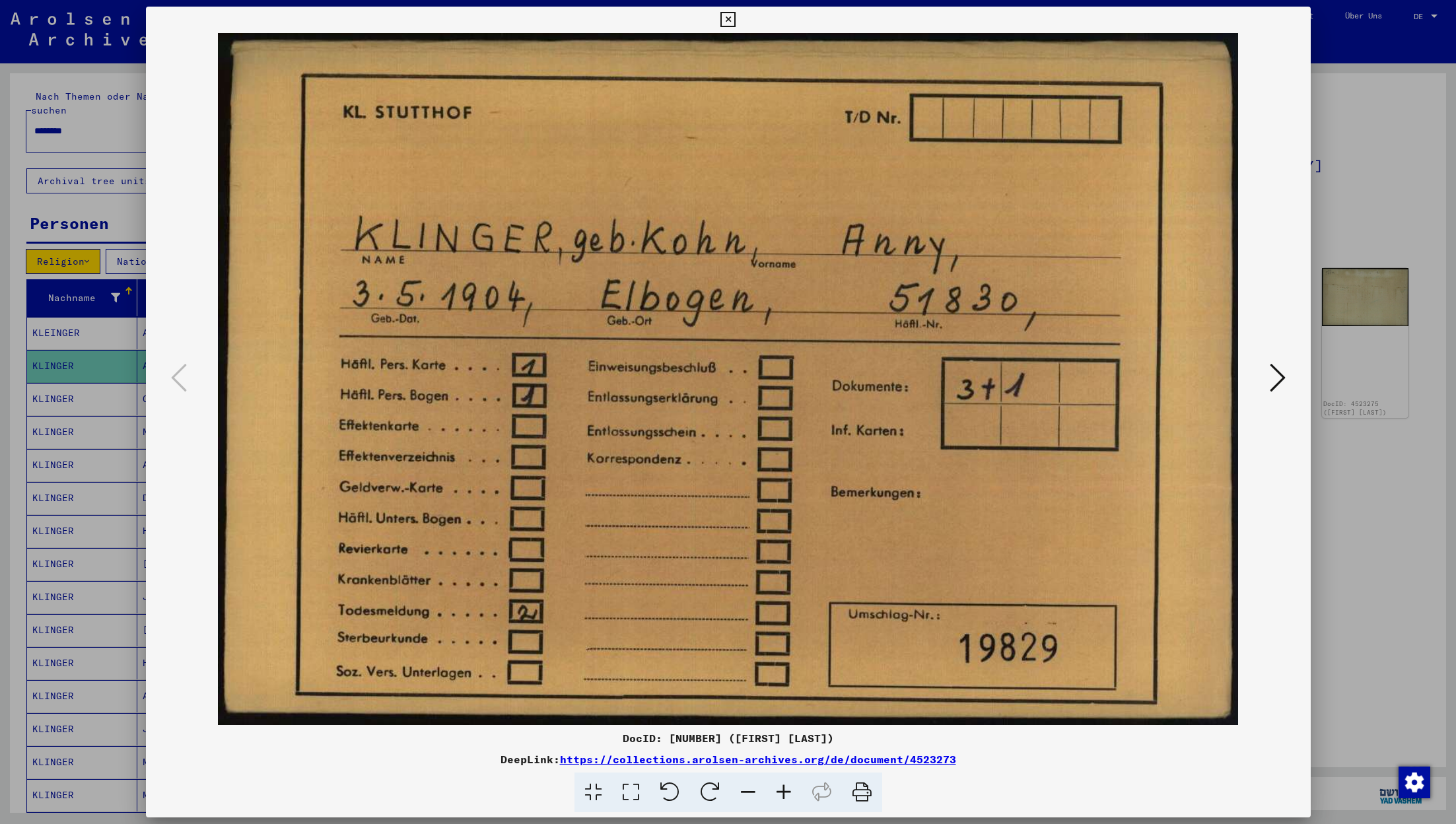 click at bounding box center [1278, 378] 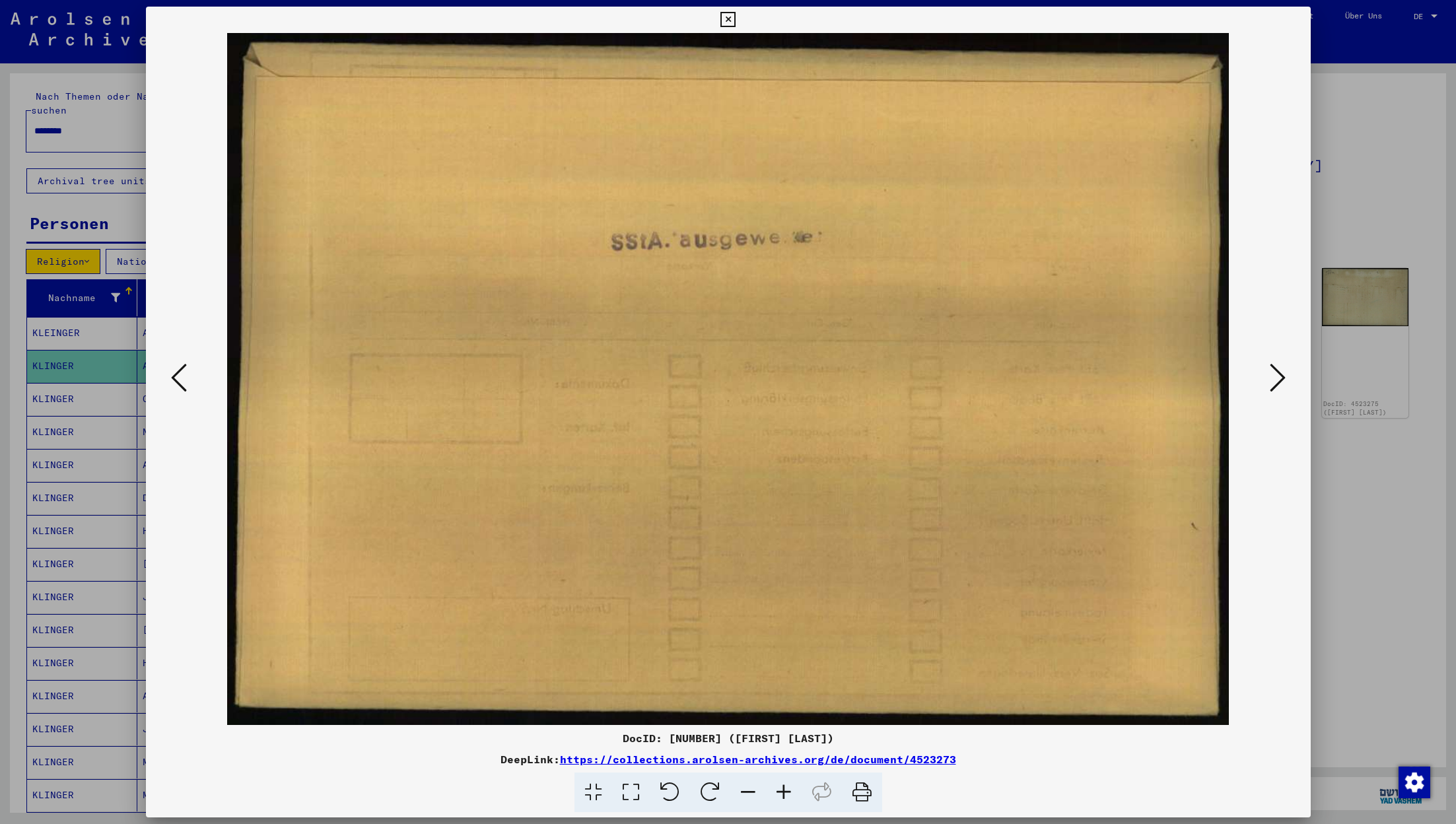 click at bounding box center [1278, 378] 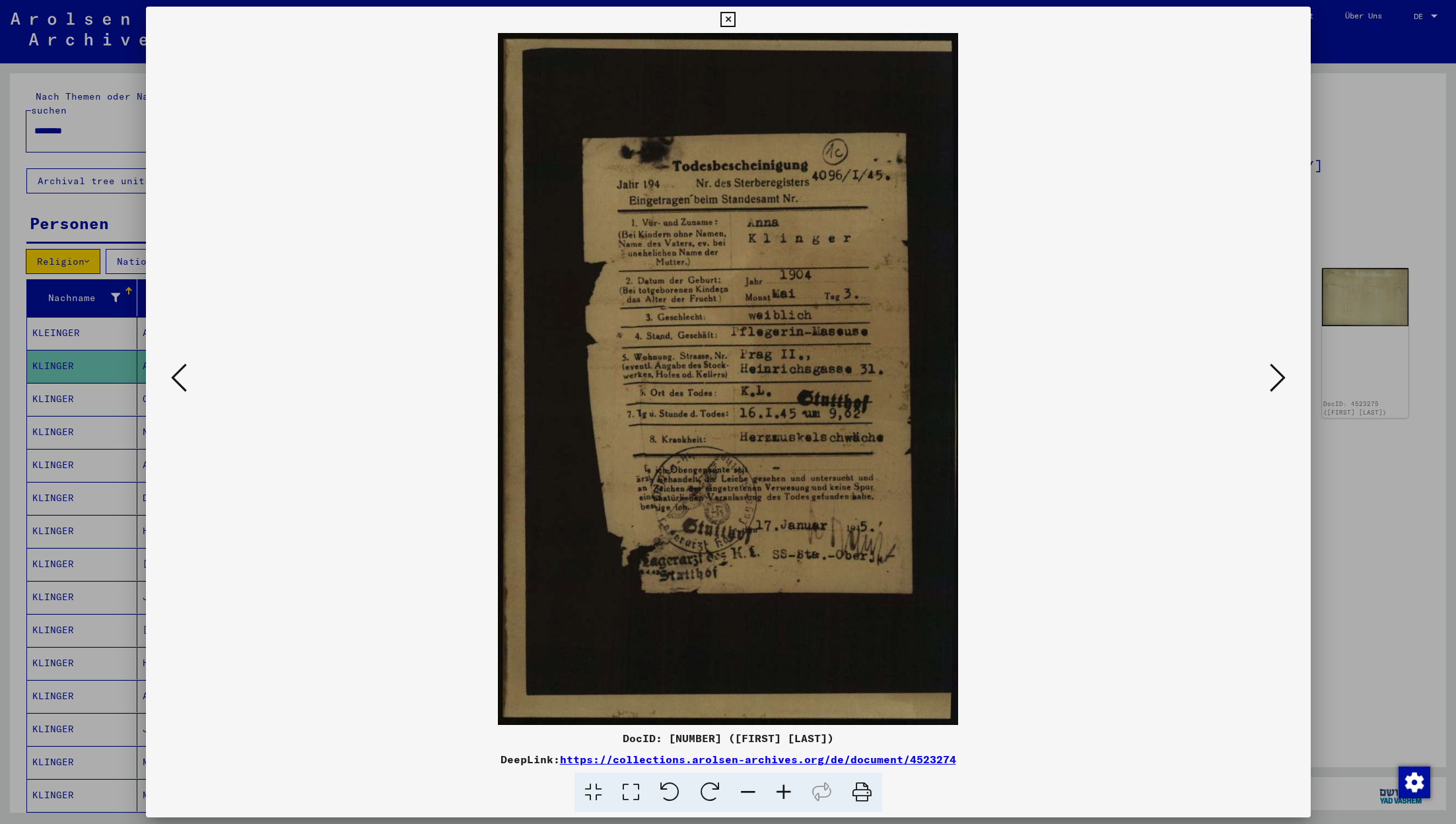 click at bounding box center (1278, 378) 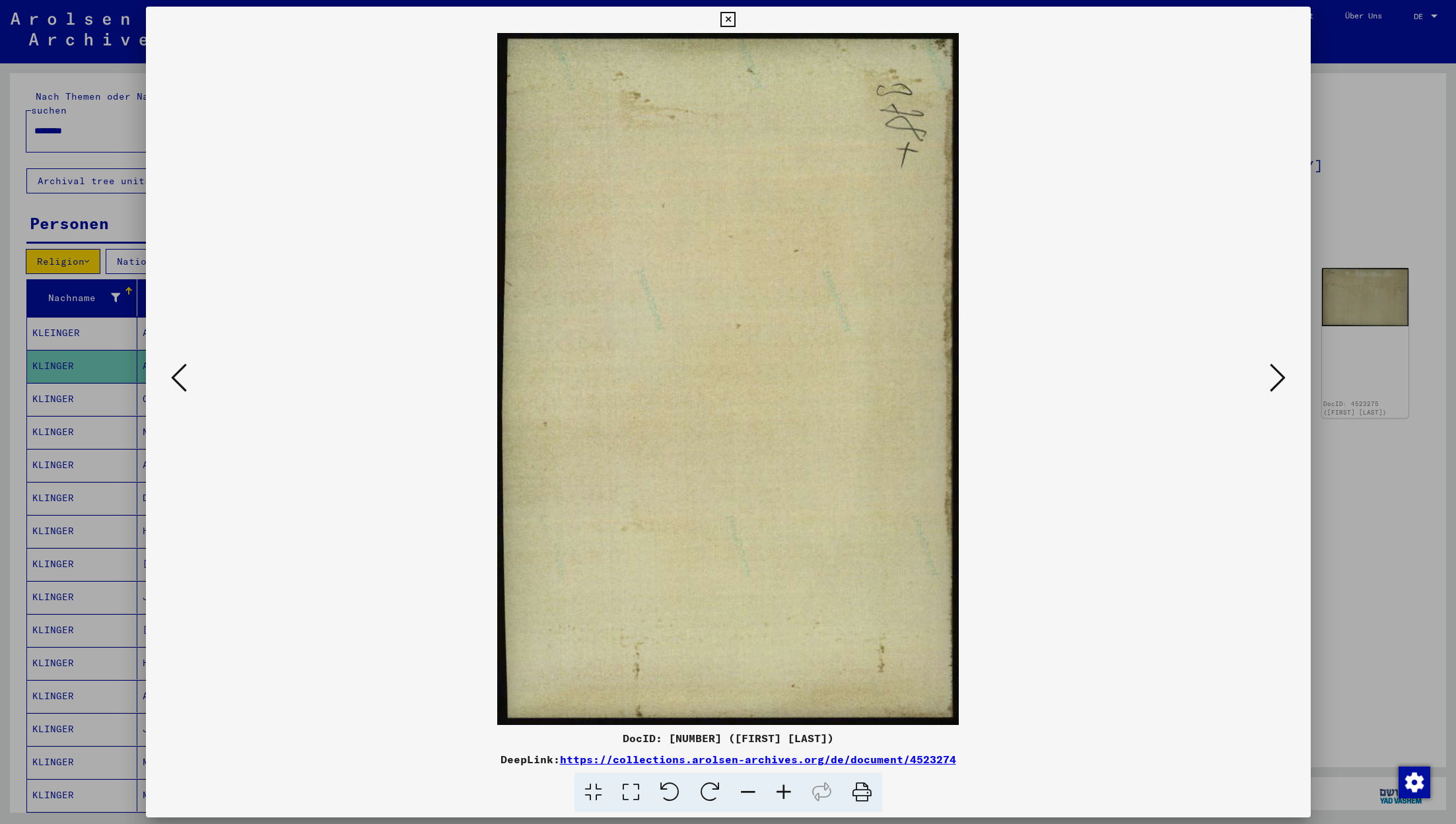 click at bounding box center (728, 20) 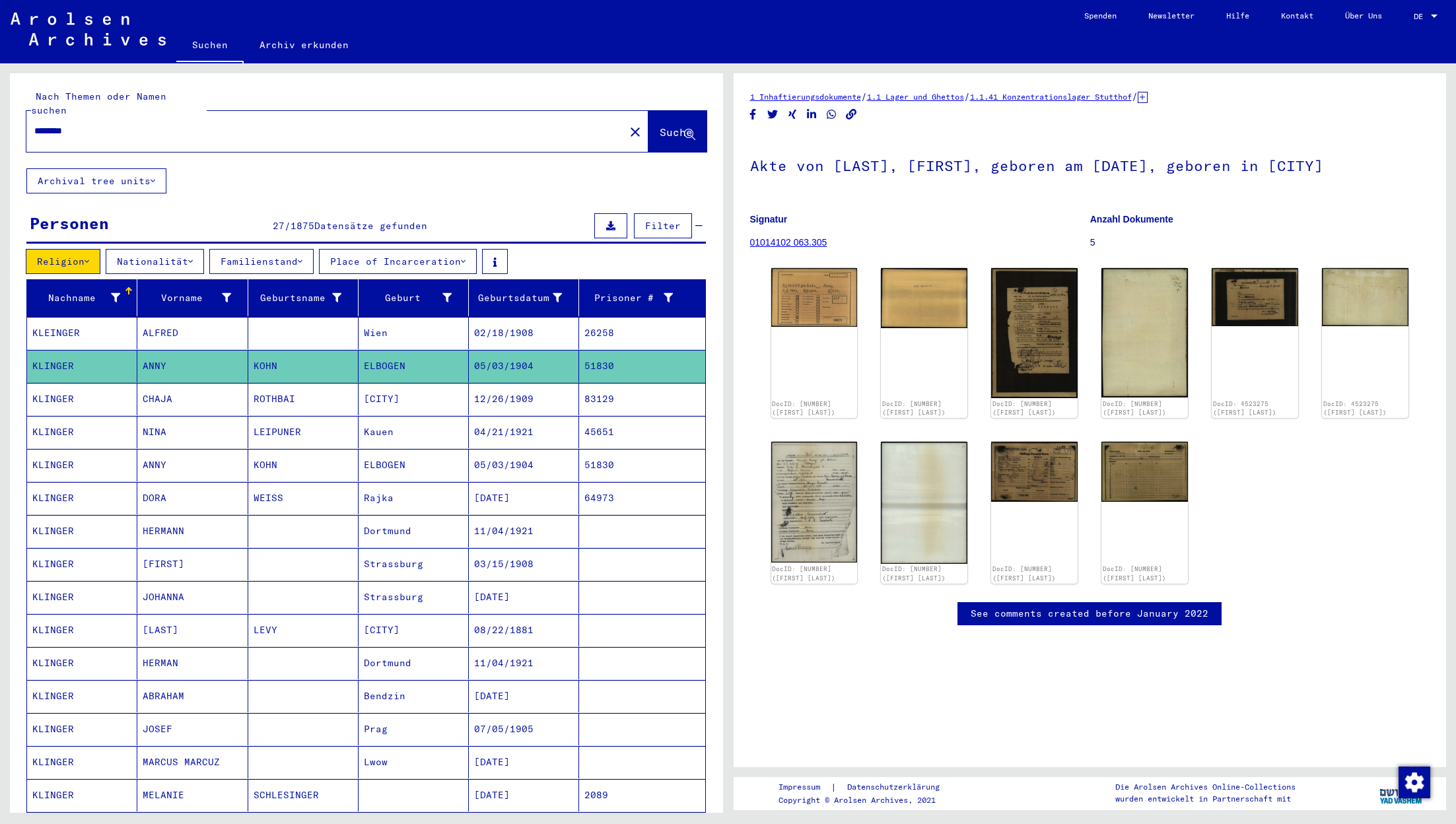 click on "Religion" at bounding box center (63, 261) 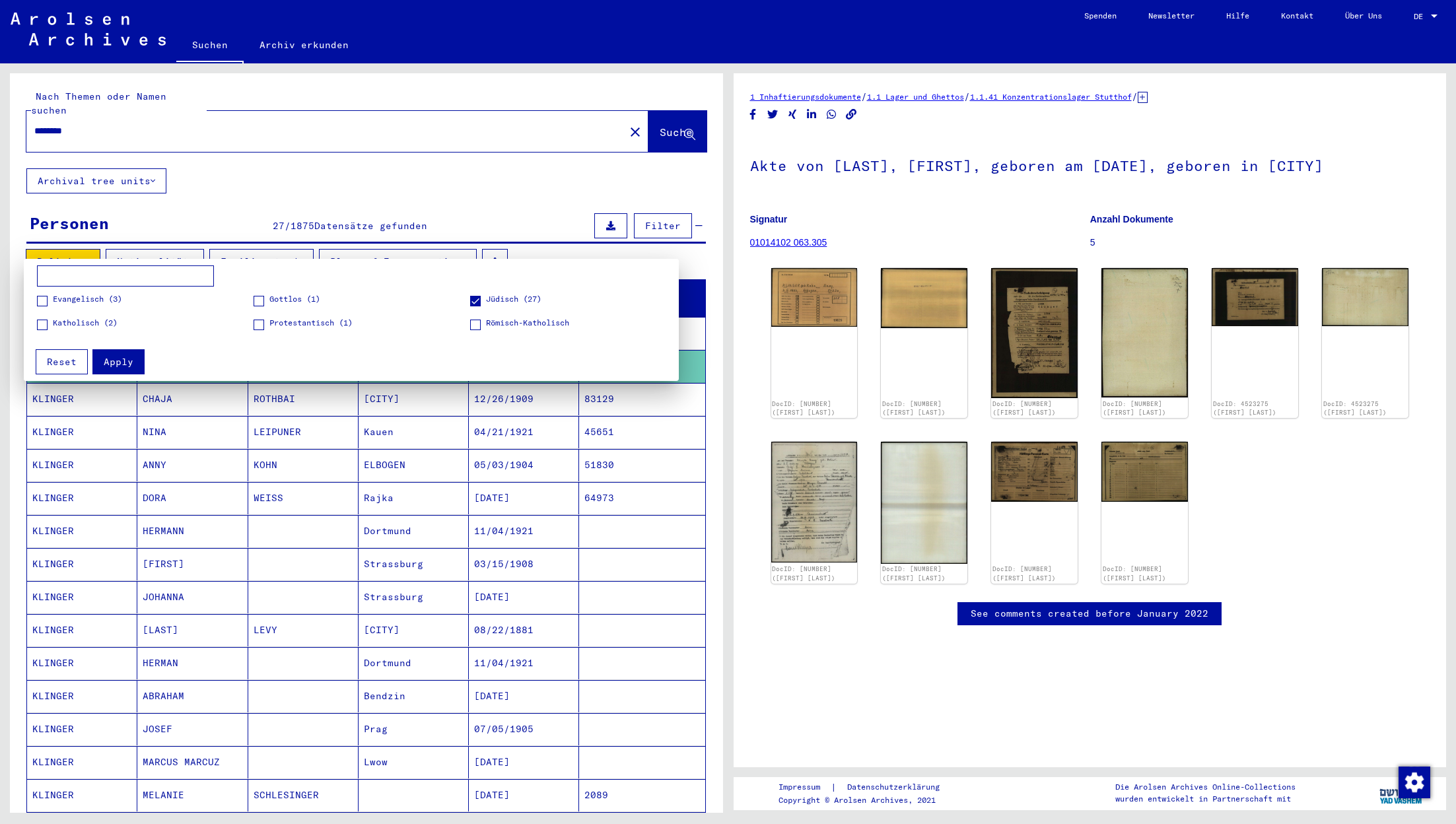 click at bounding box center (728, 412) 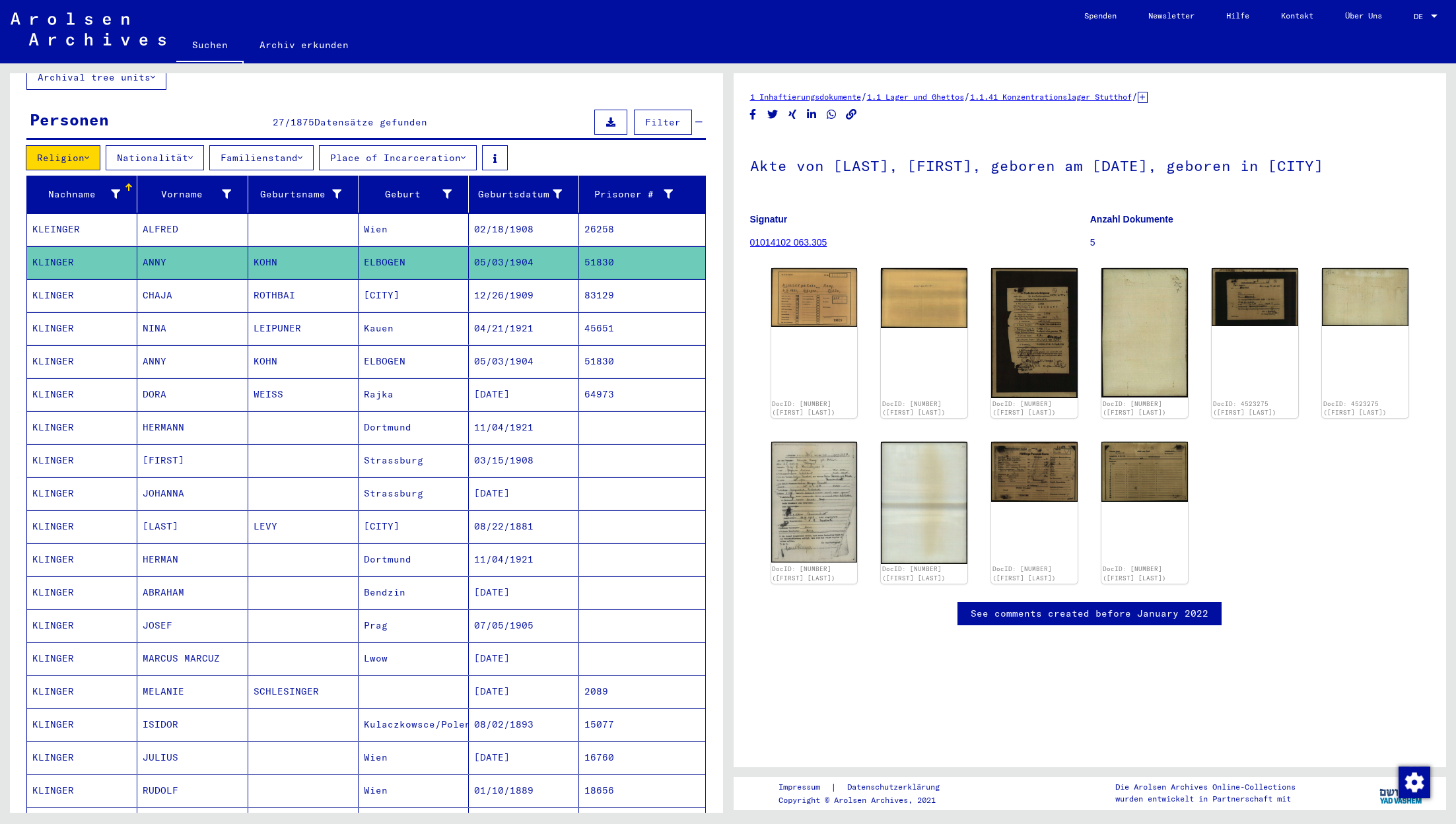 scroll, scrollTop: 0, scrollLeft: 0, axis: both 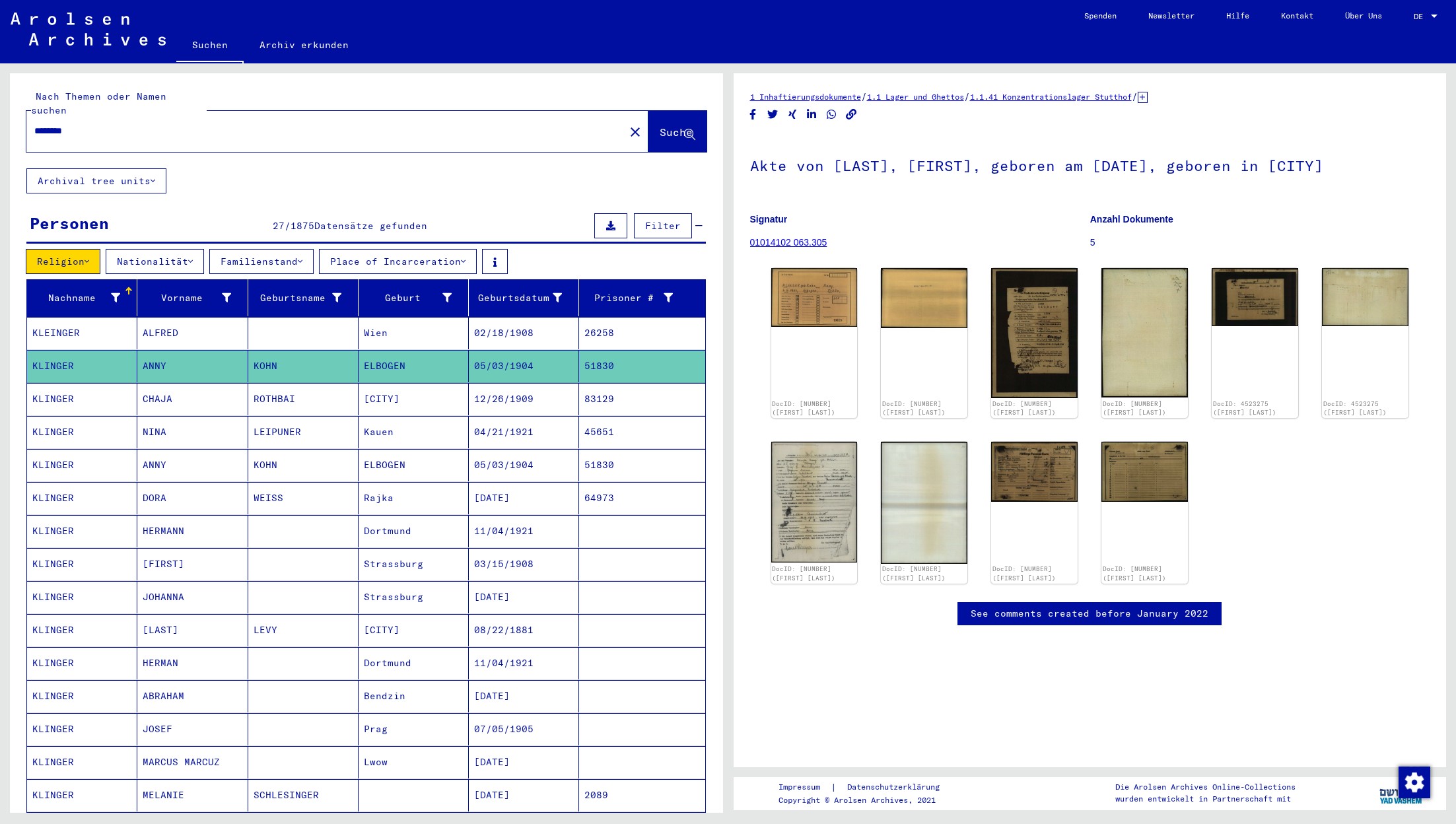 click on "Nationalität" at bounding box center (155, 261) 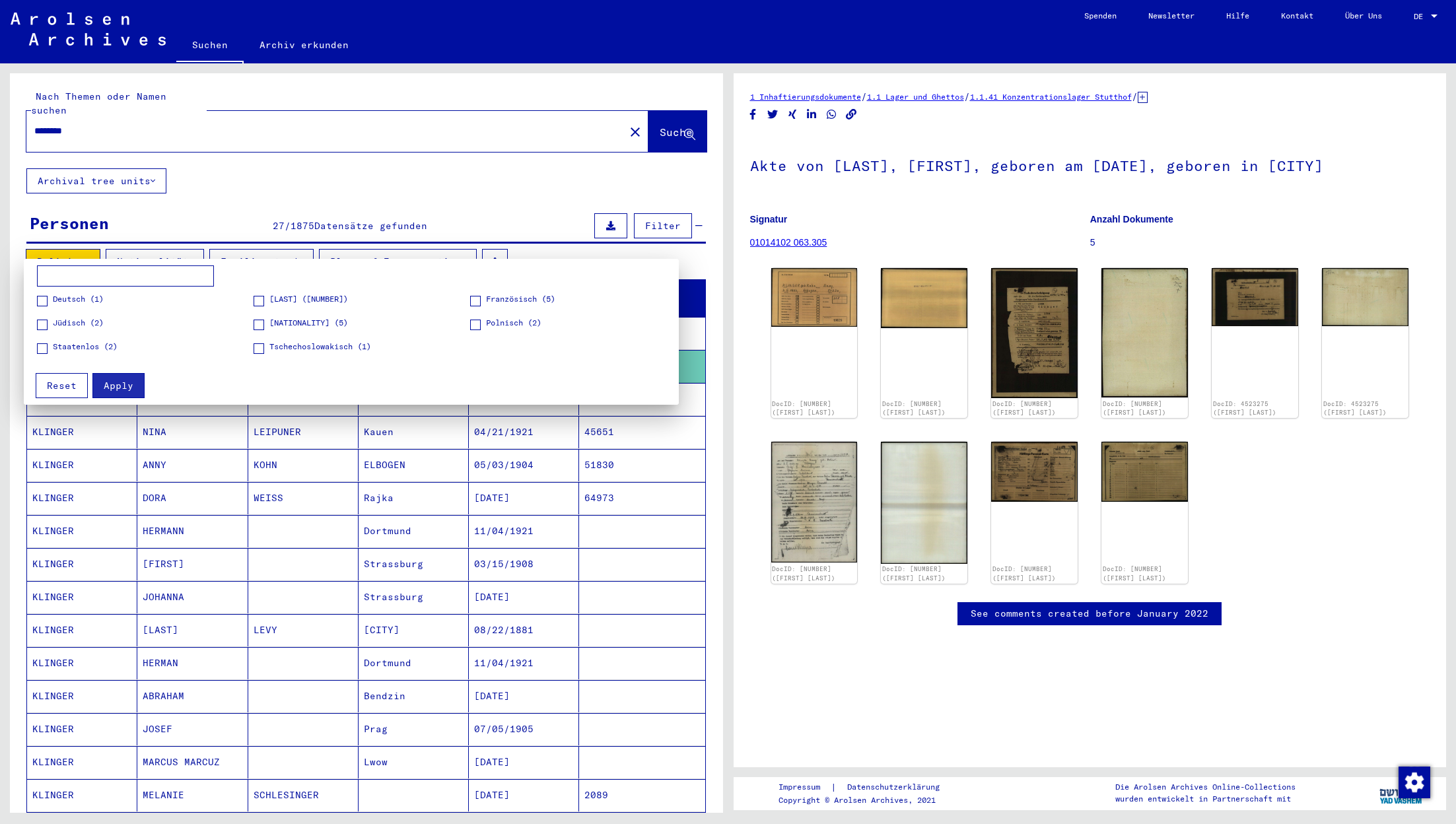 click on "Reset" at bounding box center (61, 386) 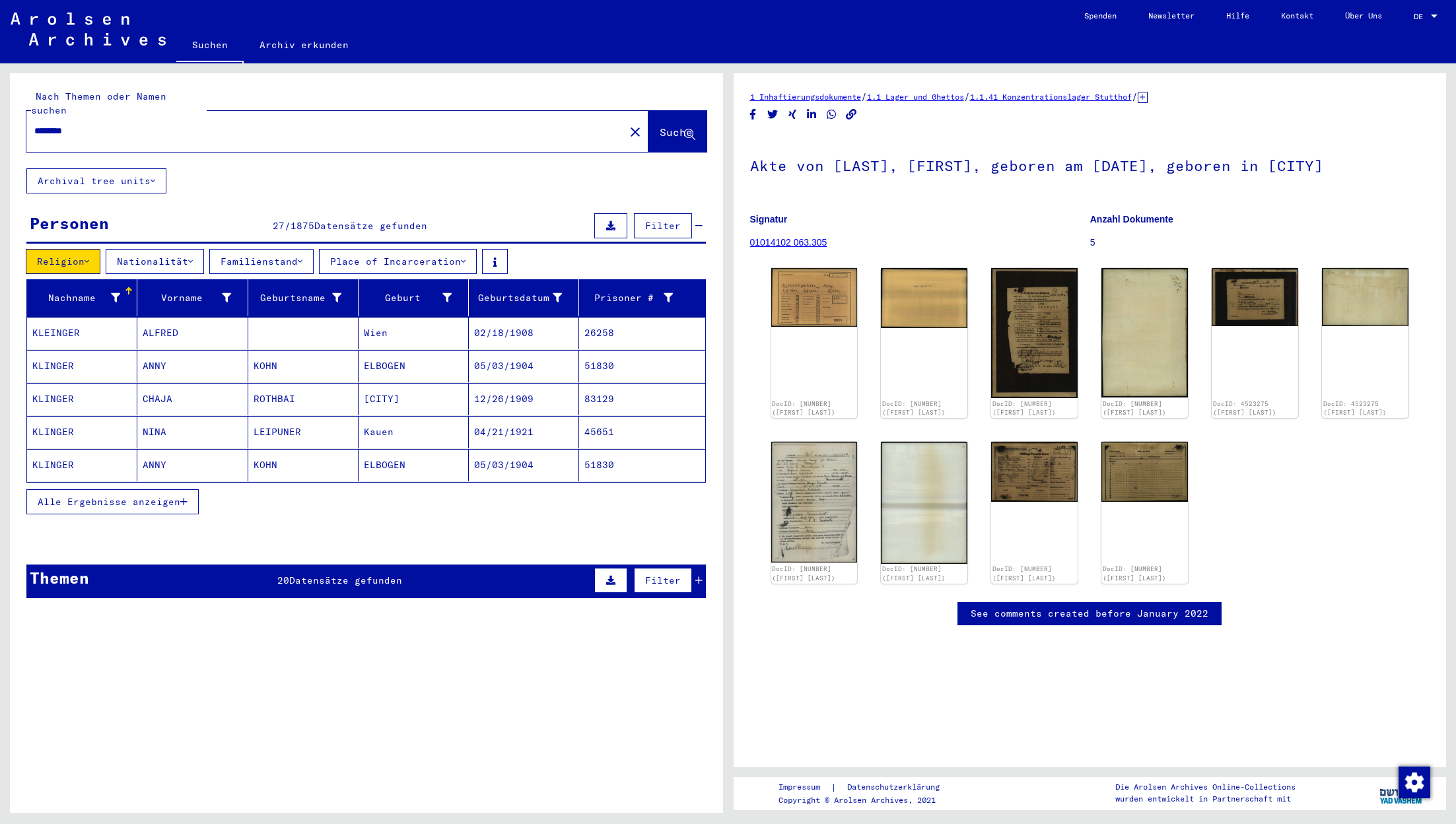 click on "Nationalität" at bounding box center [155, 261] 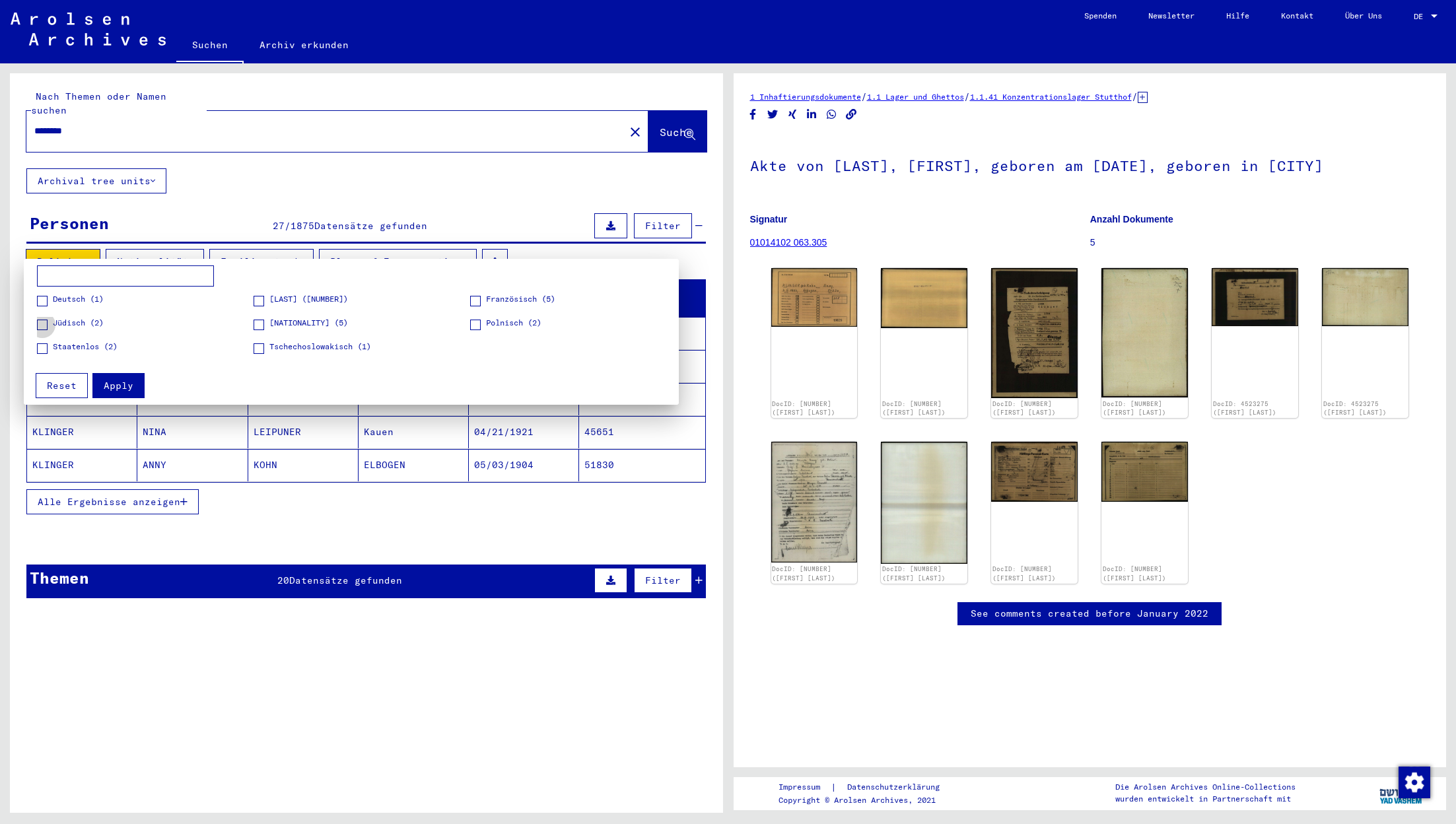 click on "Jüdisch (2)" at bounding box center [70, 324] 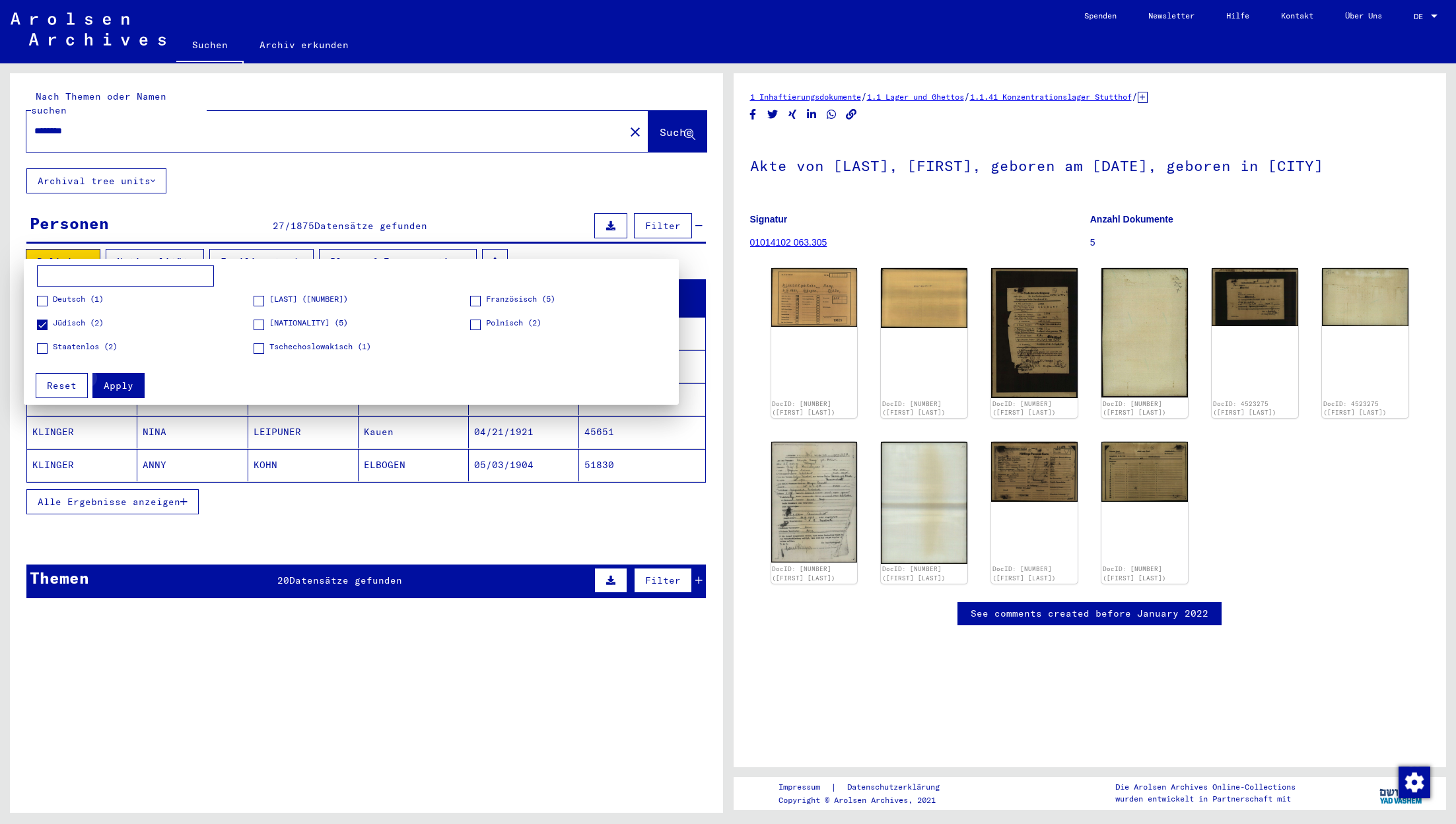 click on "Apply" at bounding box center (118, 386) 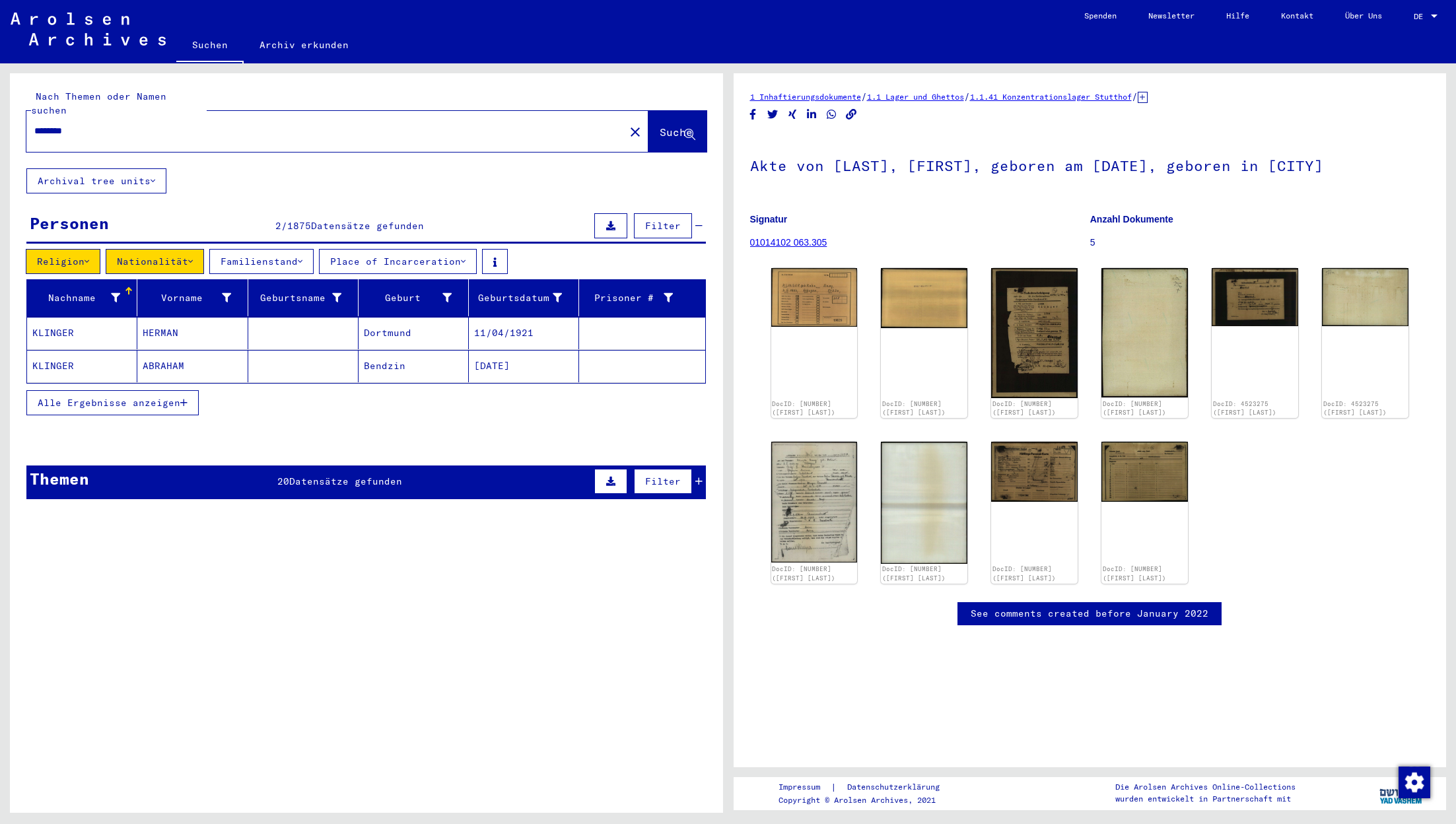click on "Familienstand" at bounding box center [261, 261] 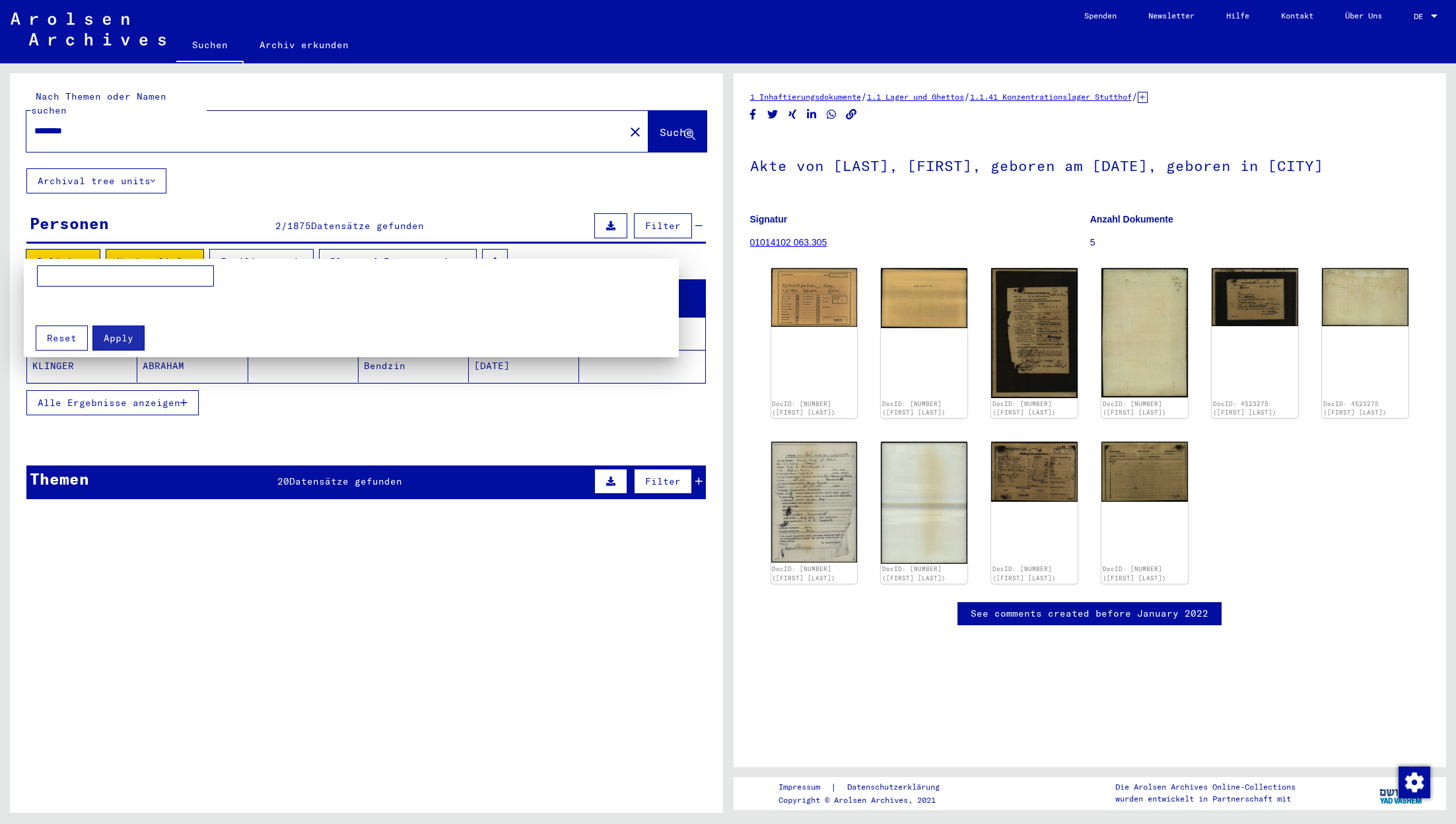click at bounding box center [728, 412] 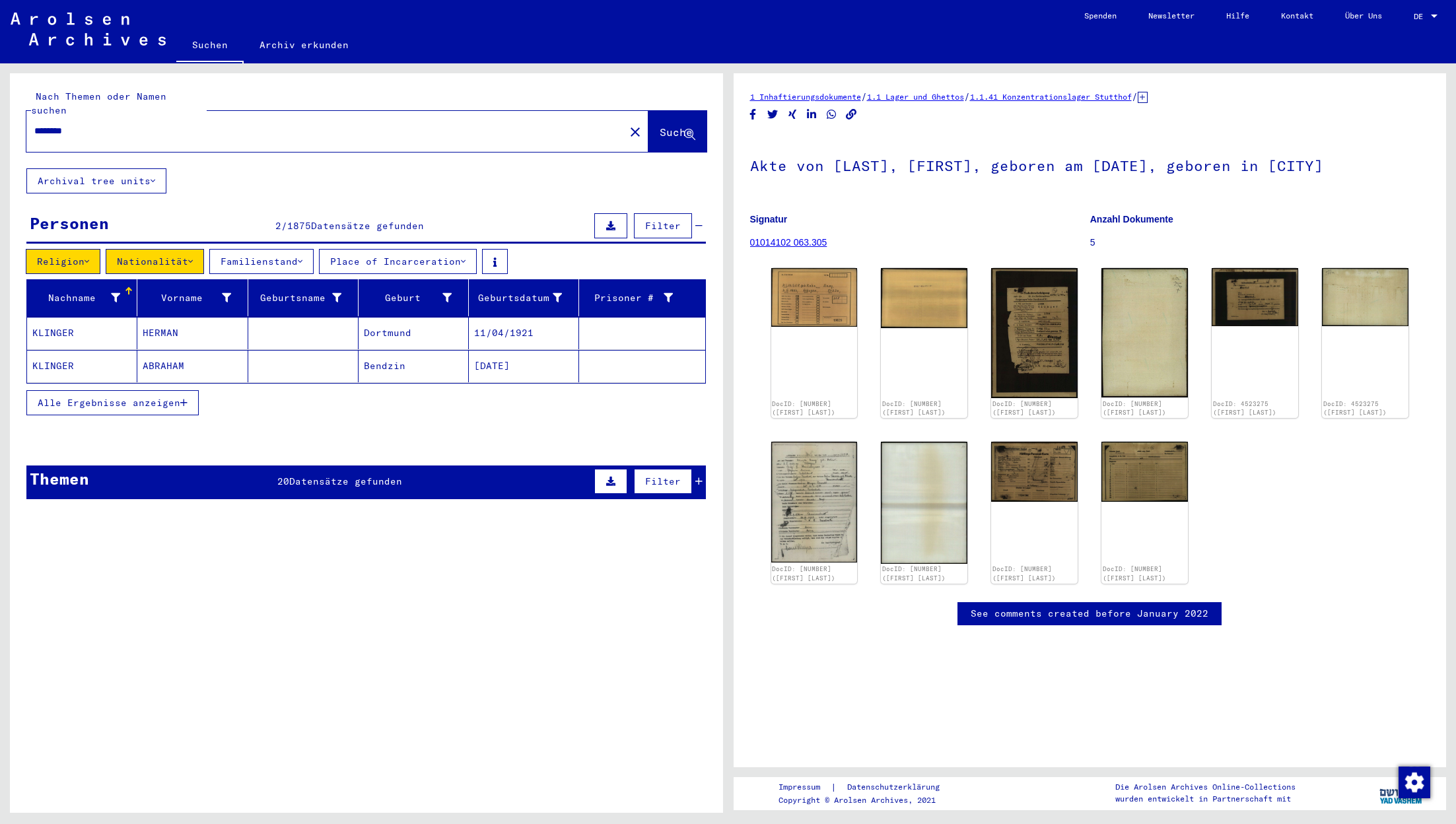 click on "Place of Incarceration" at bounding box center [398, 261] 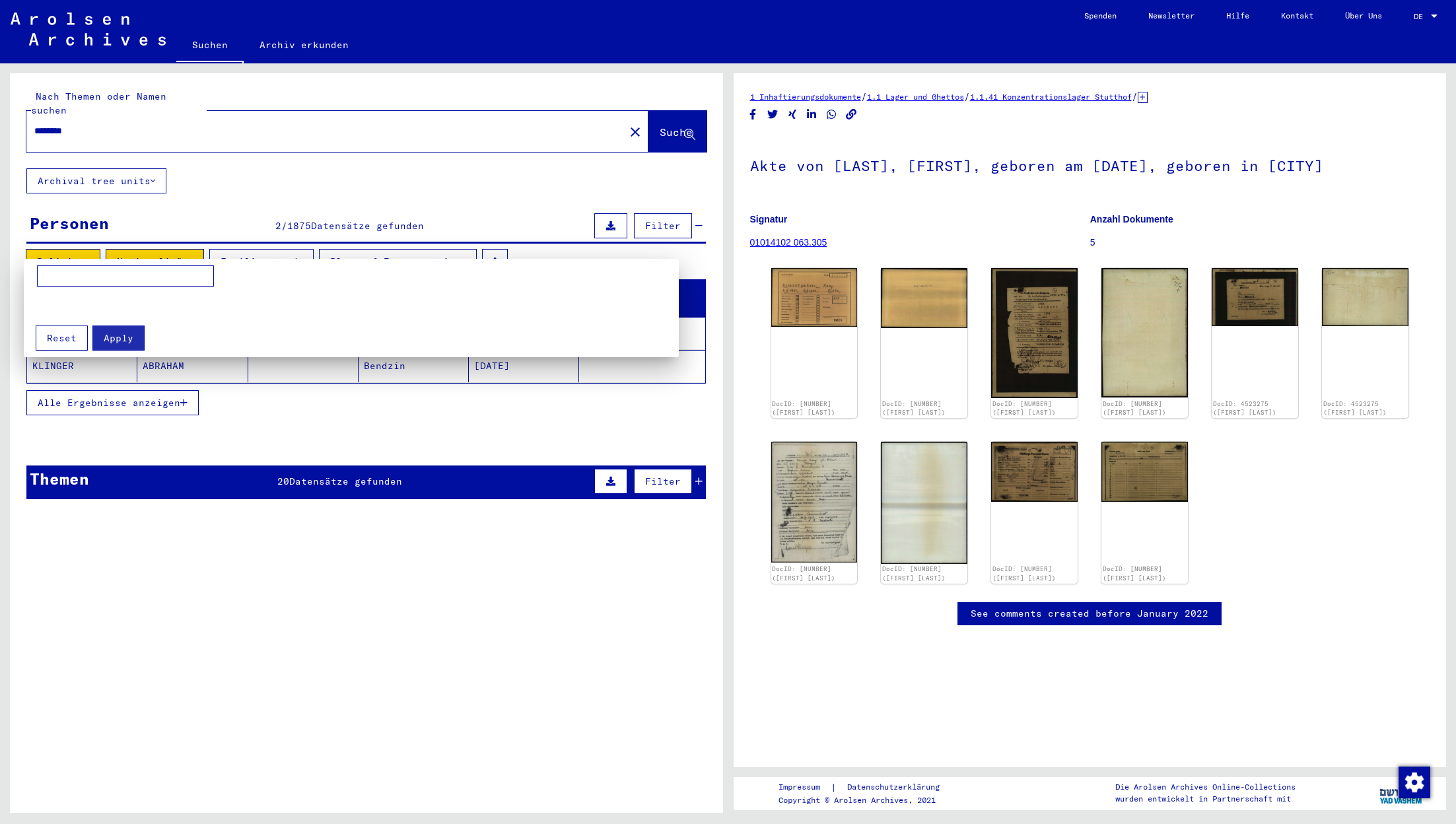 click at bounding box center [728, 412] 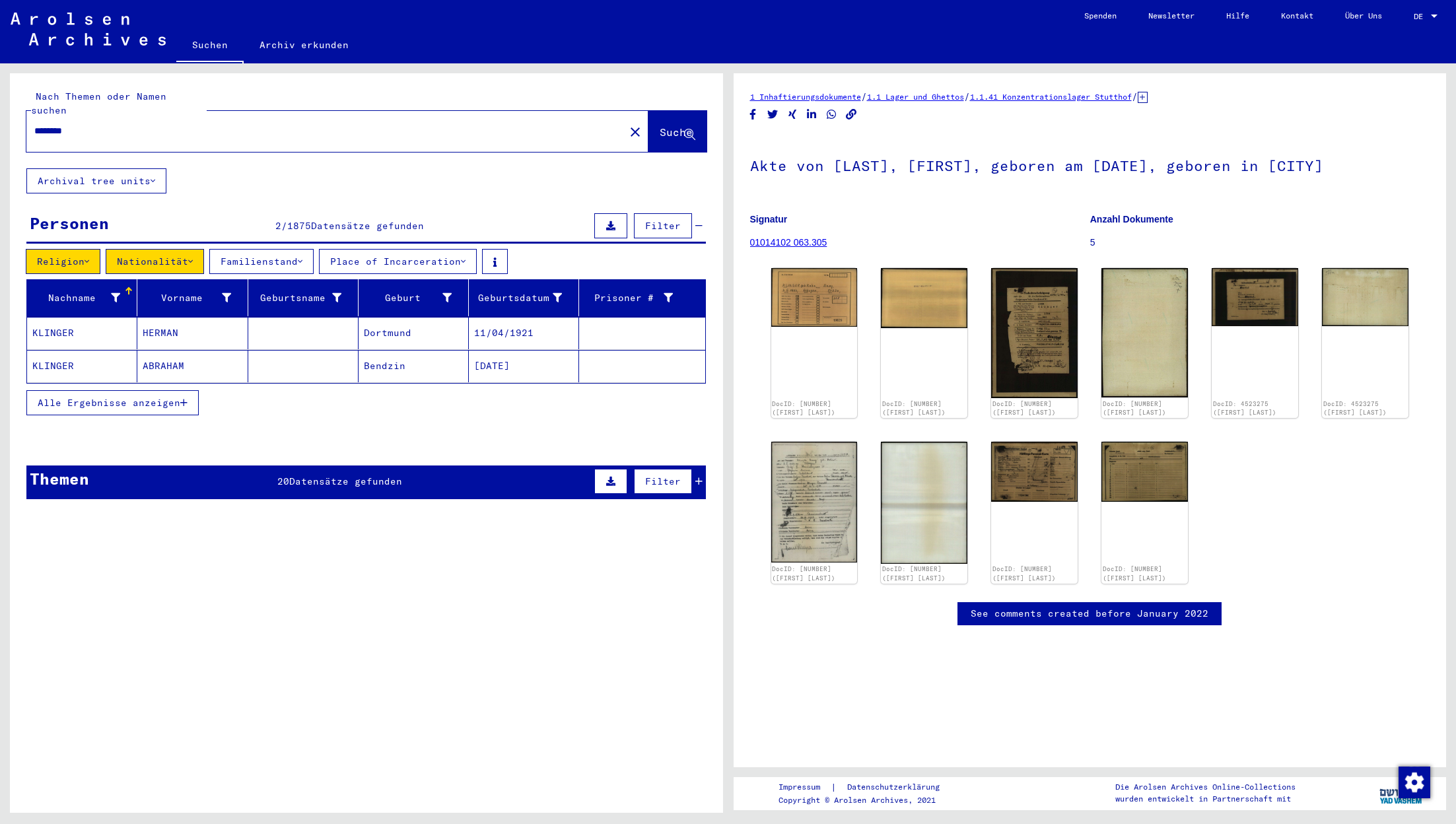 click on "Religion" at bounding box center [63, 261] 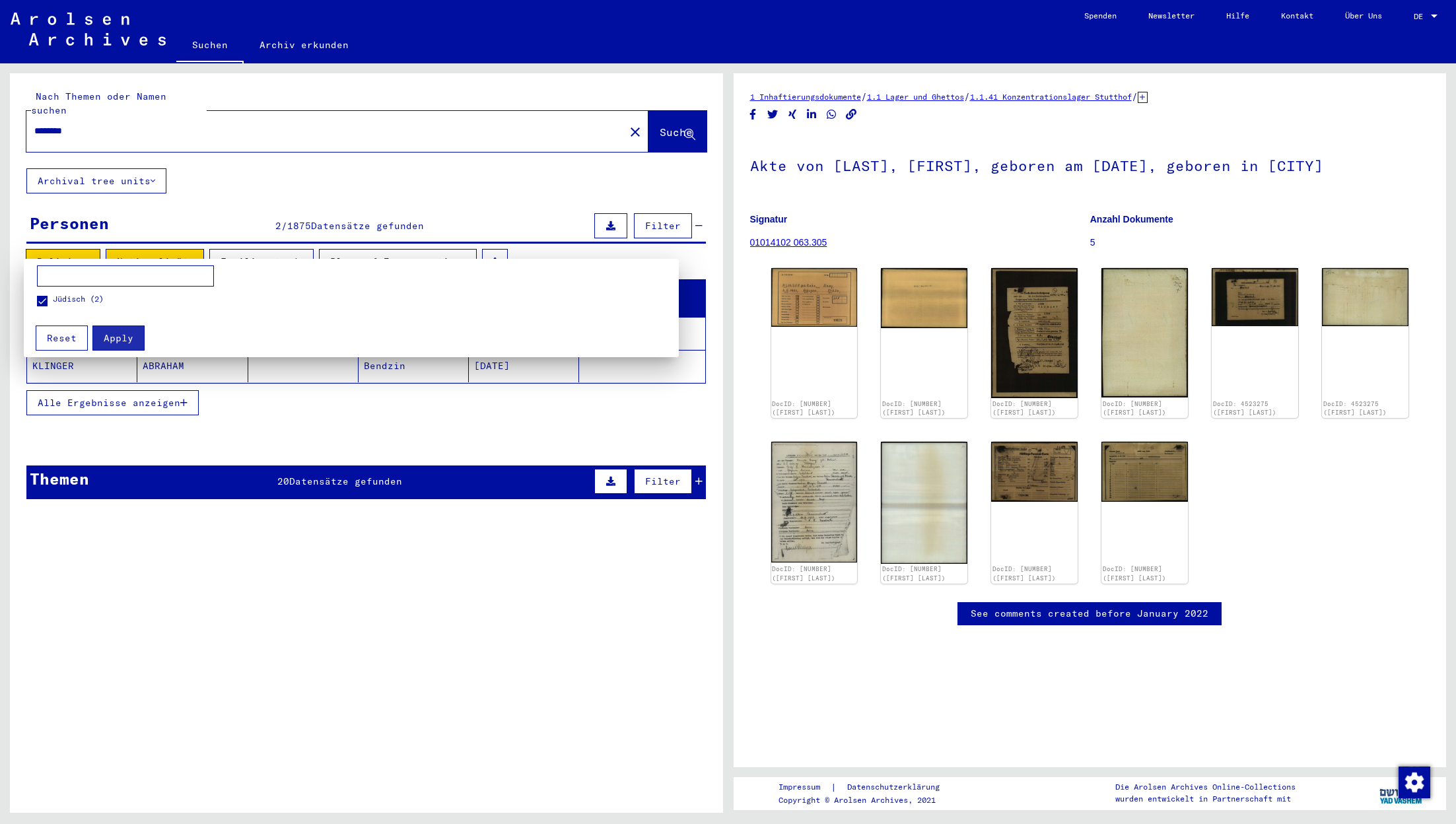 click at bounding box center [42, 301] 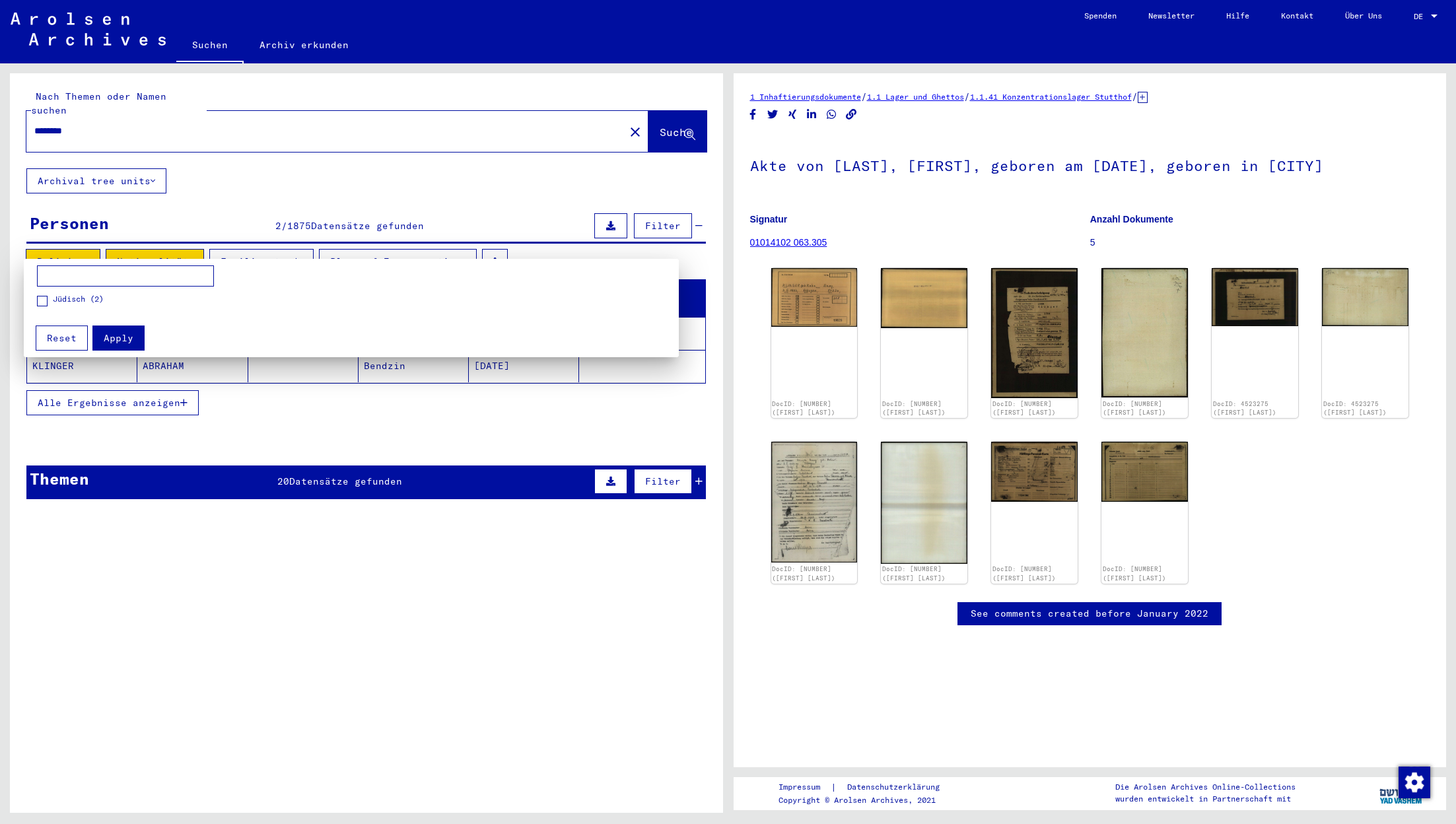 click at bounding box center [728, 412] 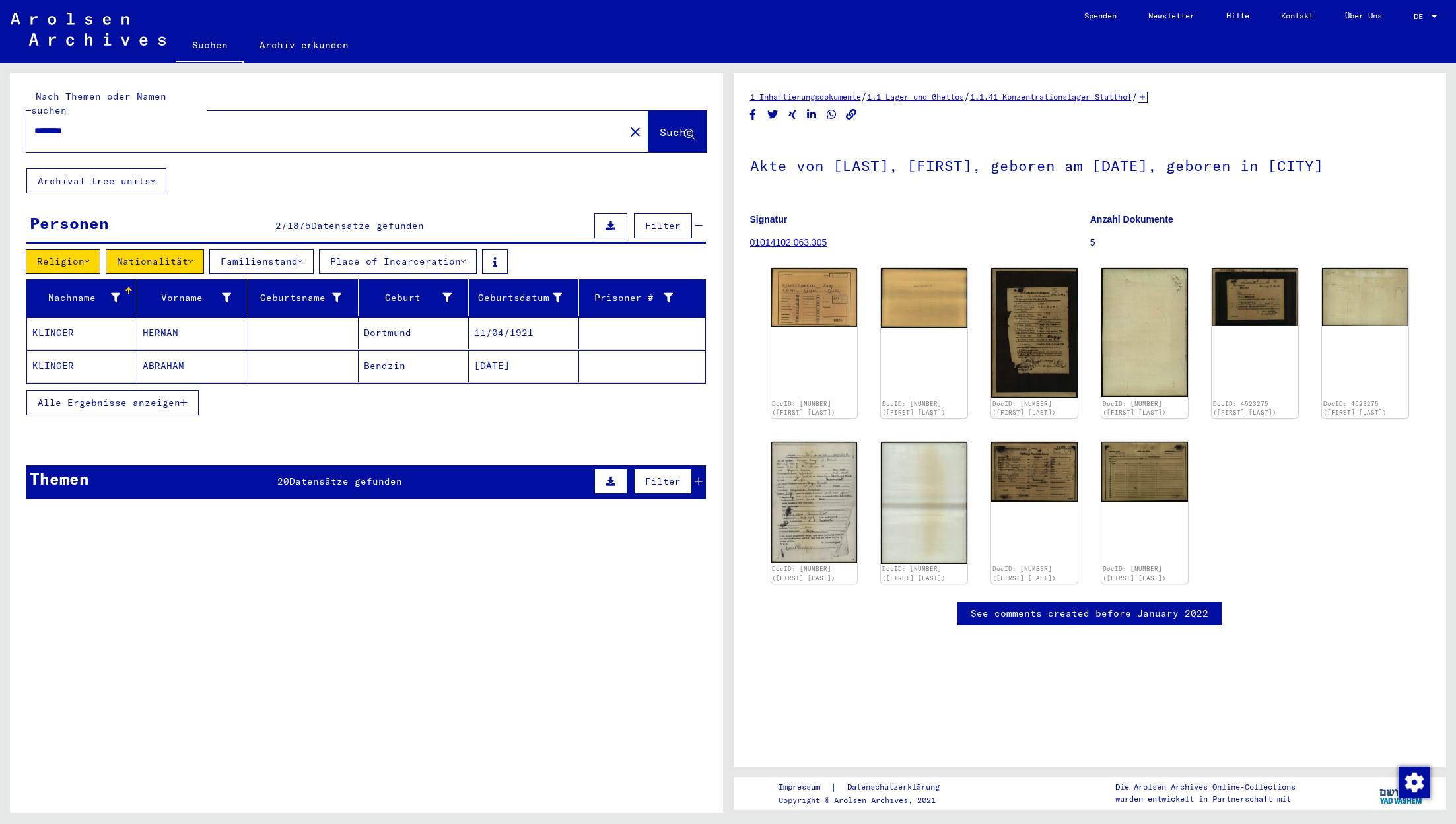 click on "Nationalität" at bounding box center (155, 261) 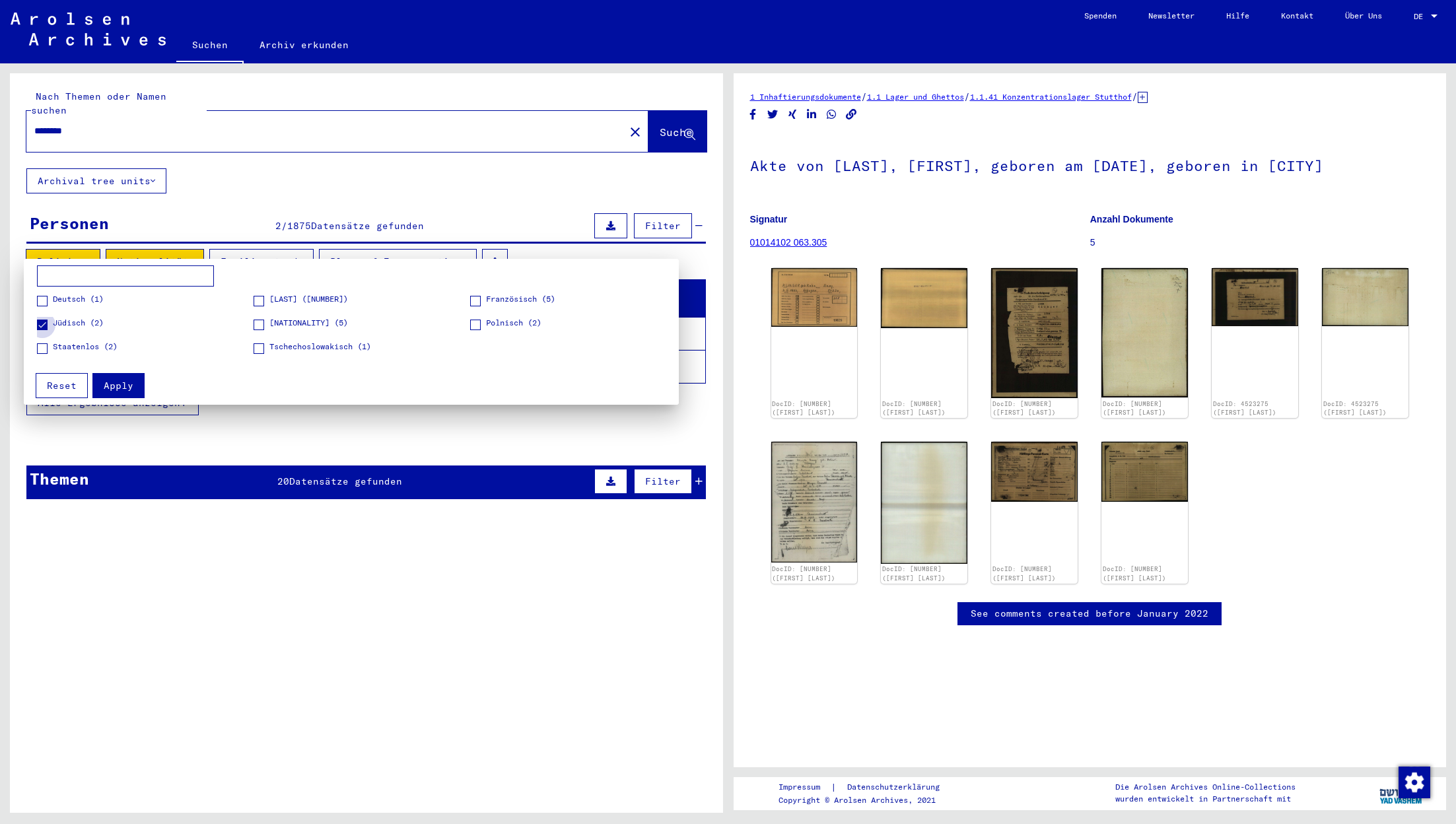 click at bounding box center (42, 325) 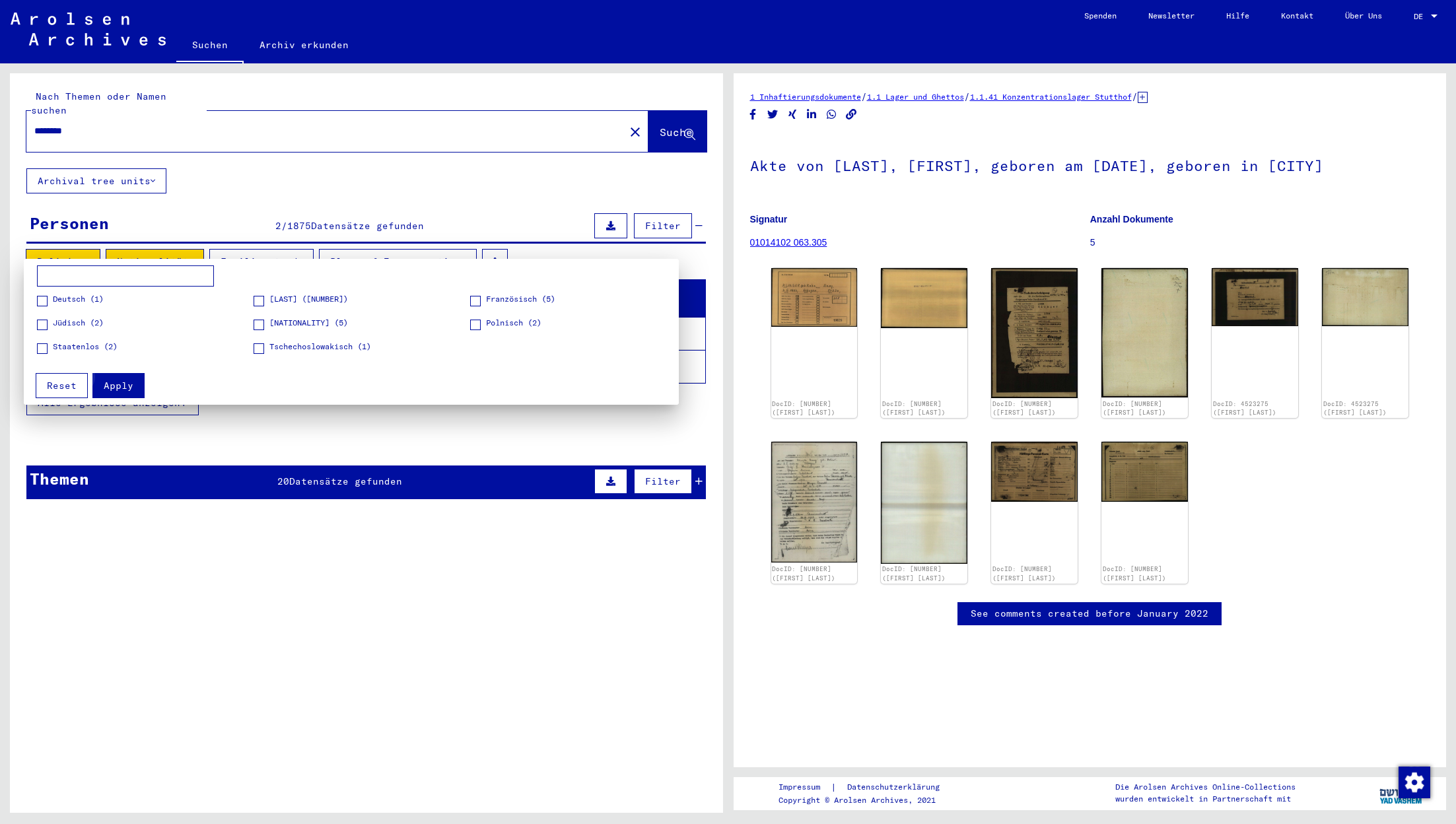 click on "Apply" at bounding box center [118, 386] 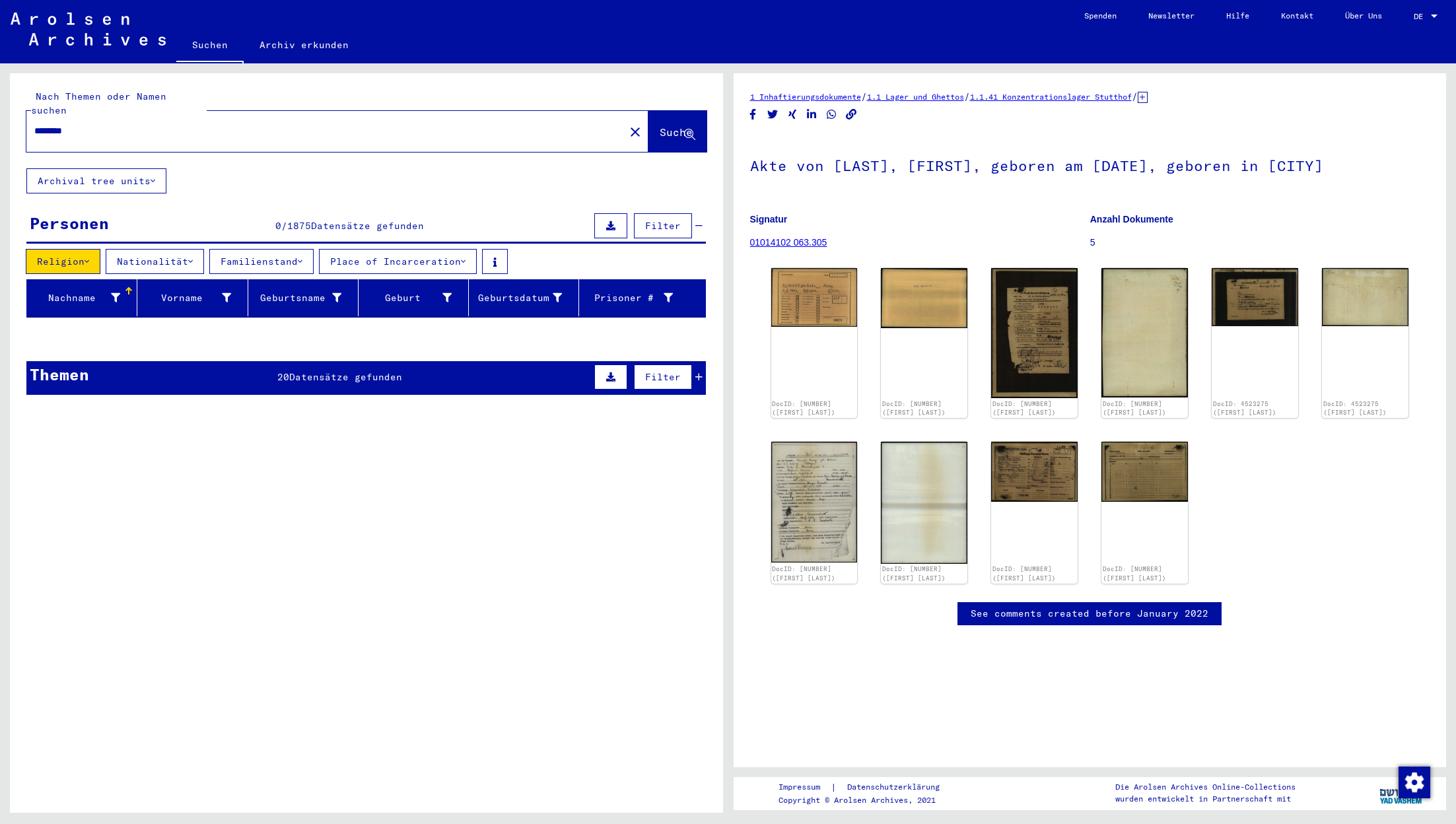 click on "Religion" at bounding box center [63, 261] 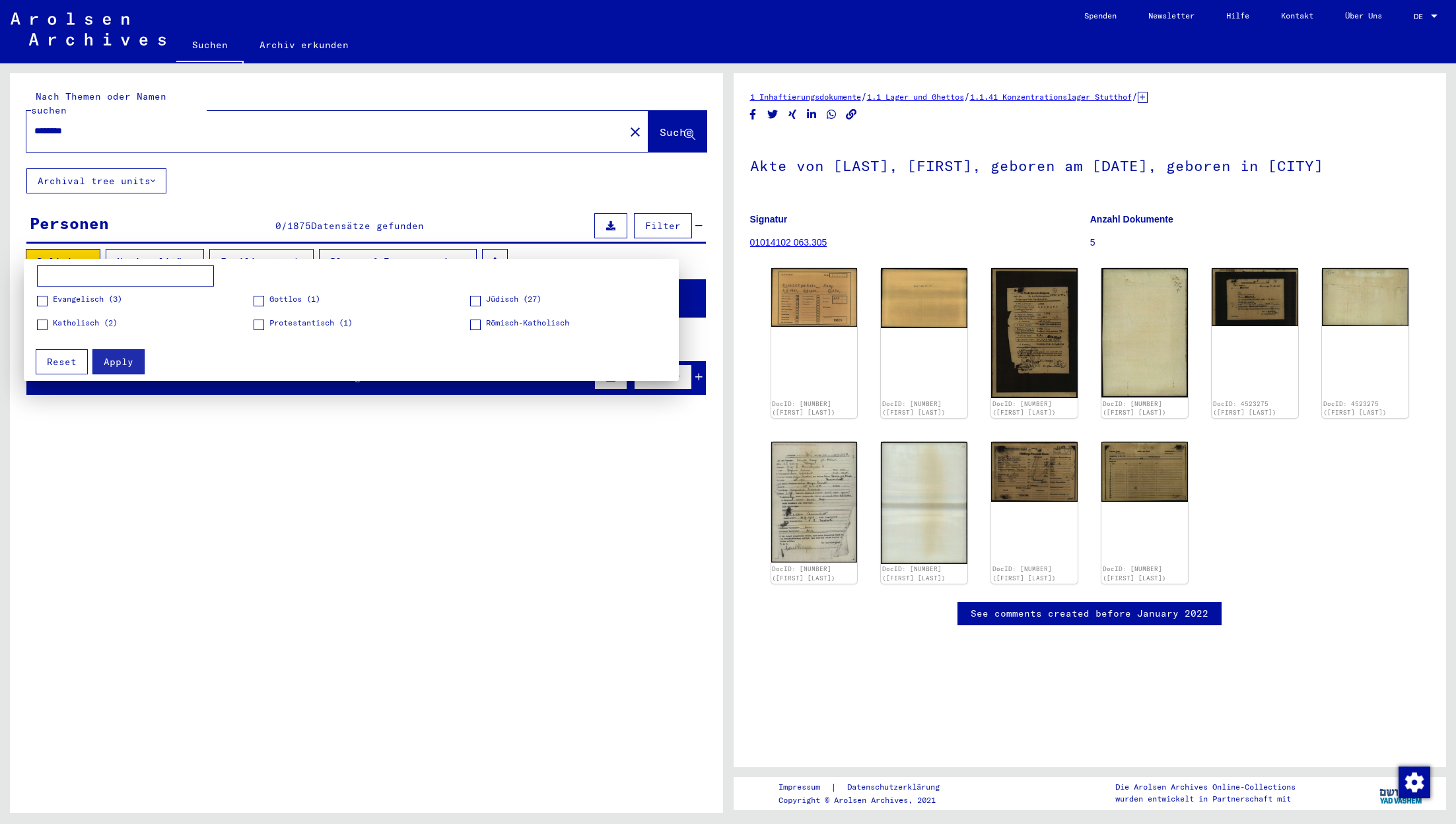 click at bounding box center [728, 412] 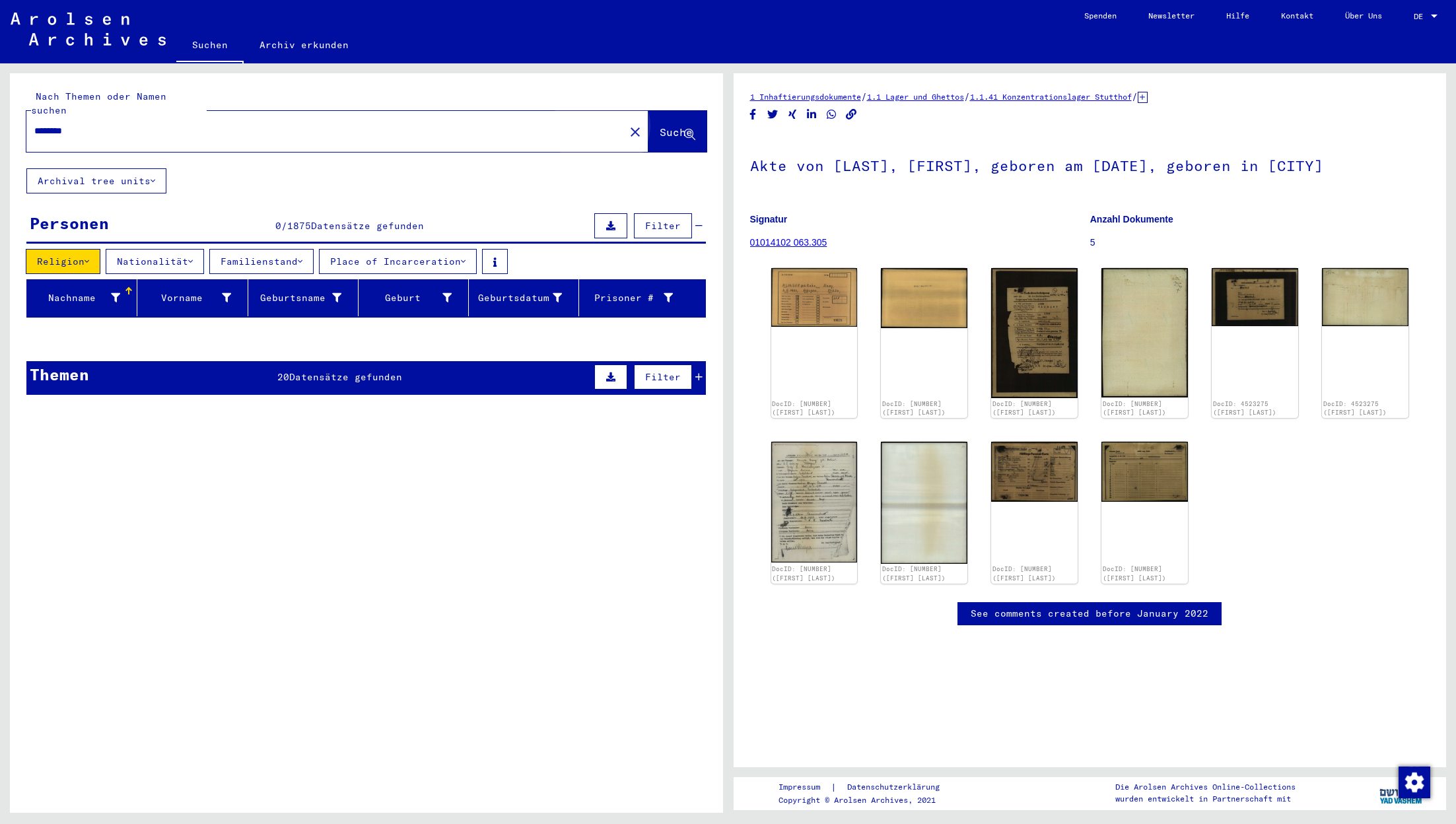 click on "Suche" 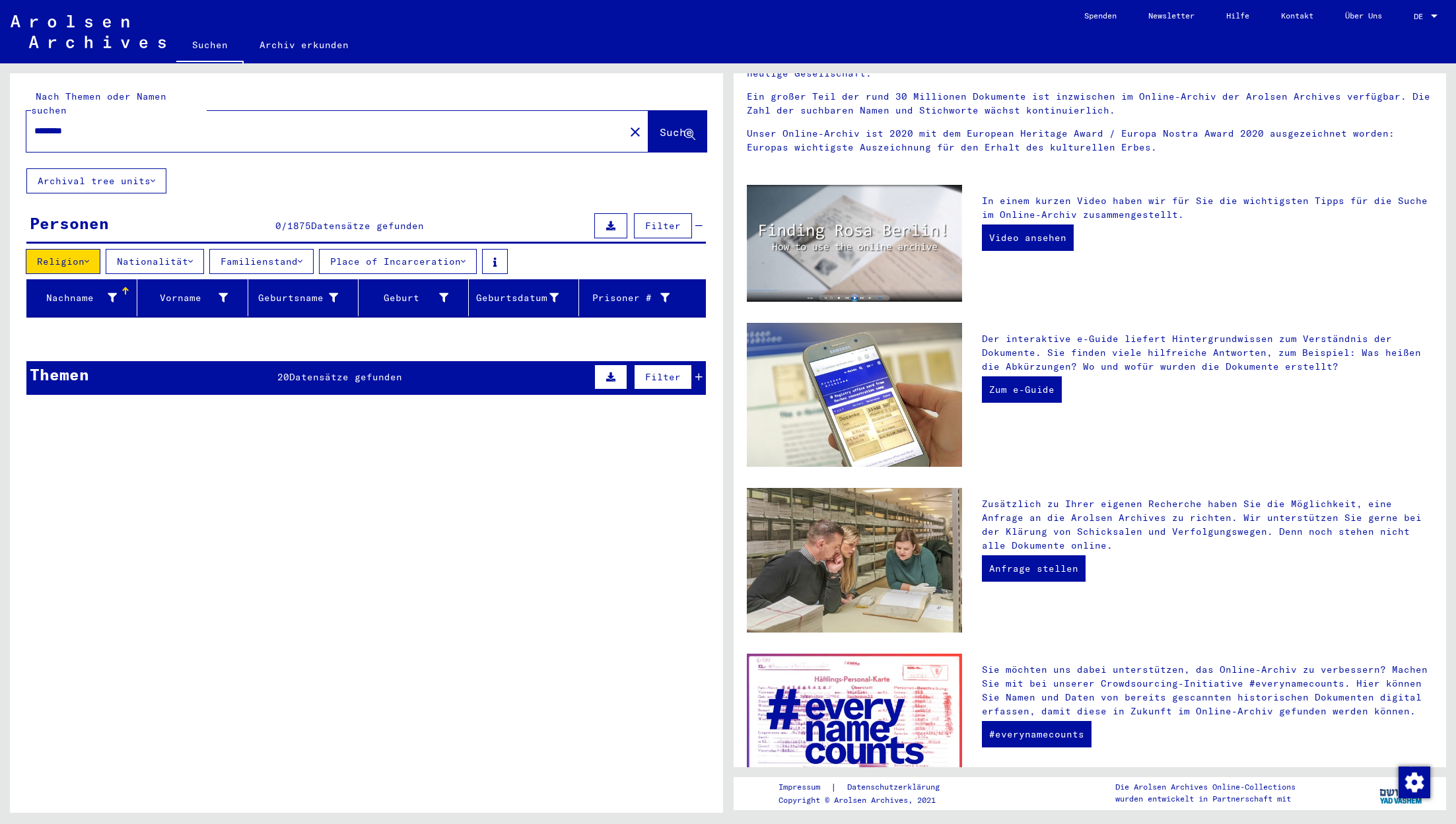 scroll, scrollTop: 228, scrollLeft: 0, axis: vertical 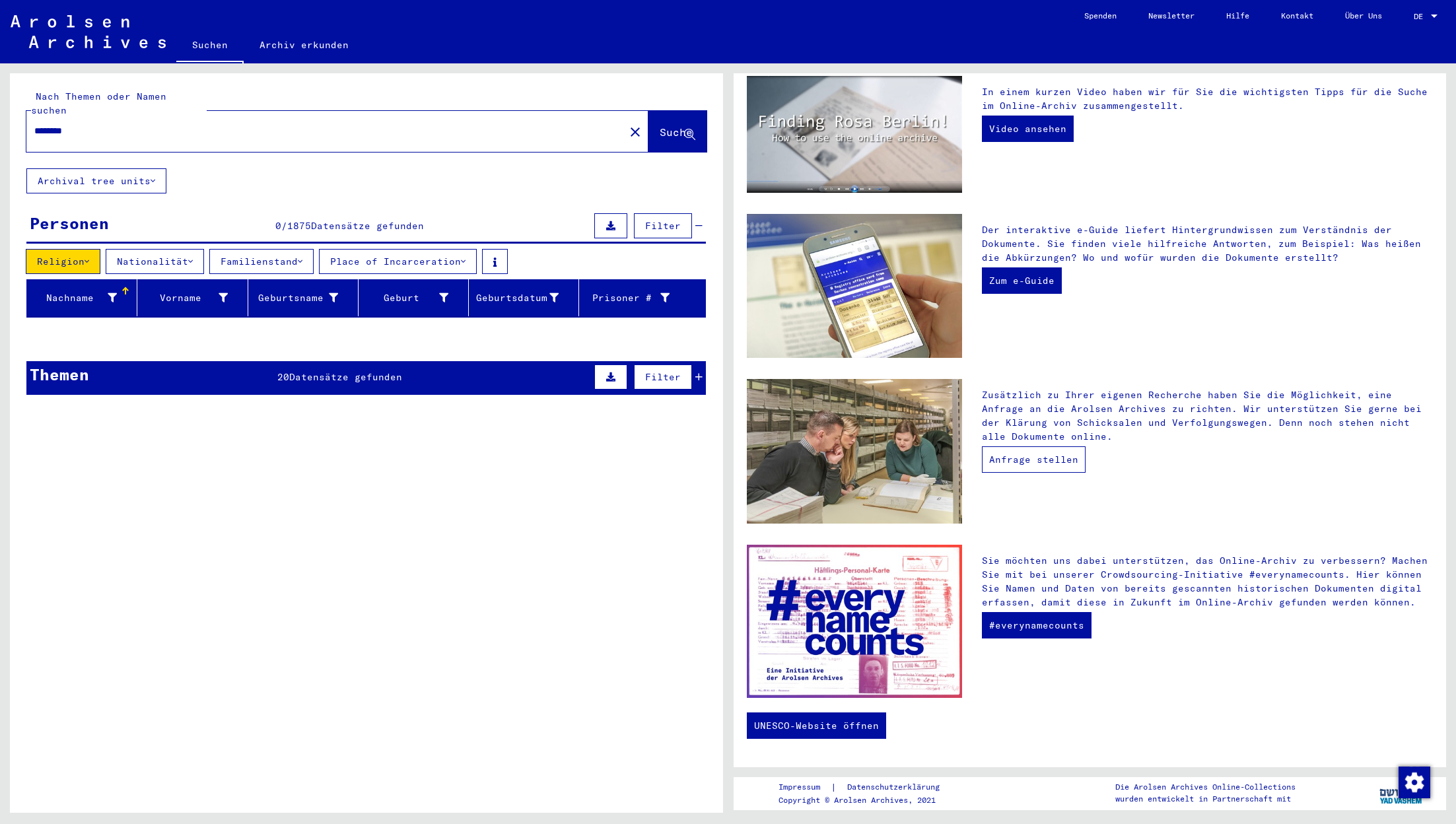 click on "Anfrage stellen" at bounding box center [1033, 460] 